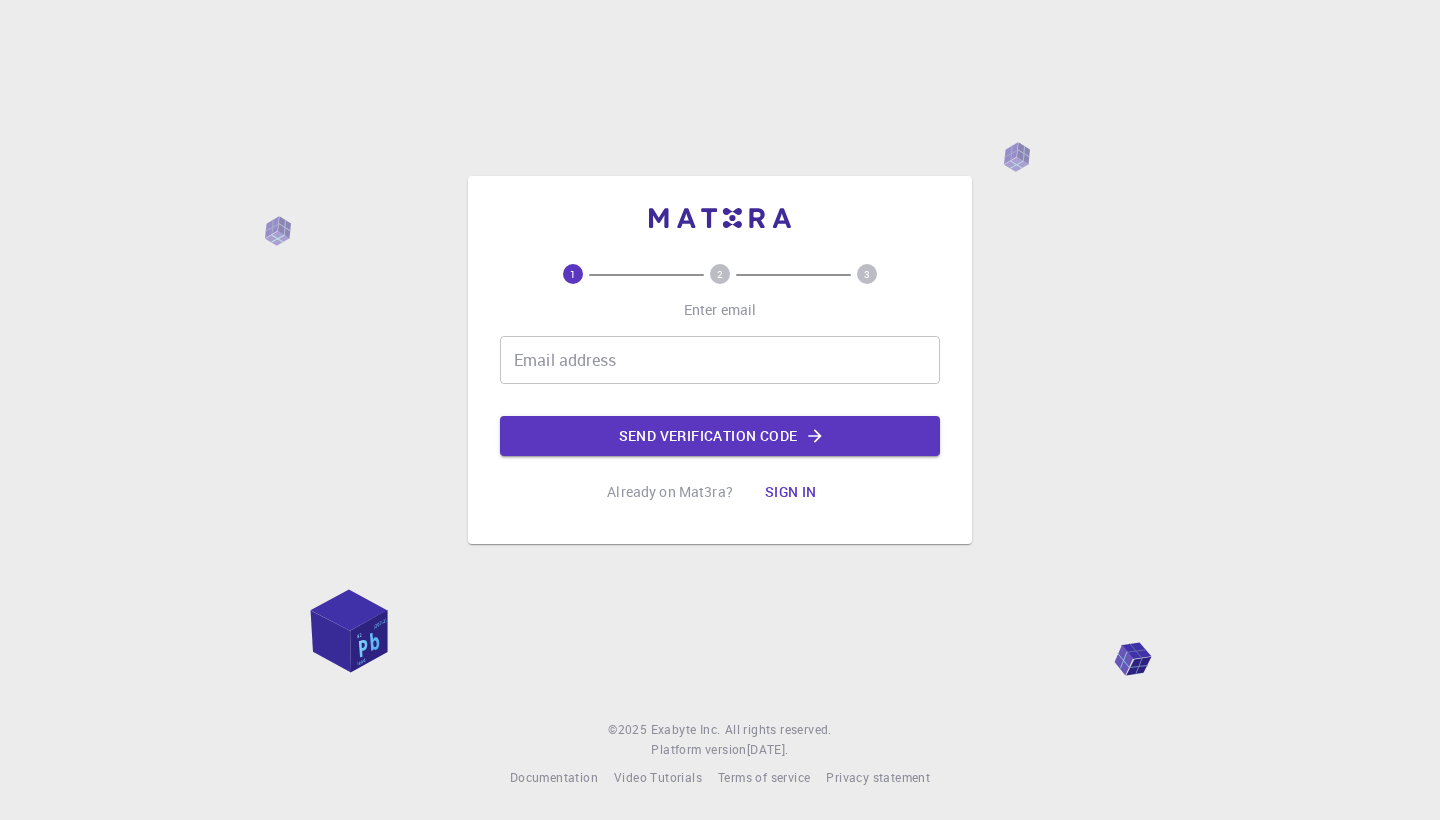 scroll, scrollTop: 0, scrollLeft: 0, axis: both 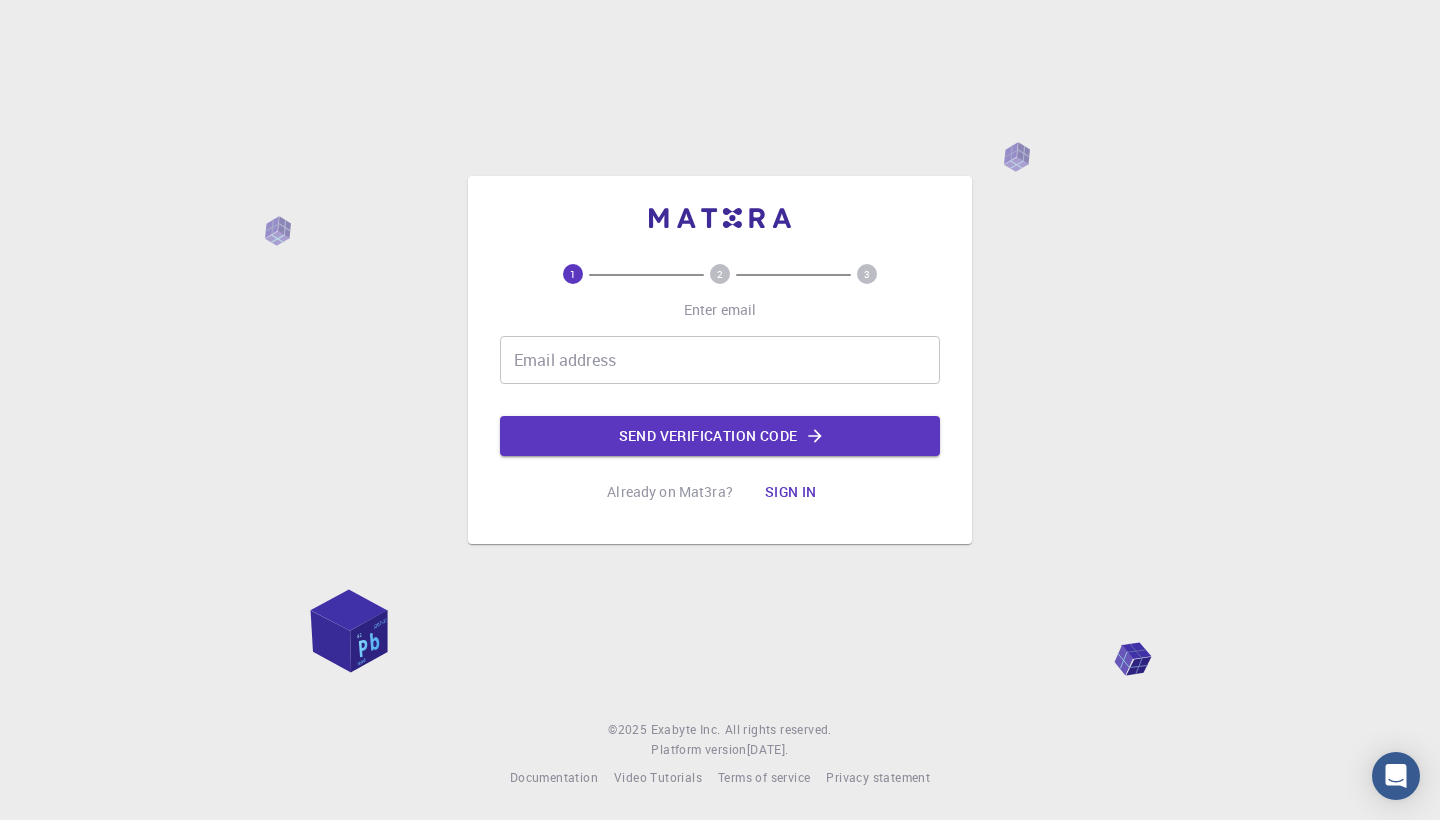 click on "Email address" at bounding box center (720, 360) 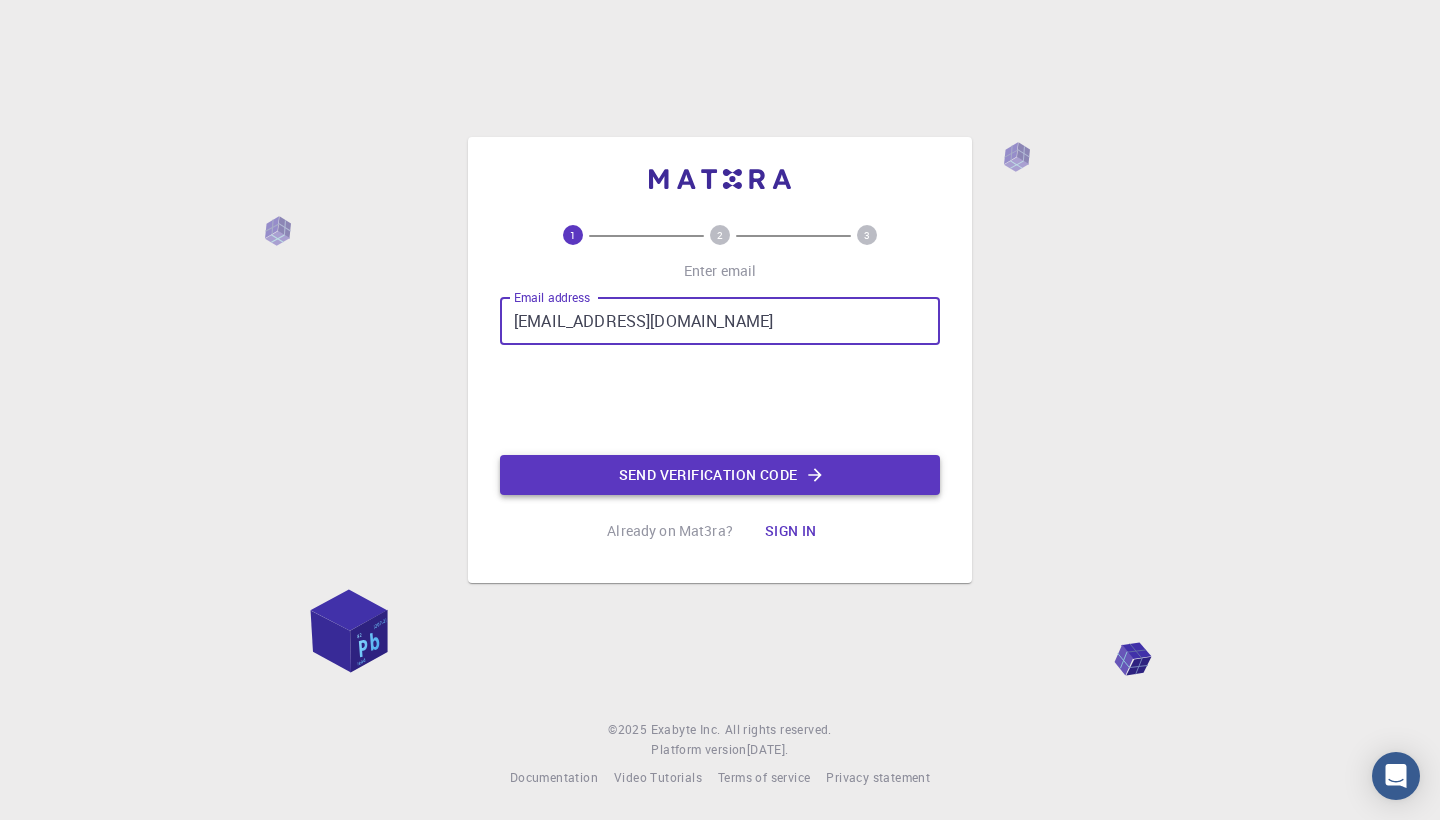 type on "[EMAIL_ADDRESS][DOMAIN_NAME]" 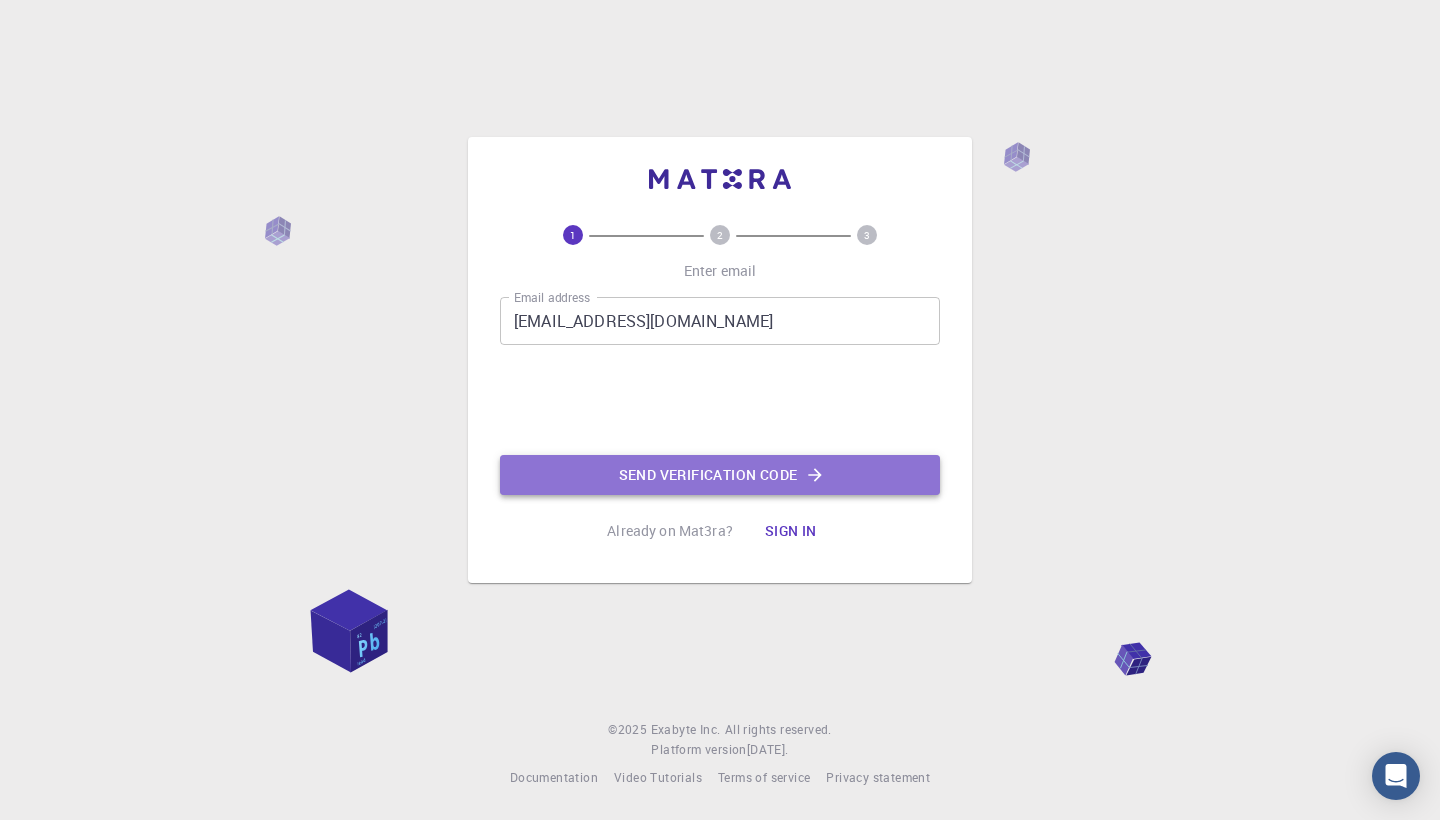 click on "Send verification code" 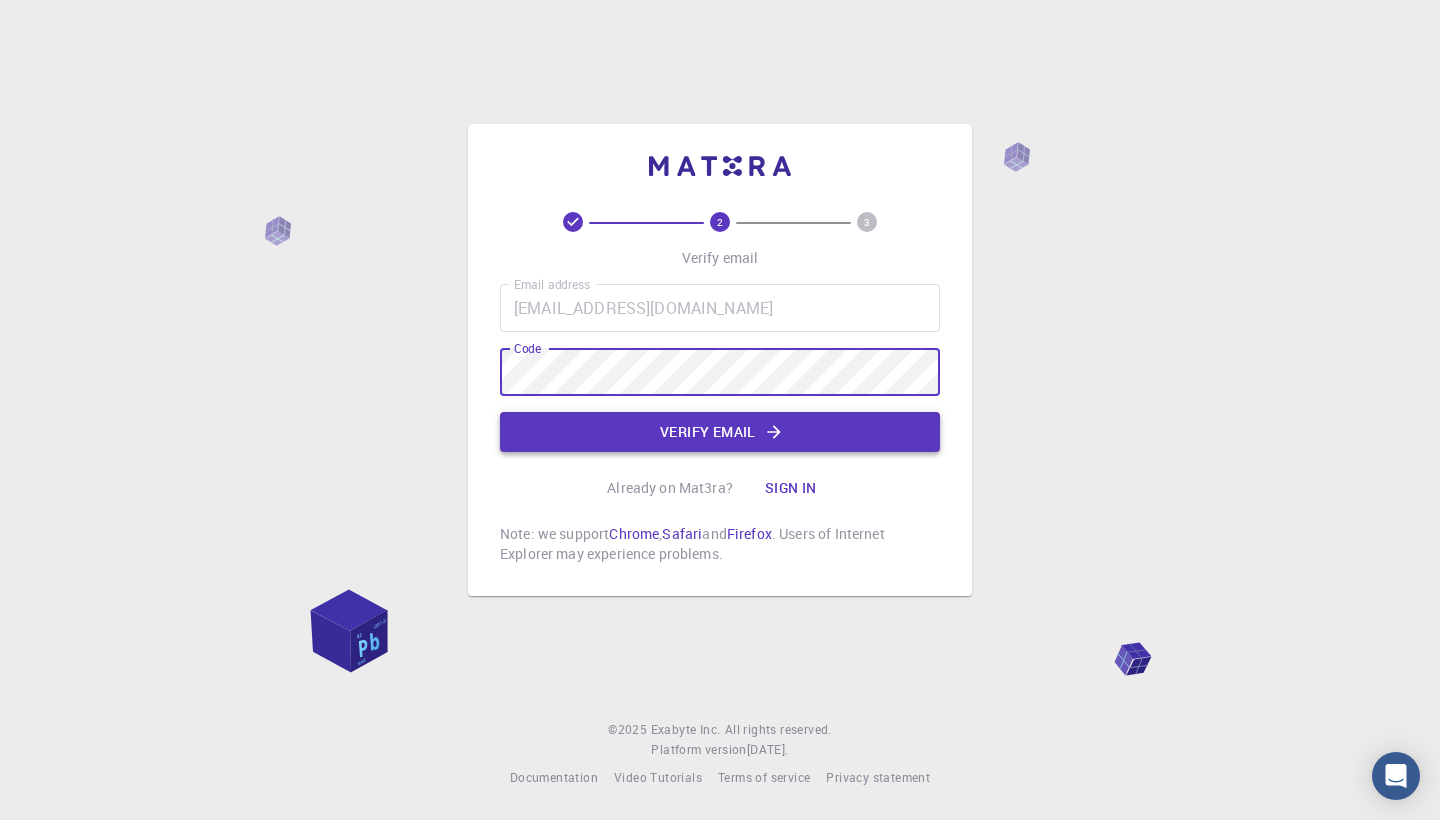 click on "Verify email" 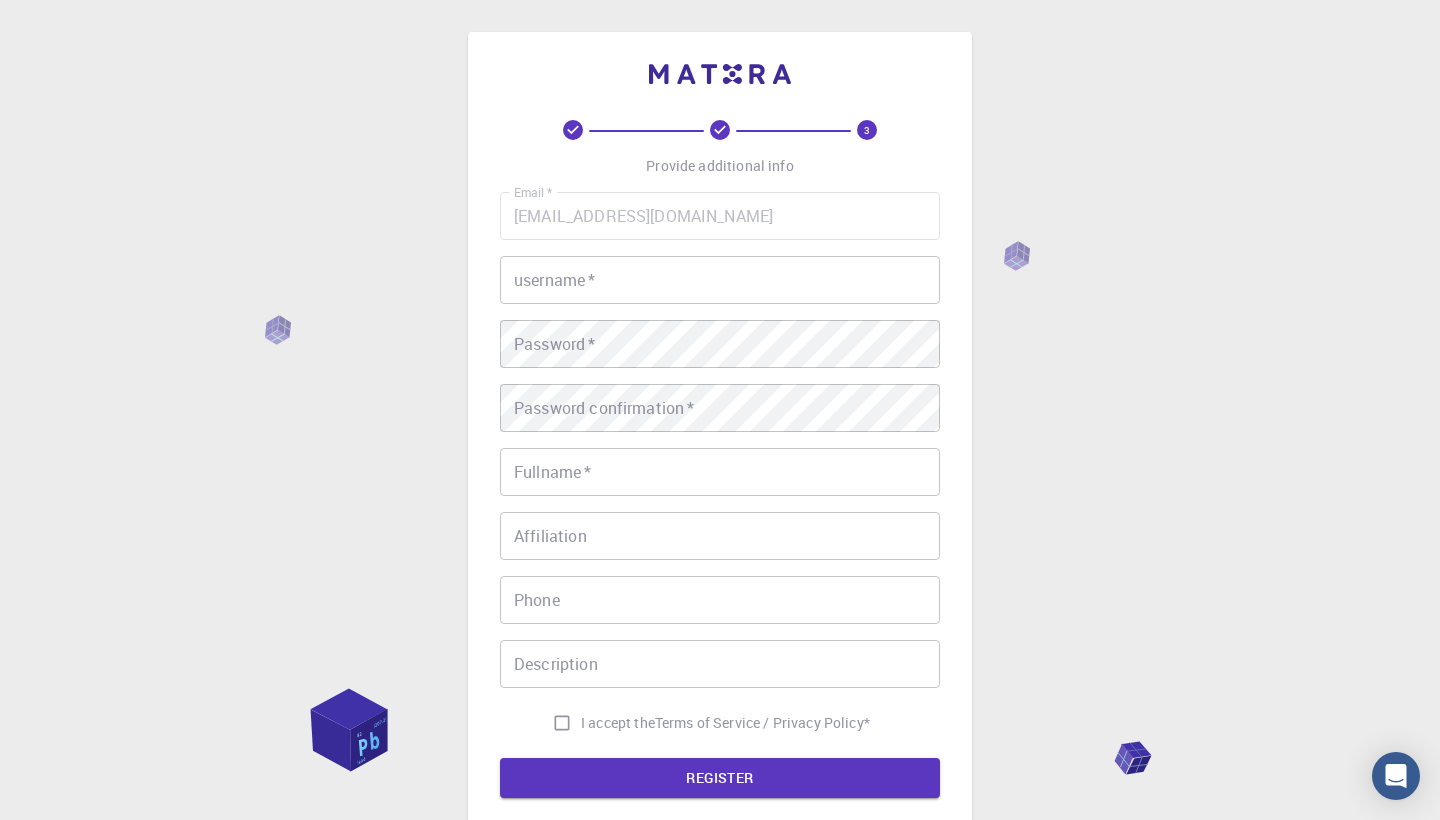 click on "username   *" at bounding box center [720, 280] 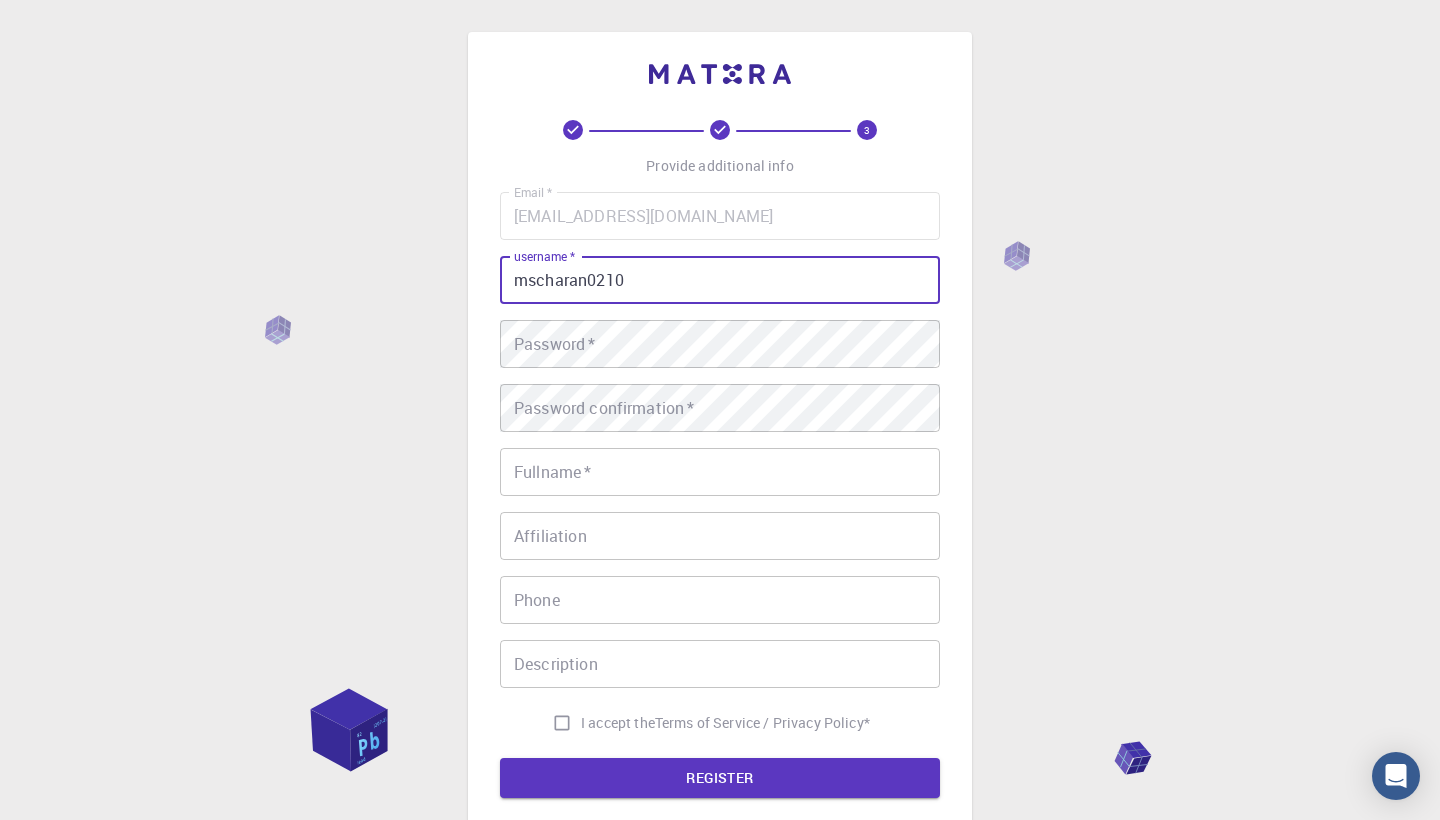 type on "mscharan0210" 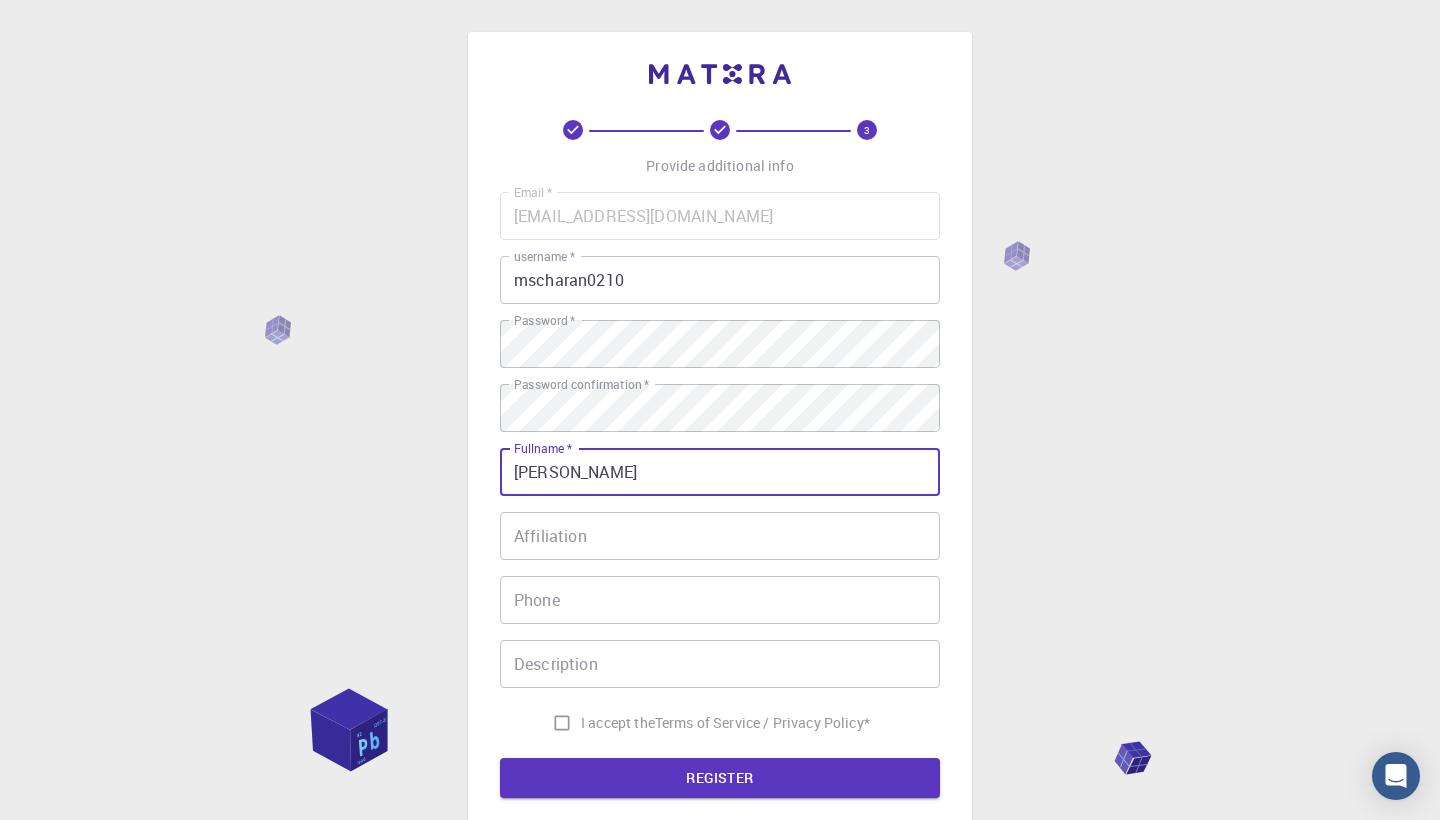 type on "[PERSON_NAME]" 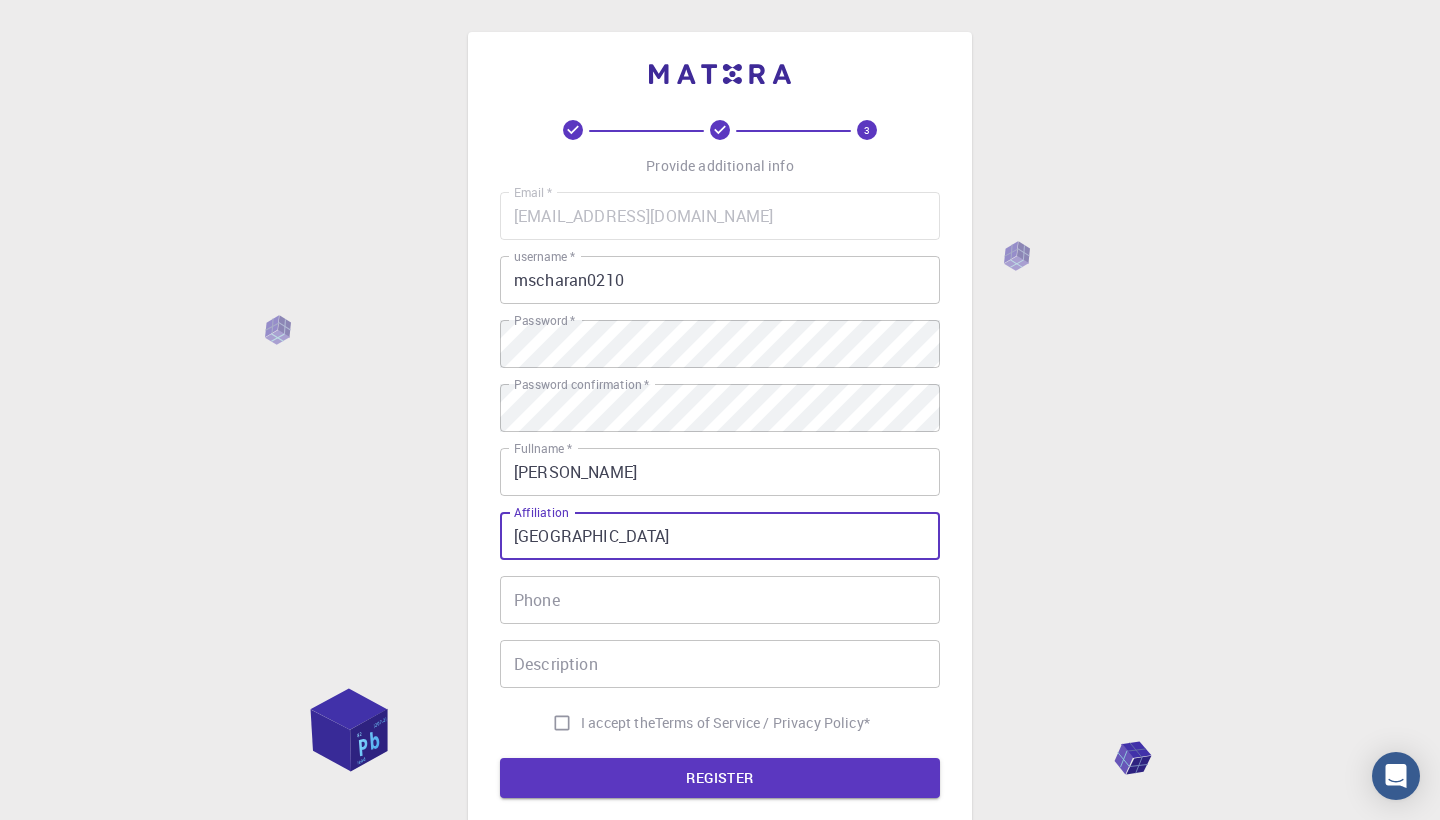 type on "UCLA" 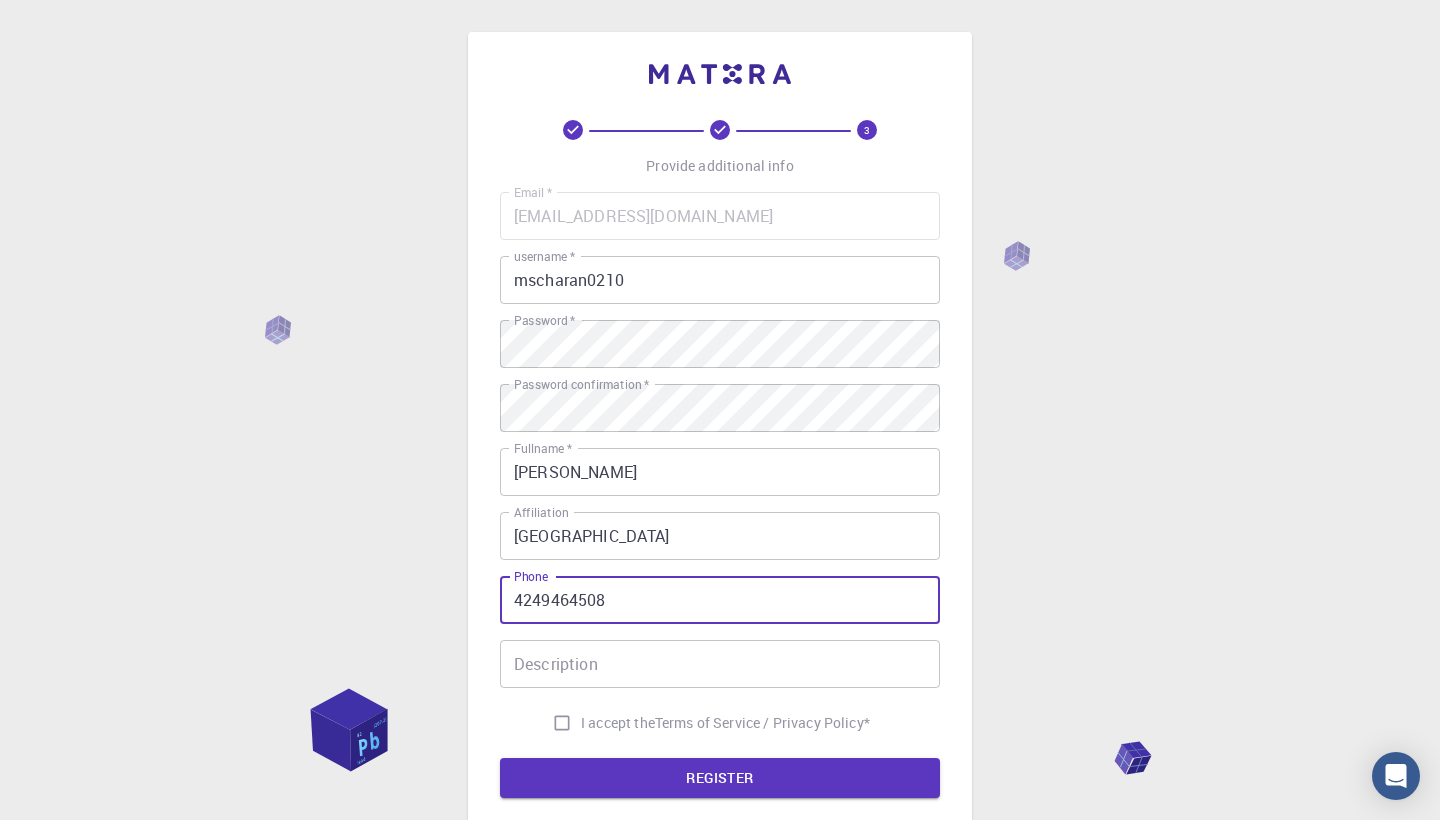 type on "4249464508" 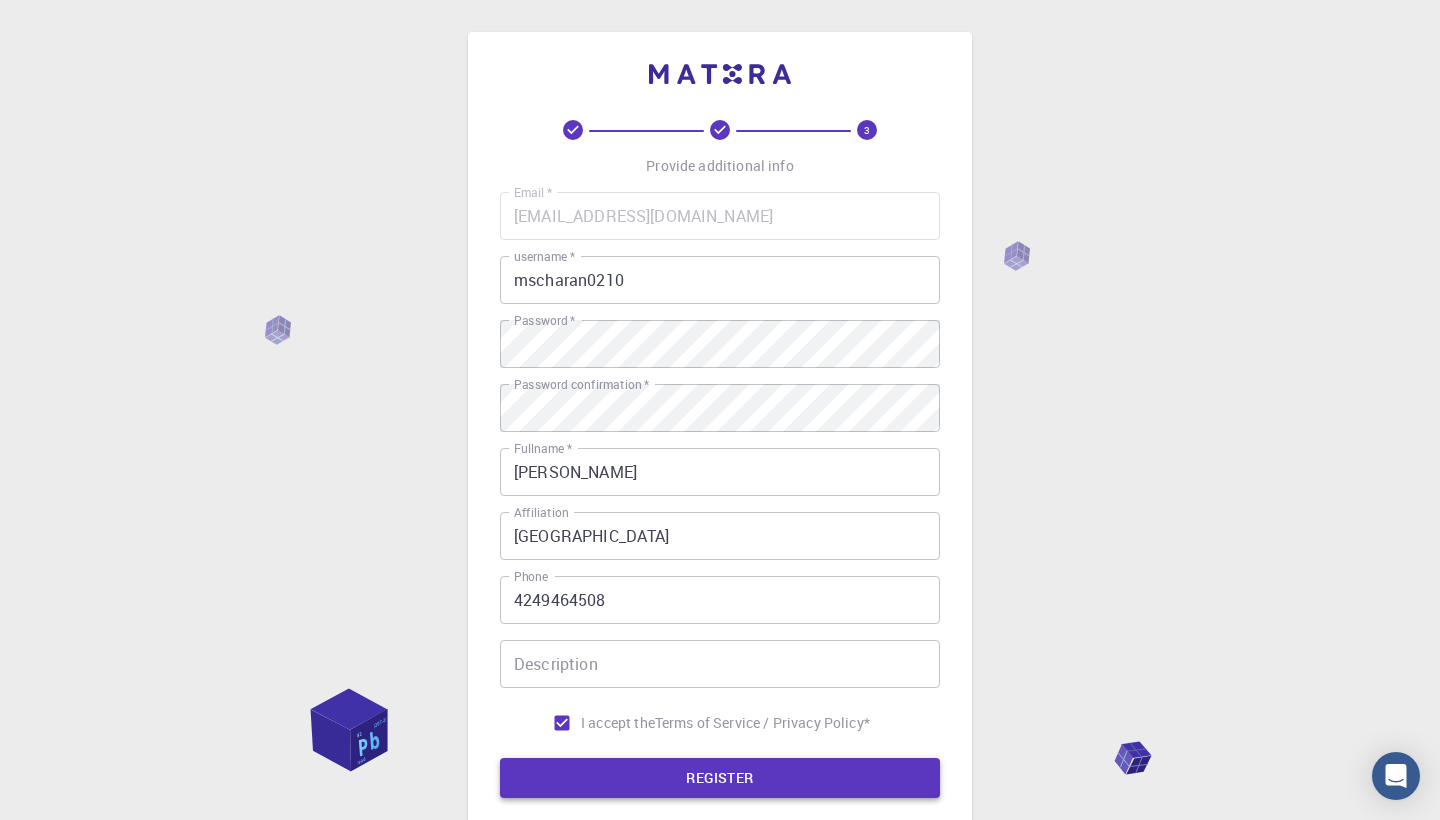 click on "REGISTER" at bounding box center [720, 778] 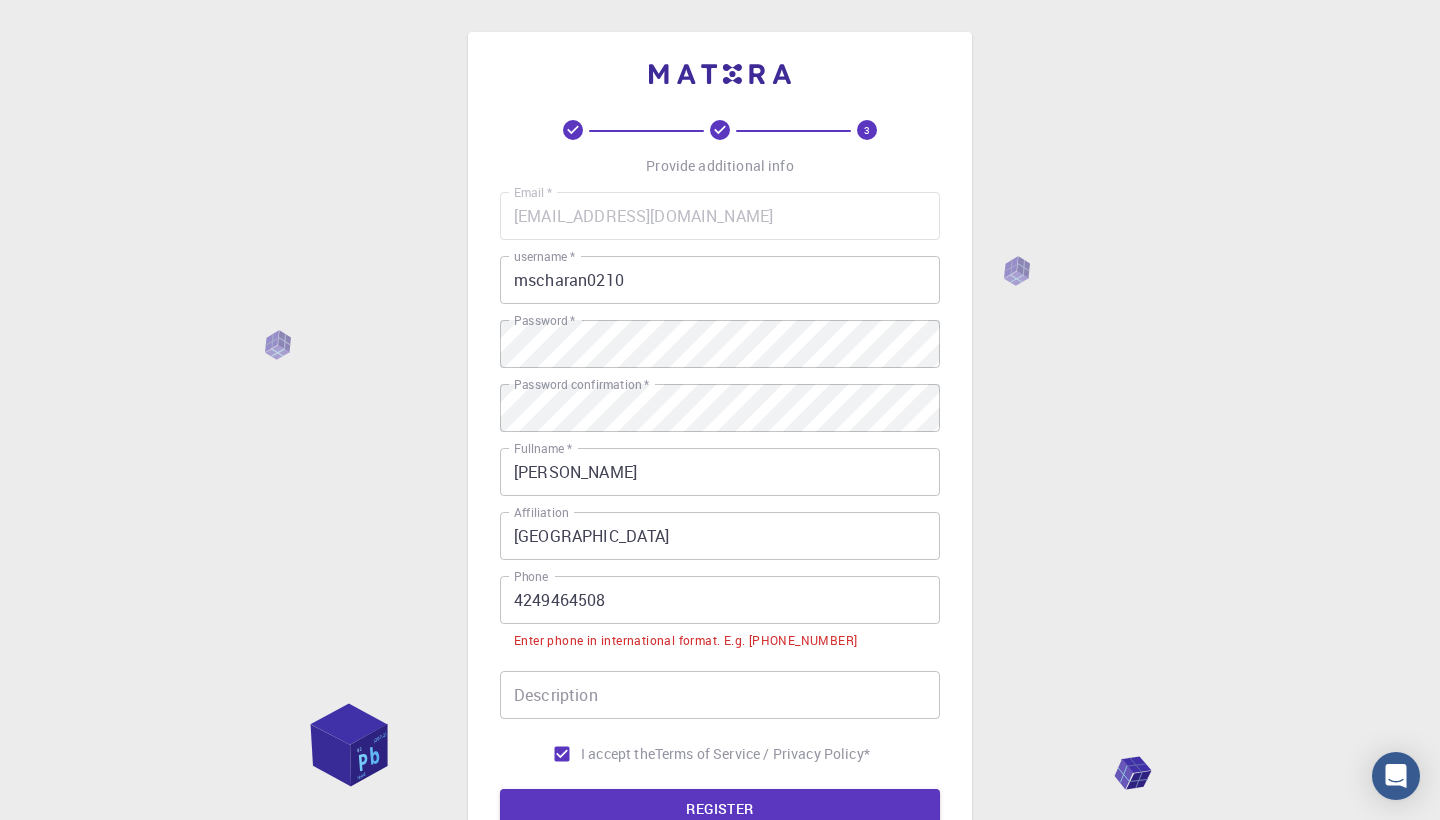 click on "4249464508" at bounding box center (720, 600) 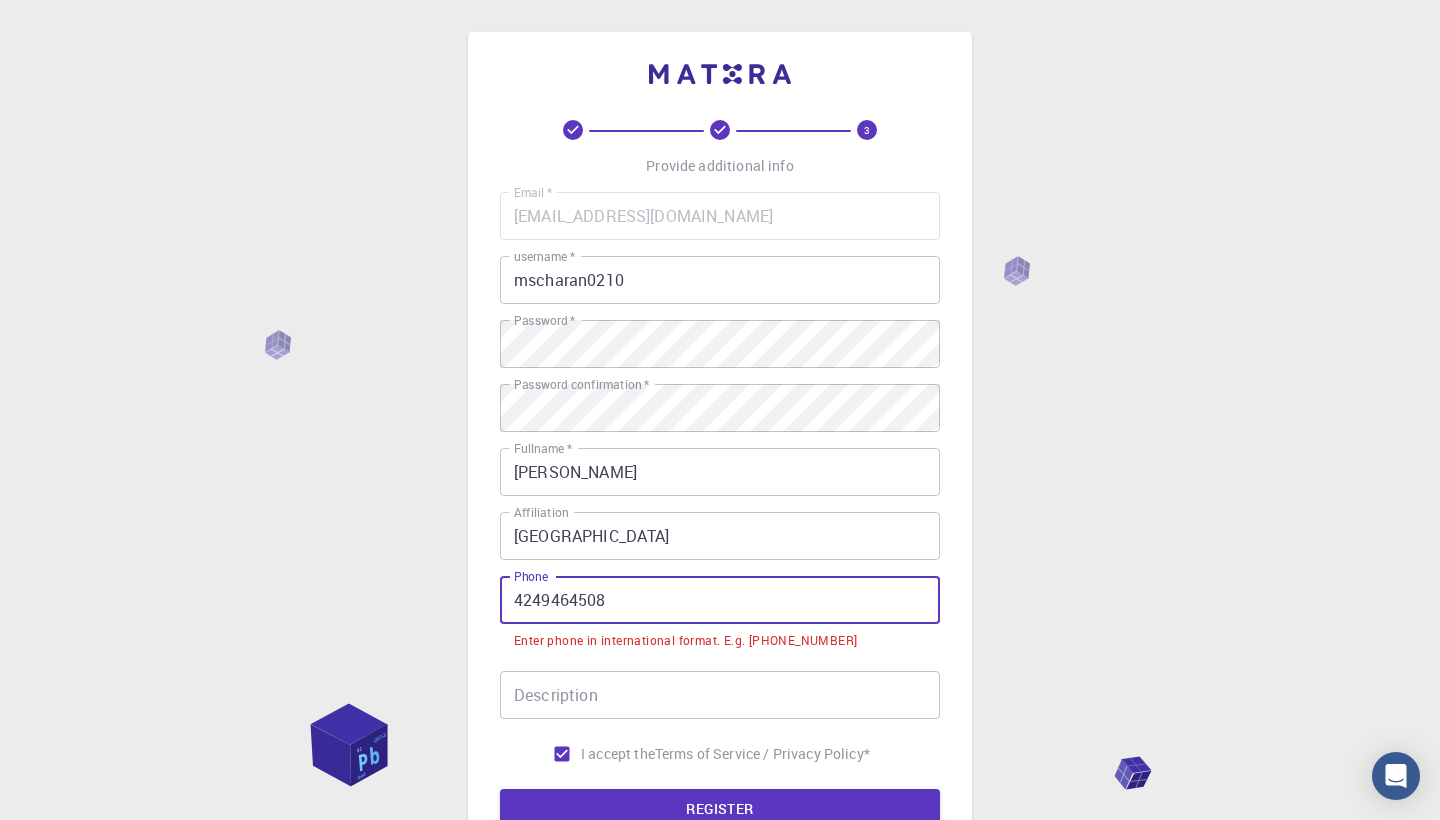 click on "4249464508" at bounding box center (720, 600) 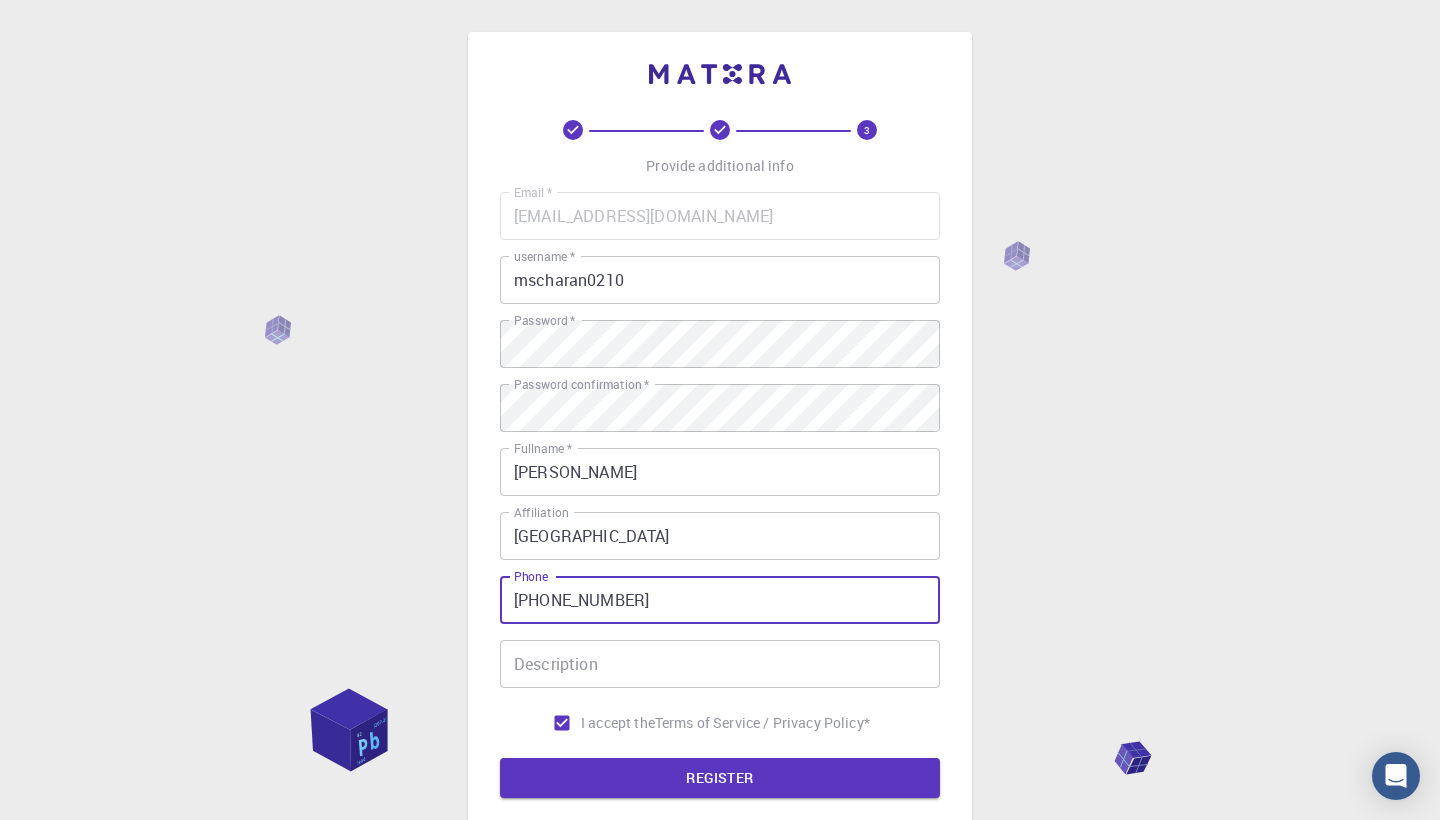 type on "+14249464508" 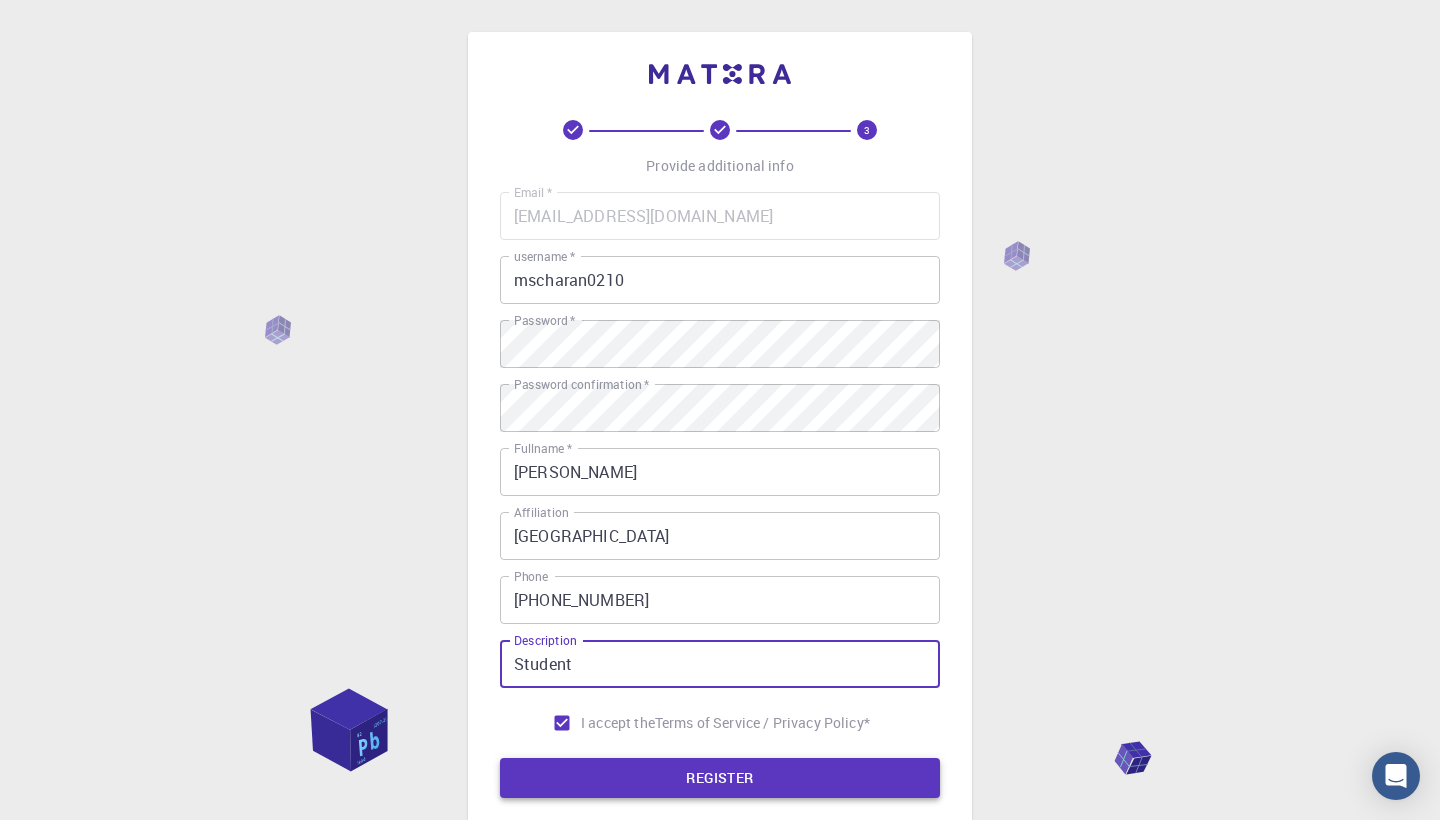 type on "Student" 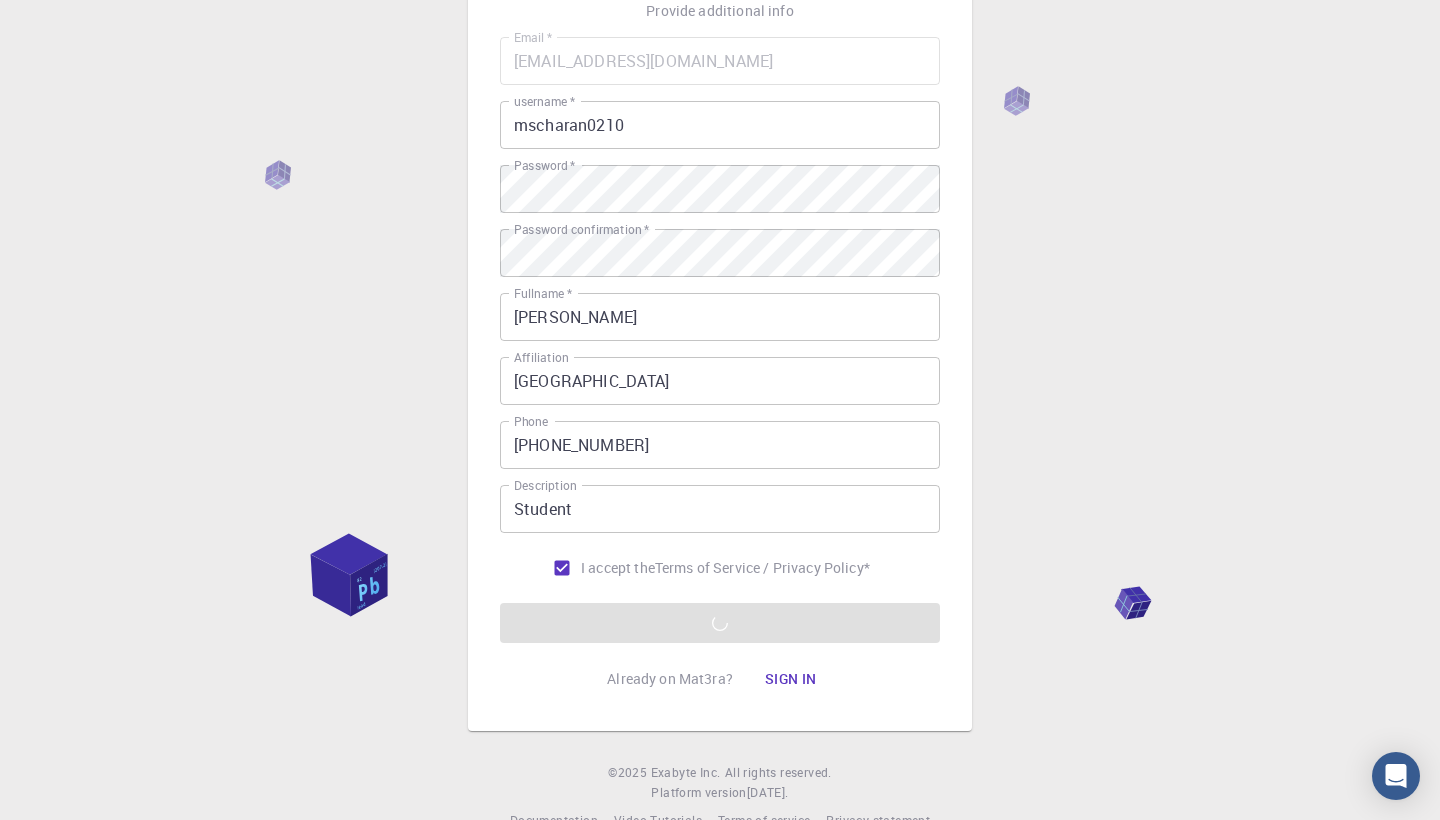 scroll, scrollTop: 152, scrollLeft: 0, axis: vertical 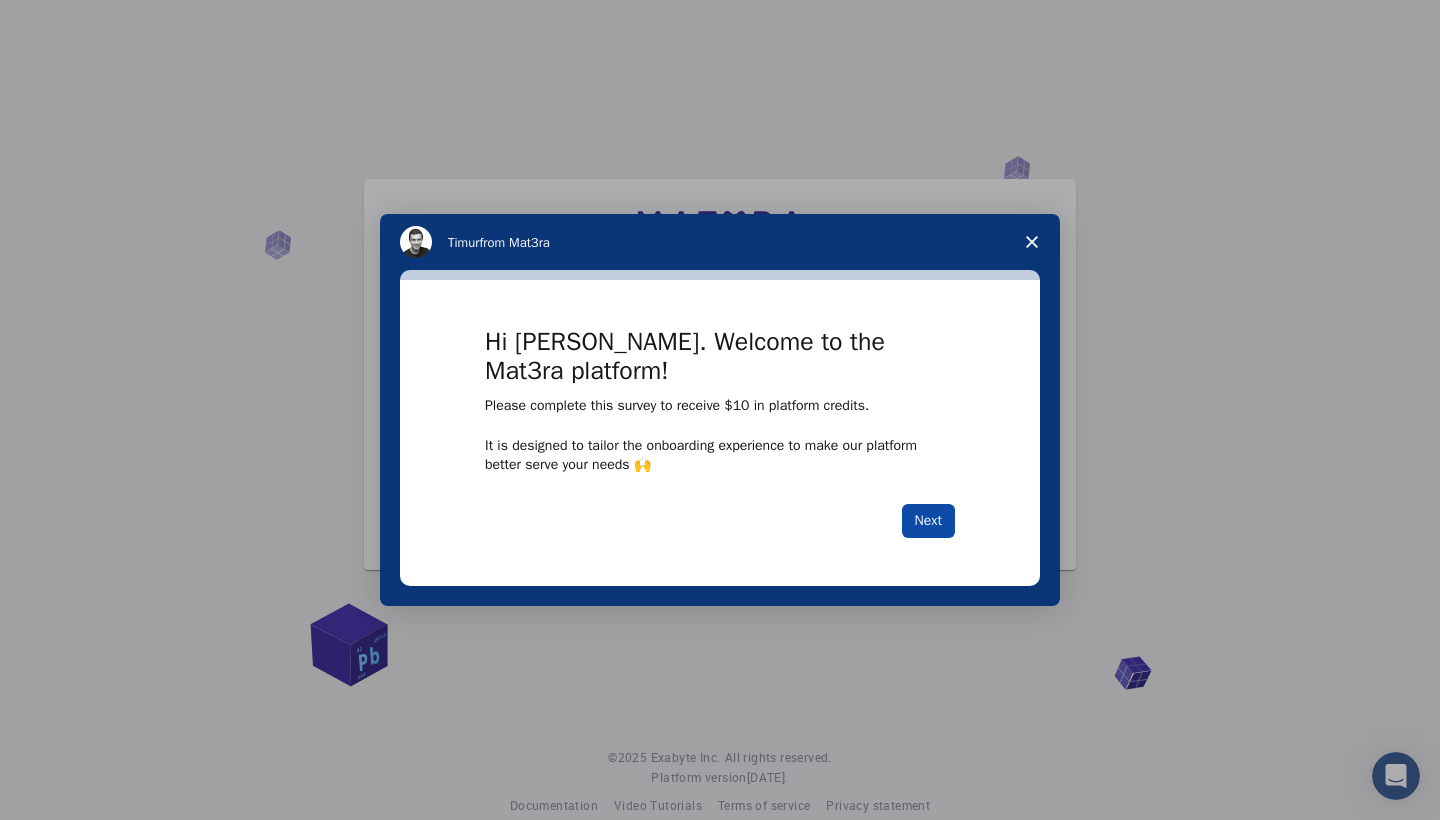 click on "Next" at bounding box center (928, 521) 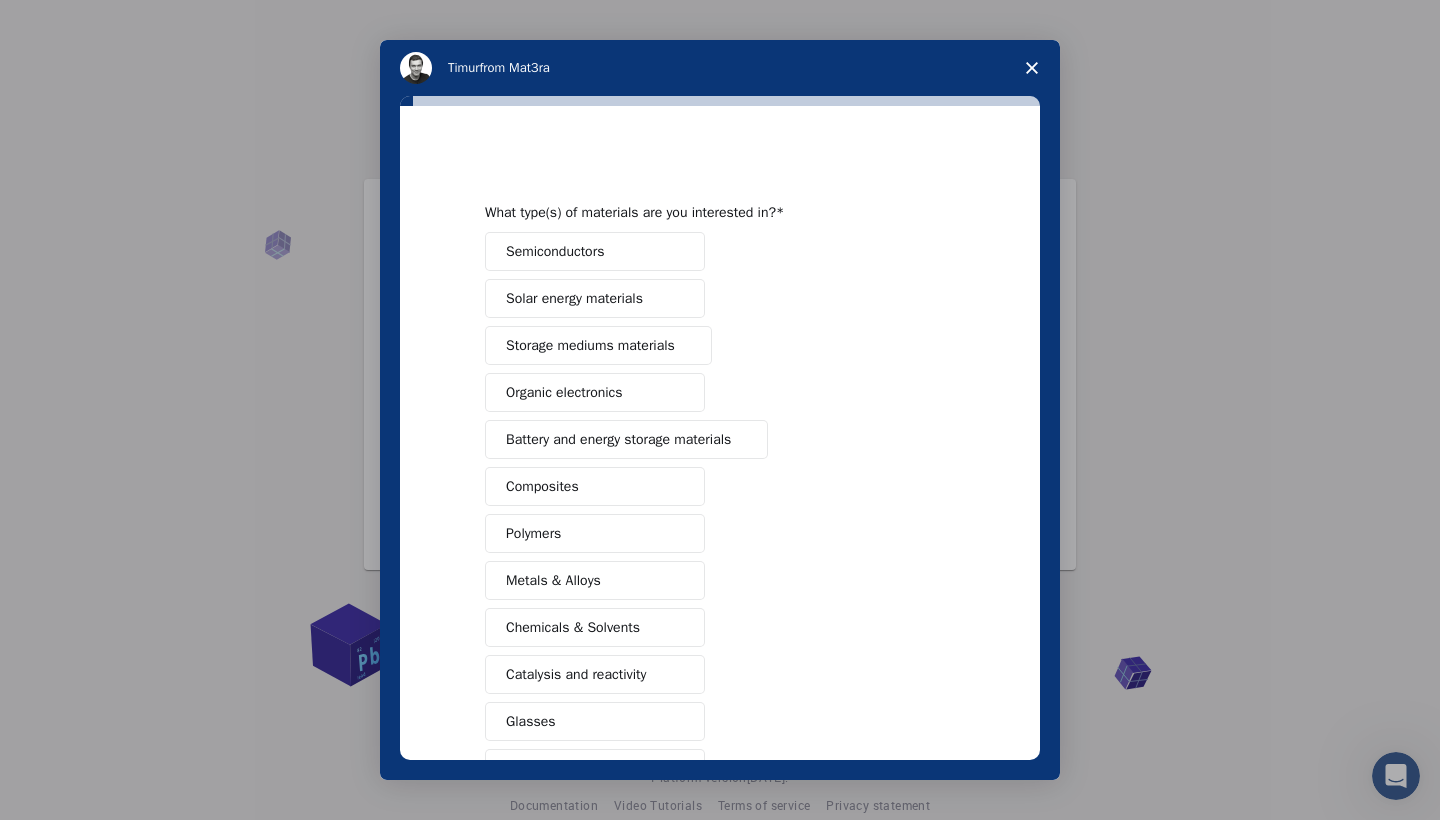 click on "Semiconductors" at bounding box center [555, 251] 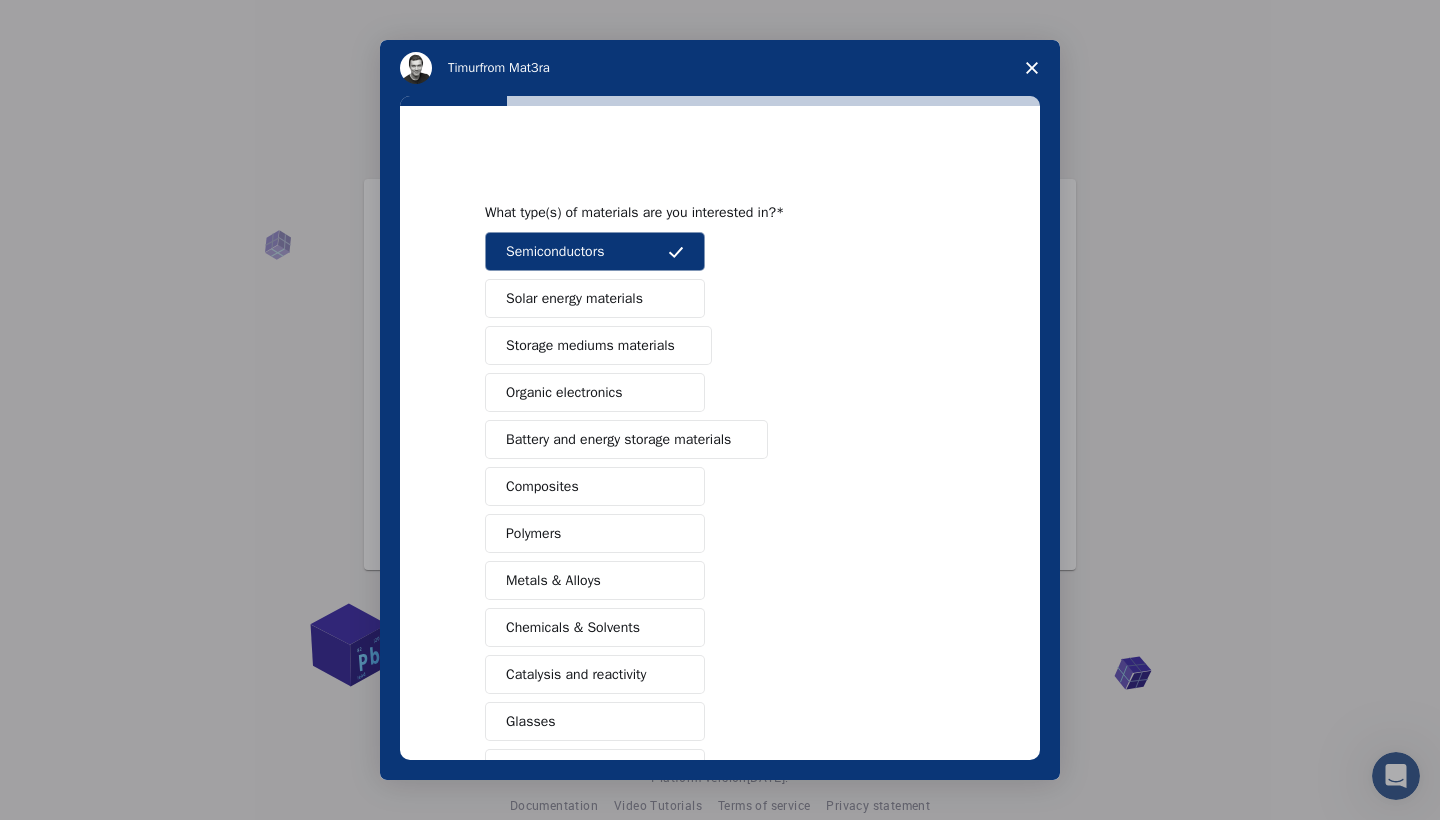 click on "Organic electronics" at bounding box center (564, 392) 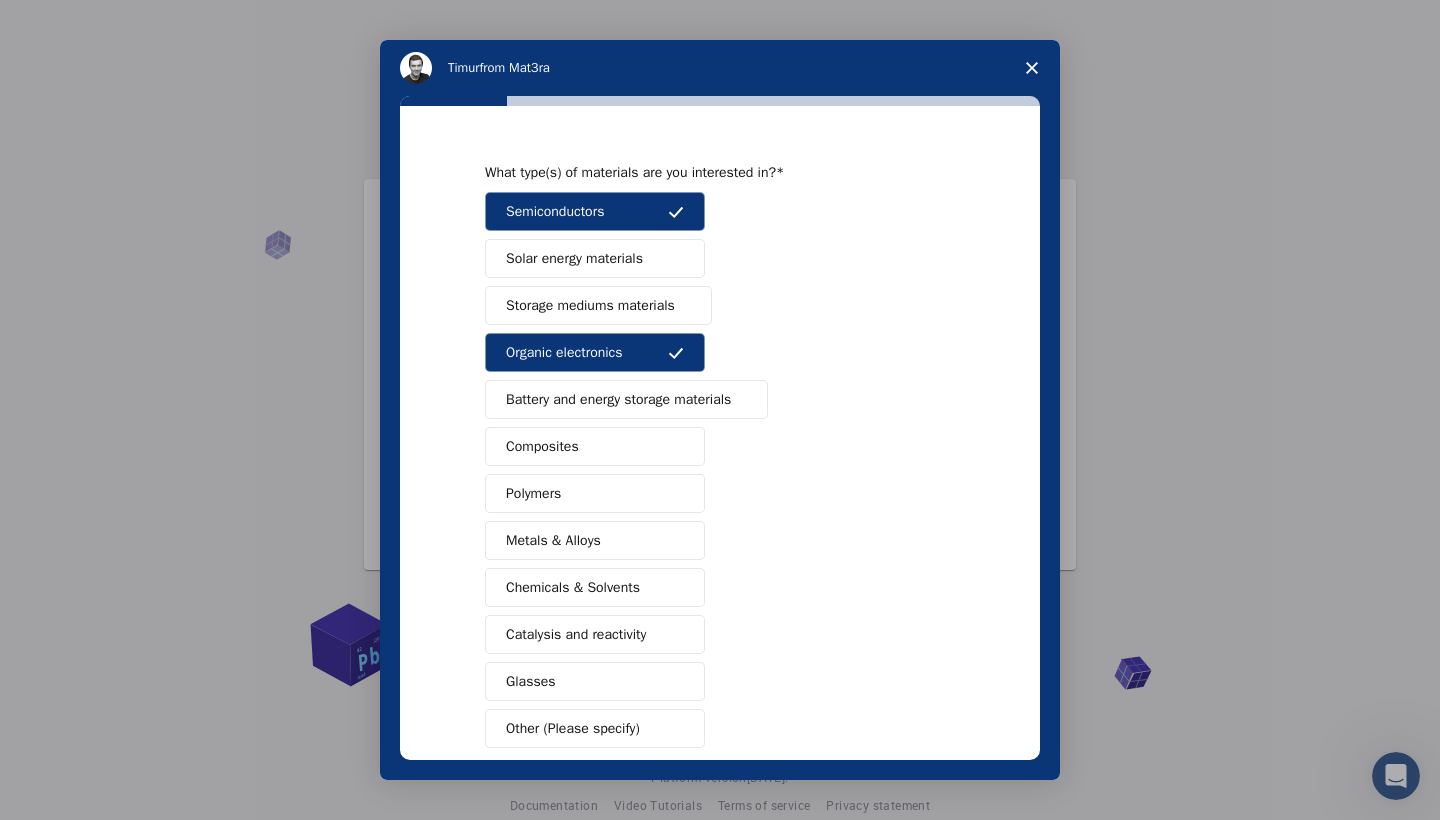 click on "Chemicals & Solvents" at bounding box center [573, 587] 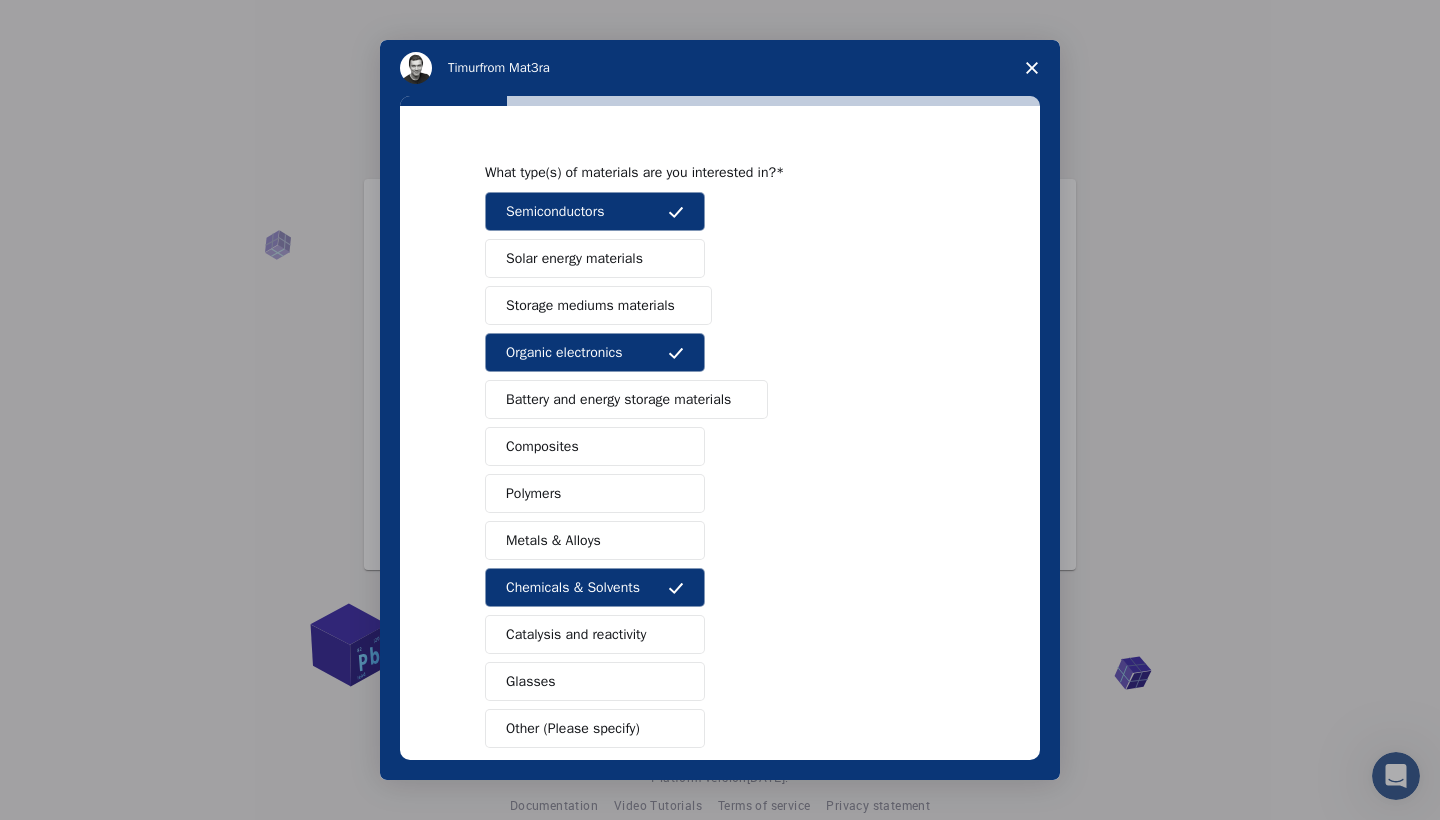 scroll, scrollTop: 84, scrollLeft: 0, axis: vertical 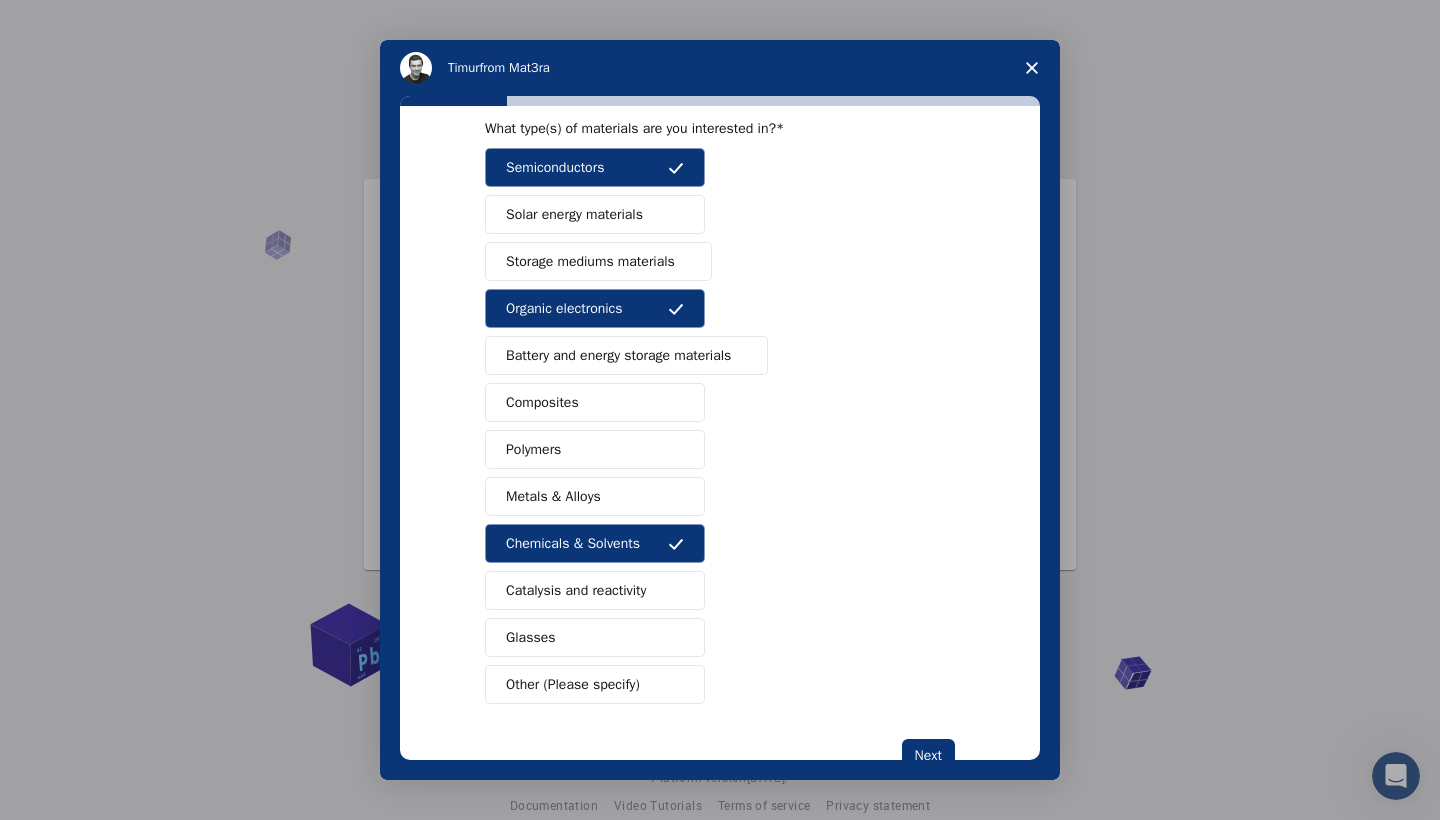 click on "Catalysis and reactivity" at bounding box center (576, 590) 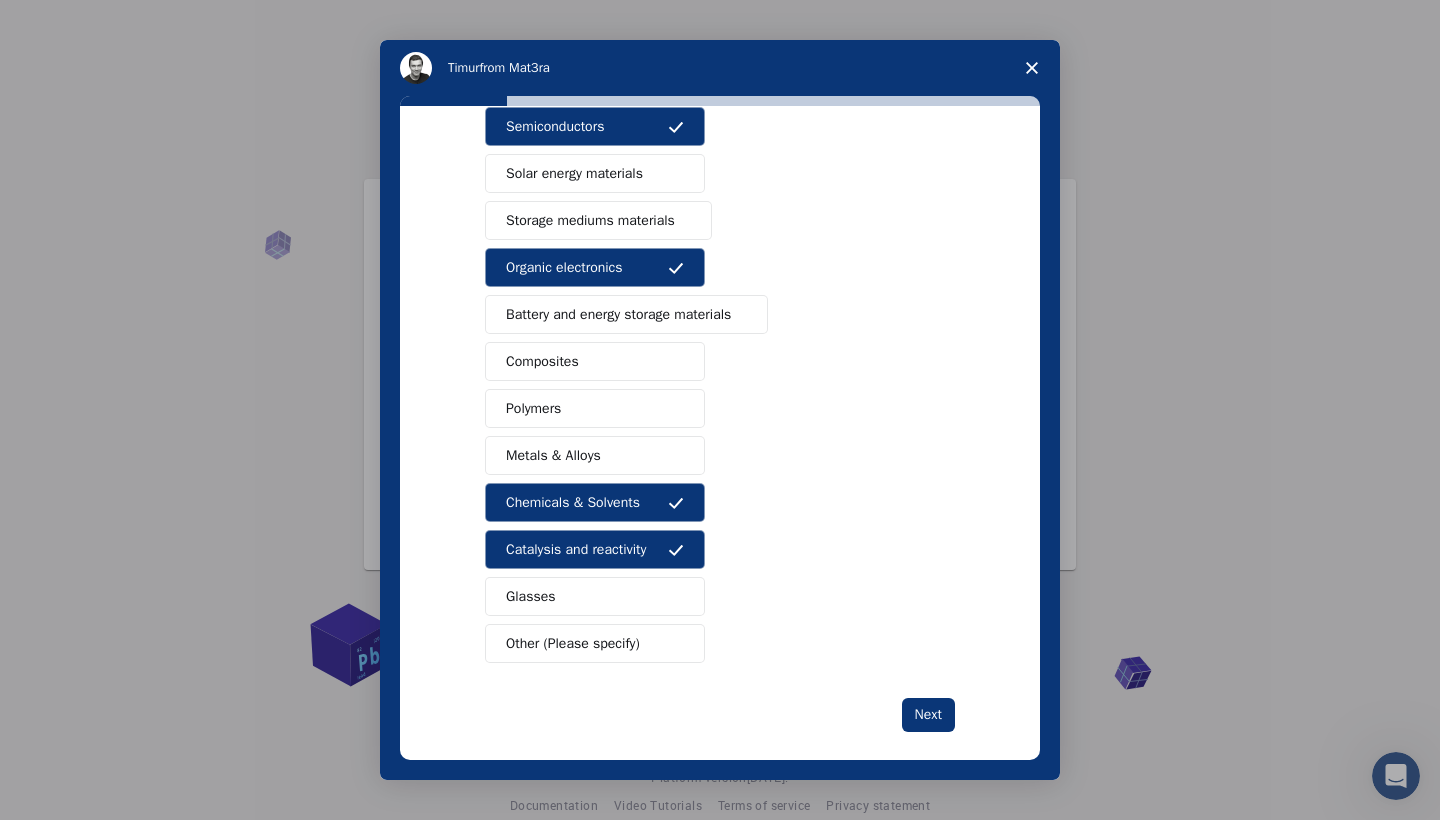 scroll, scrollTop: 141, scrollLeft: 0, axis: vertical 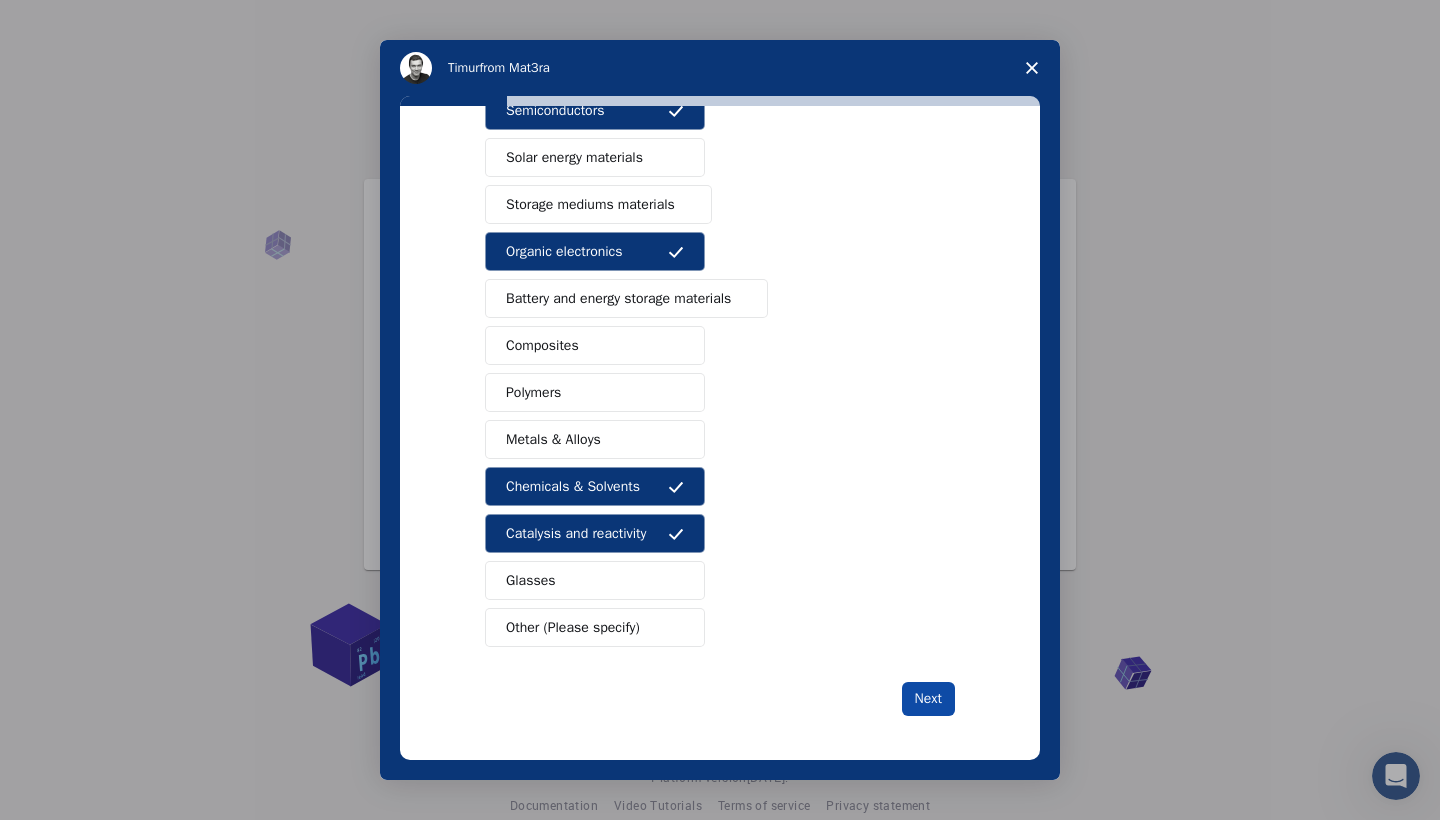 click on "Next" at bounding box center (928, 699) 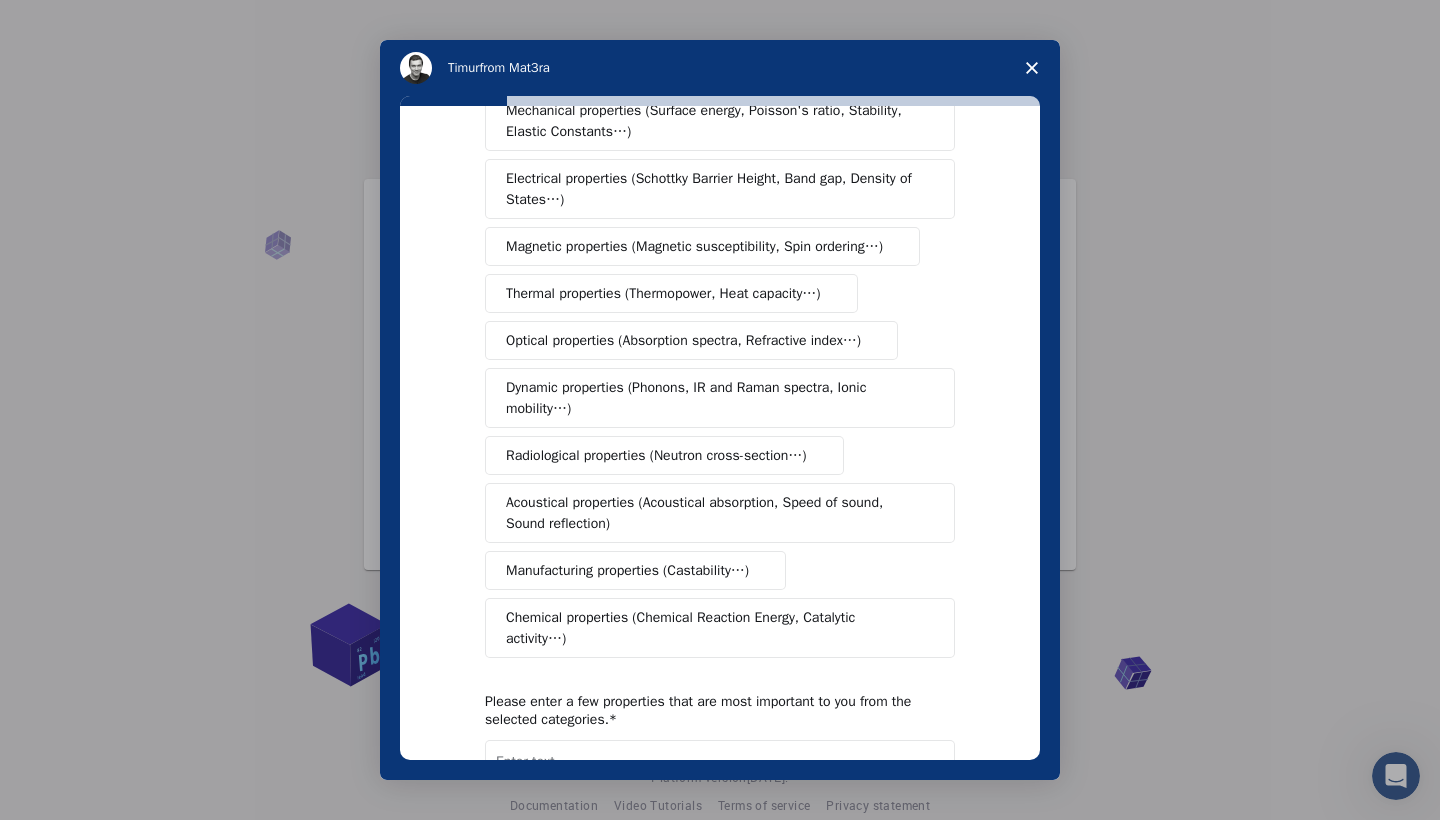 scroll, scrollTop: 146, scrollLeft: 0, axis: vertical 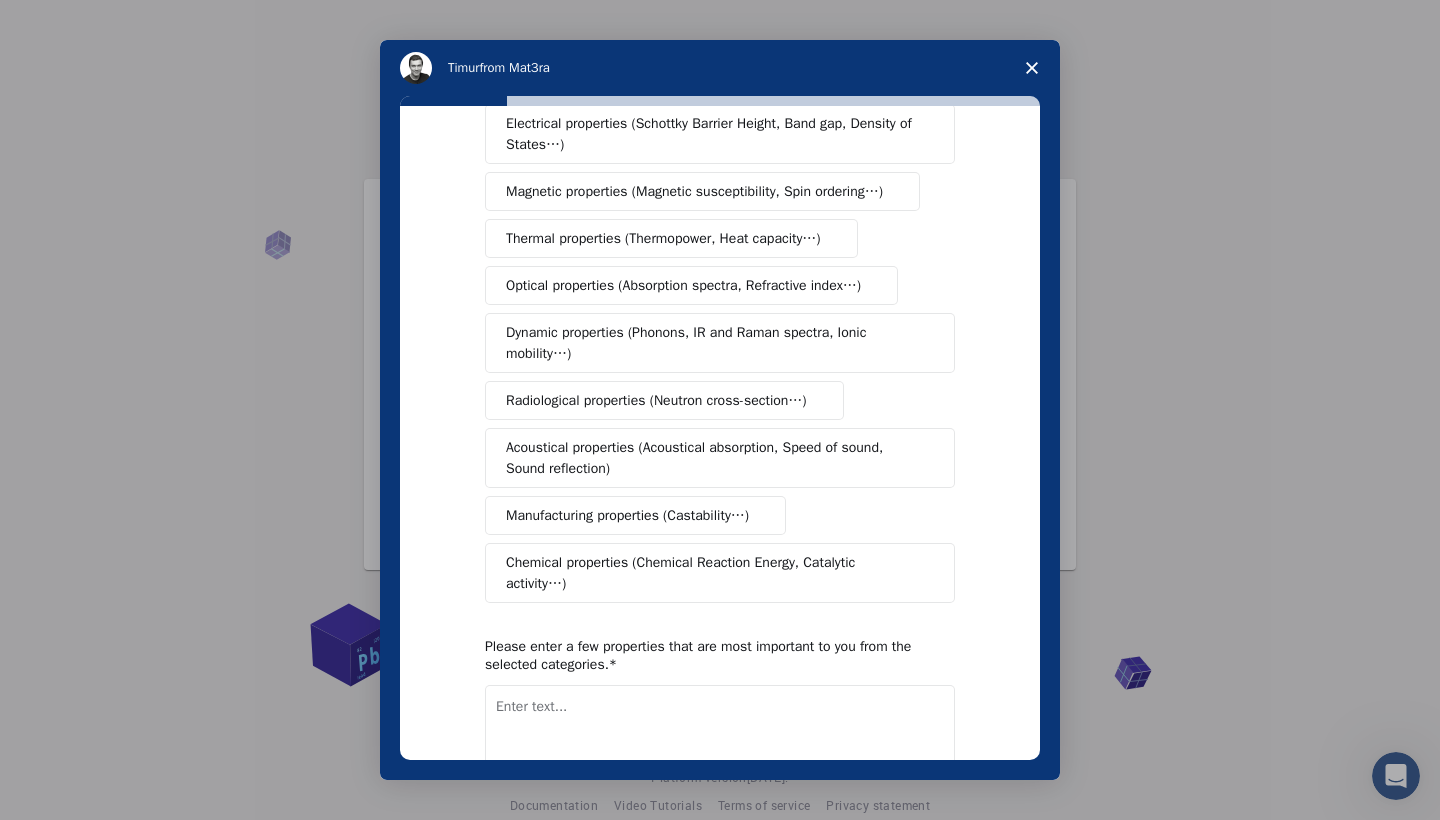 click on "Chemical properties (Chemical Reaction Energy, Catalytic activity…)" at bounding box center (712, 573) 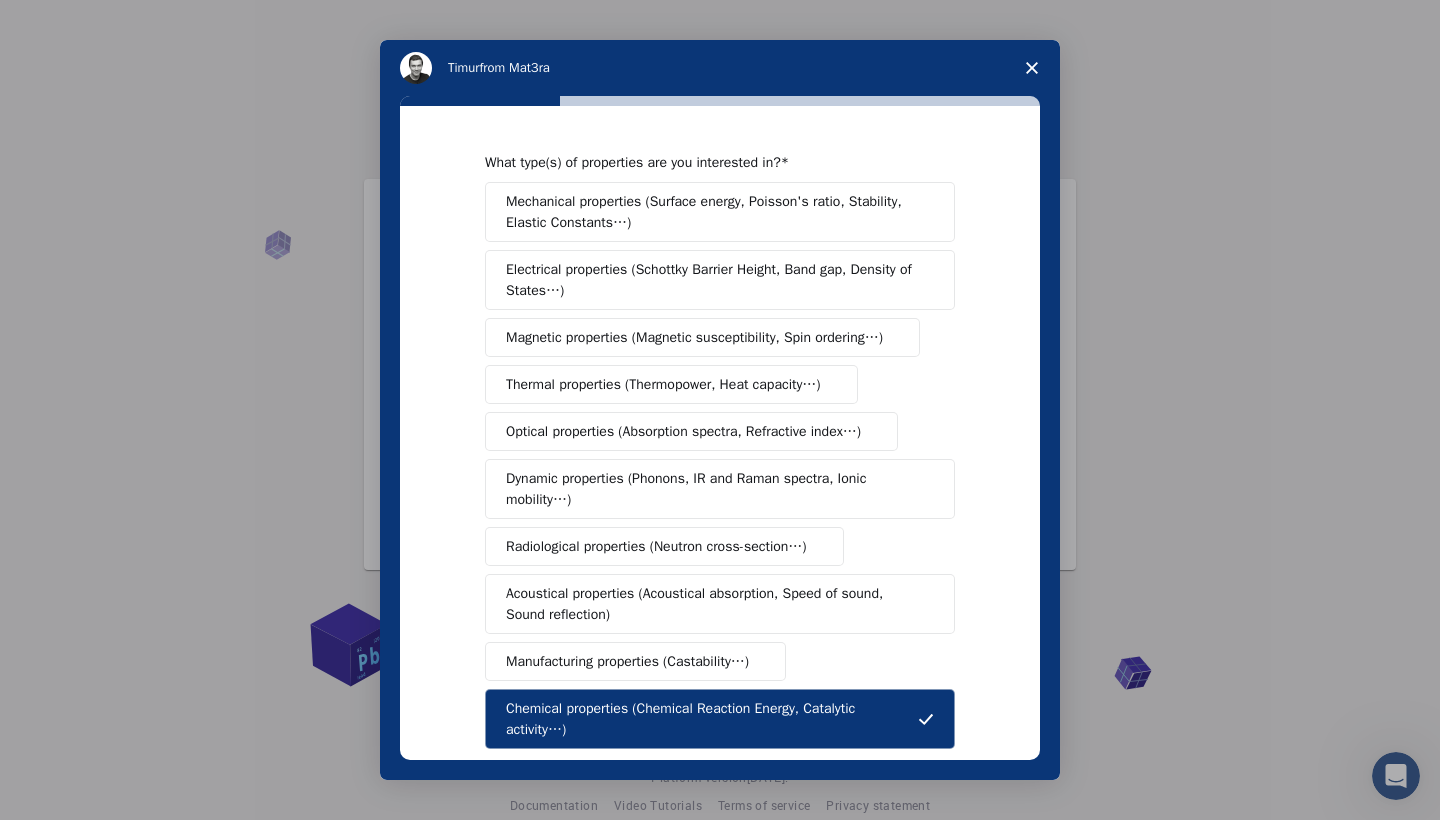 scroll, scrollTop: 0, scrollLeft: 0, axis: both 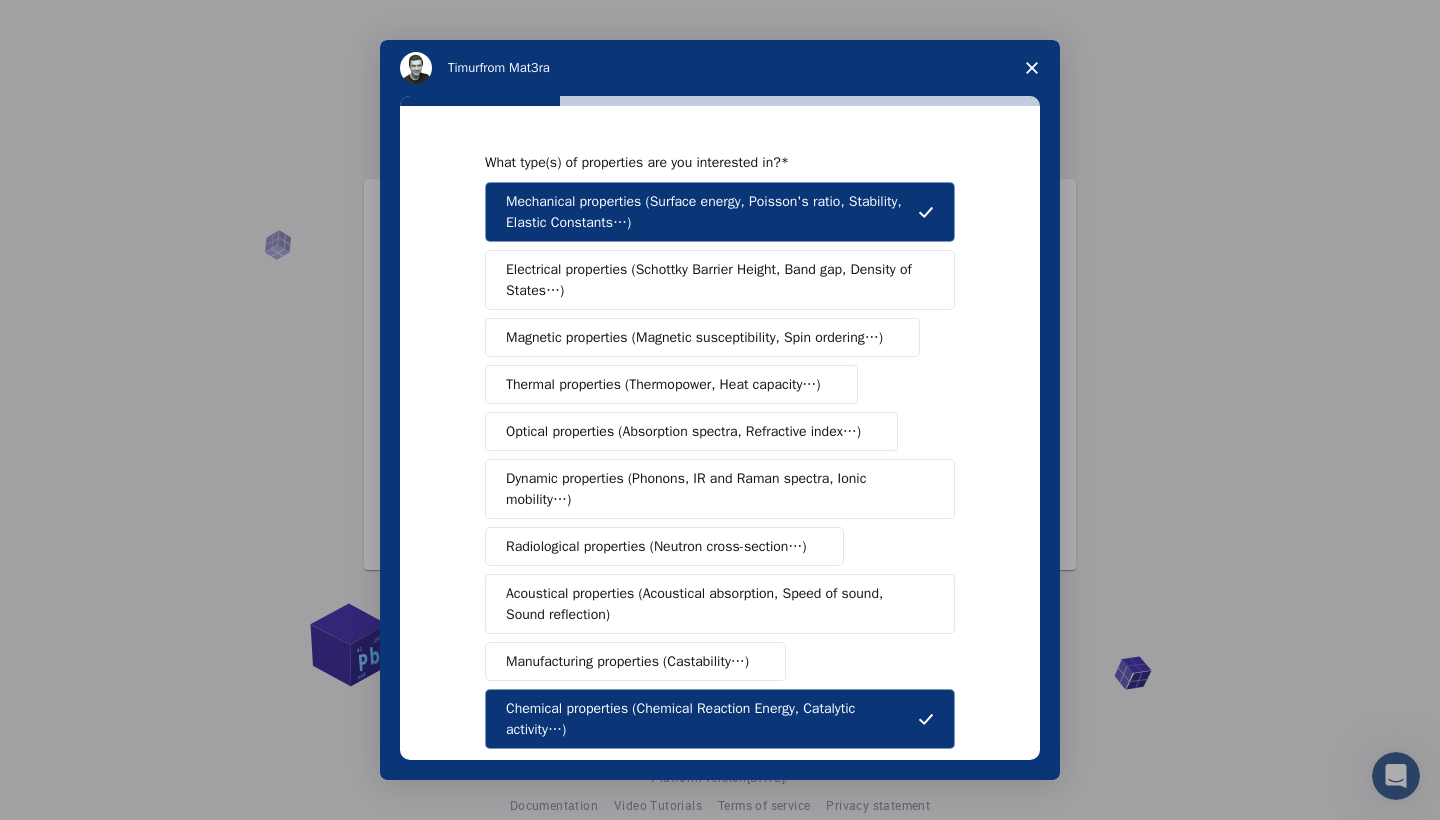 click on "Electrical properties (Schottky Barrier Height, Band gap, Density of States…)" at bounding box center [713, 280] 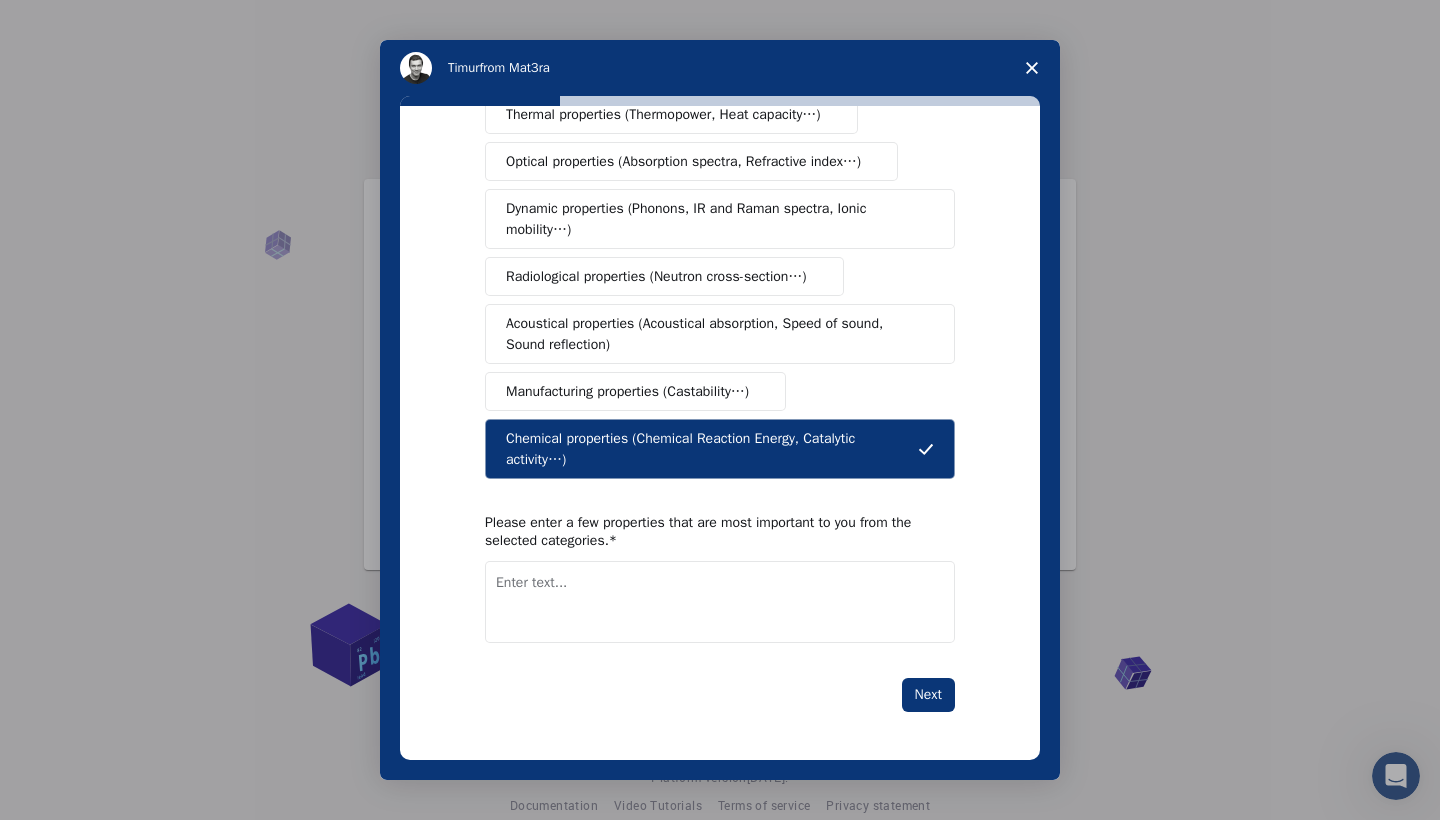 scroll, scrollTop: 269, scrollLeft: 0, axis: vertical 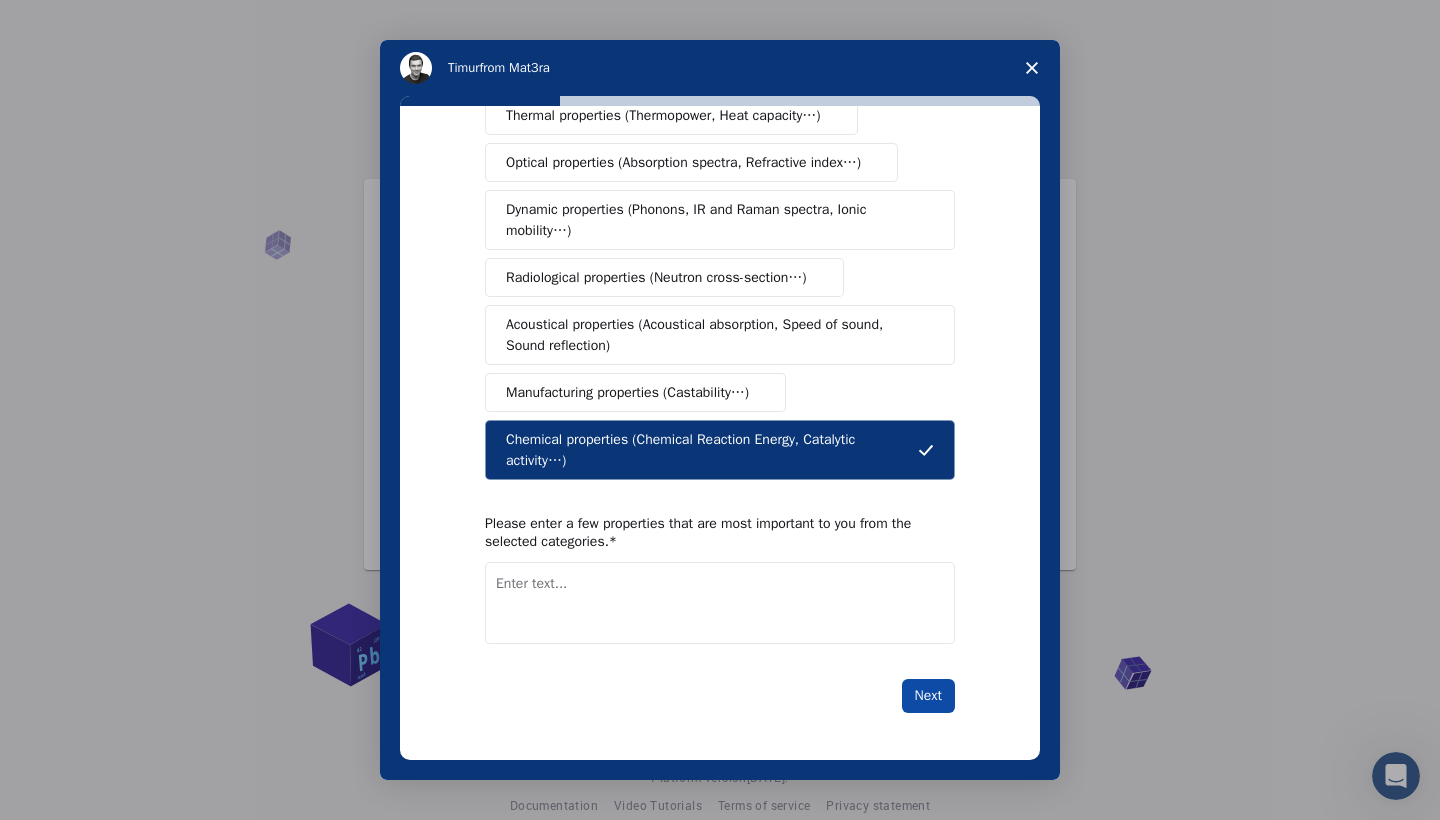 click on "Next" at bounding box center (928, 696) 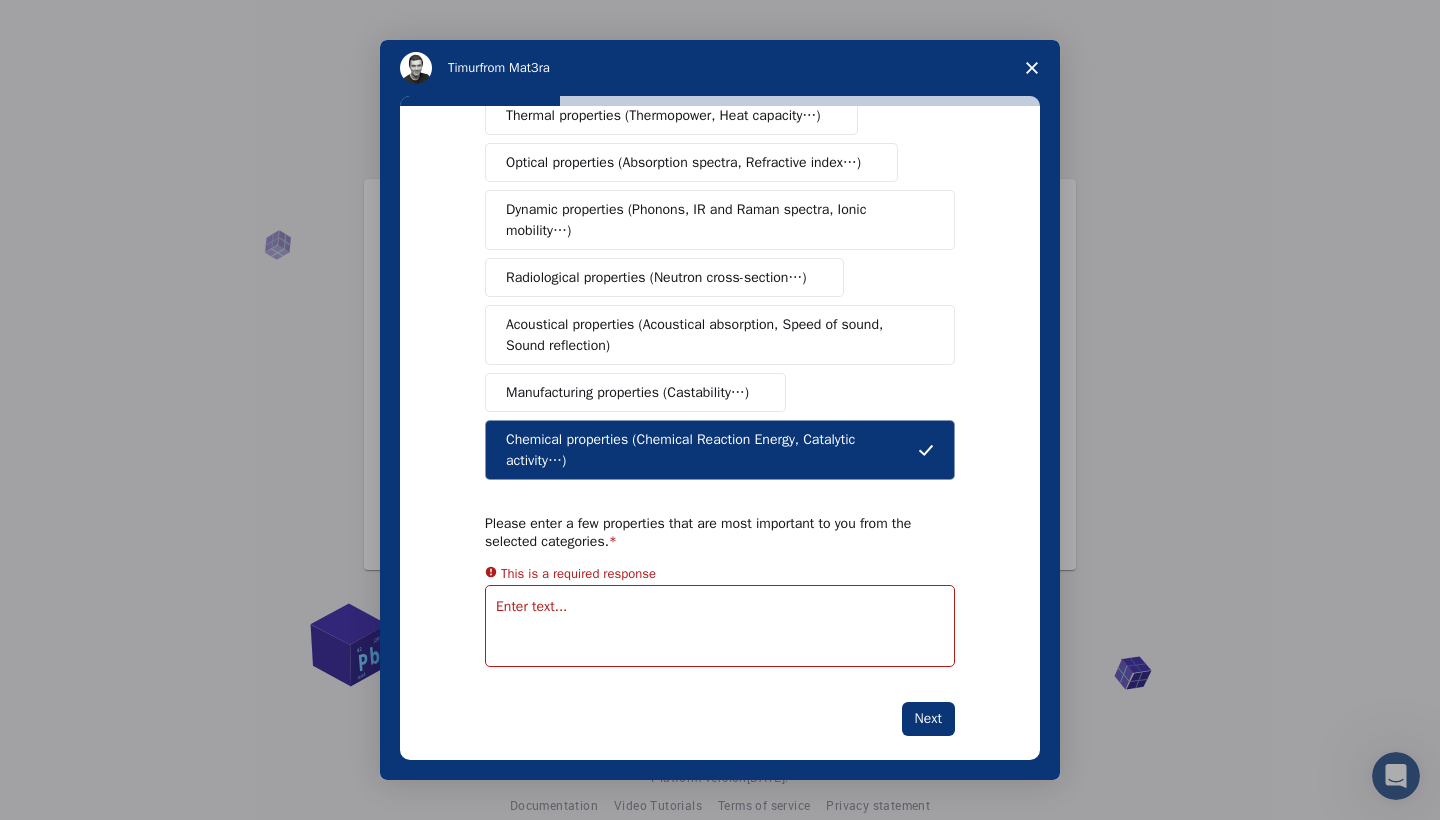 click at bounding box center (720, 626) 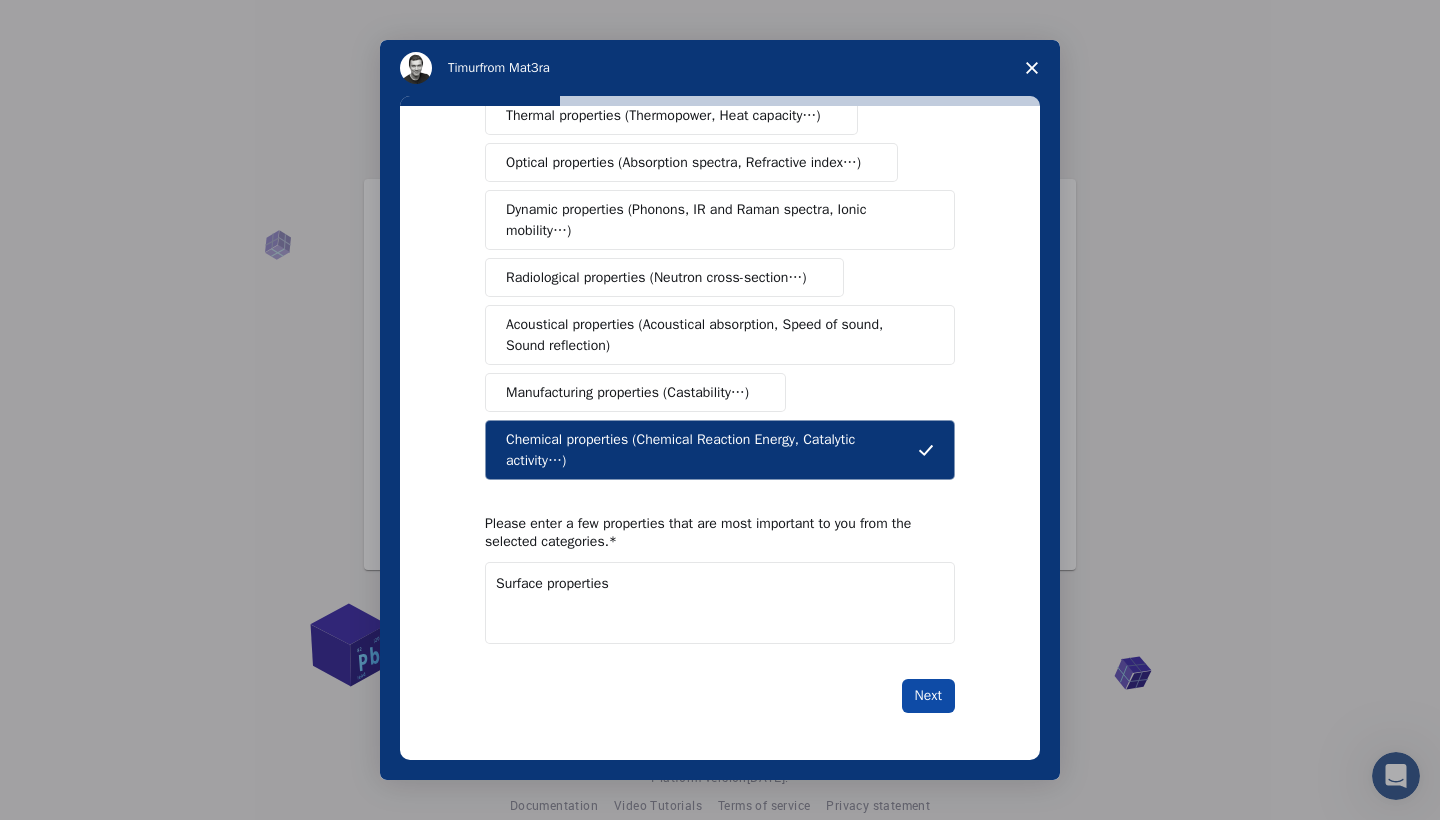 type on "Surface properties" 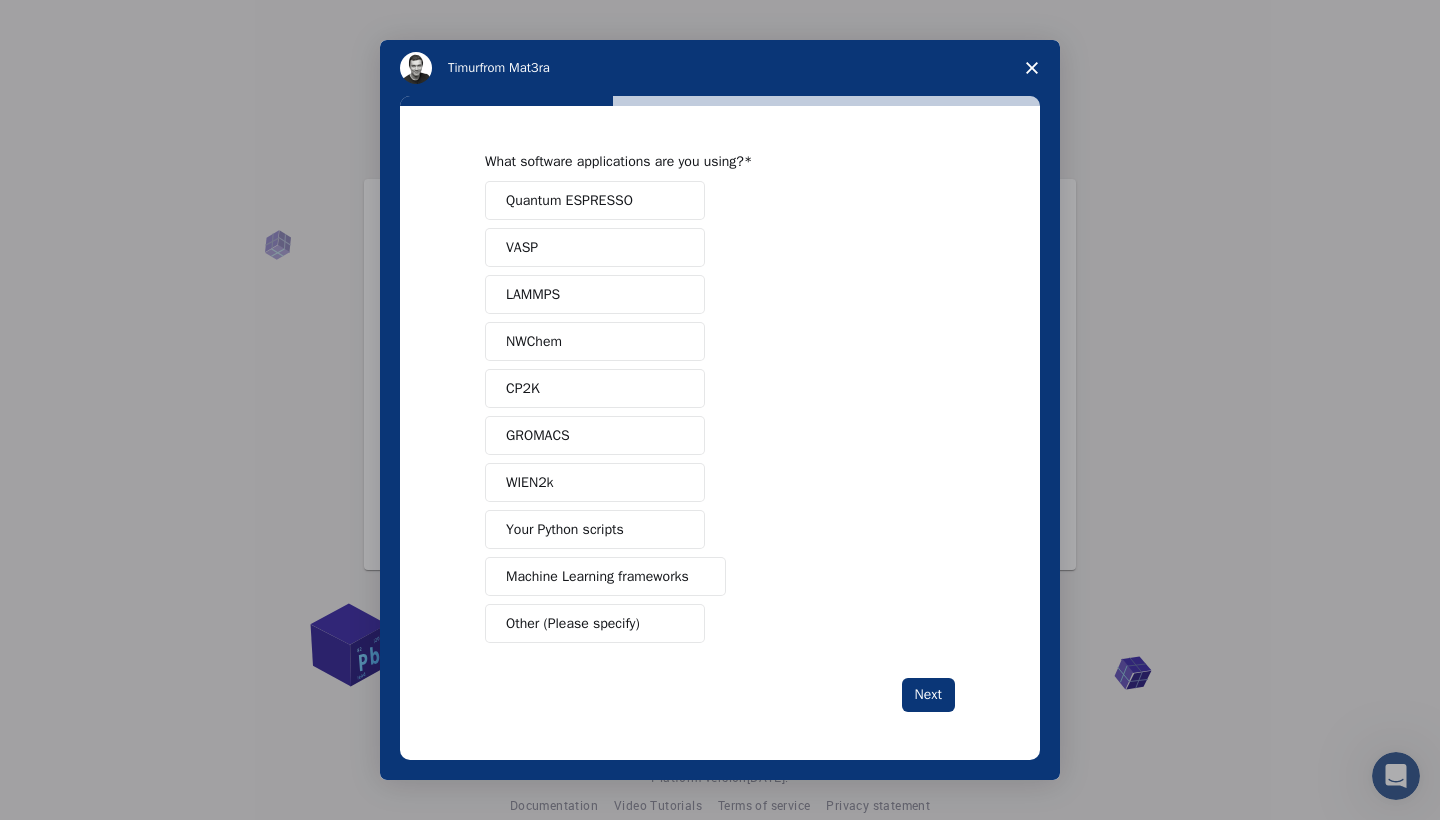 scroll, scrollTop: 1, scrollLeft: 0, axis: vertical 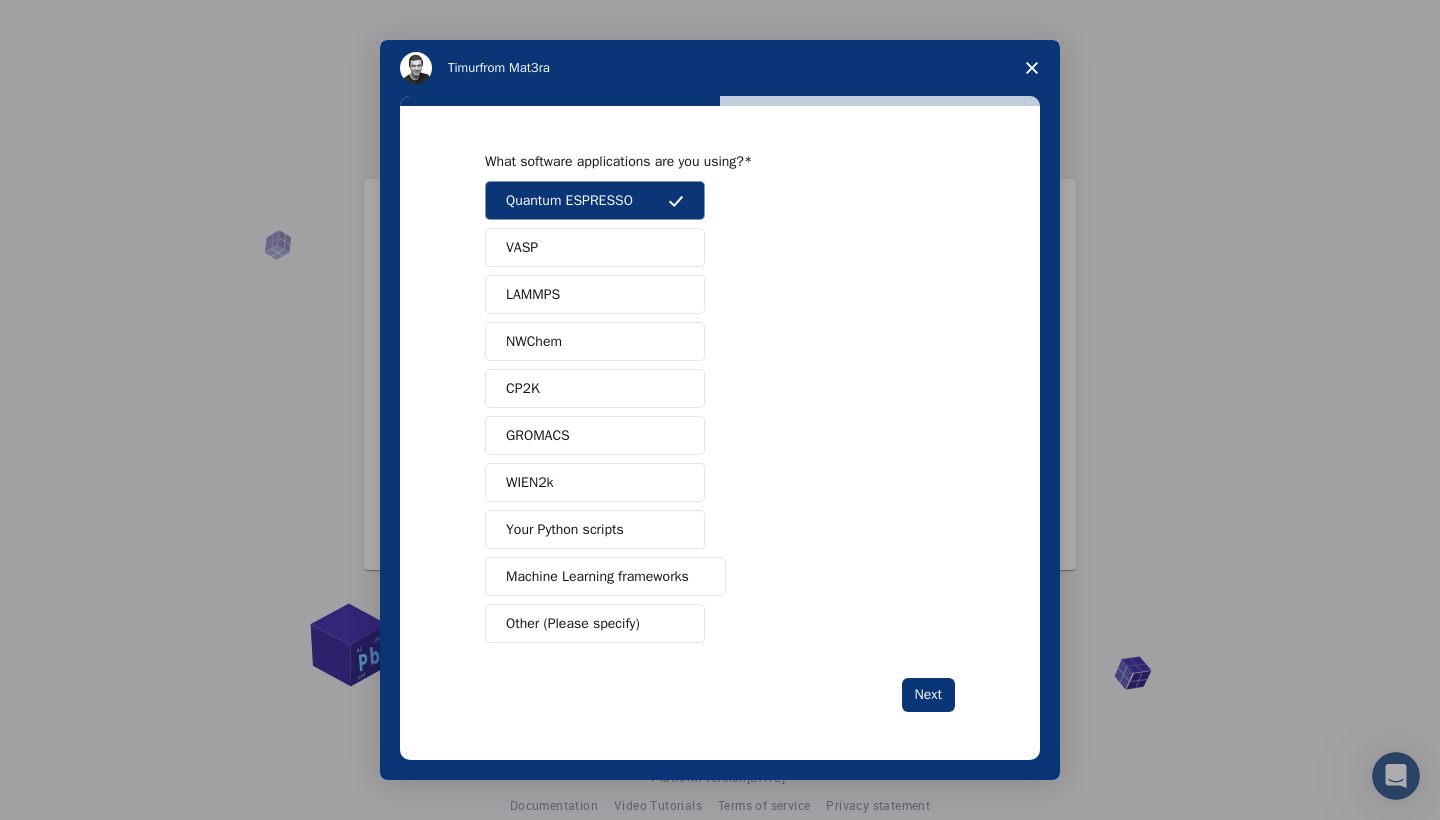 click on "VASP" at bounding box center (595, 247) 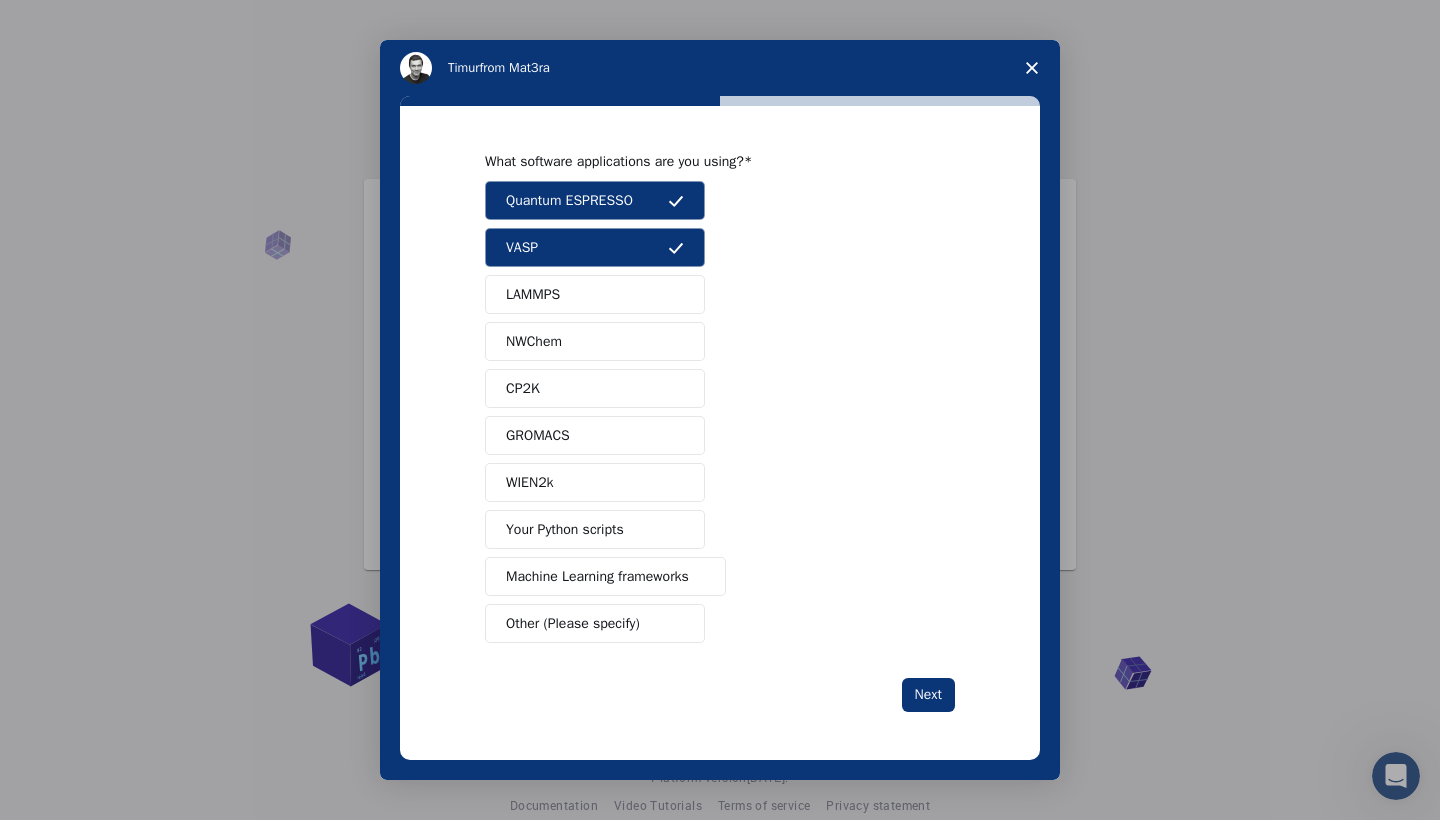 click on "LAMMPS" at bounding box center [595, 294] 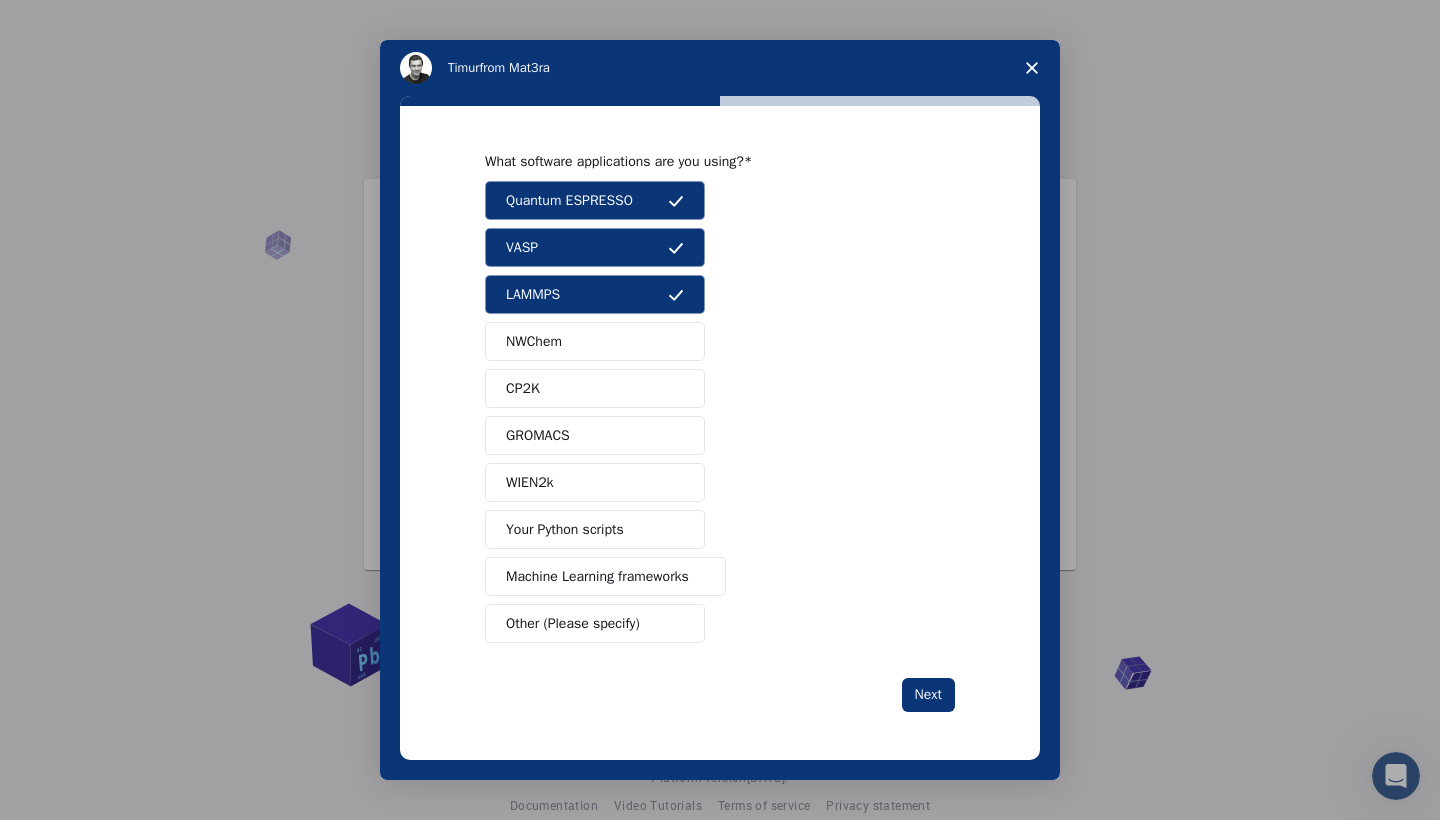 click on "Machine Learning frameworks" at bounding box center [605, 576] 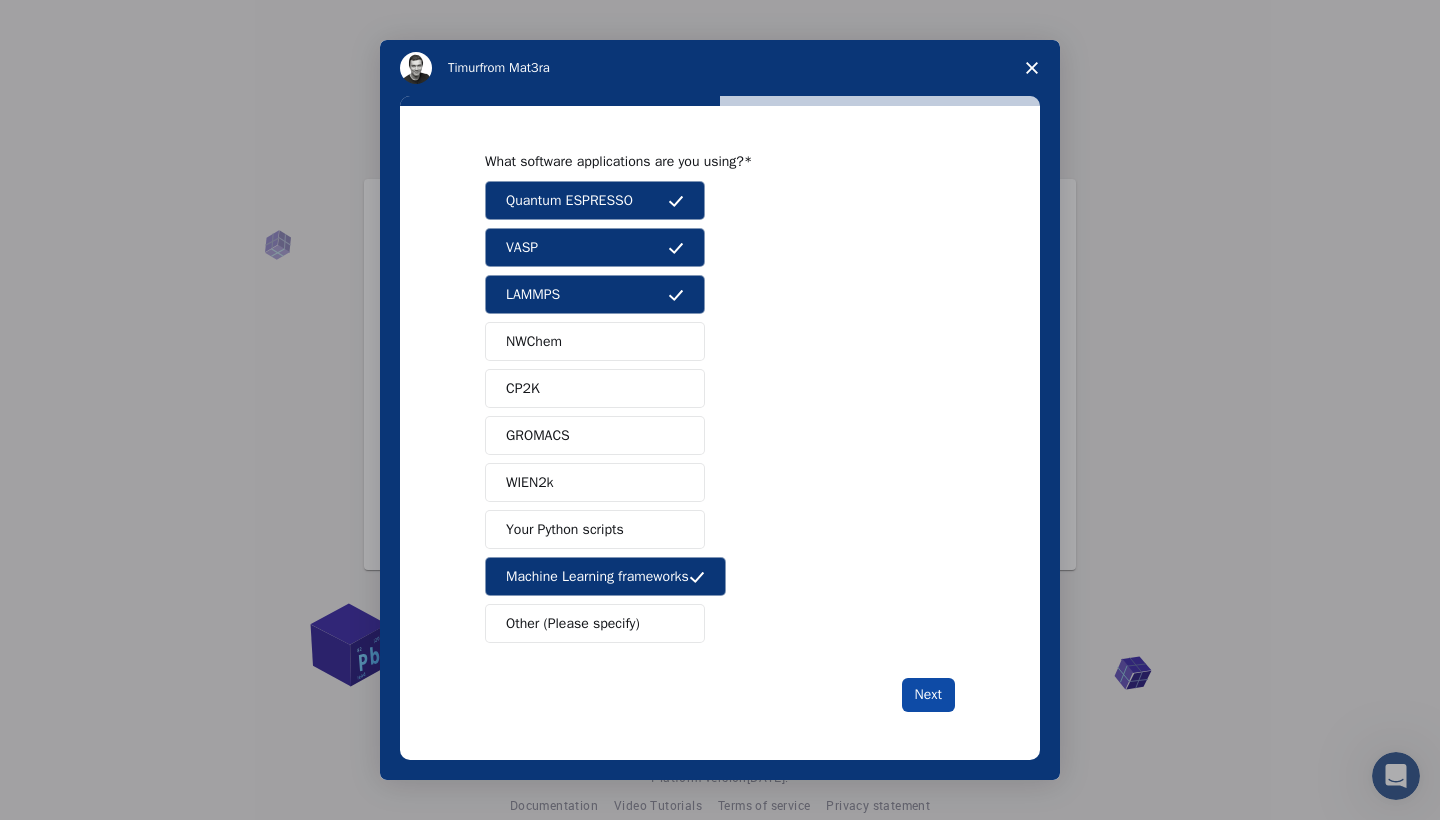 click on "Next" at bounding box center (928, 695) 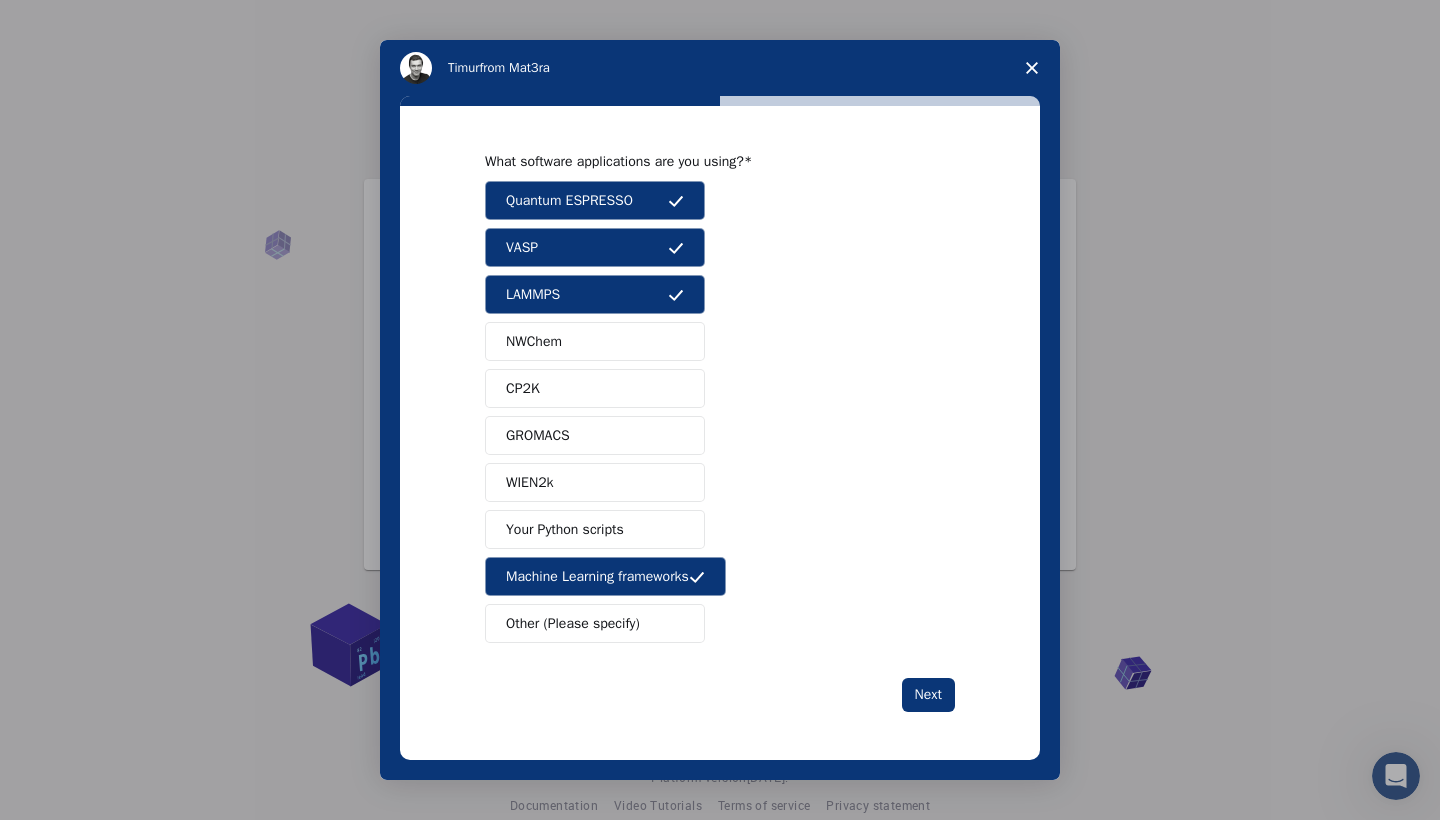 scroll, scrollTop: 0, scrollLeft: 0, axis: both 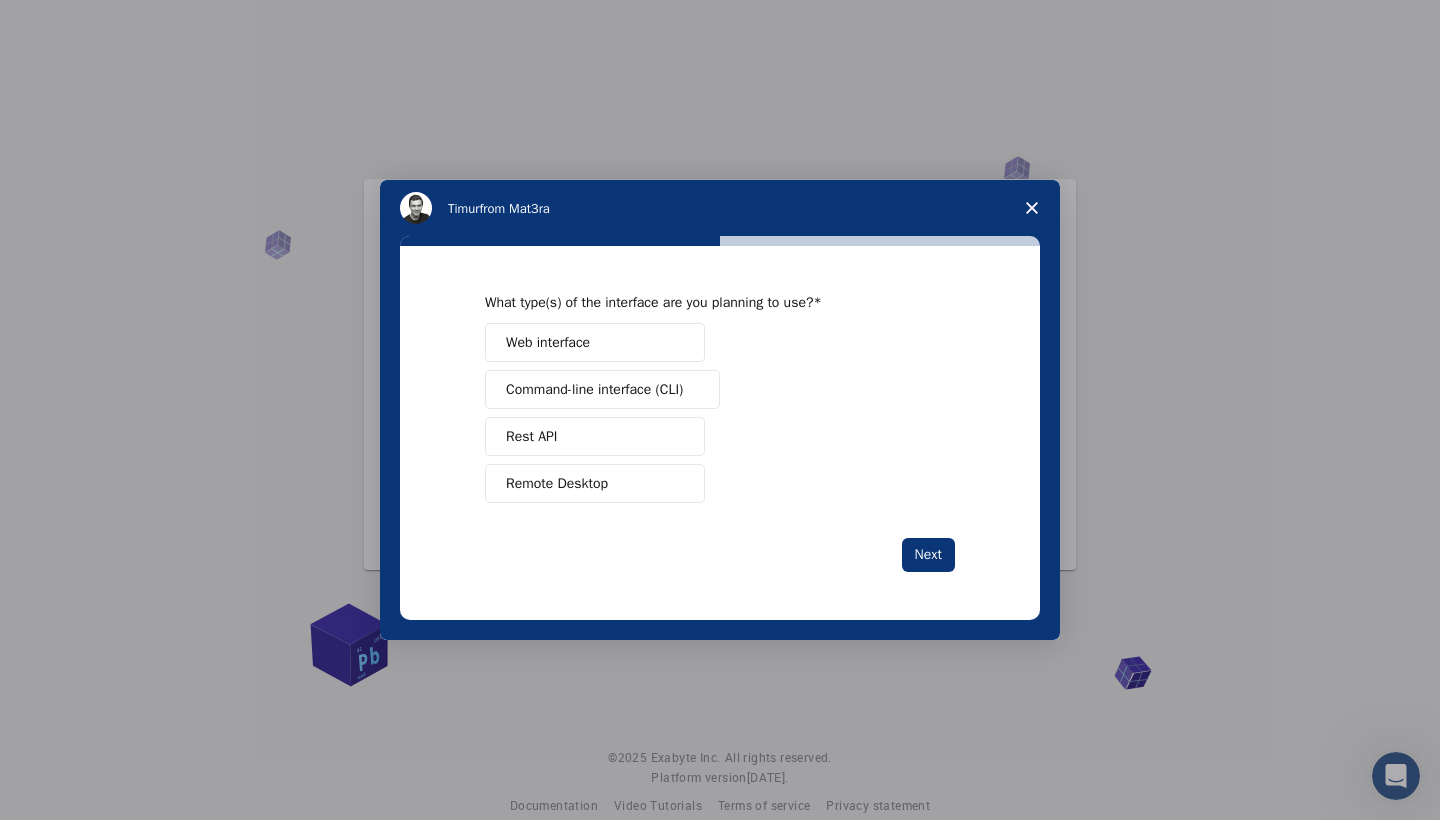 click on "Web interface" at bounding box center (595, 342) 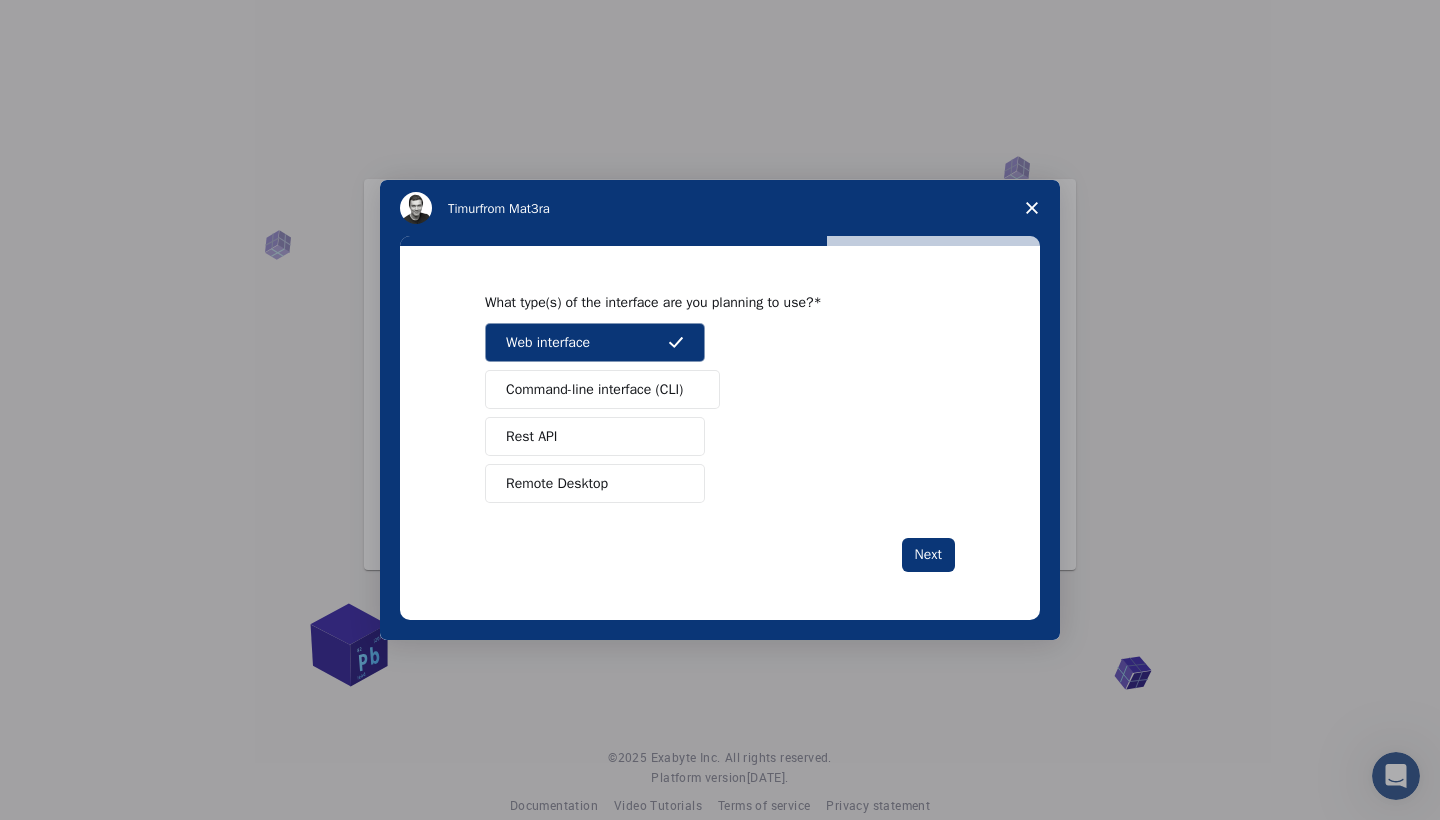 click on "Command-line interface (CLI)" at bounding box center [594, 389] 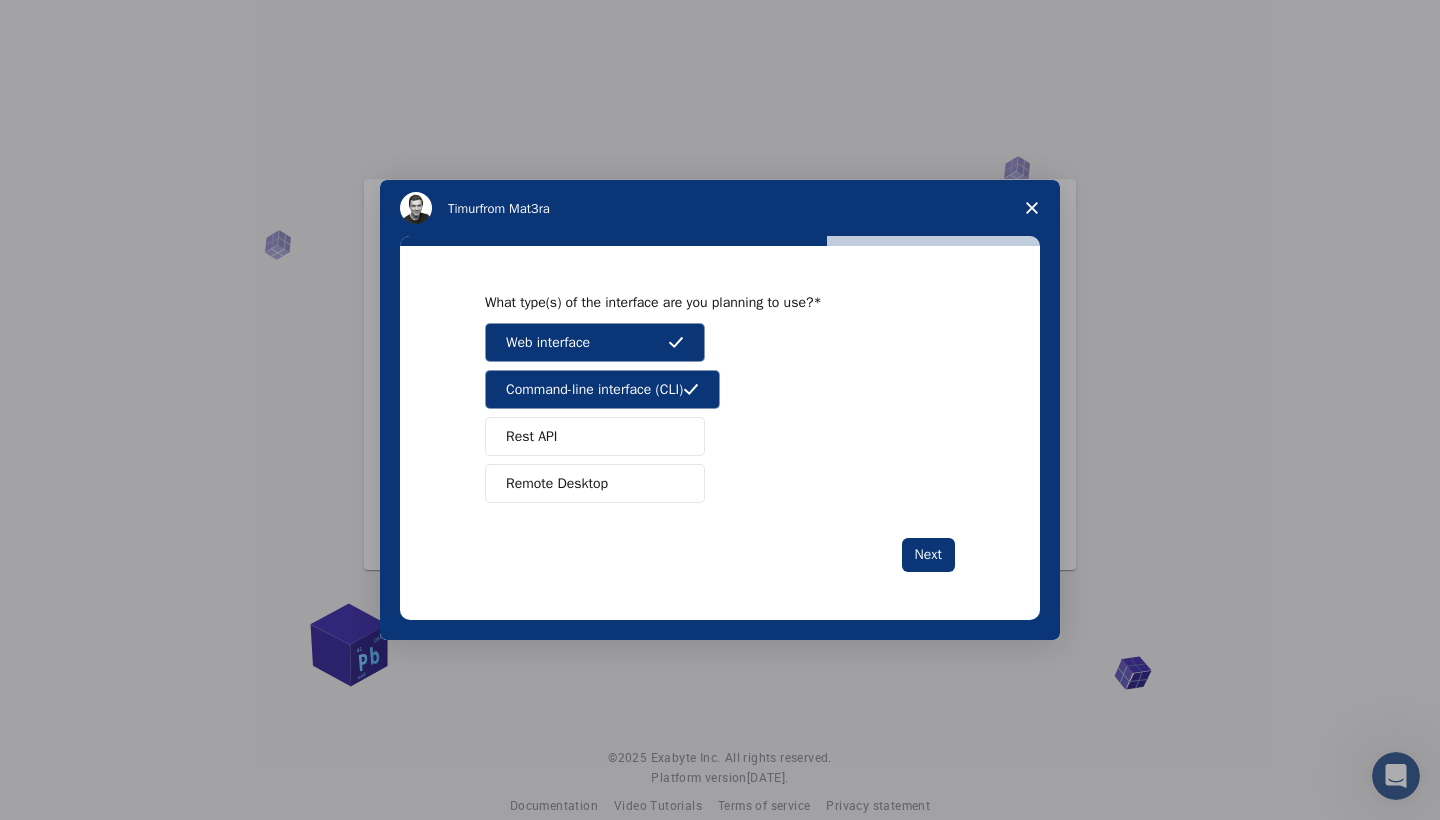 click on "Rest API" at bounding box center [595, 436] 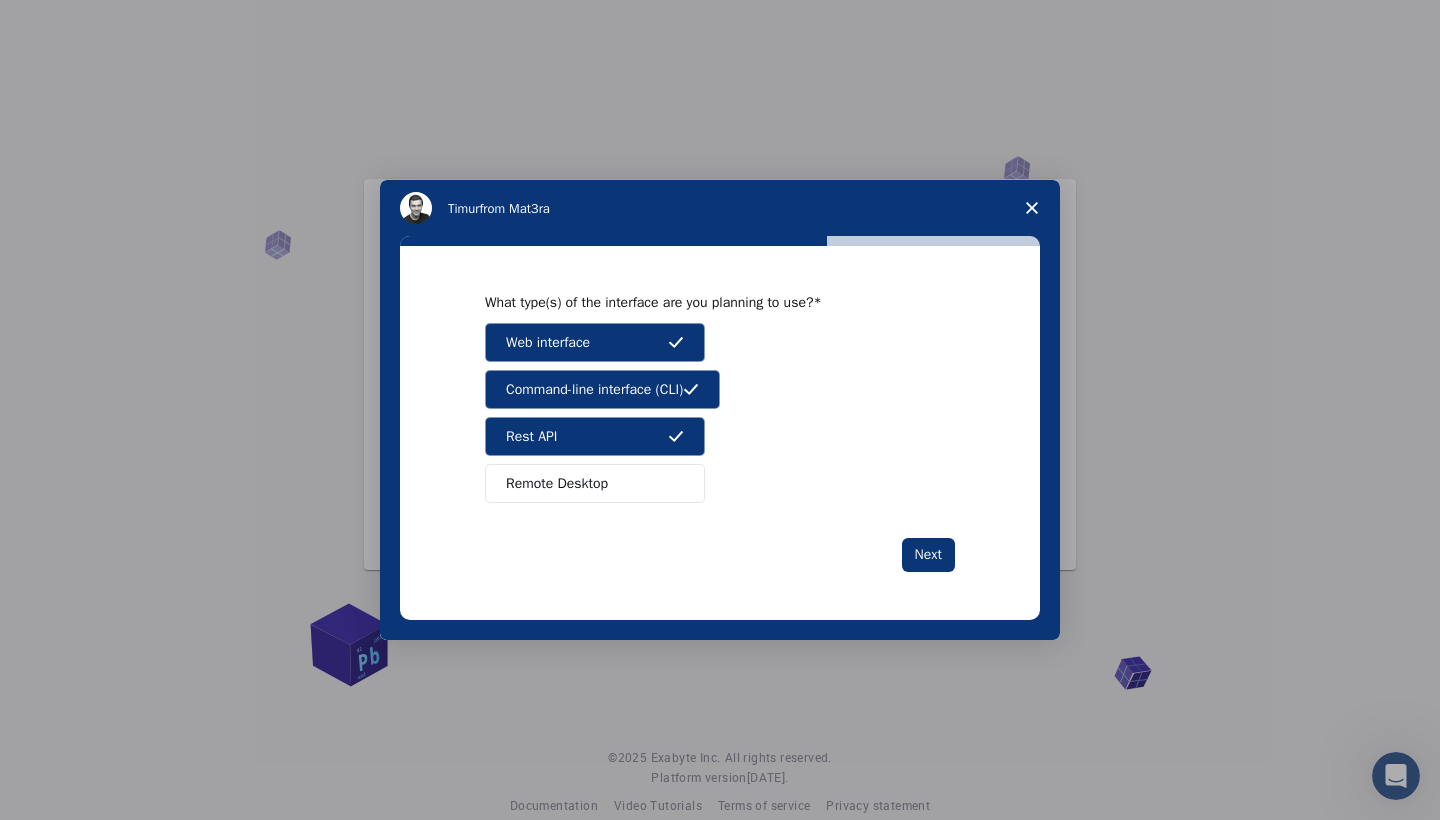 click on "Remote Desktop" at bounding box center (595, 483) 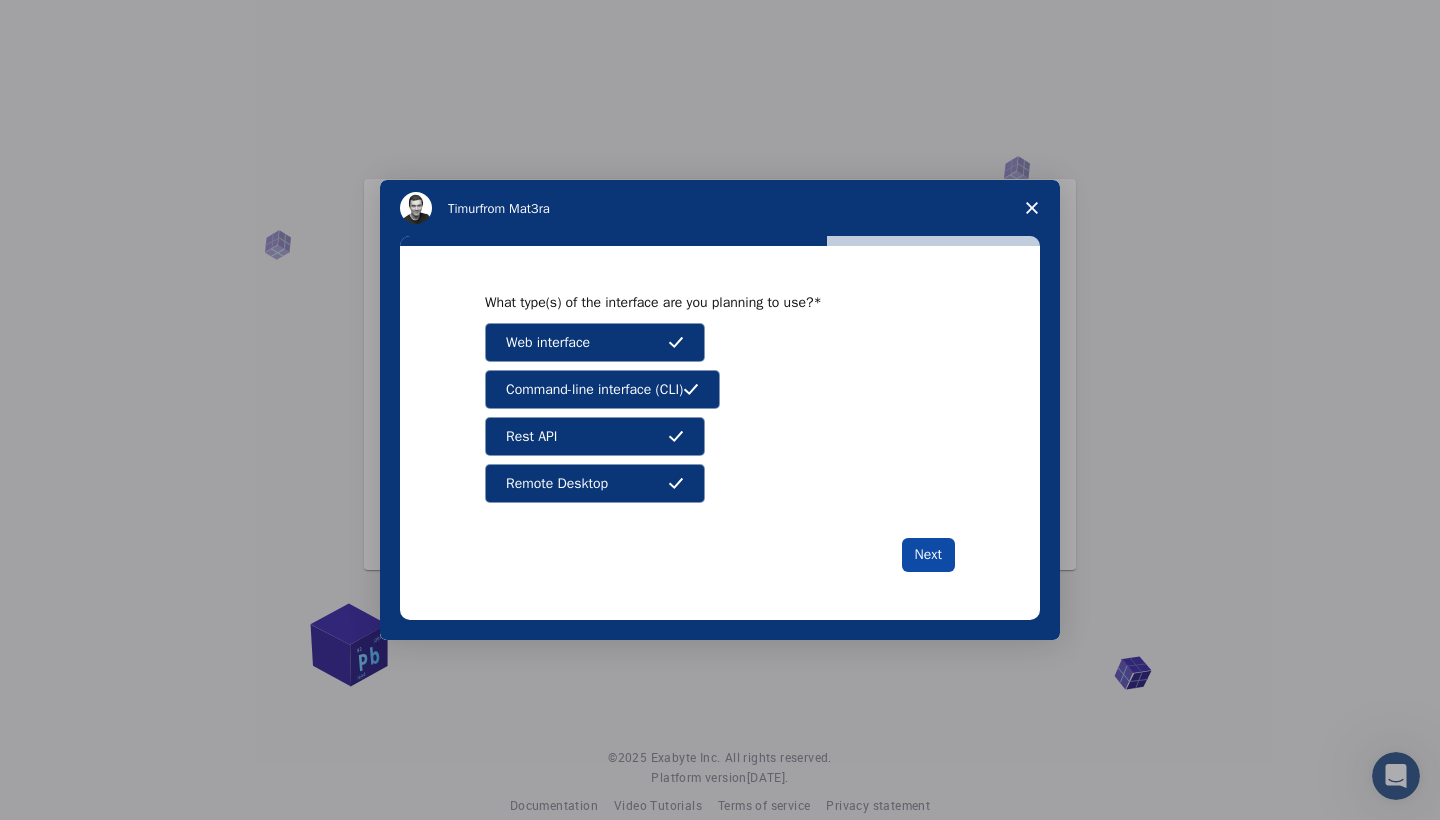 click on "Next" at bounding box center (928, 555) 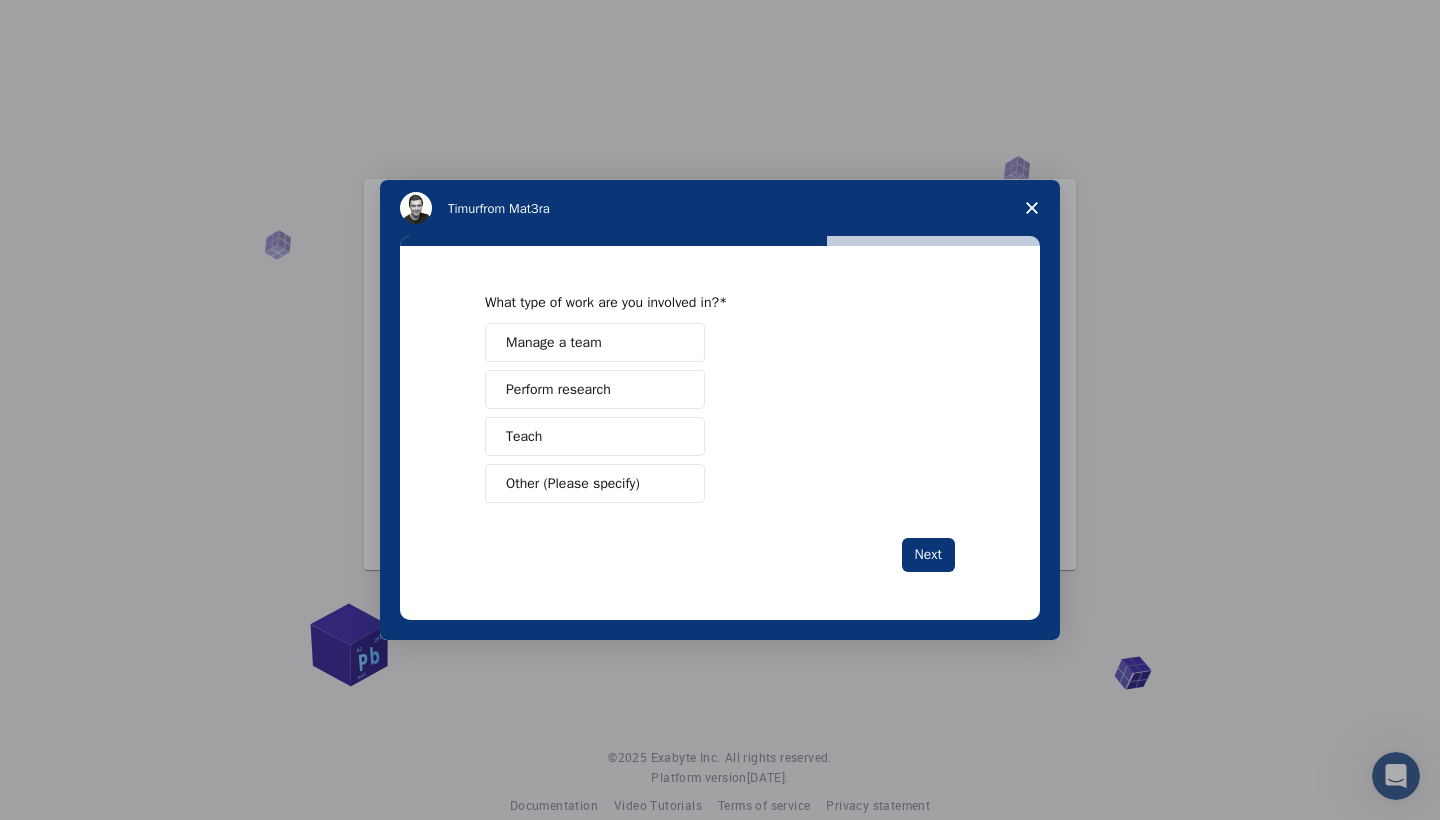 click on "Perform research" at bounding box center (558, 389) 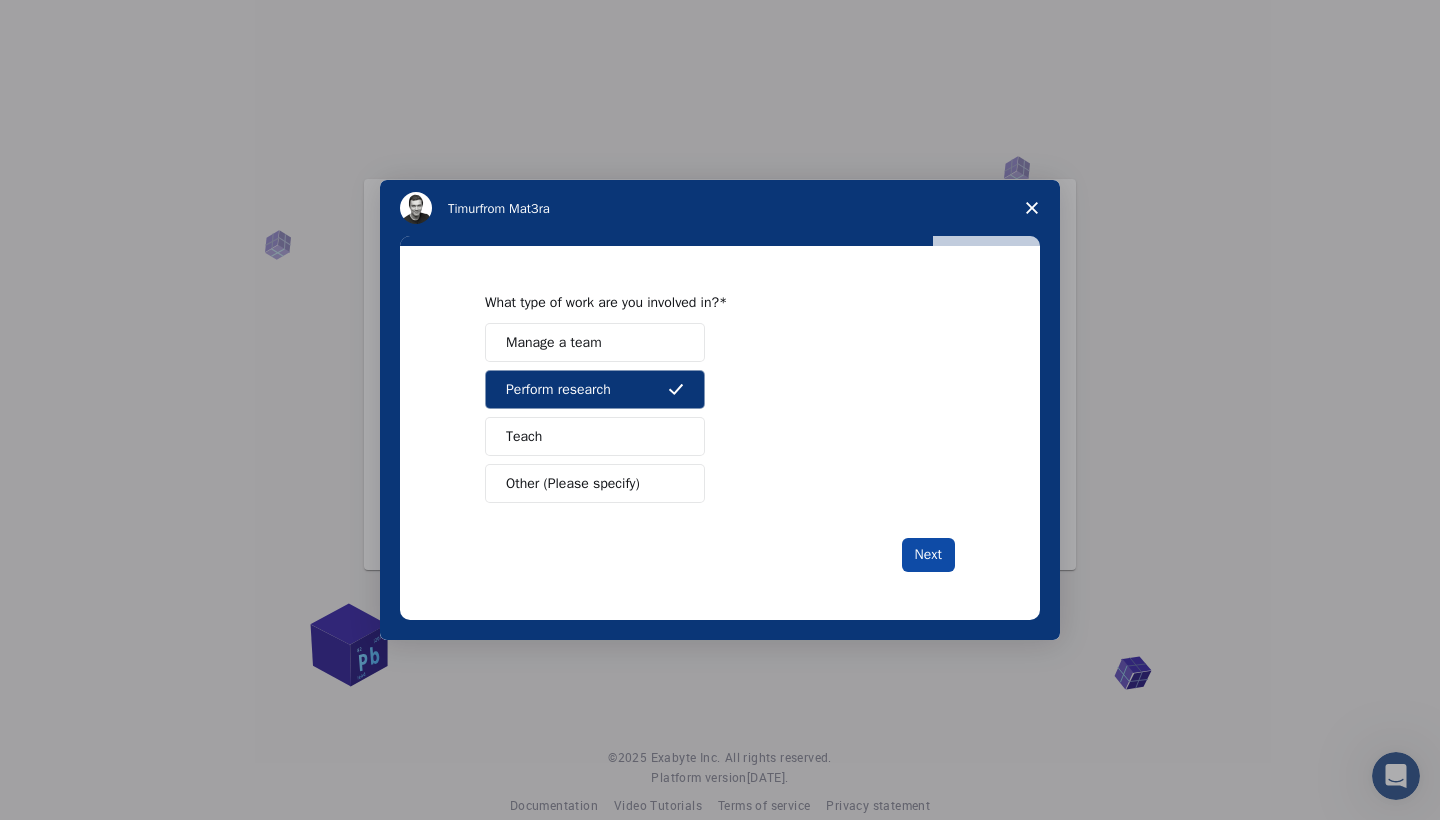 click on "Next" at bounding box center (928, 555) 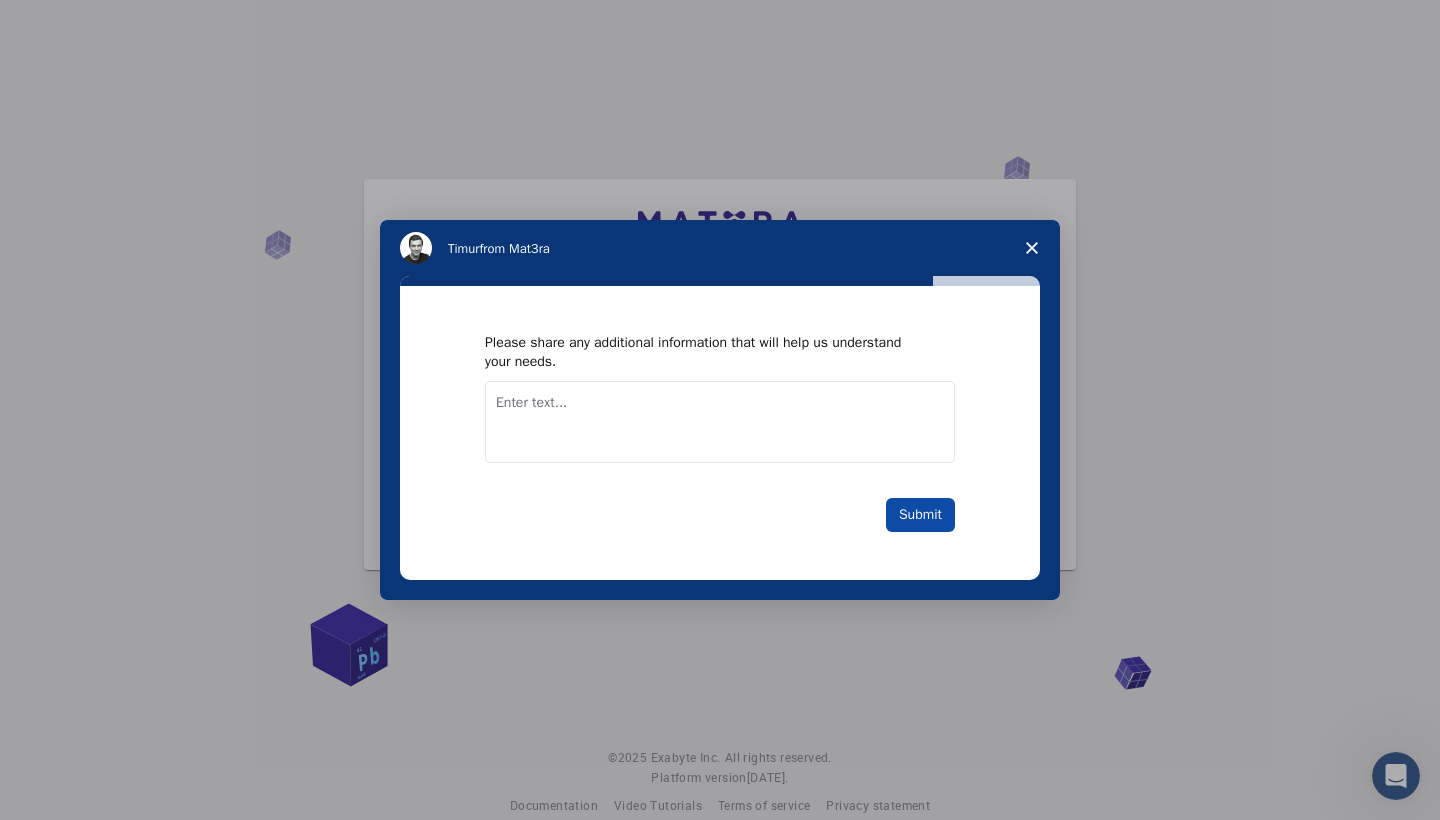 click on "Submit" at bounding box center [920, 515] 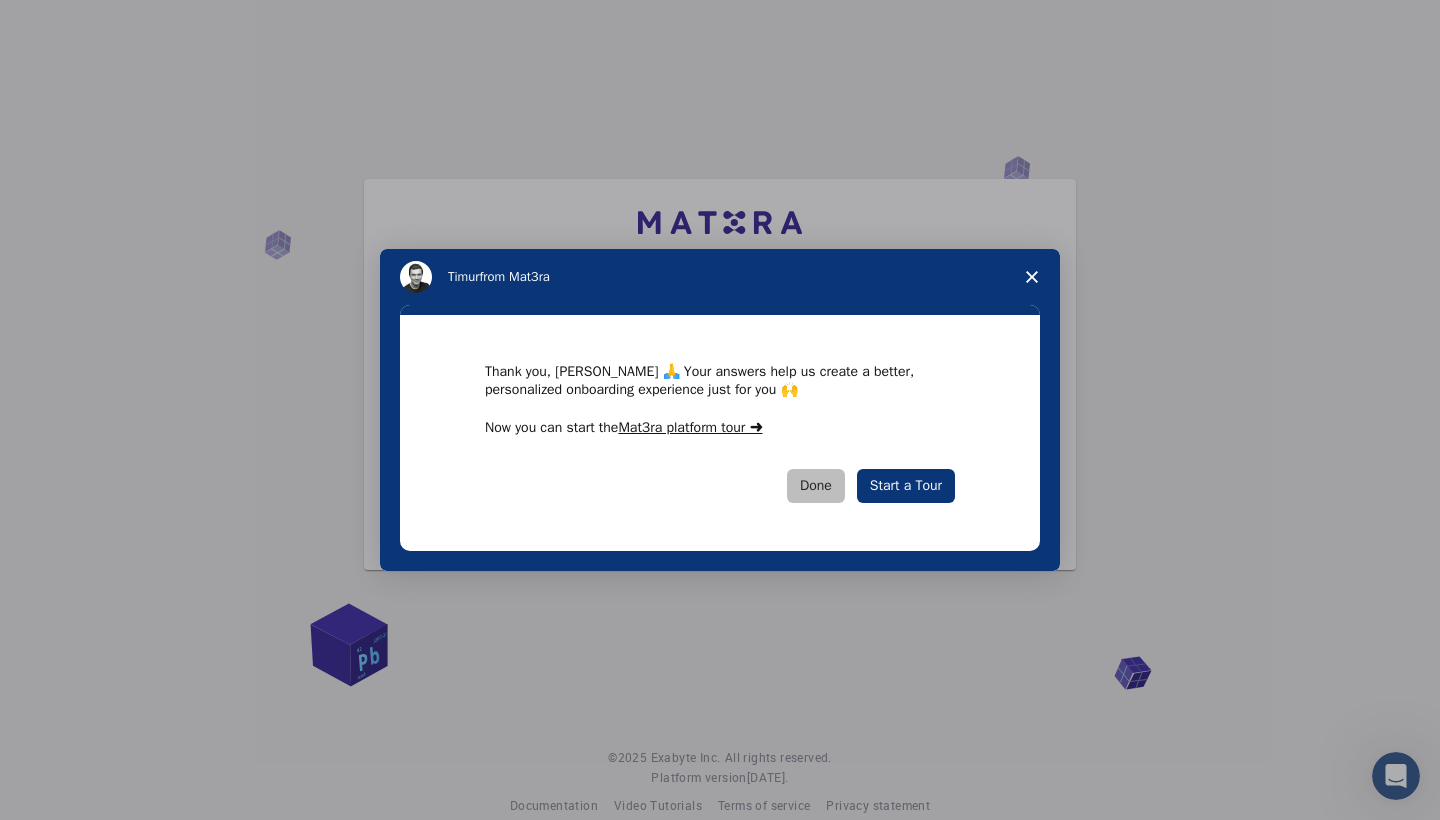click on "Done" at bounding box center [816, 486] 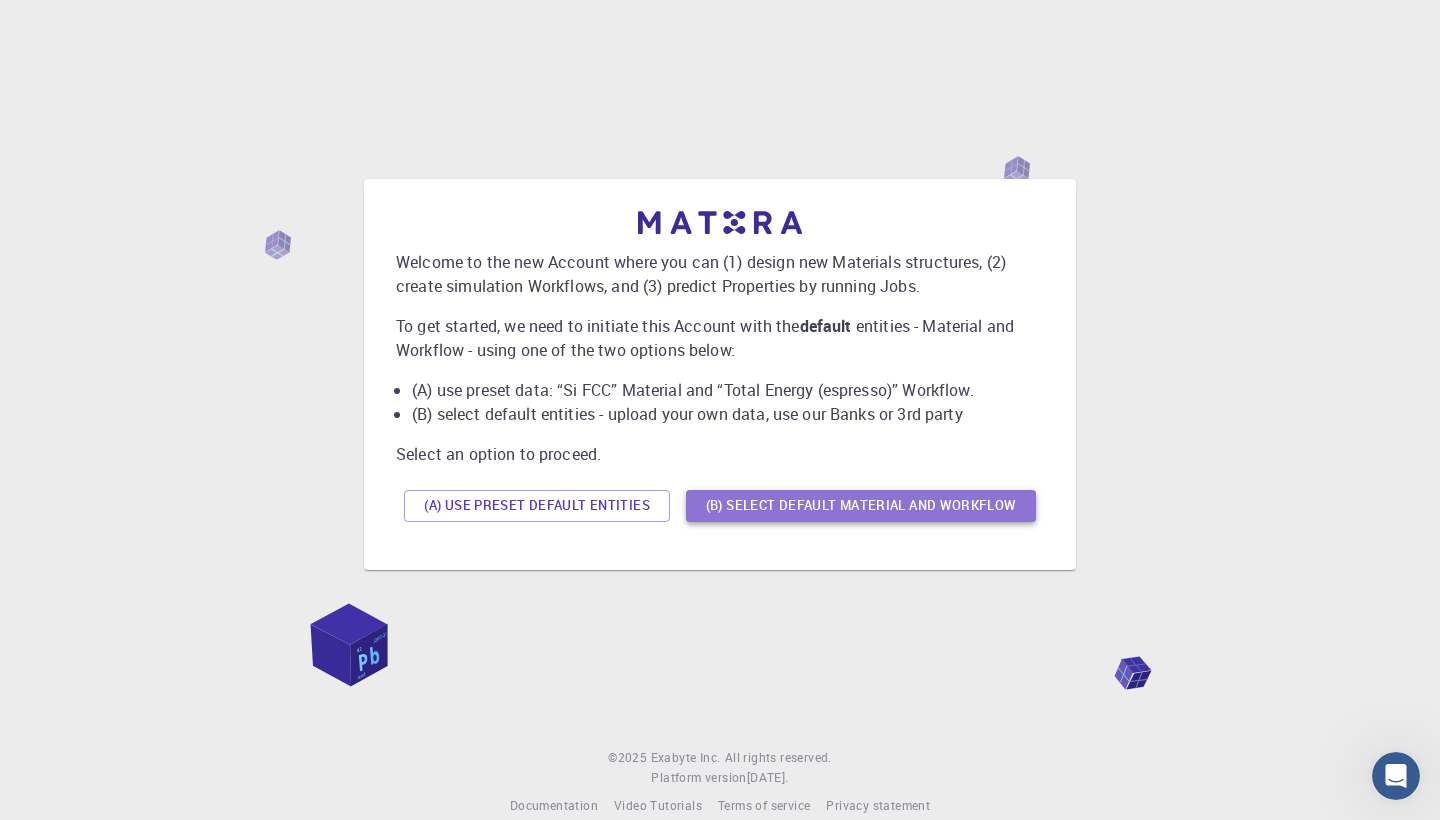 click on "(B) Select default material and workflow" at bounding box center (861, 506) 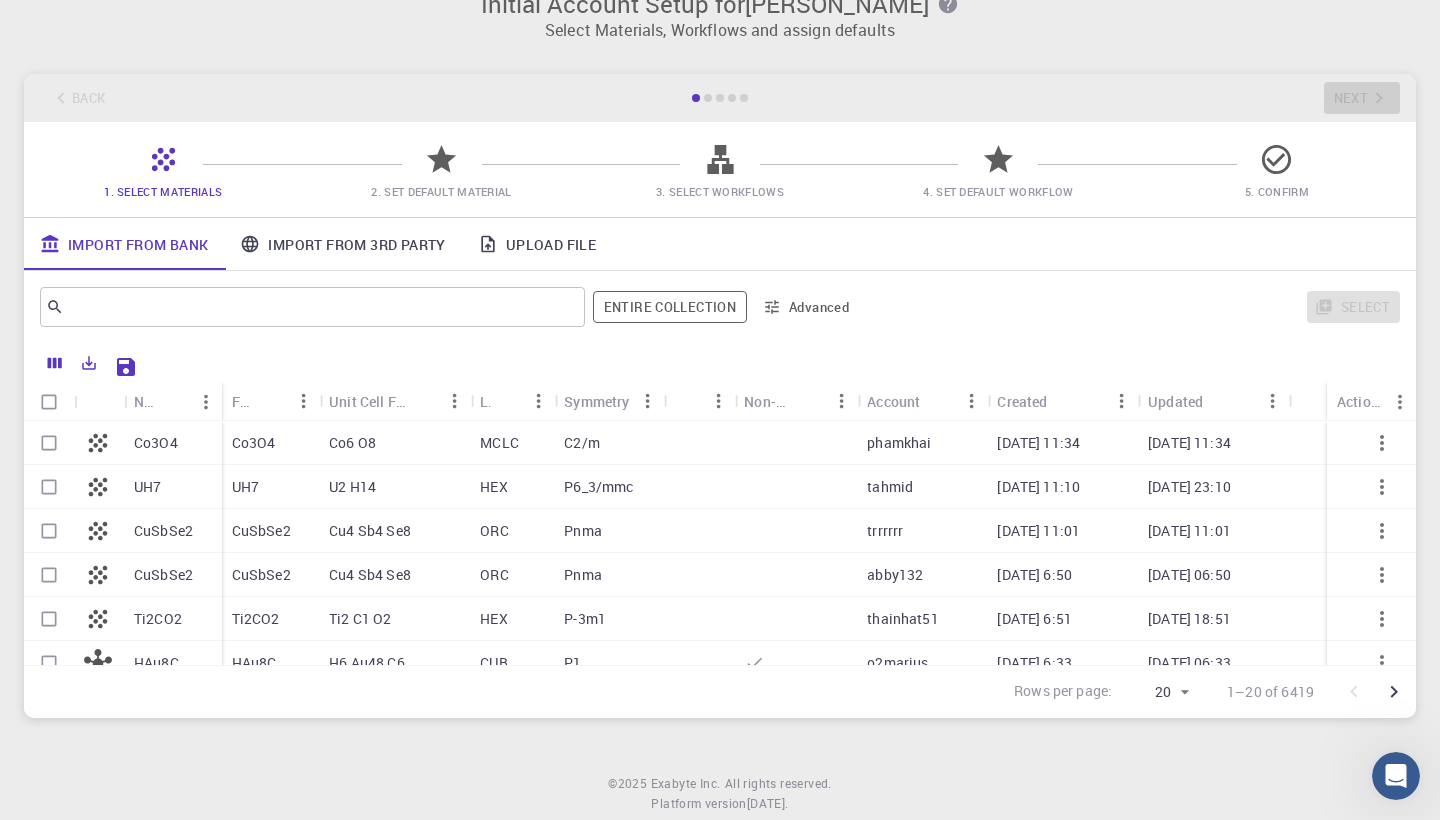 scroll, scrollTop: 33, scrollLeft: 0, axis: vertical 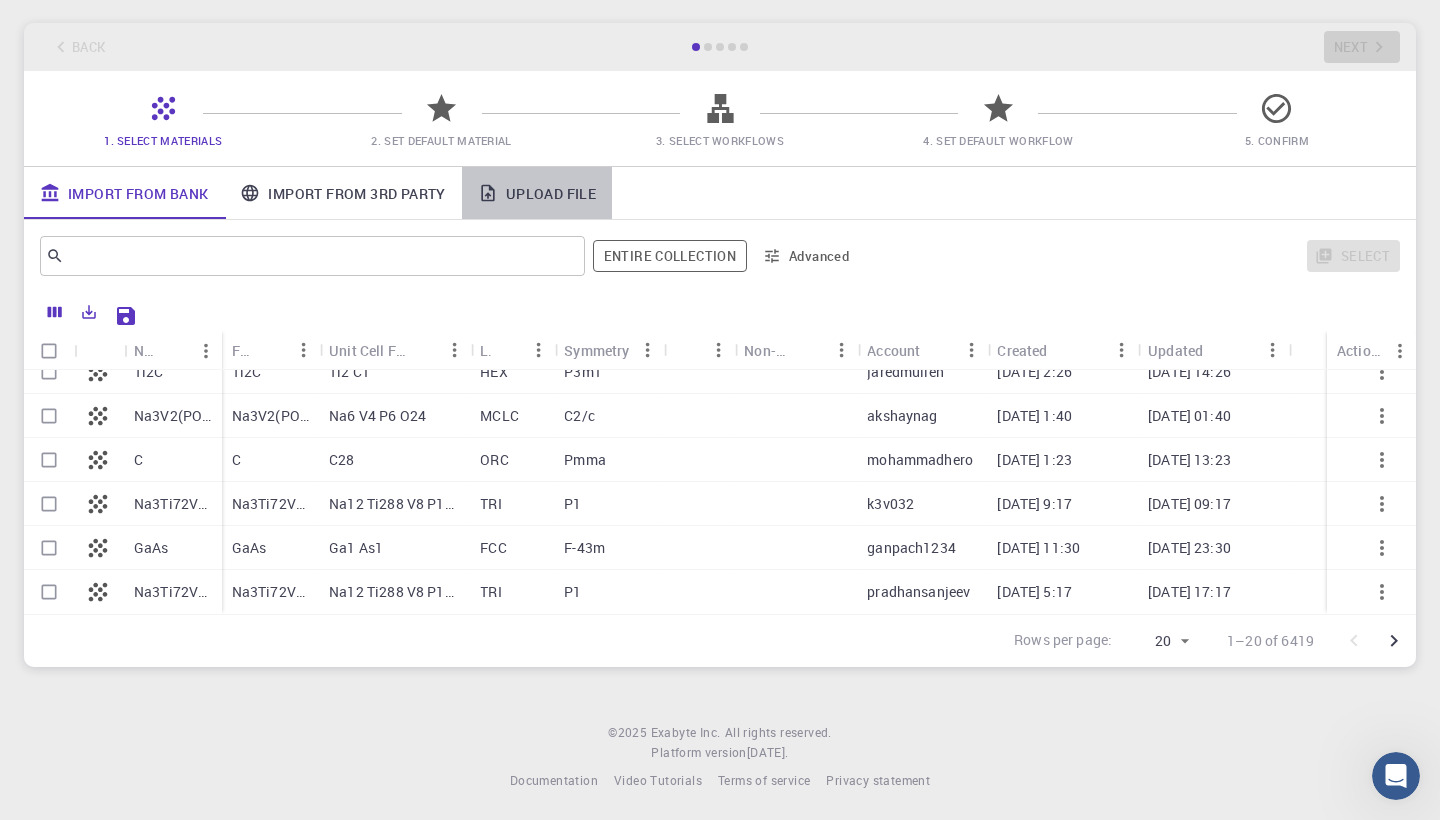 click on "Upload File" at bounding box center (537, 193) 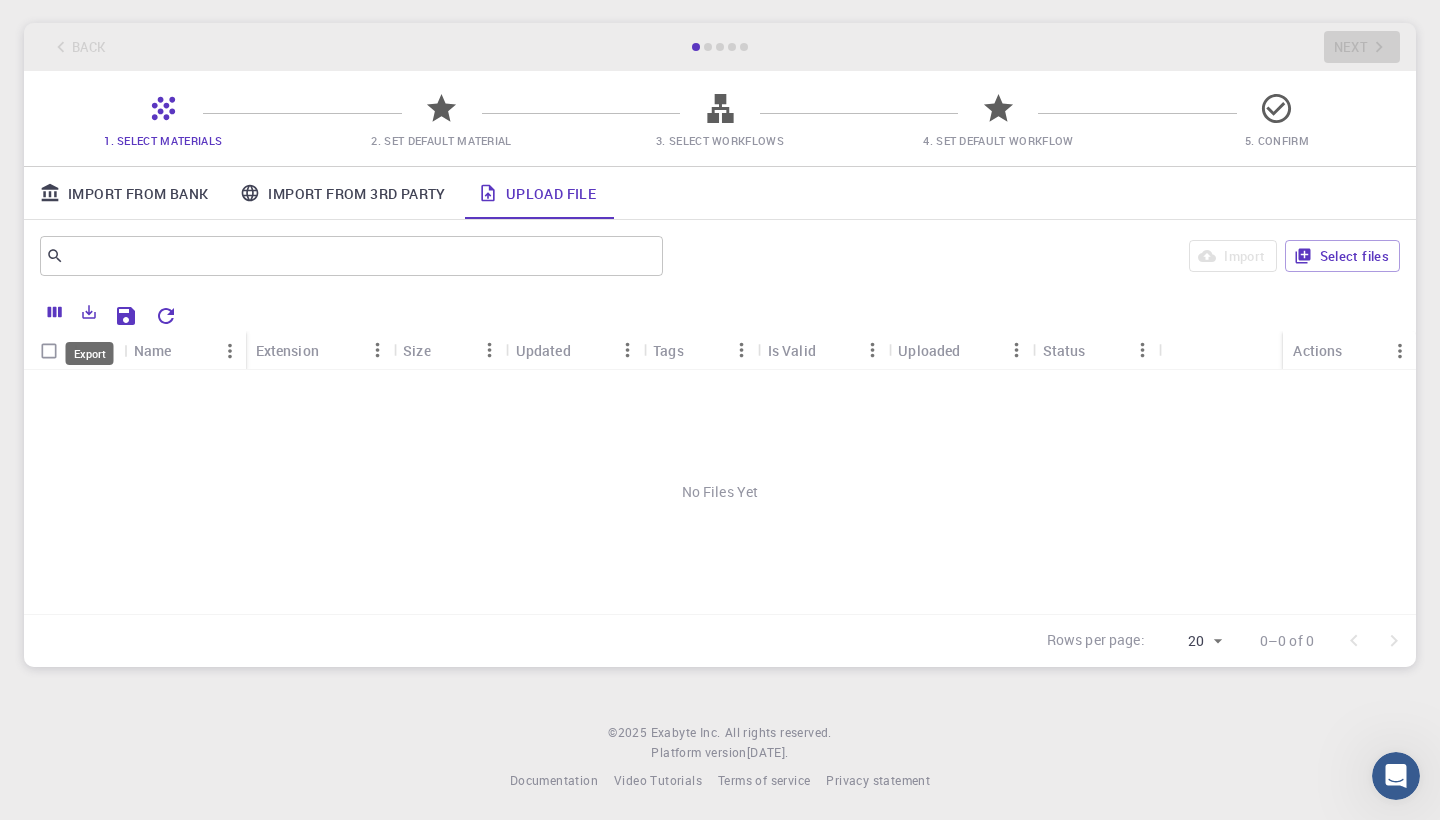 click 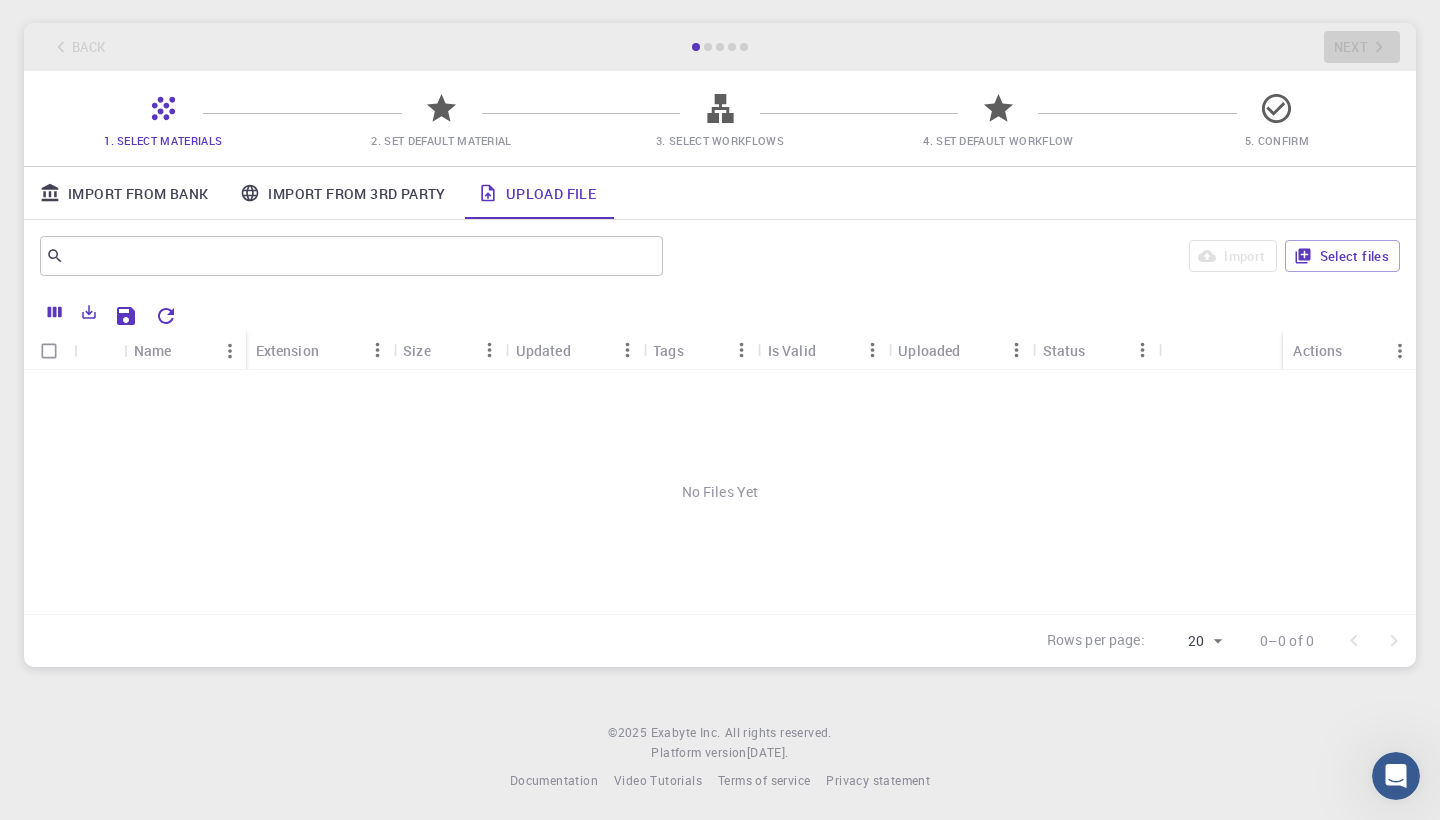 click on "No Files Yet" at bounding box center [720, 492] 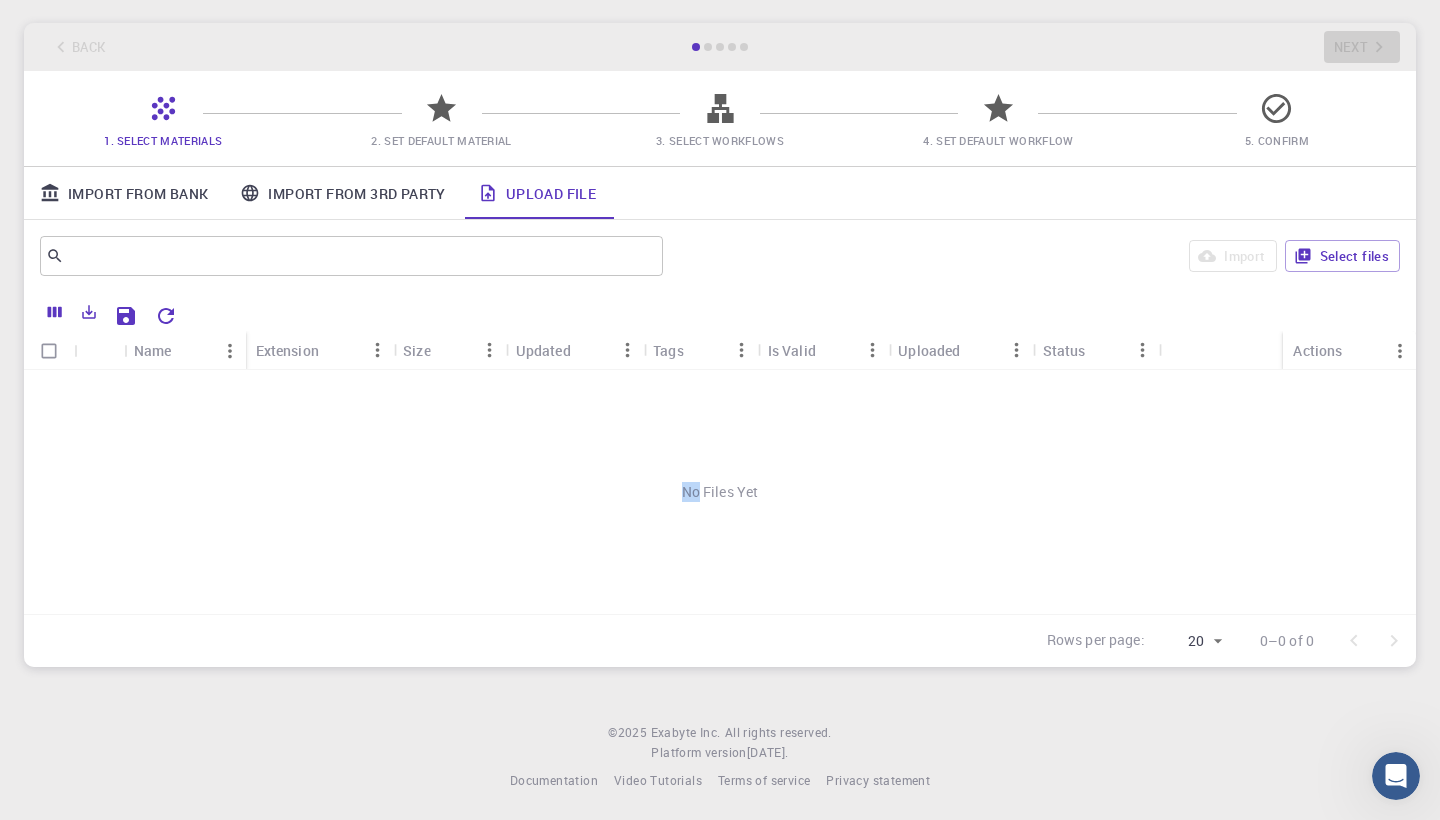 click on "No Files Yet" at bounding box center [720, 492] 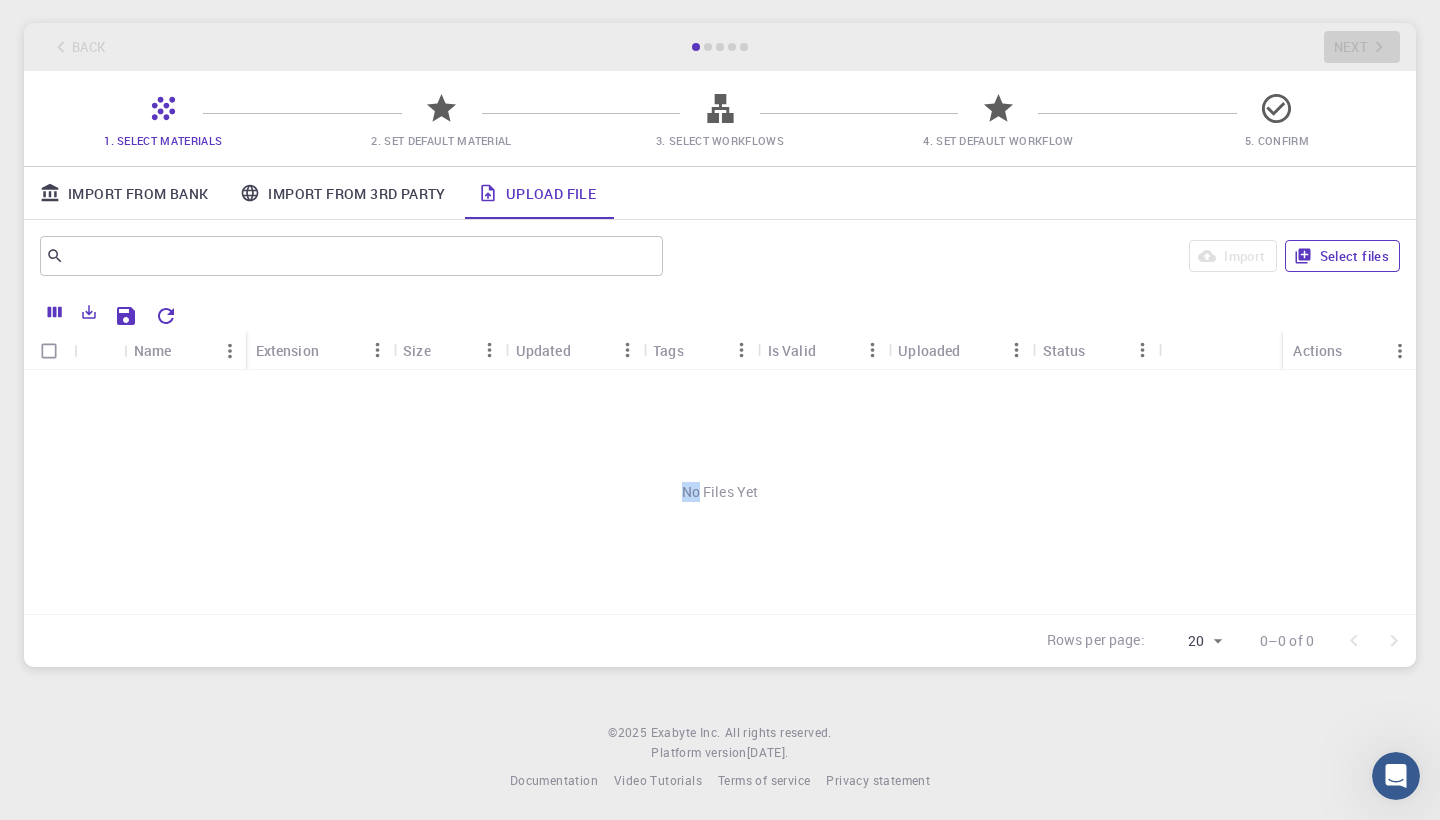 click on "Select files" at bounding box center (1342, 256) 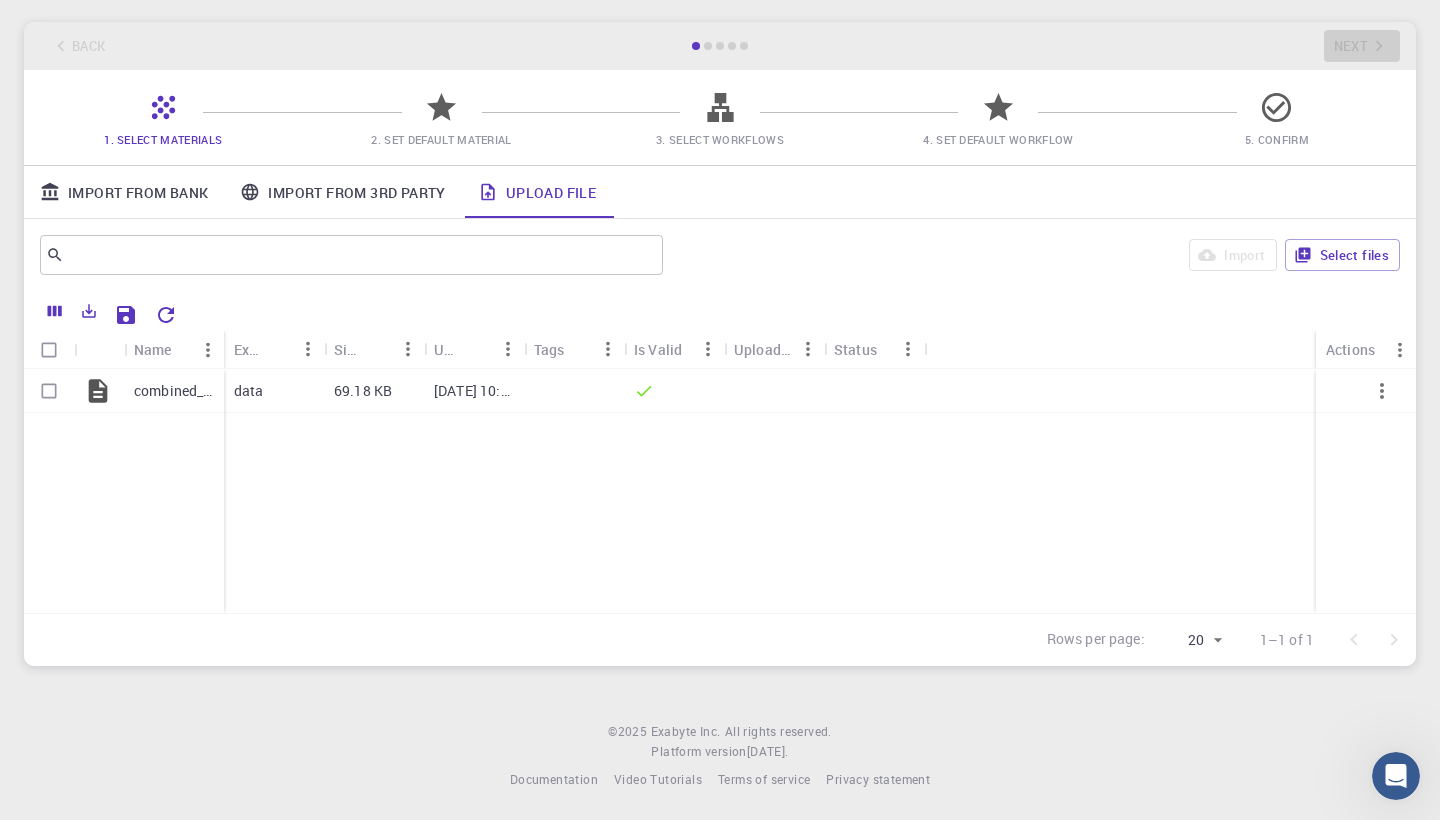 scroll, scrollTop: 85, scrollLeft: 0, axis: vertical 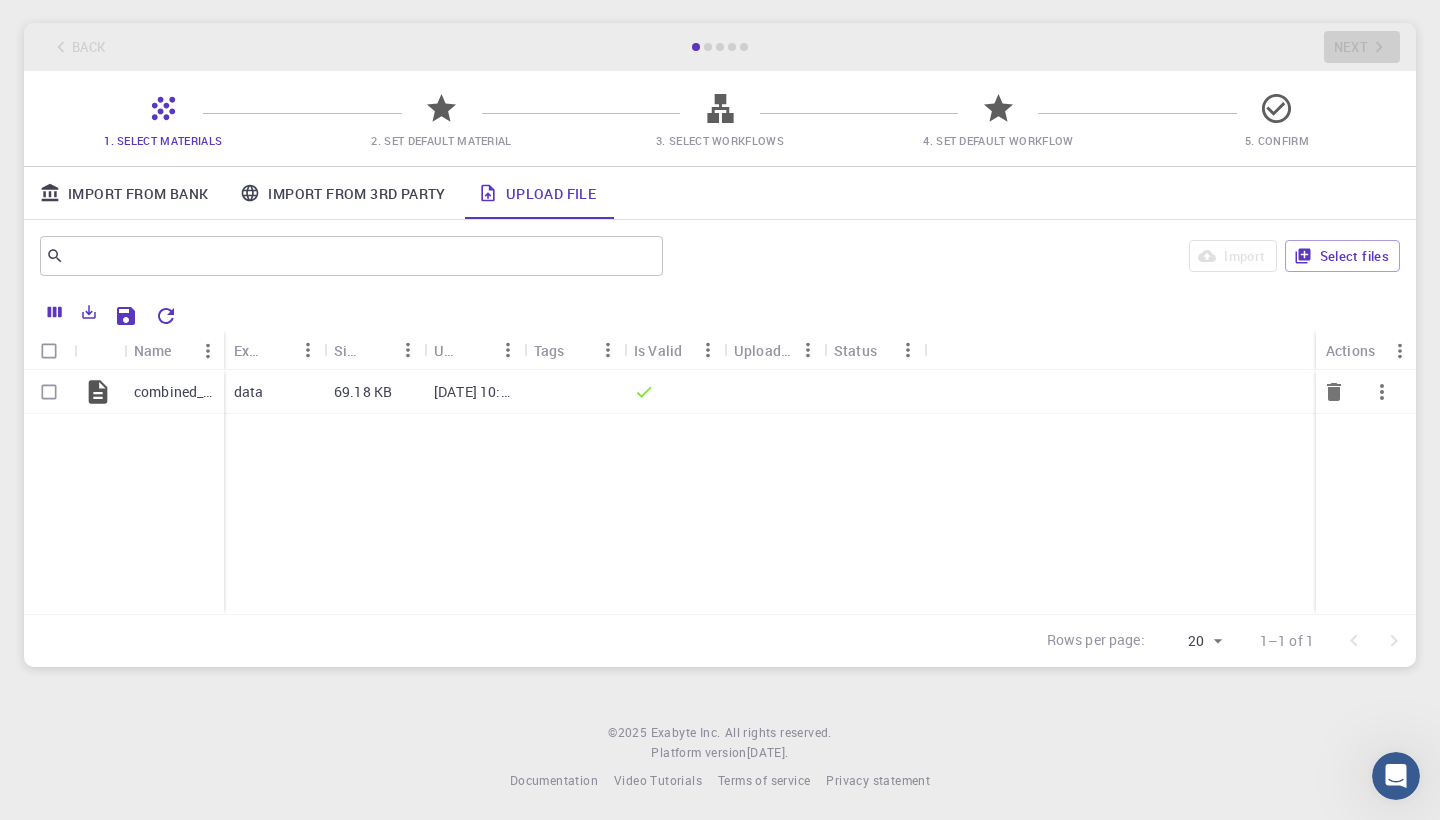click at bounding box center (49, 392) 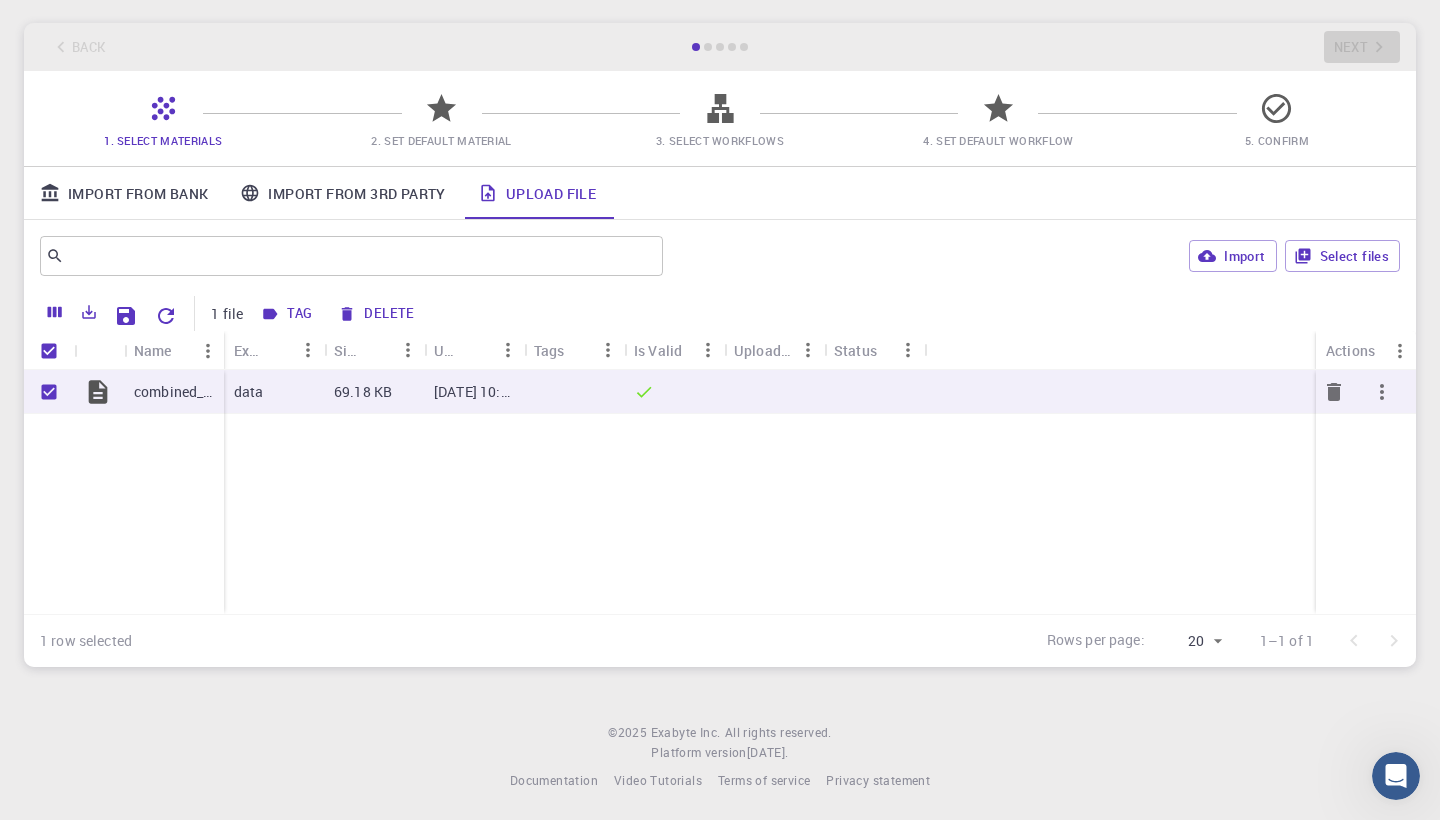 checkbox on "true" 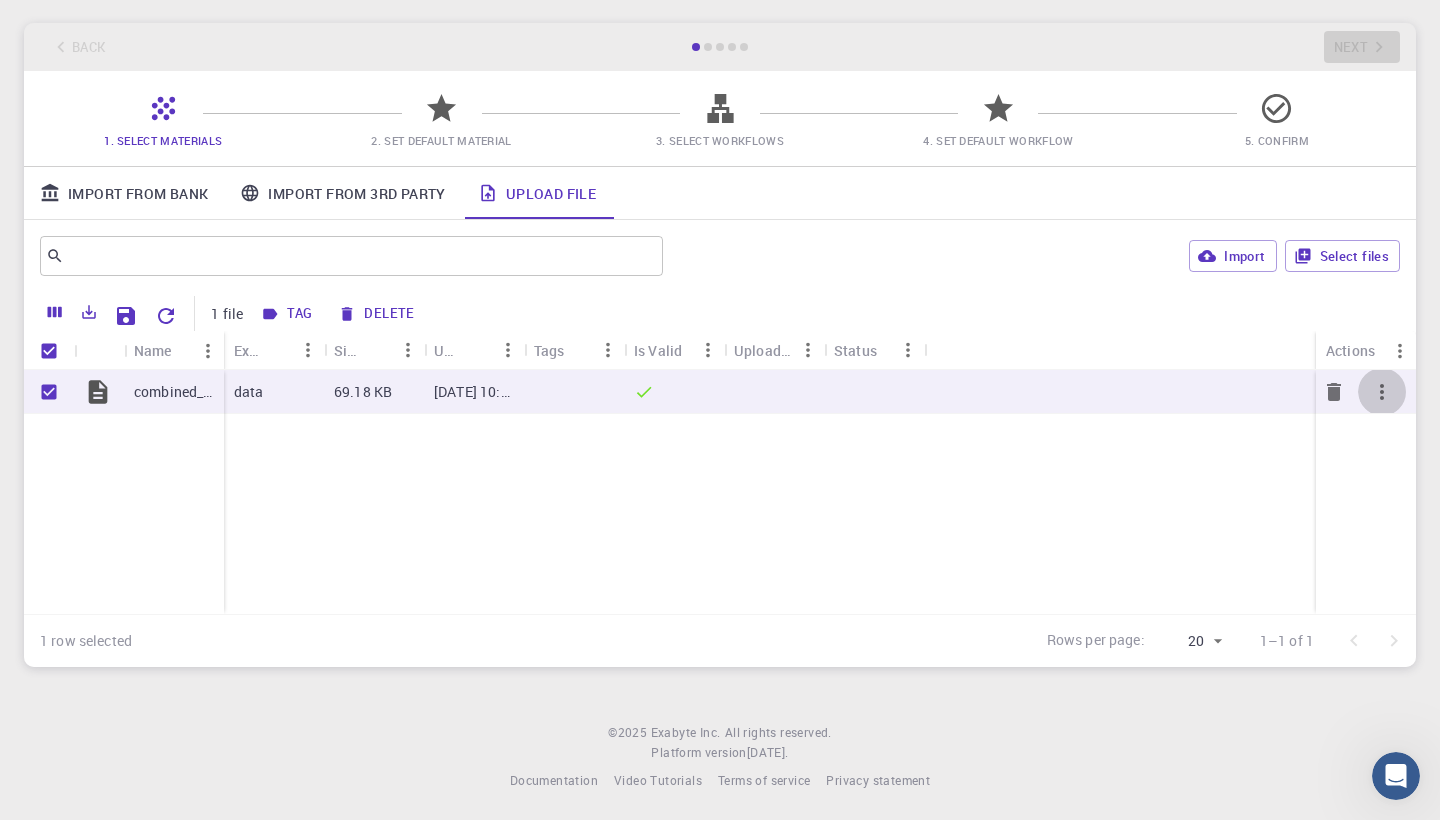 click 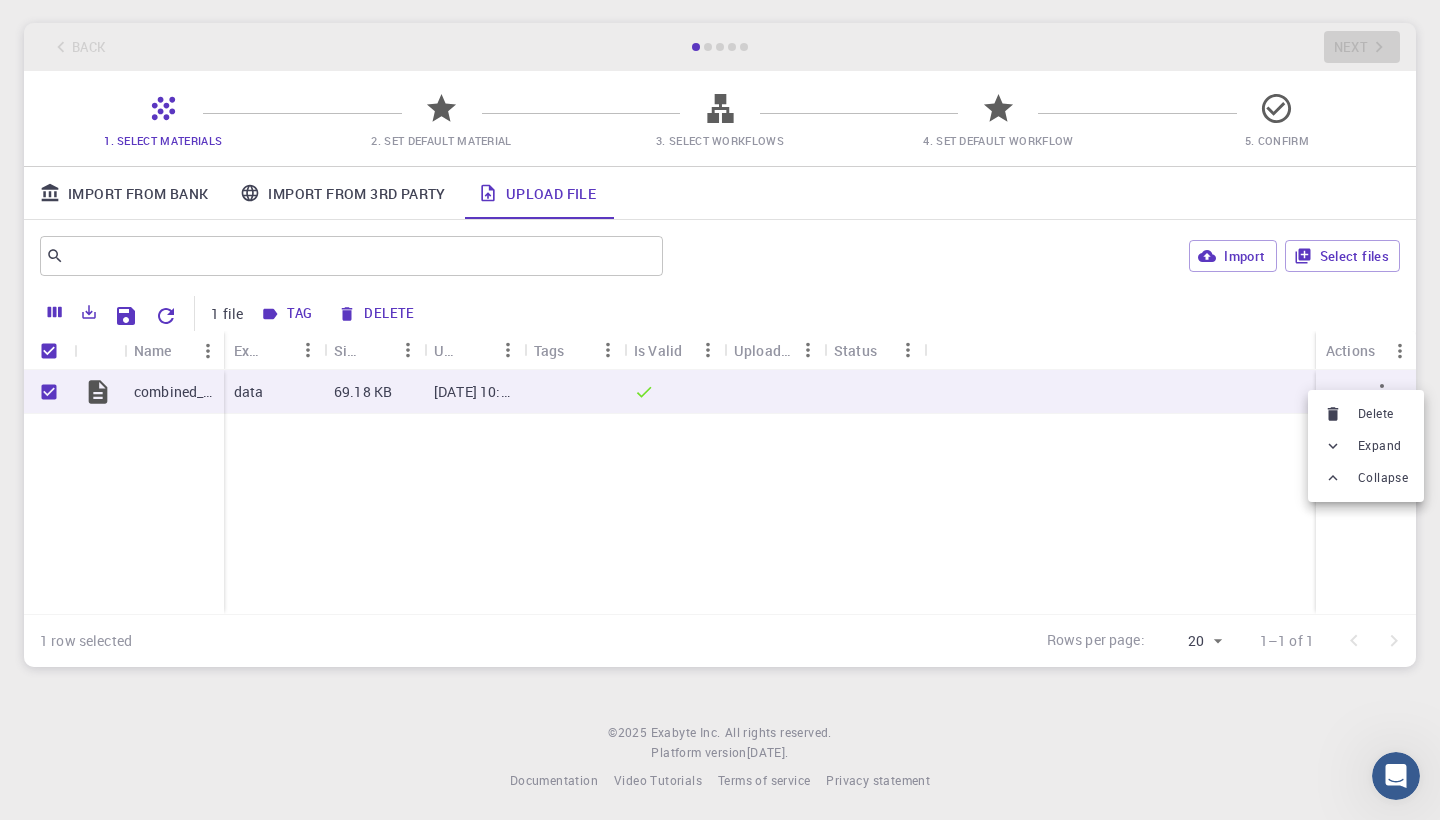click at bounding box center (720, 410) 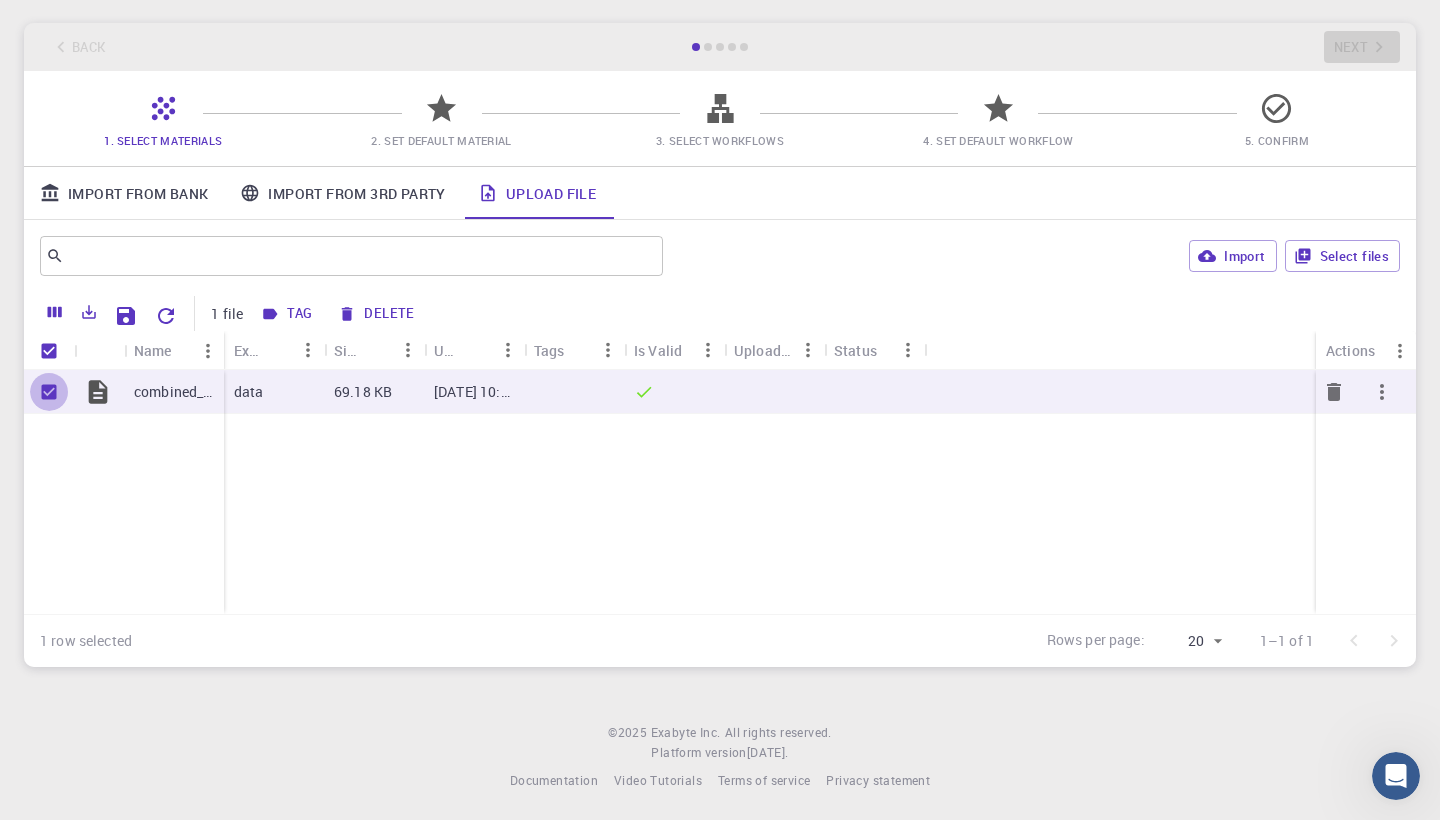 click at bounding box center [49, 392] 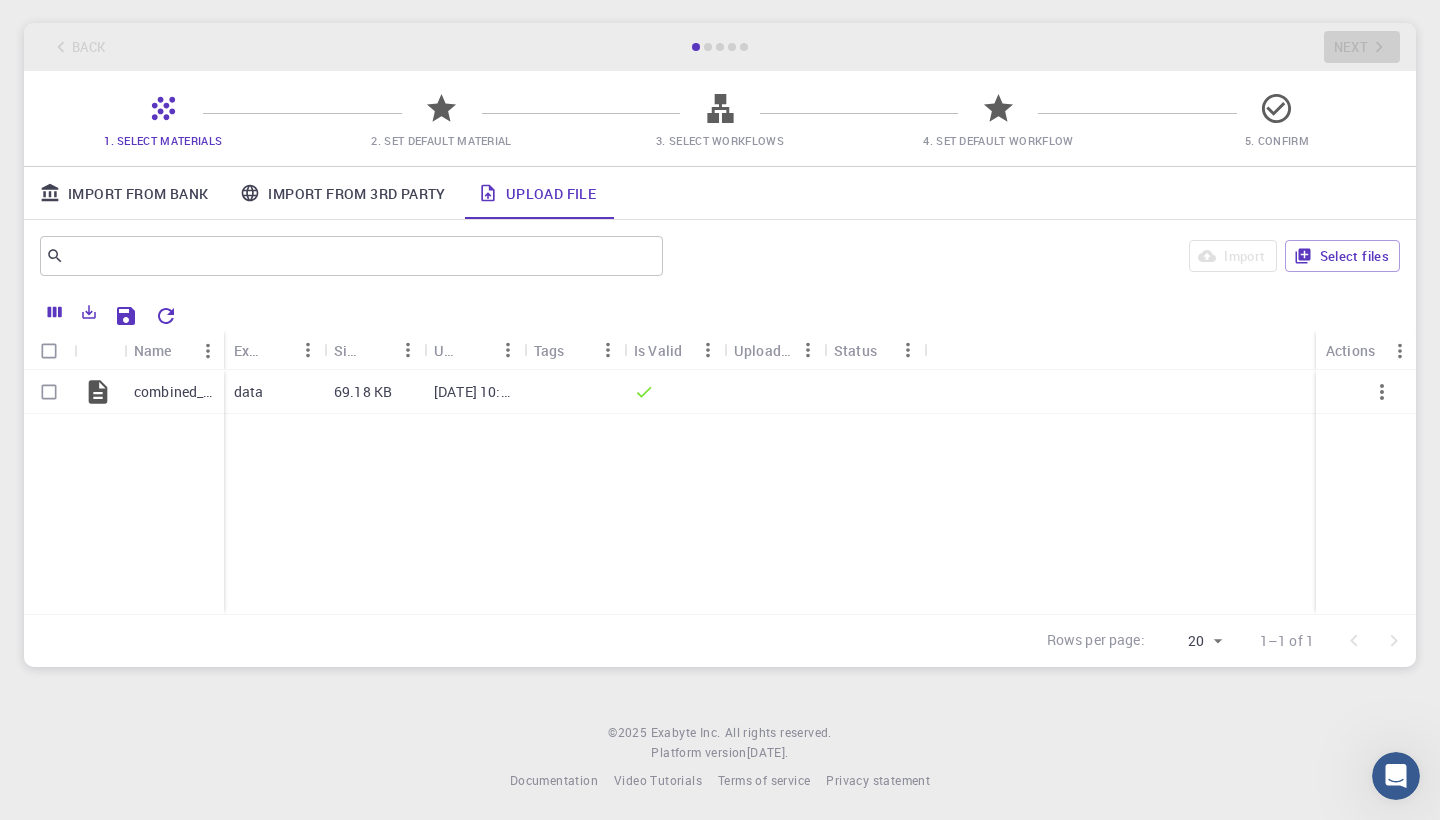 click 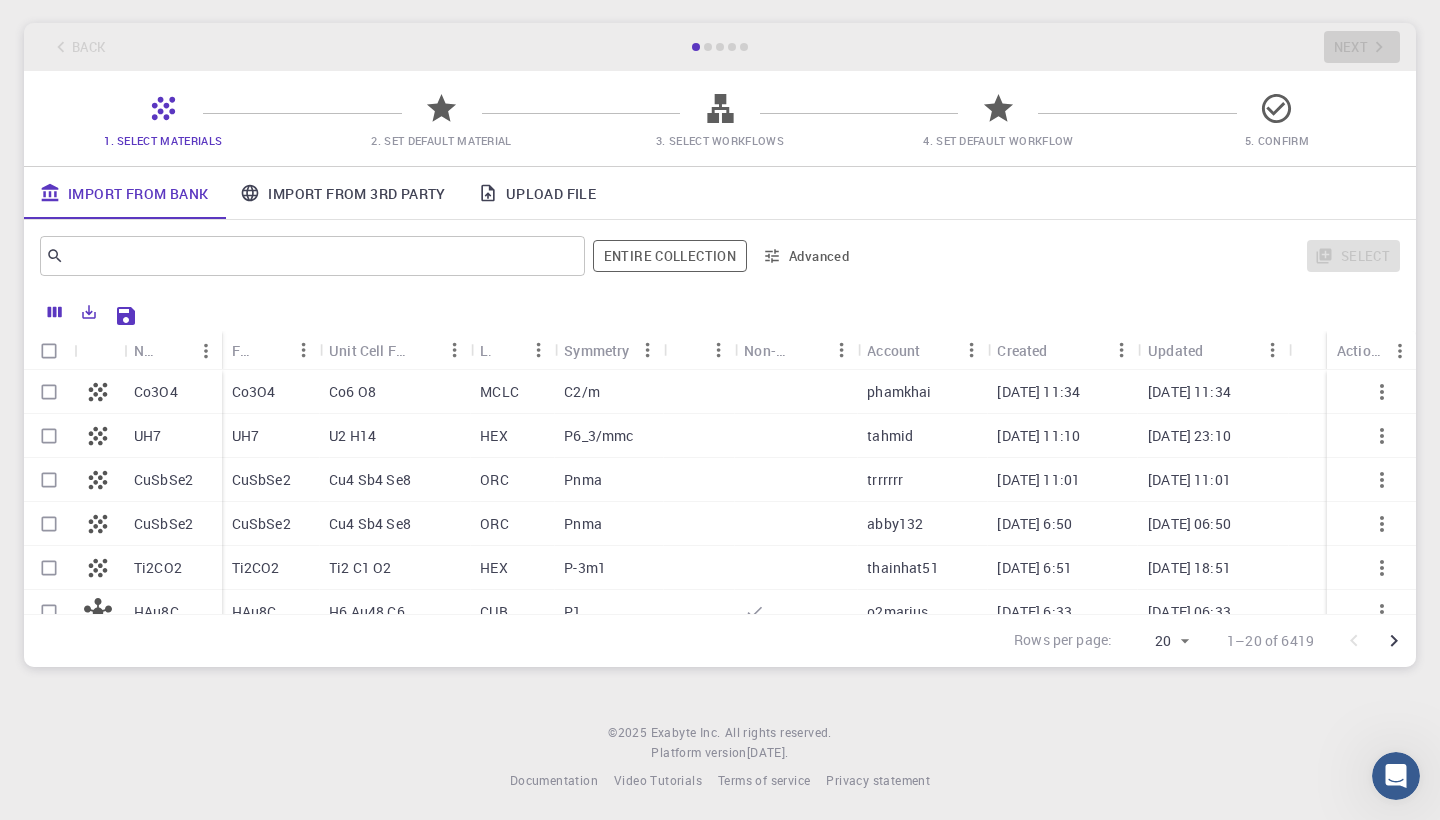 click at bounding box center (49, 392) 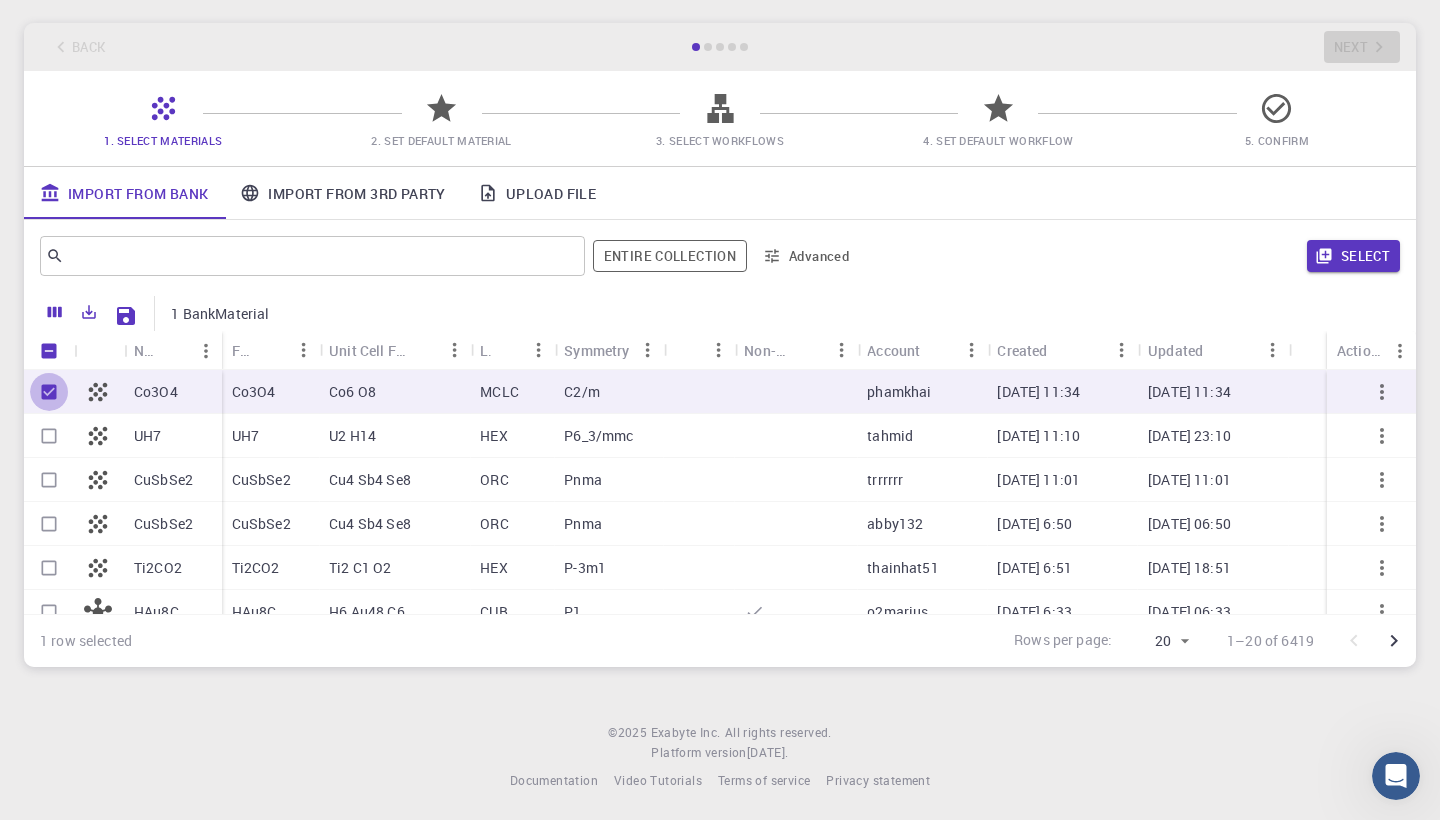click at bounding box center (49, 392) 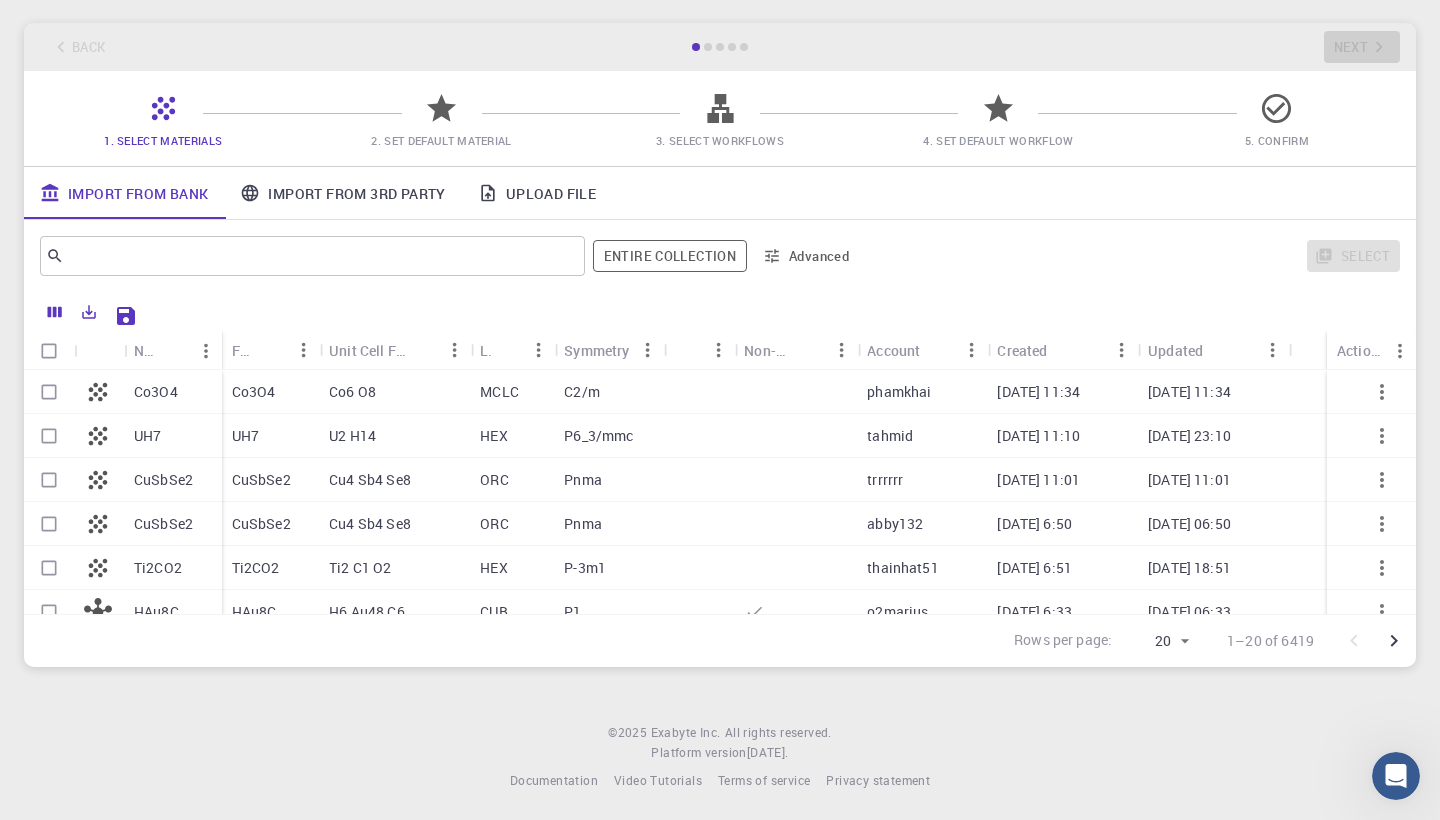 click at bounding box center [49, 392] 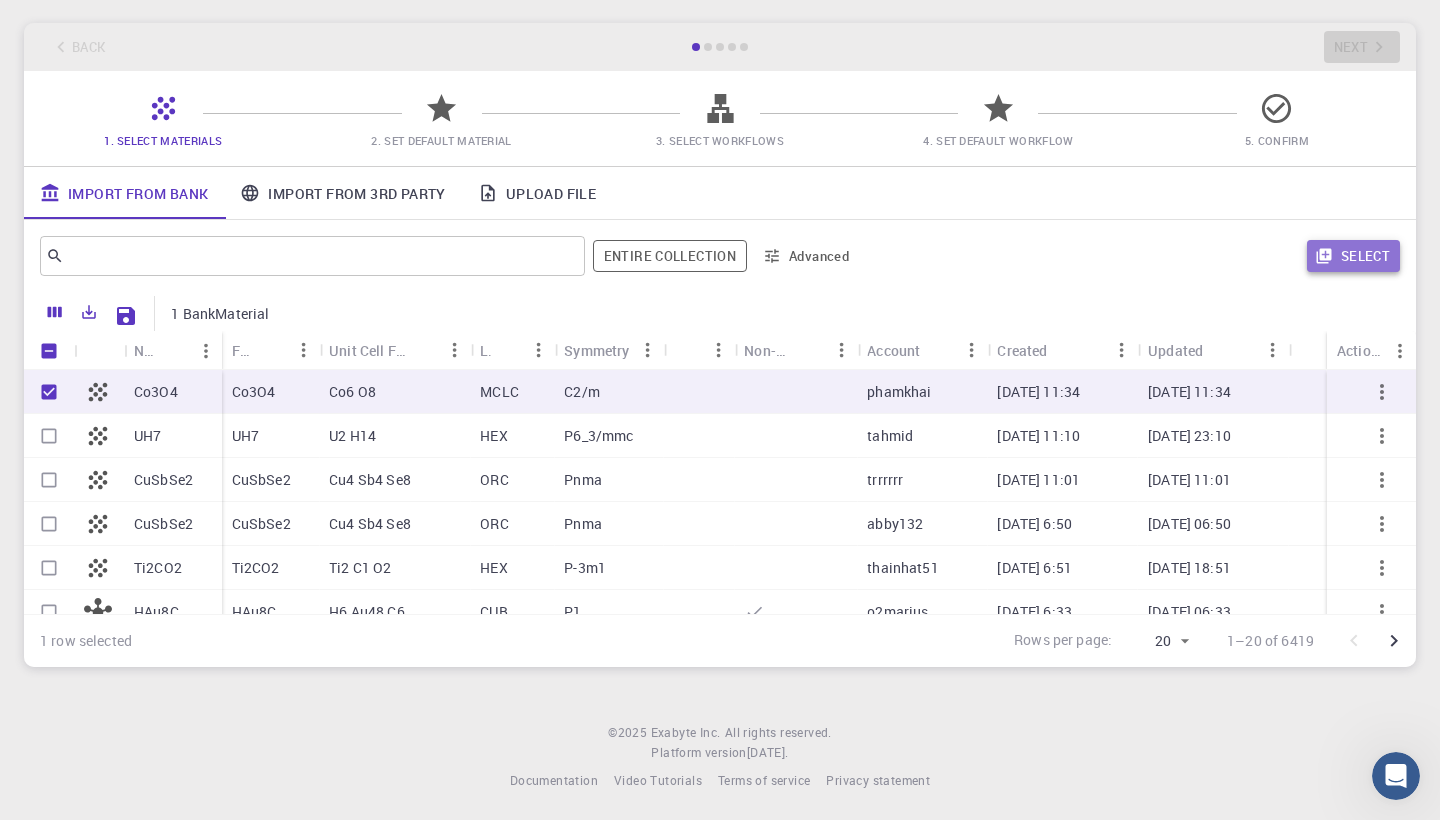 click on "Select" at bounding box center (1353, 256) 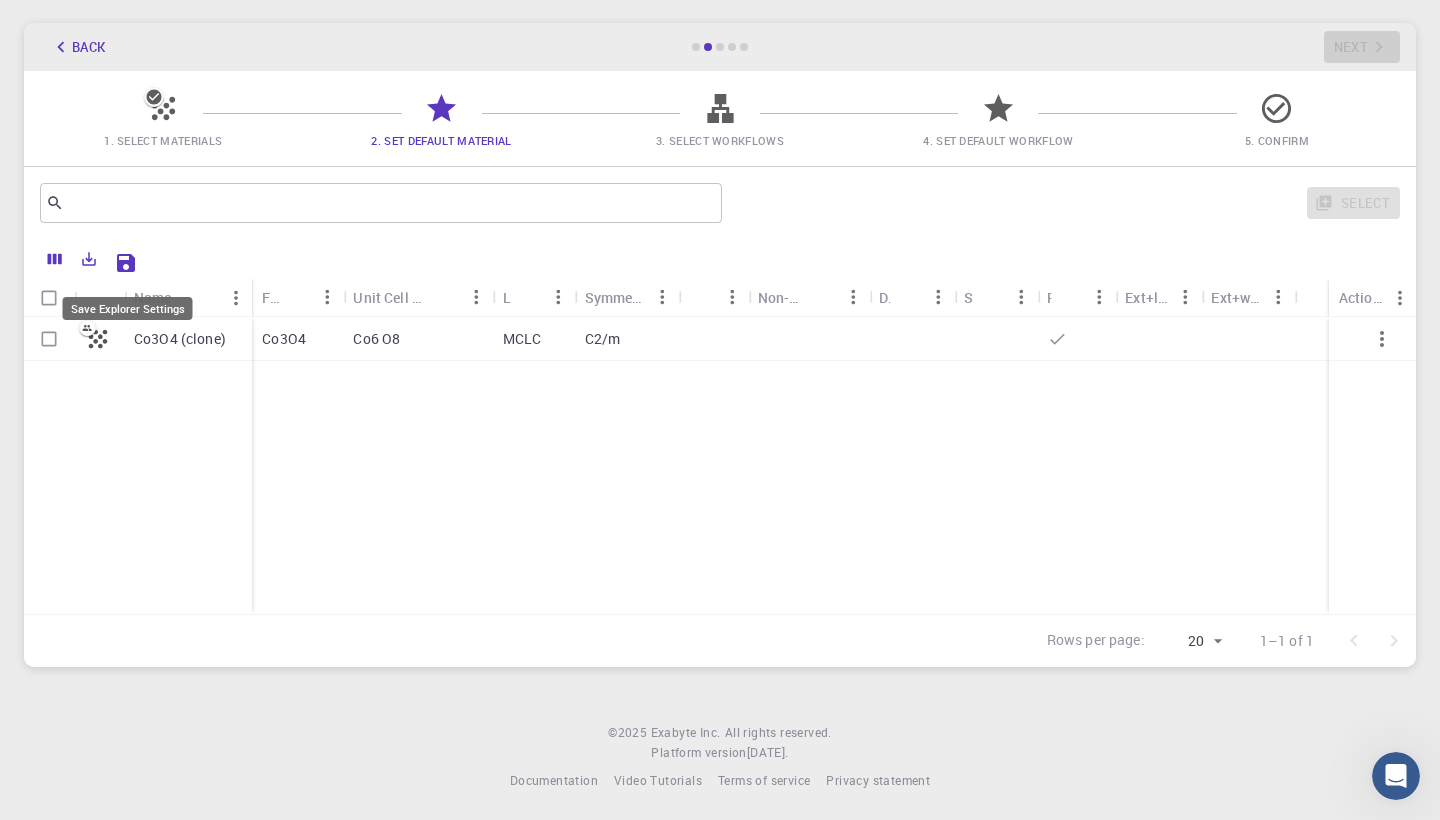 click 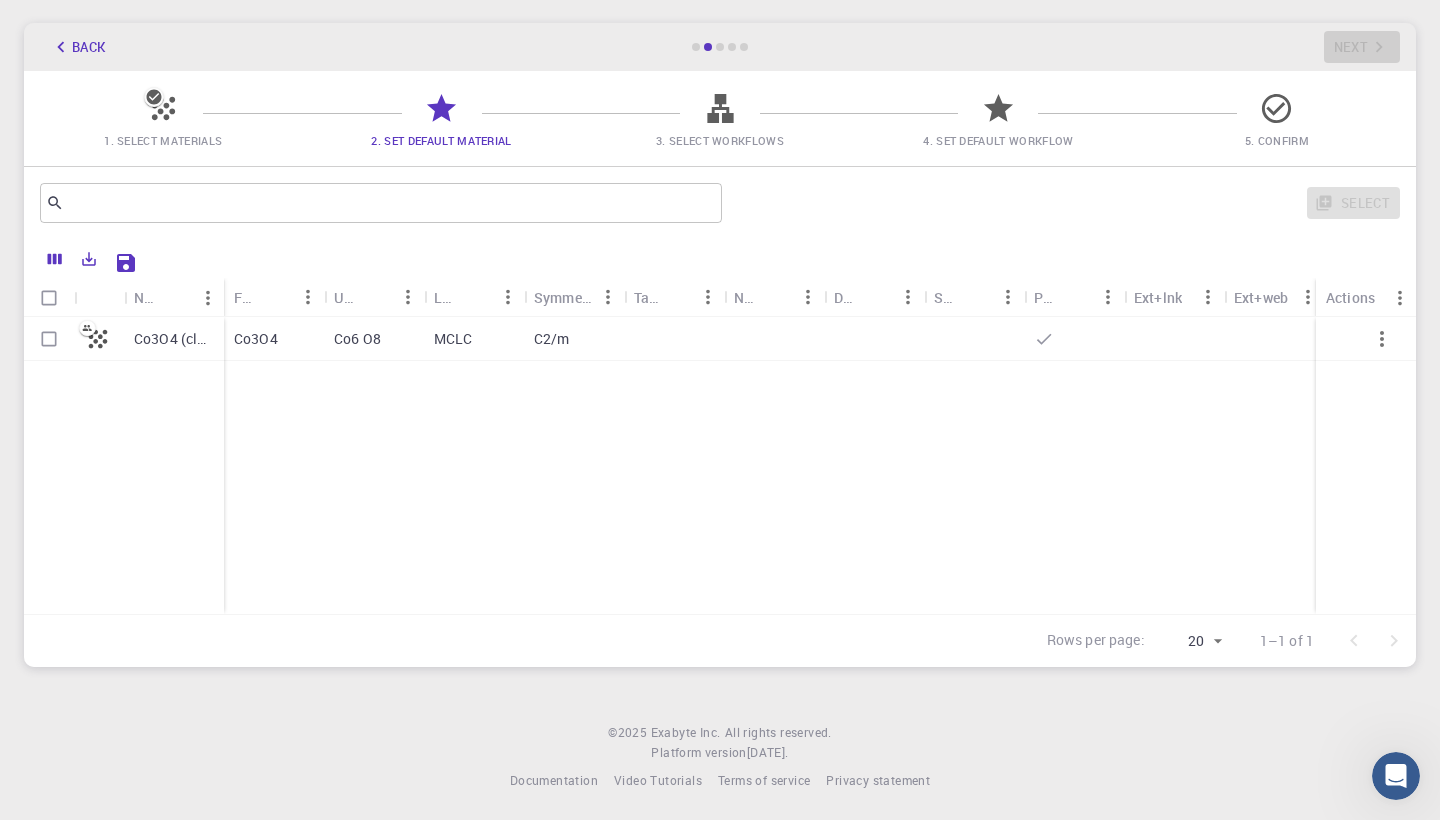 click 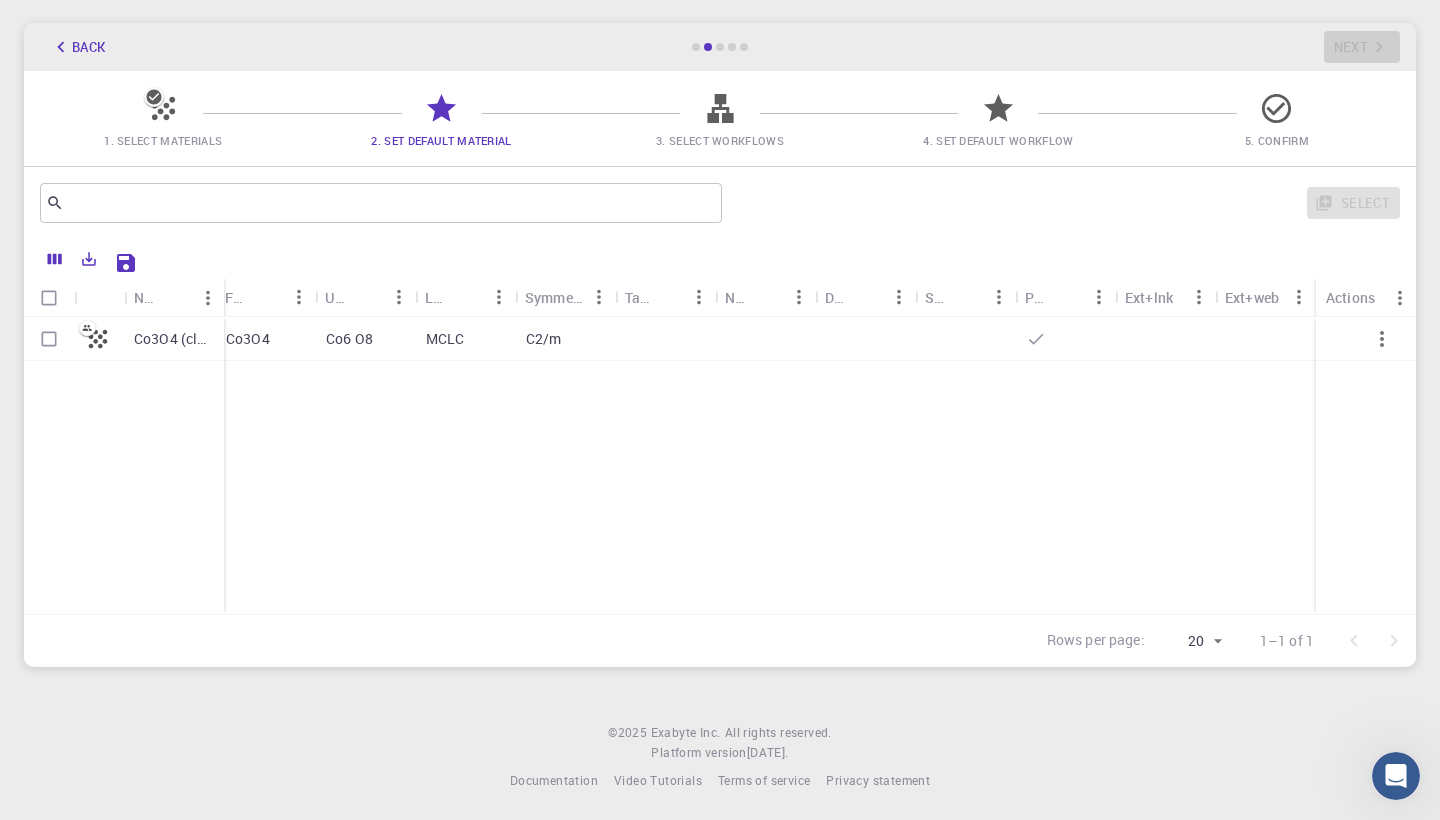 scroll, scrollTop: 0, scrollLeft: 8, axis: horizontal 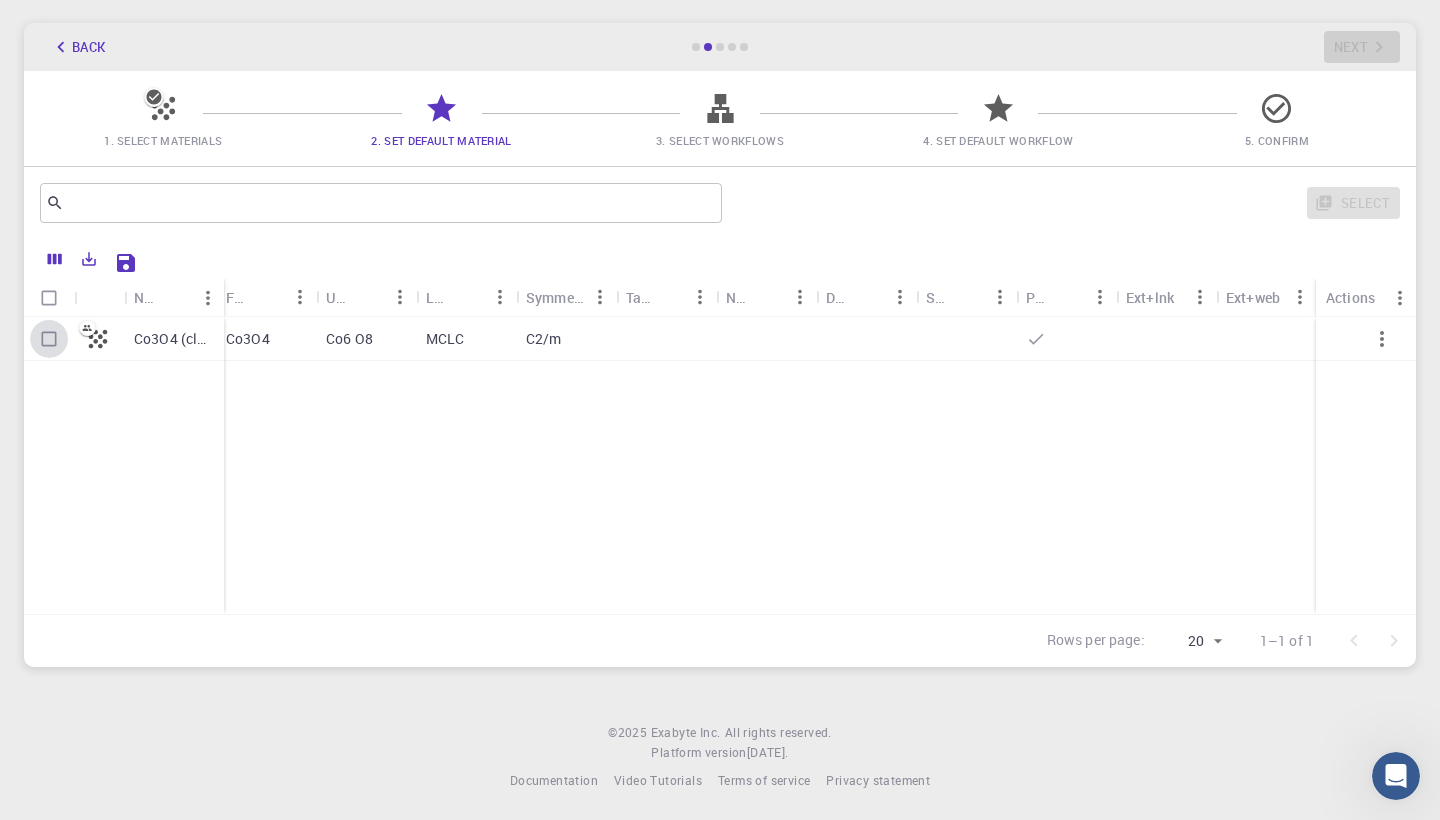 click at bounding box center [49, 339] 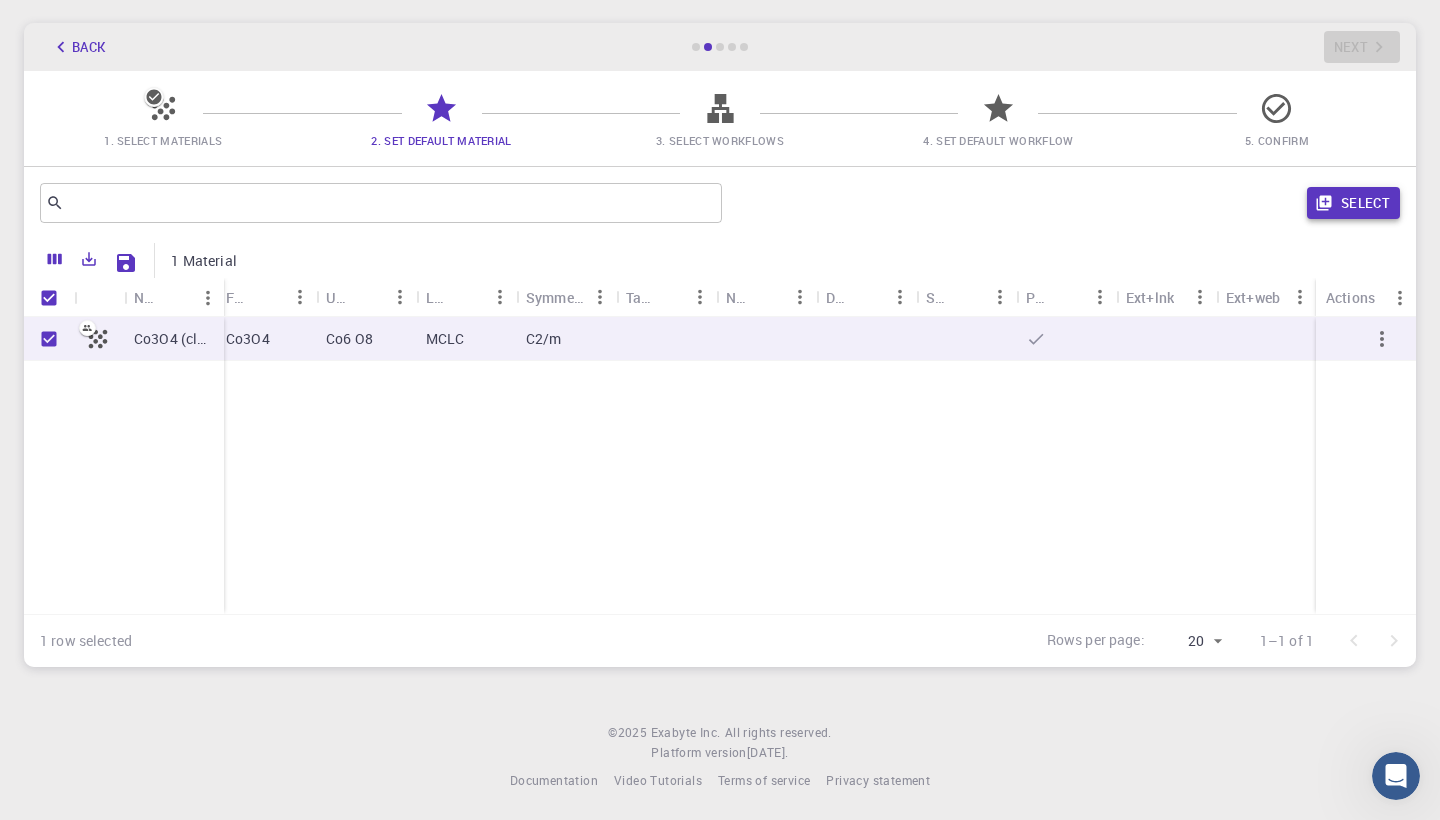 click 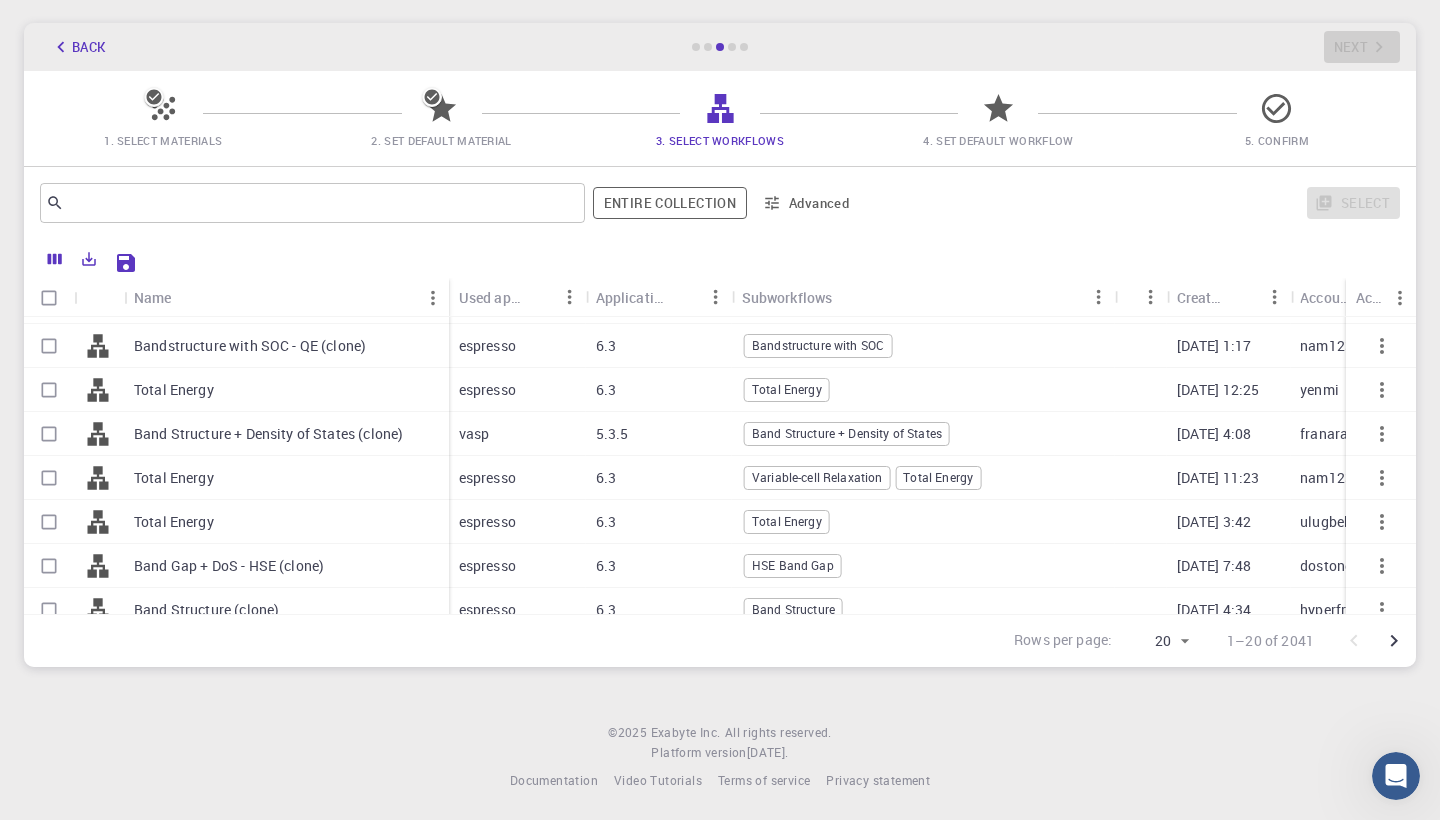 scroll, scrollTop: 479, scrollLeft: 0, axis: vertical 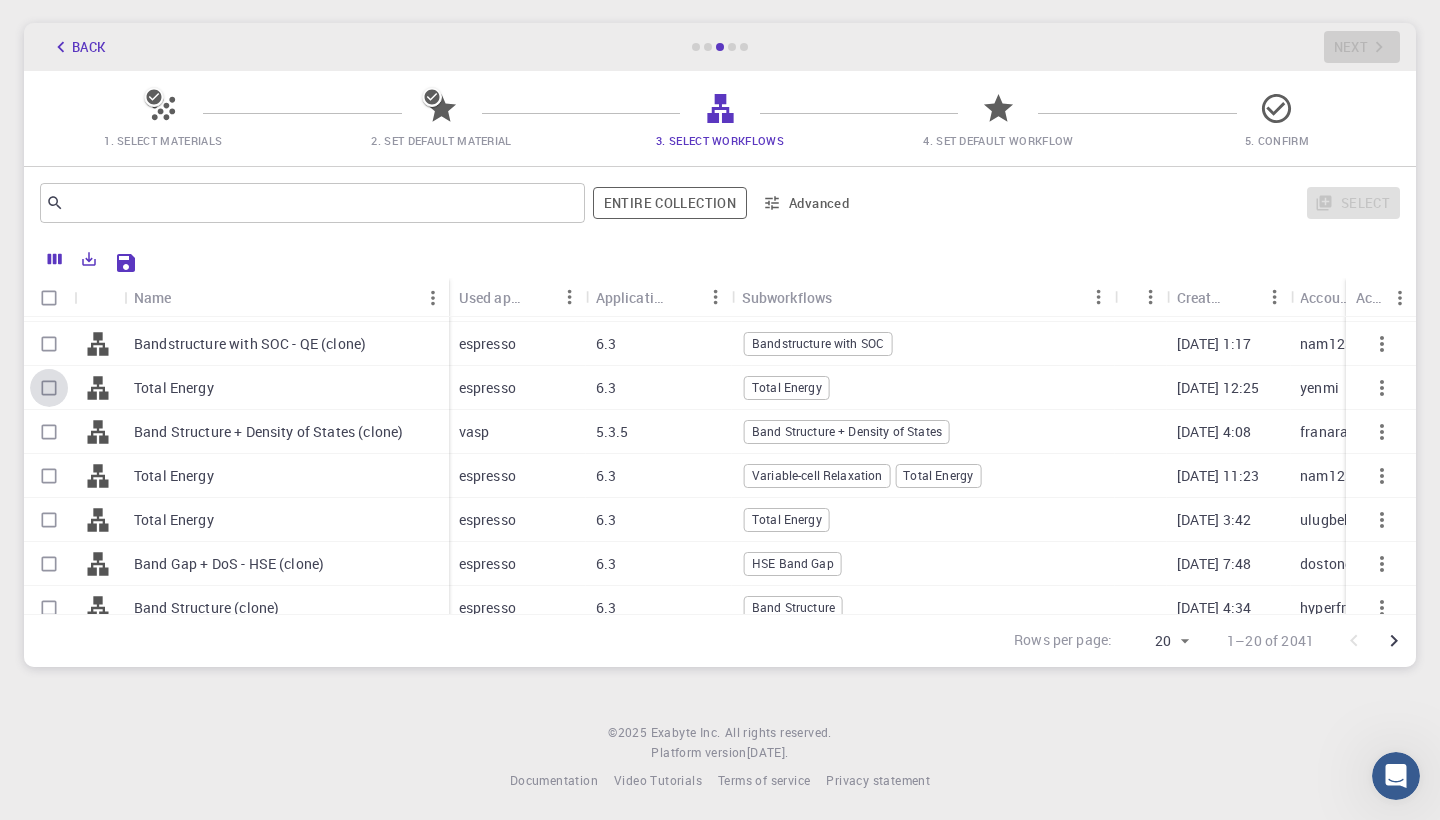 click at bounding box center (49, 388) 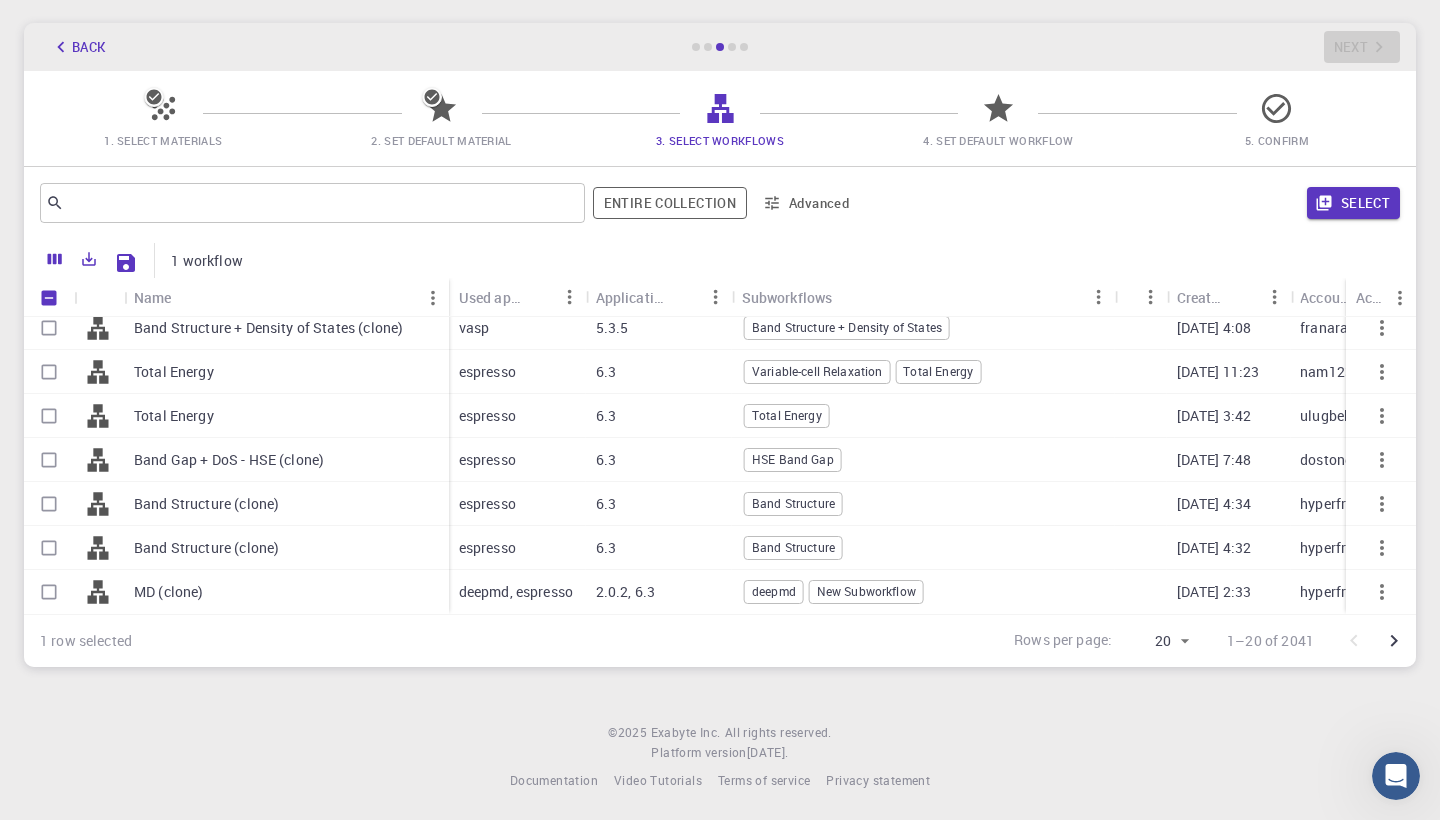 scroll, scrollTop: 583, scrollLeft: 0, axis: vertical 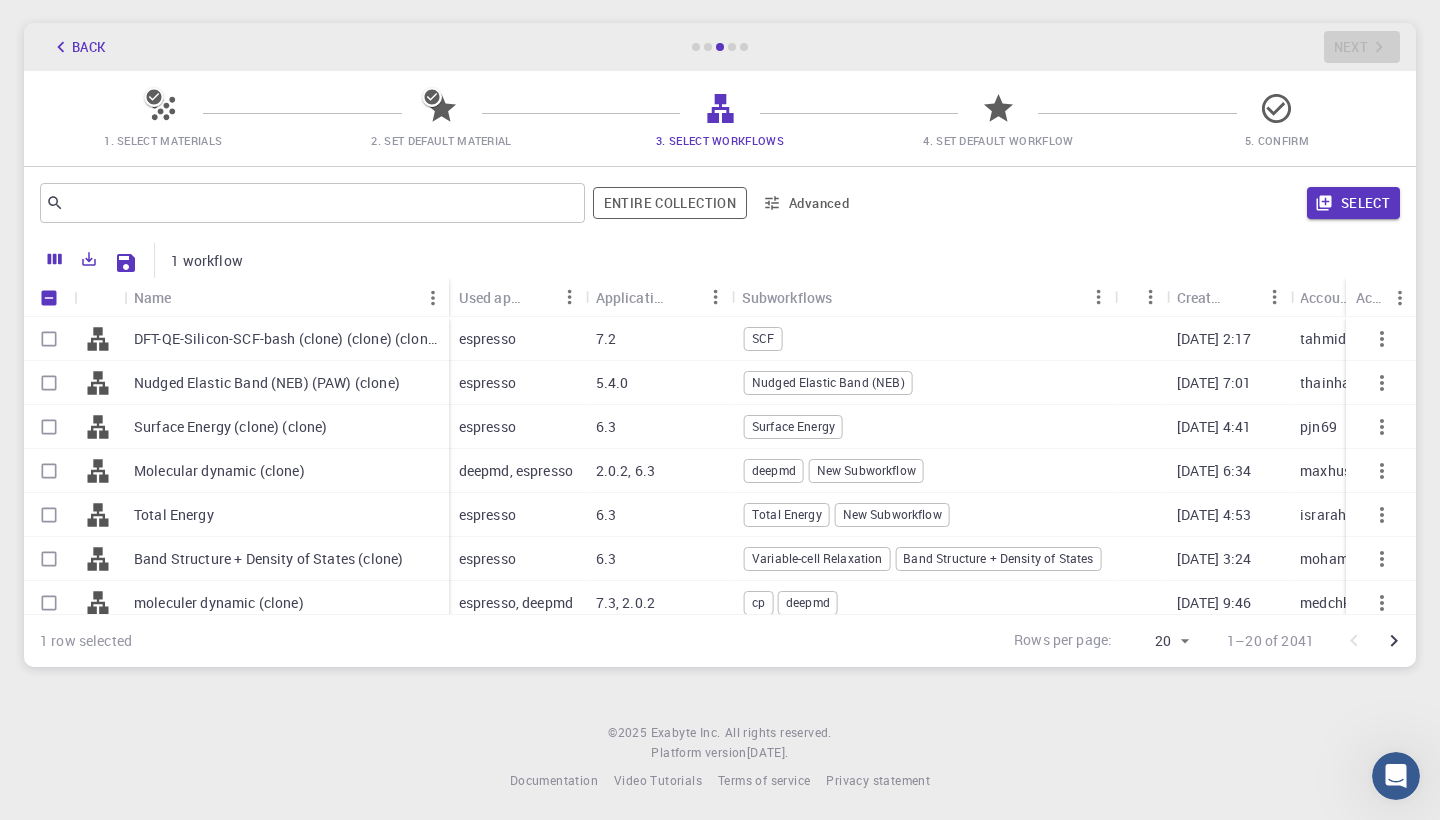 click at bounding box center (49, 427) 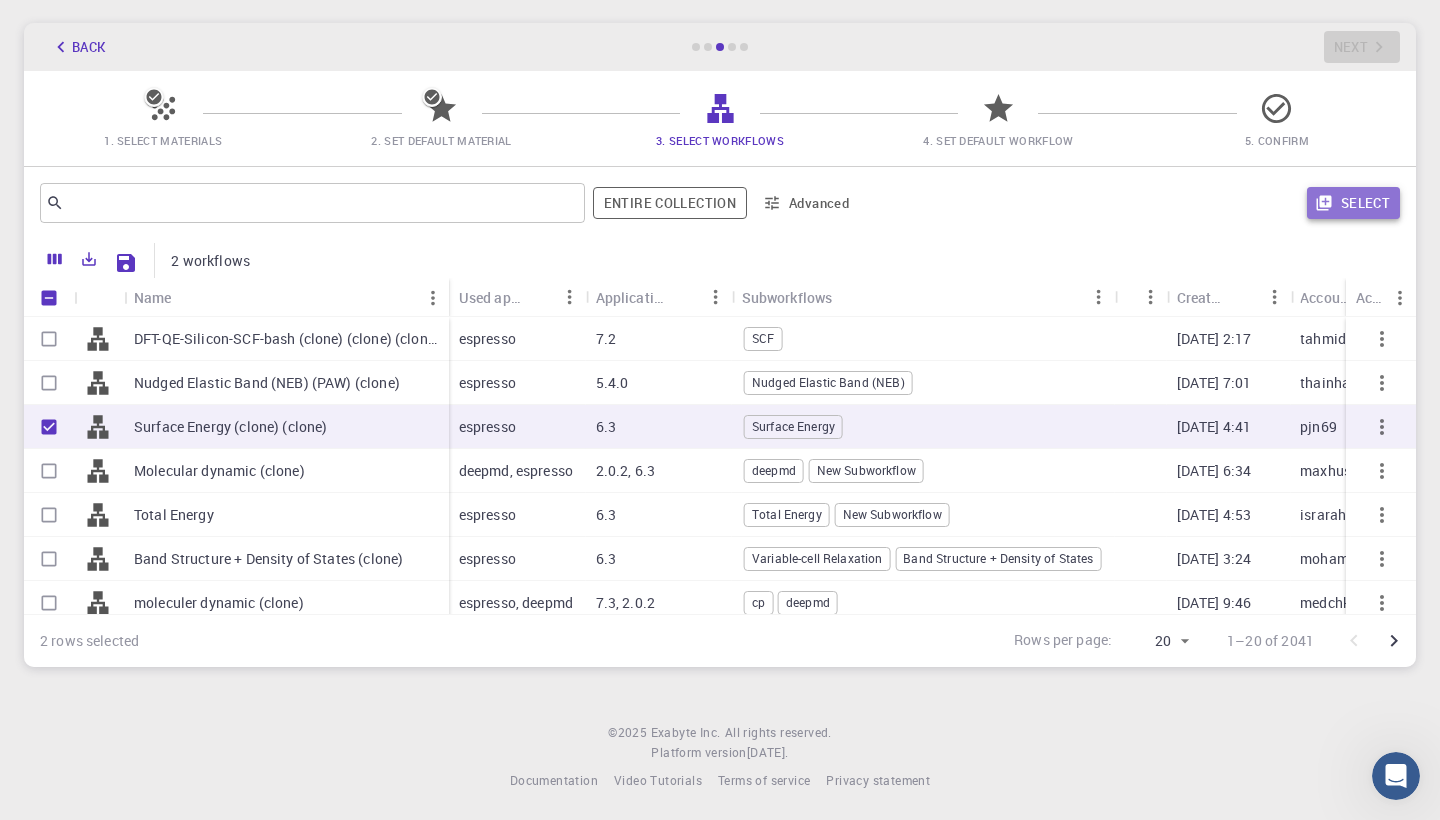 click on "Select" at bounding box center [1353, 203] 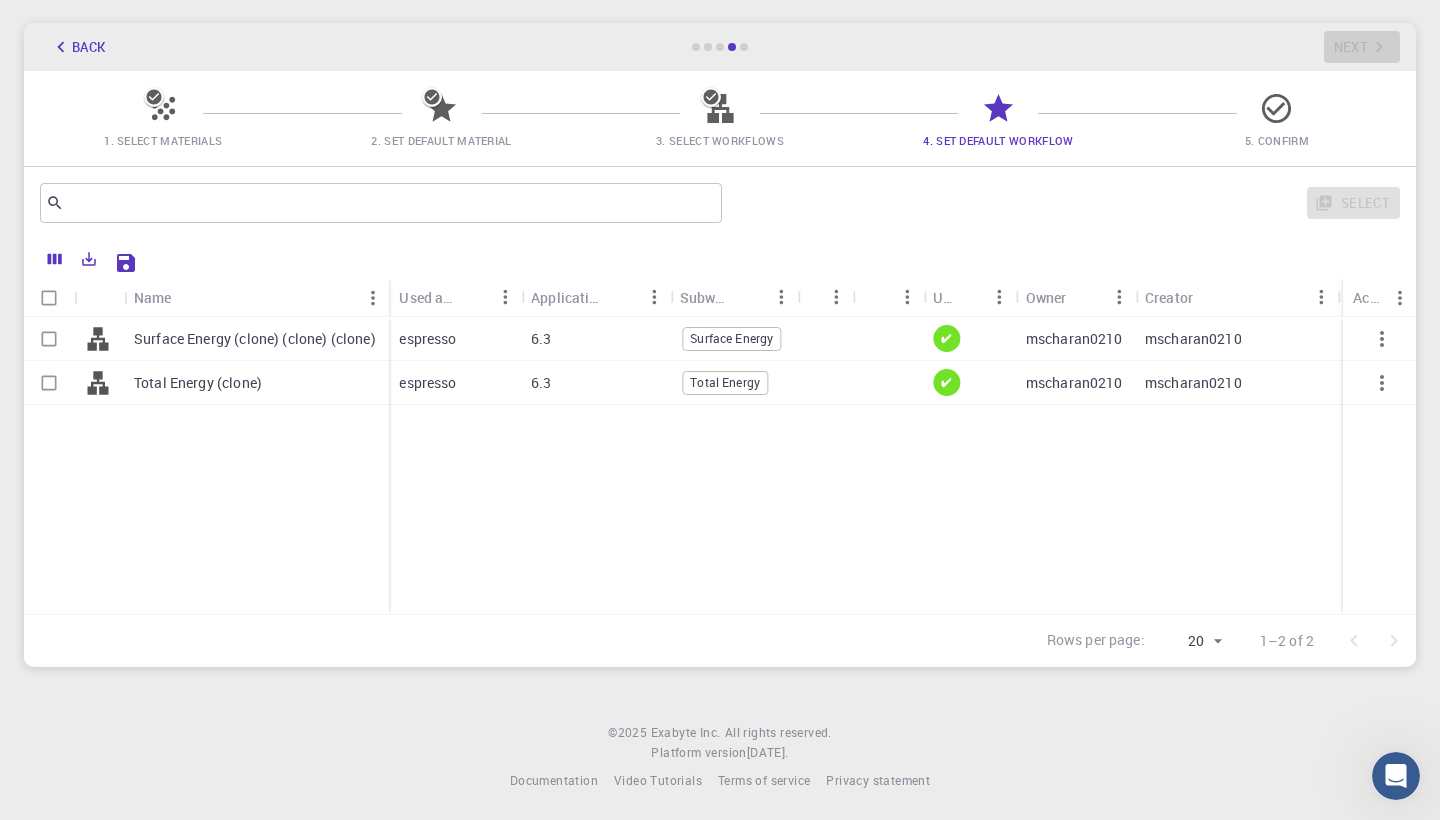 click at bounding box center (49, 339) 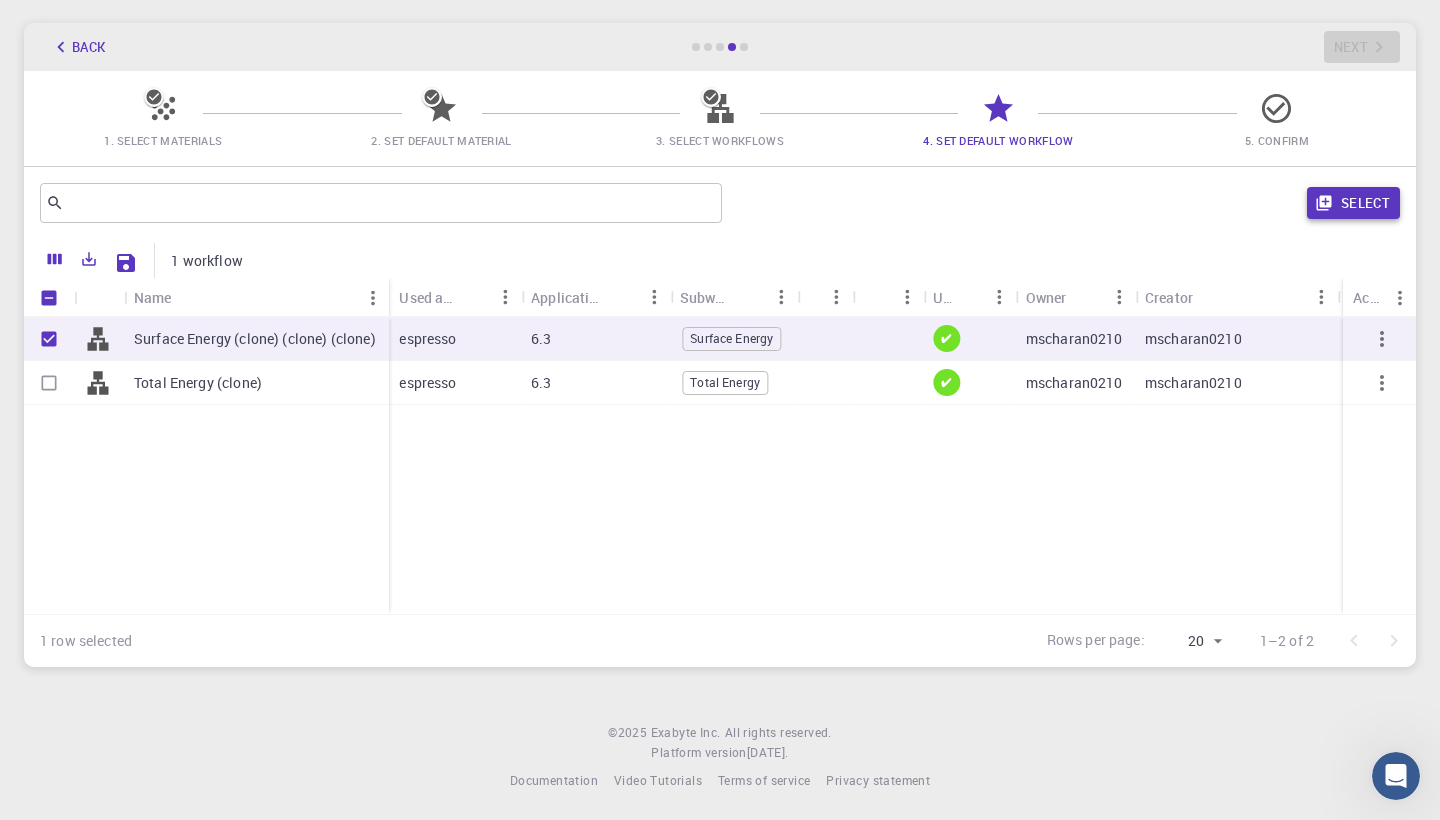 click on "Select" at bounding box center (1353, 203) 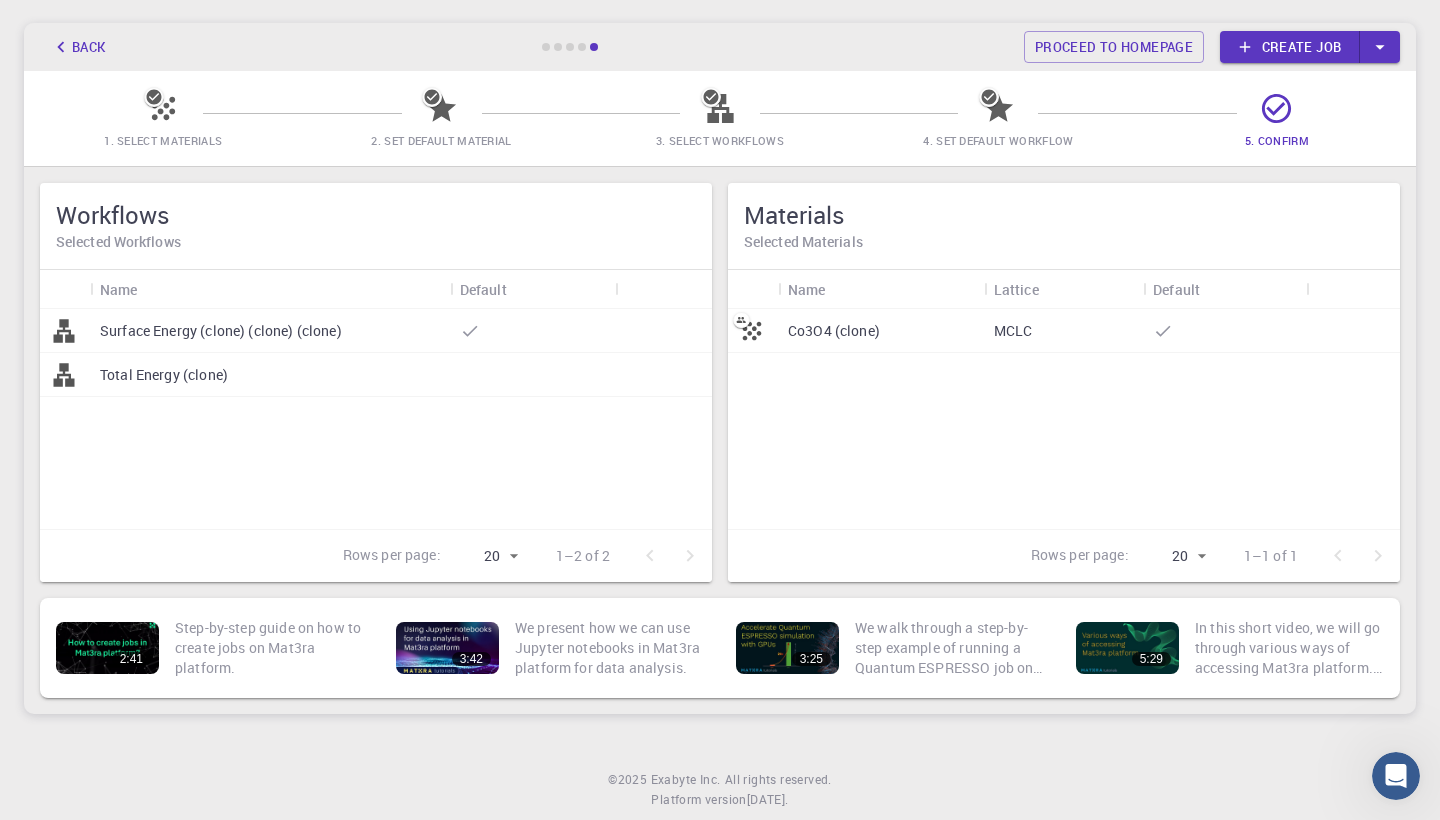 click at bounding box center [1380, 47] 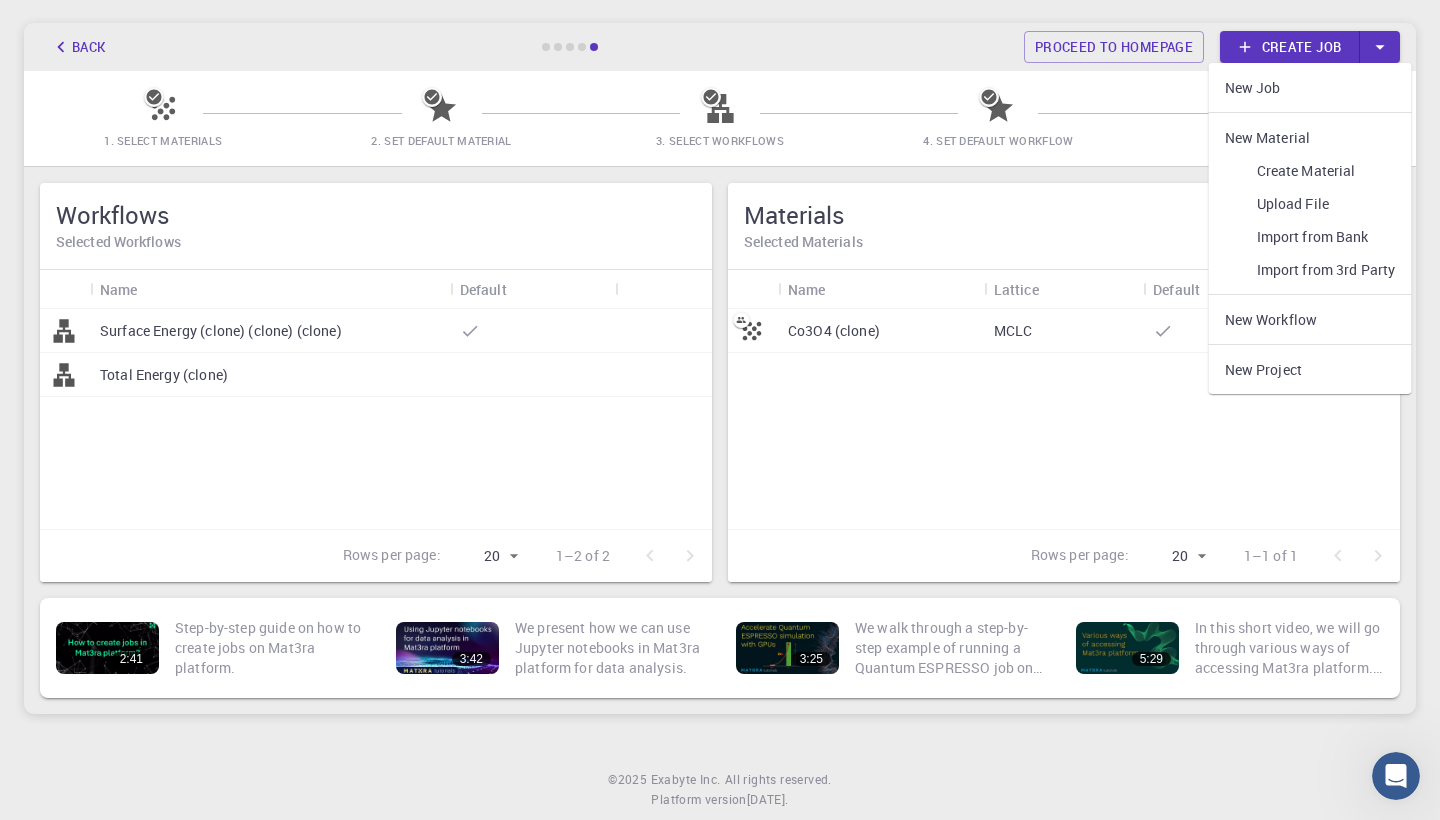 click on "Create job" at bounding box center [1290, 47] 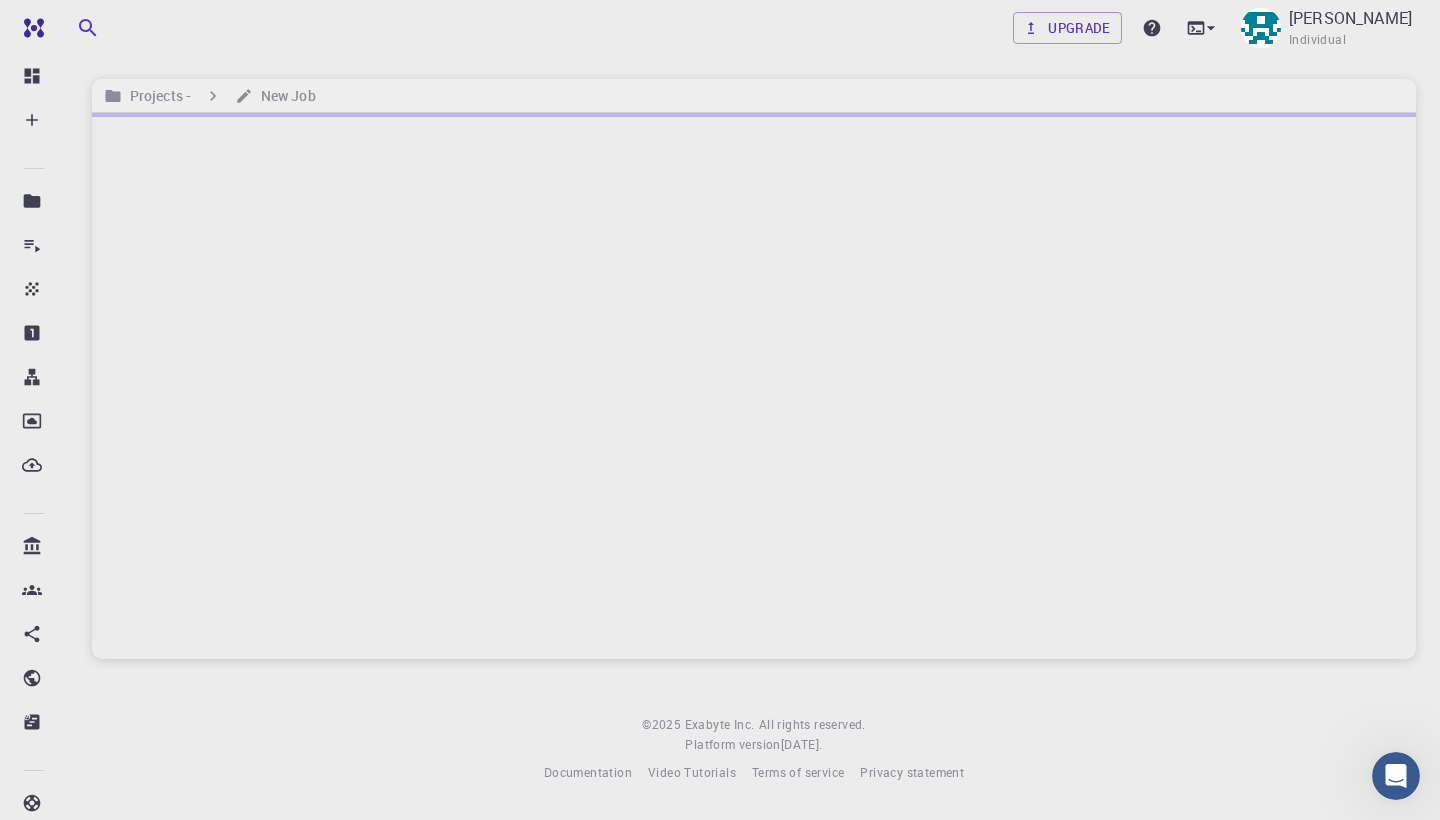 scroll, scrollTop: 0, scrollLeft: 0, axis: both 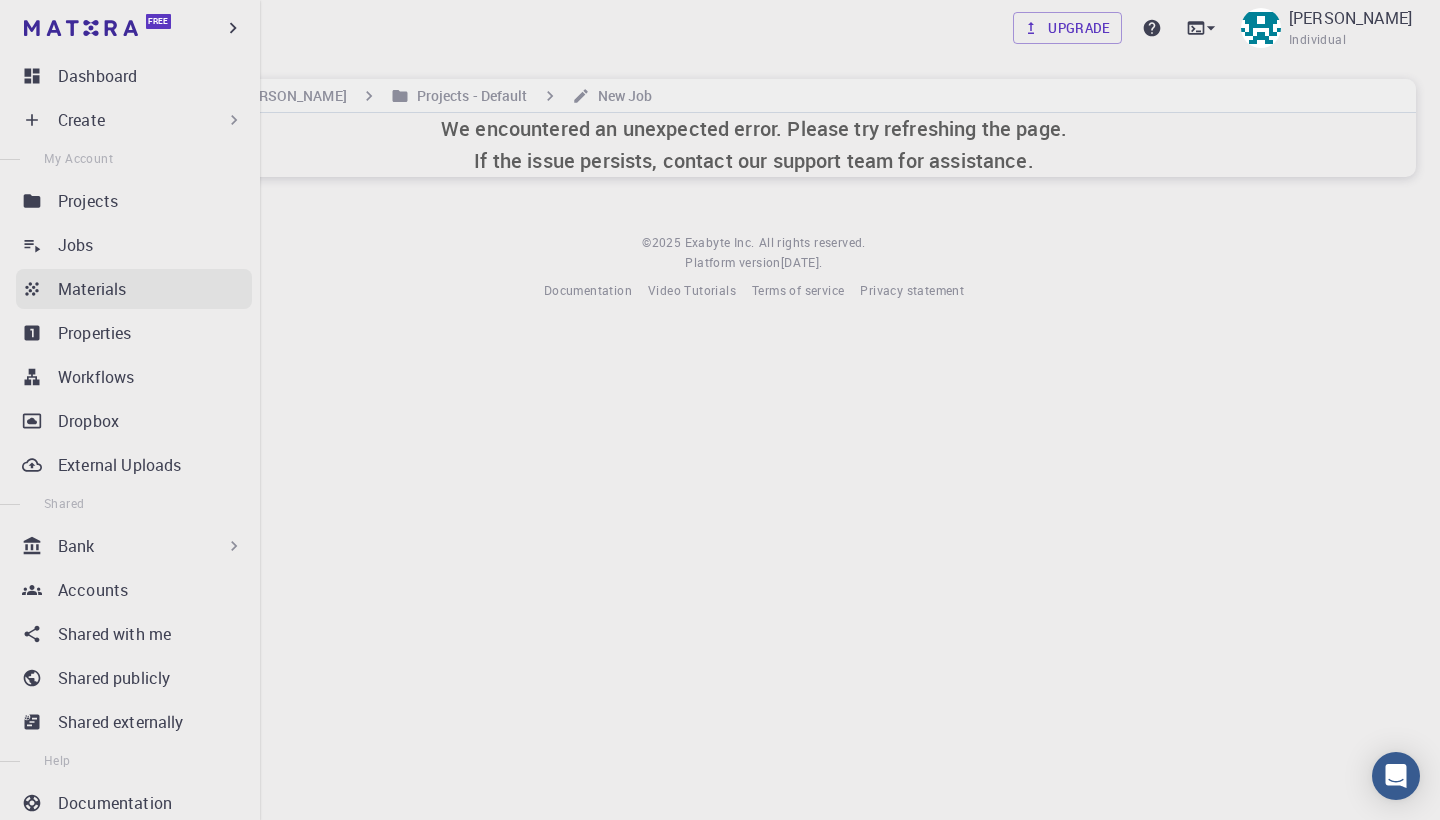click on "Materials" at bounding box center [92, 289] 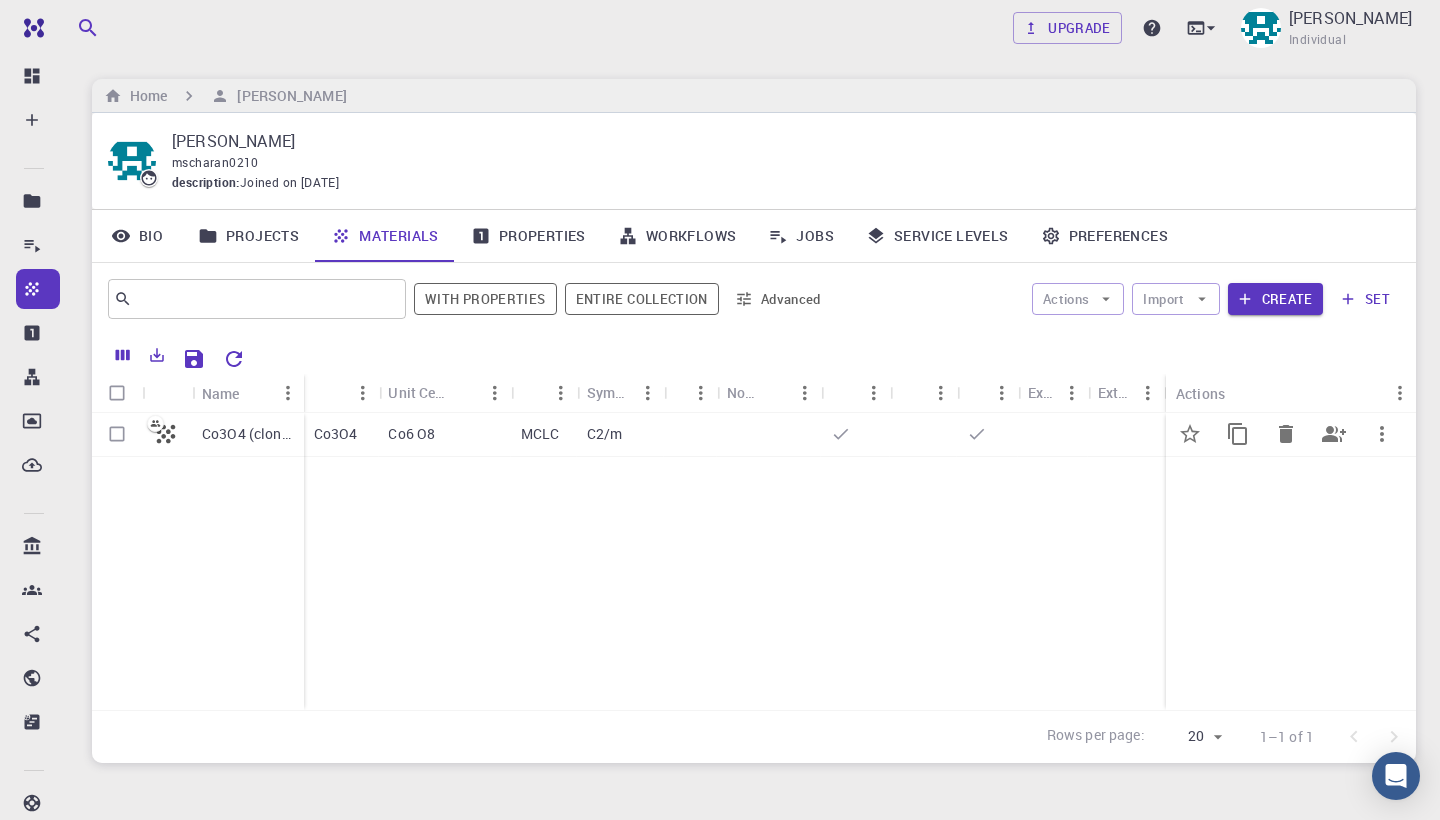 click at bounding box center (117, 434) 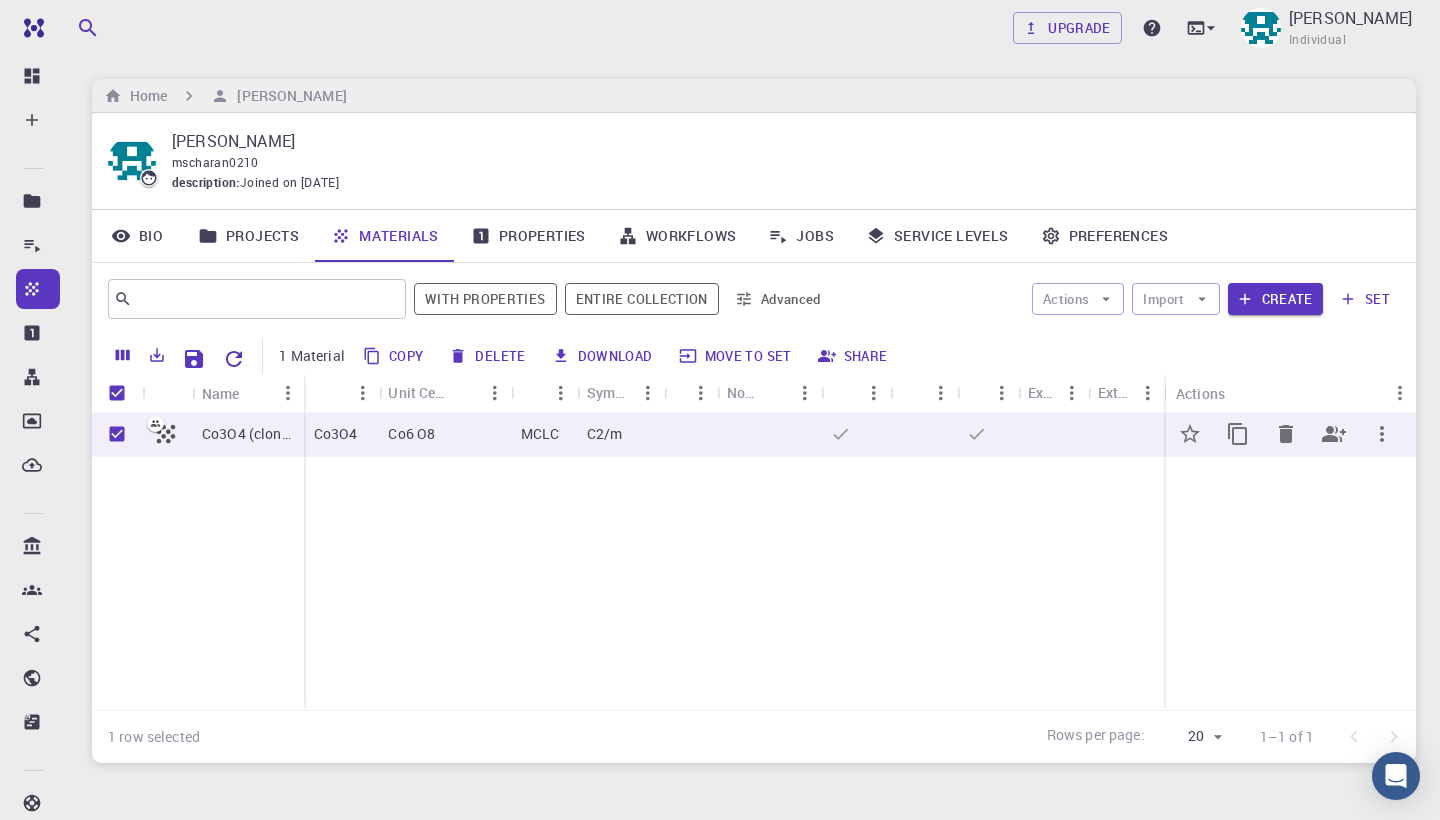 checkbox on "true" 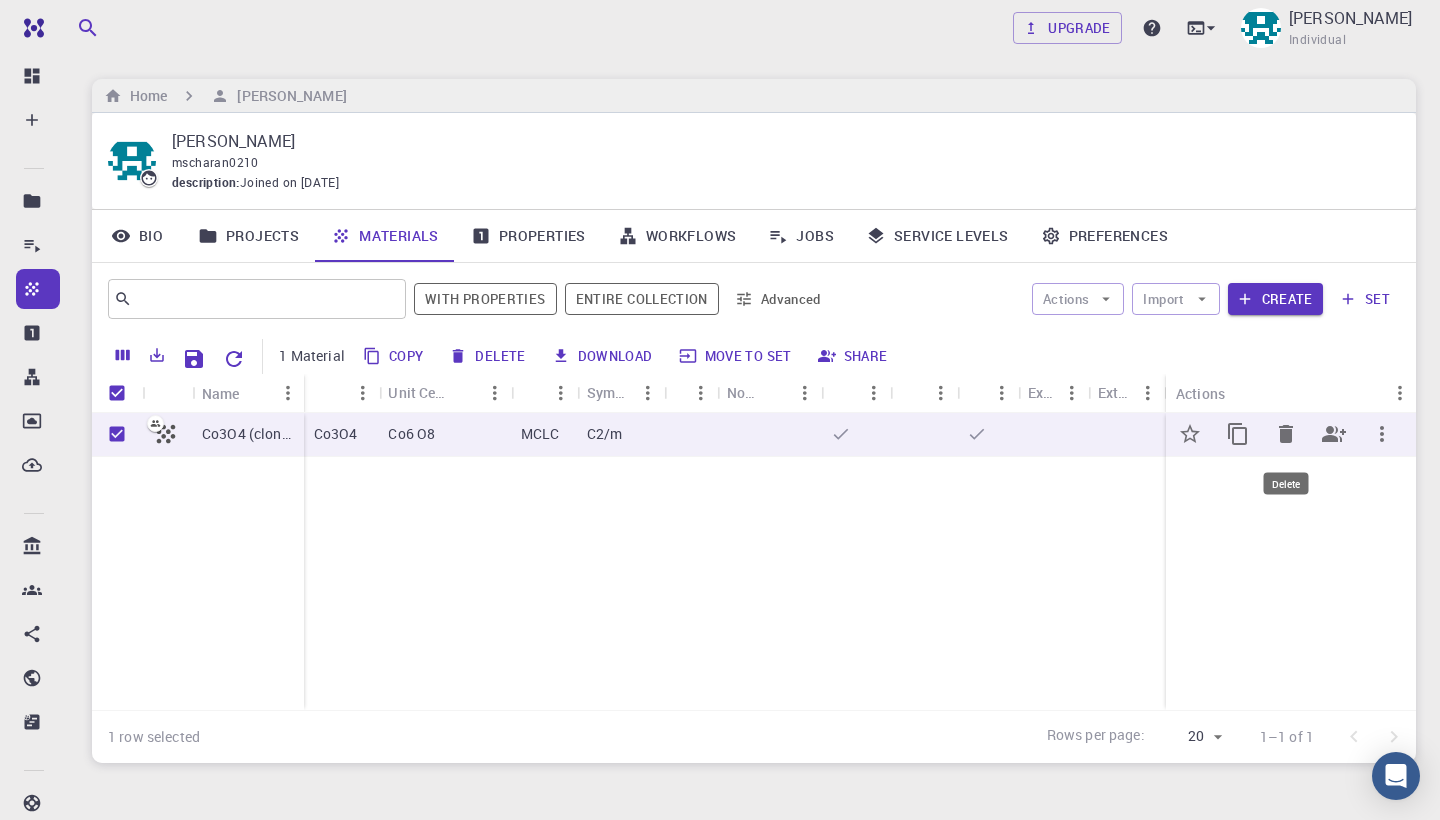 click 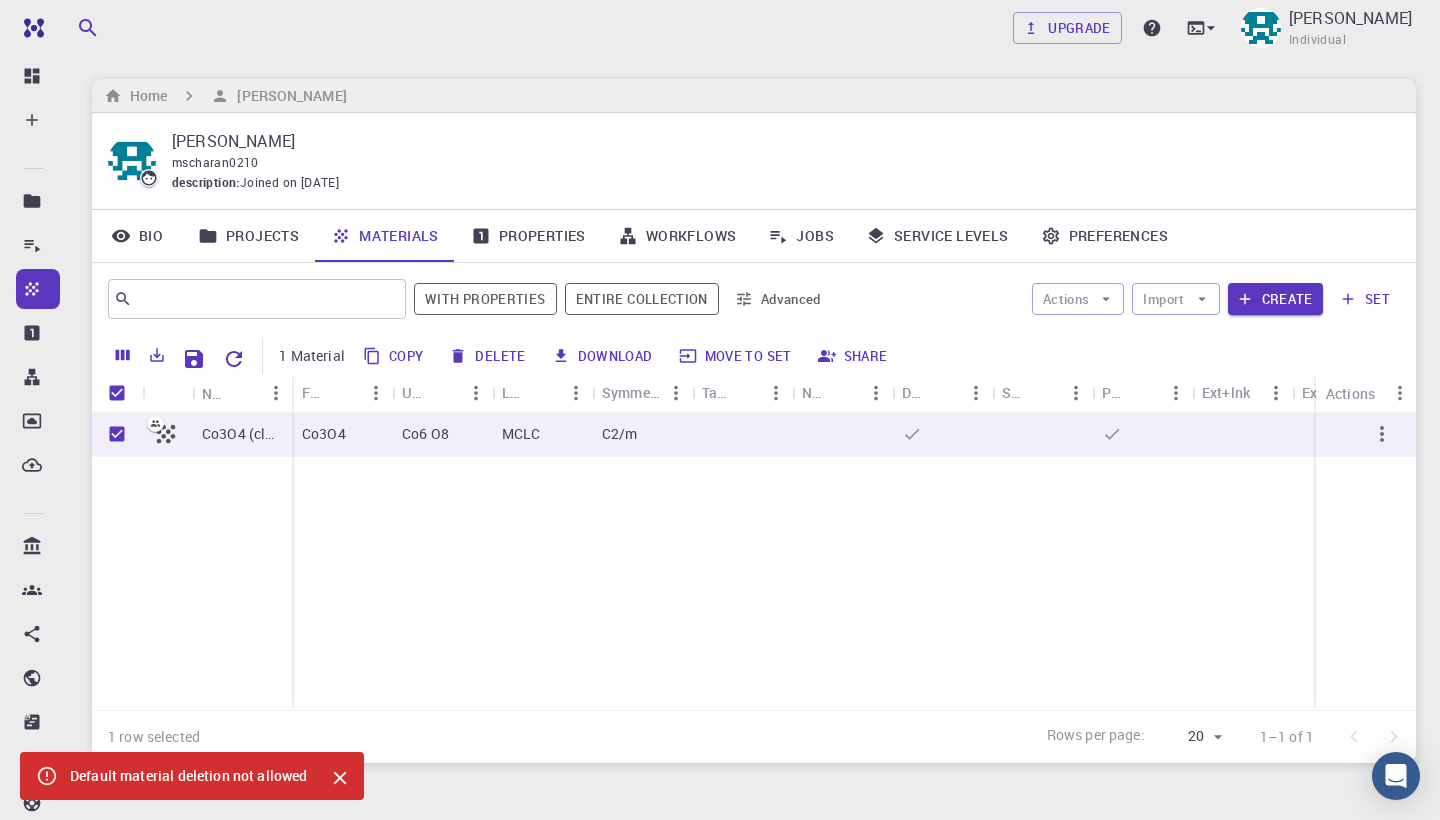 scroll, scrollTop: 0, scrollLeft: 0, axis: both 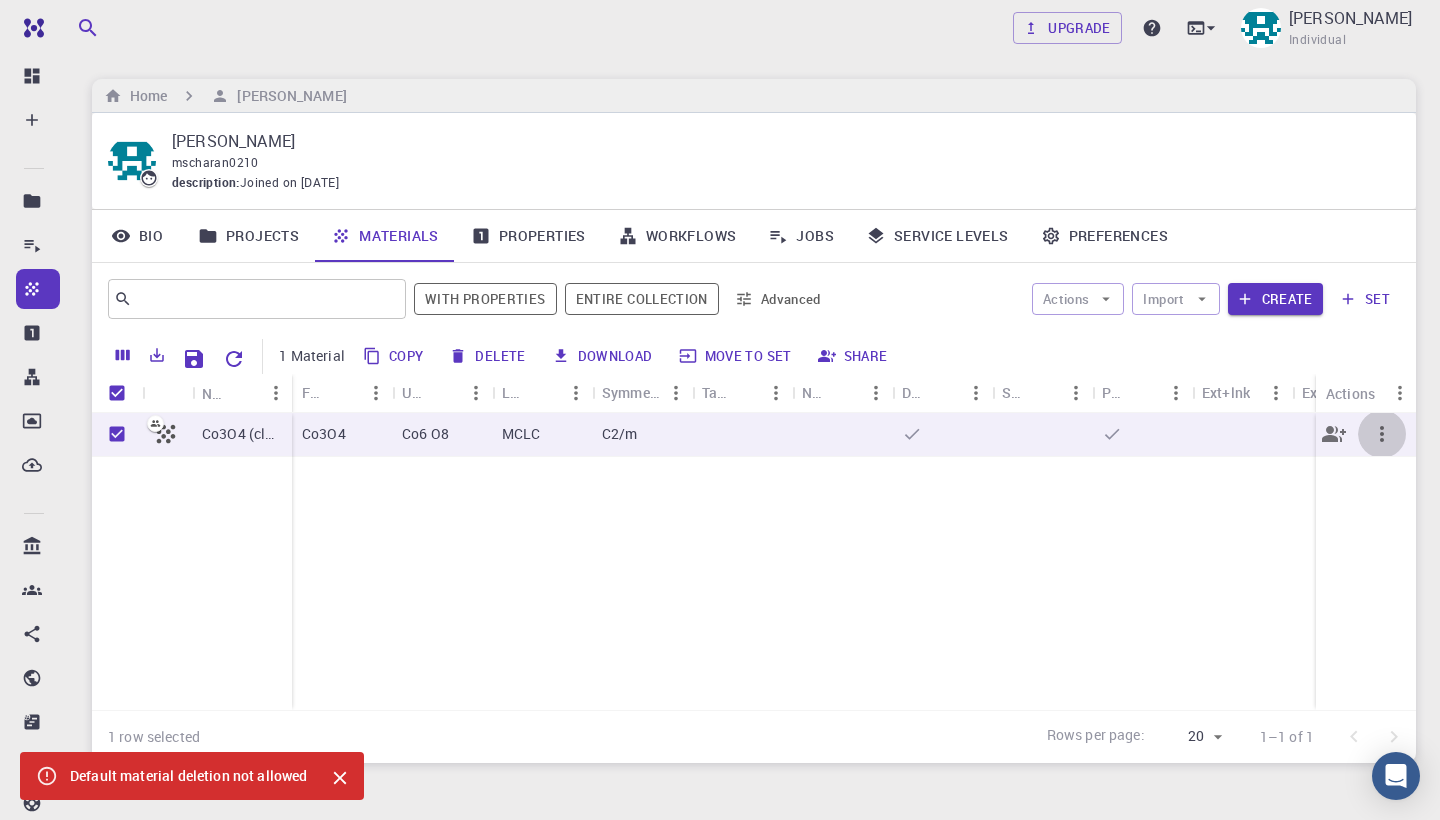 click 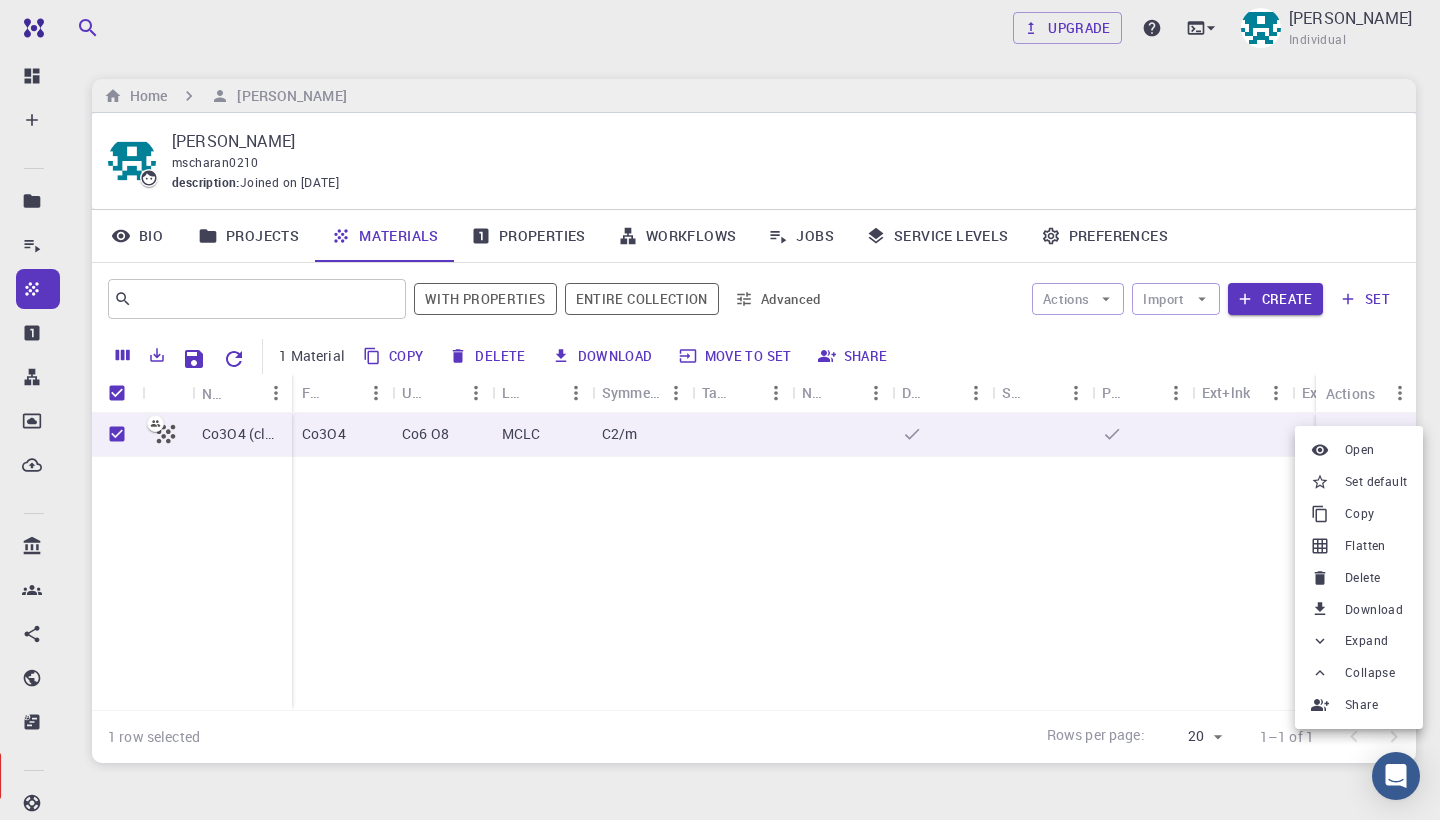 click on "Delete" at bounding box center [1359, 578] 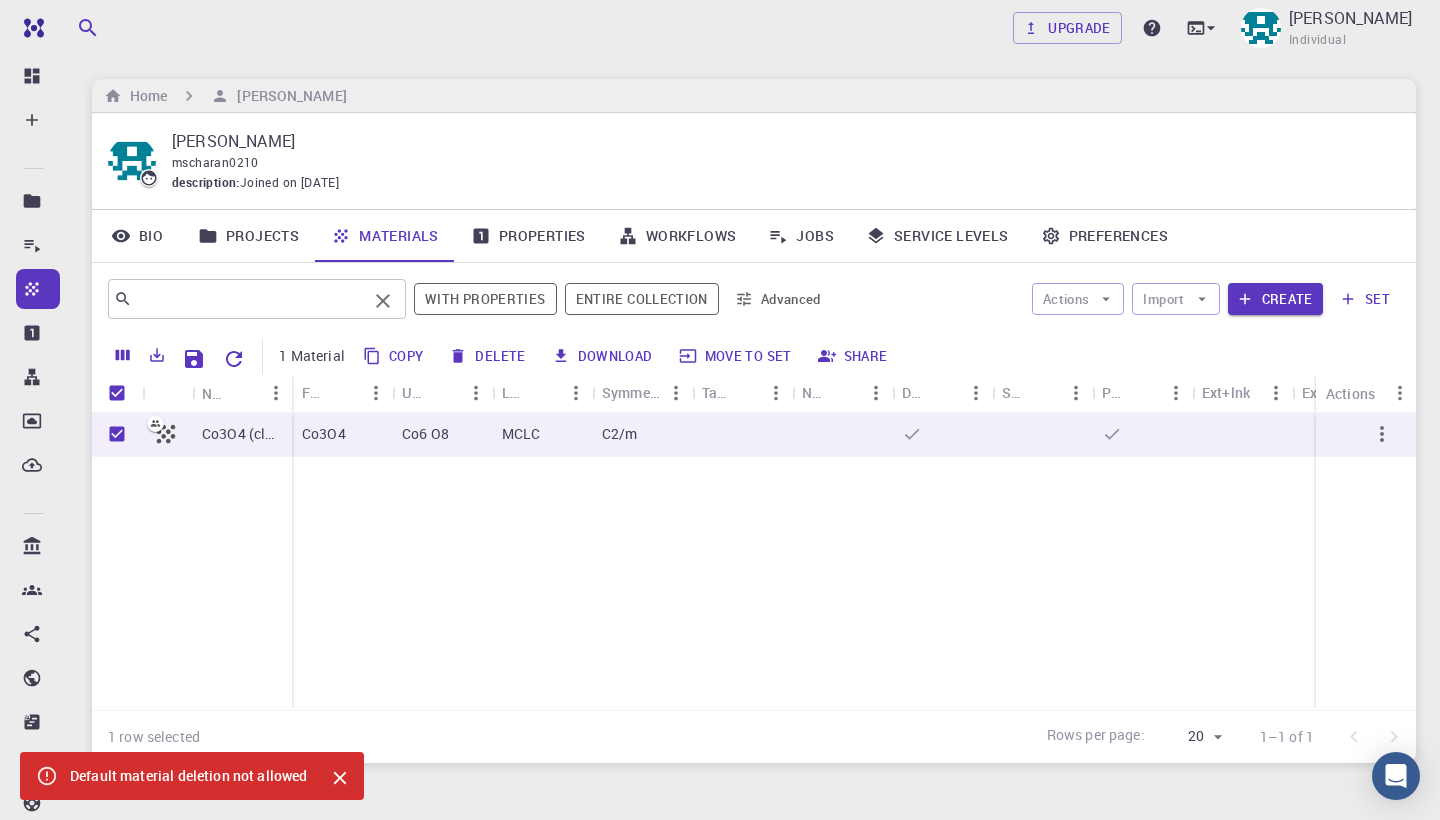 click at bounding box center [249, 299] 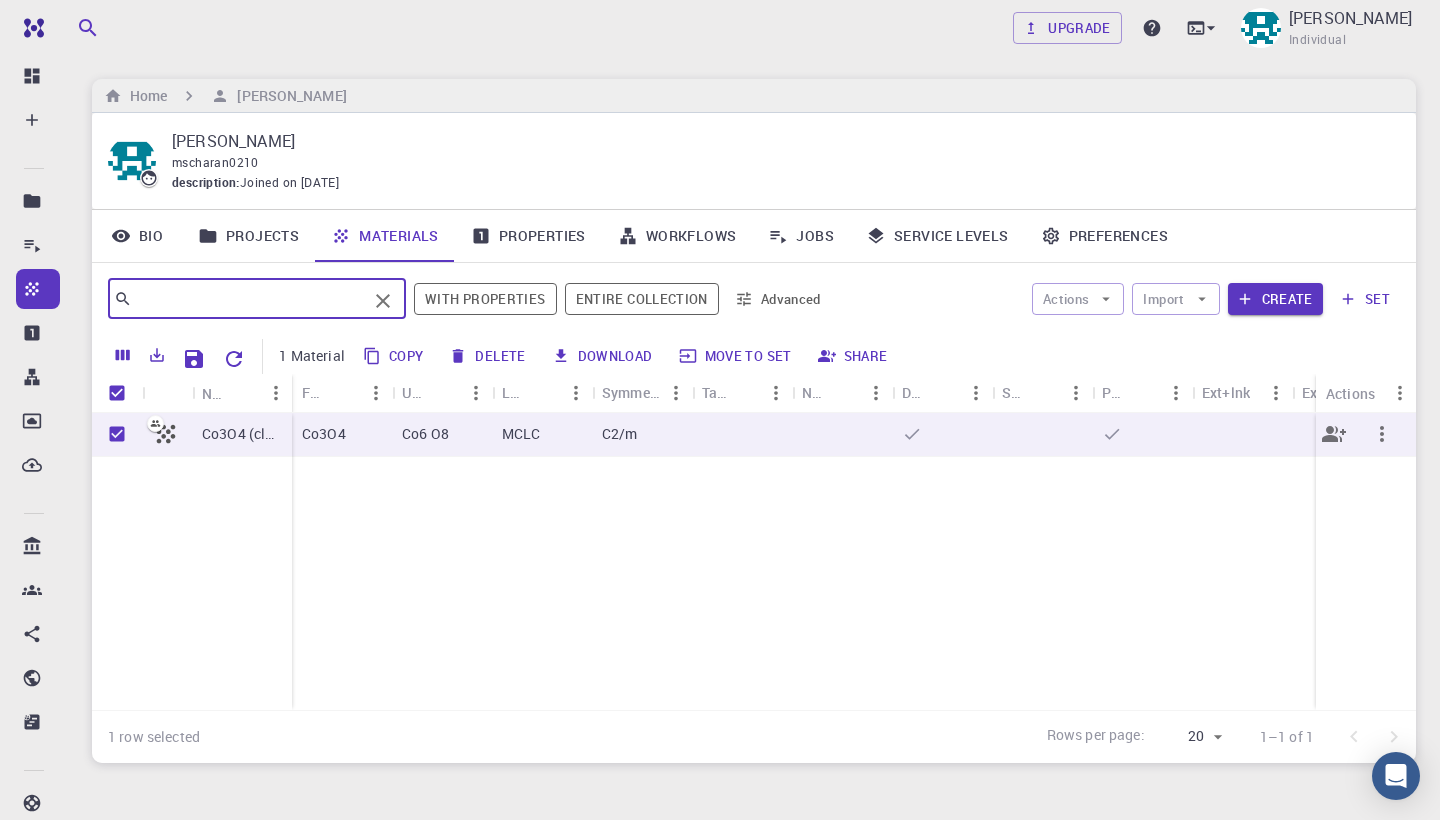 click at bounding box center (117, 434) 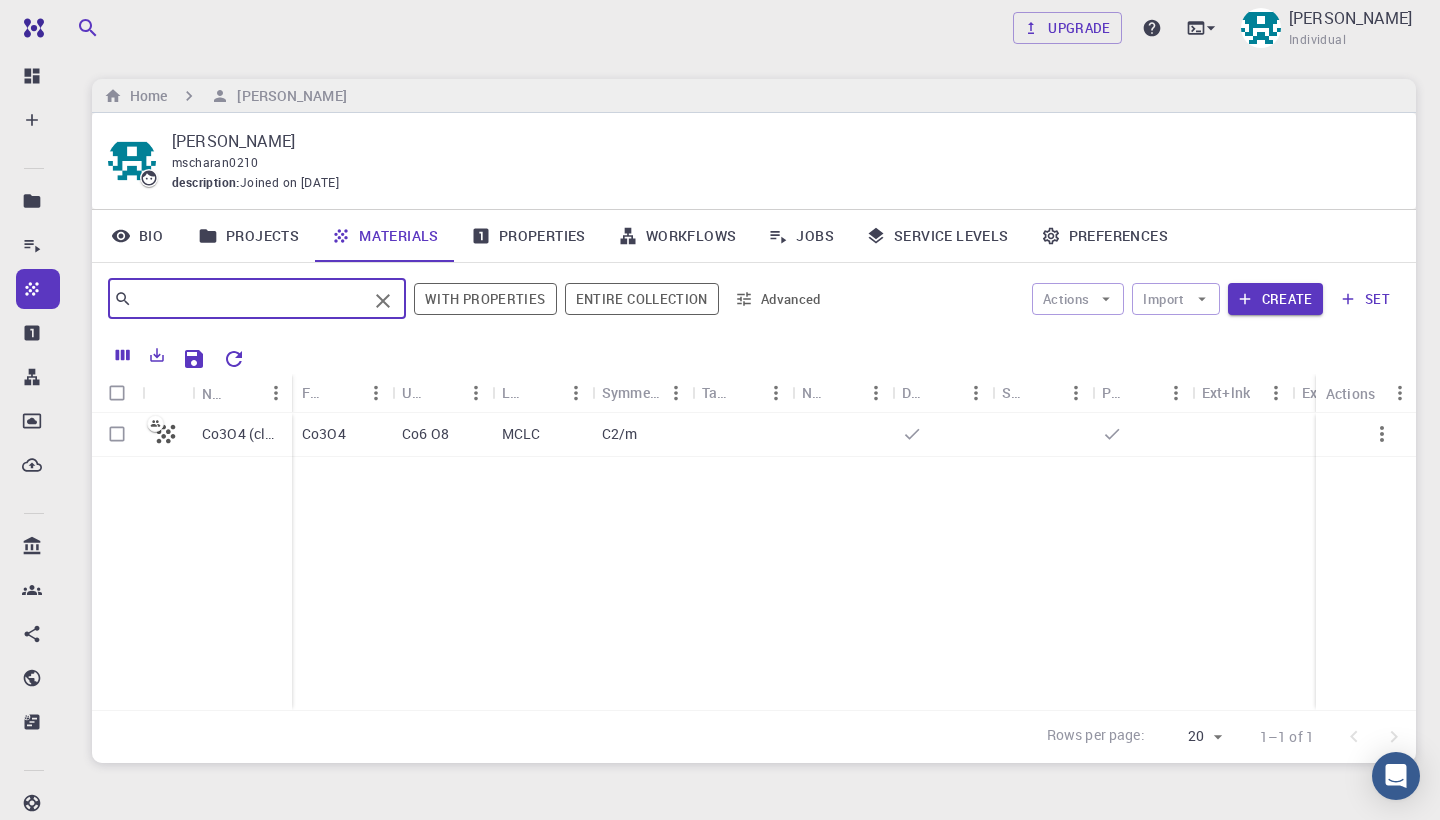 click at bounding box center (249, 299) 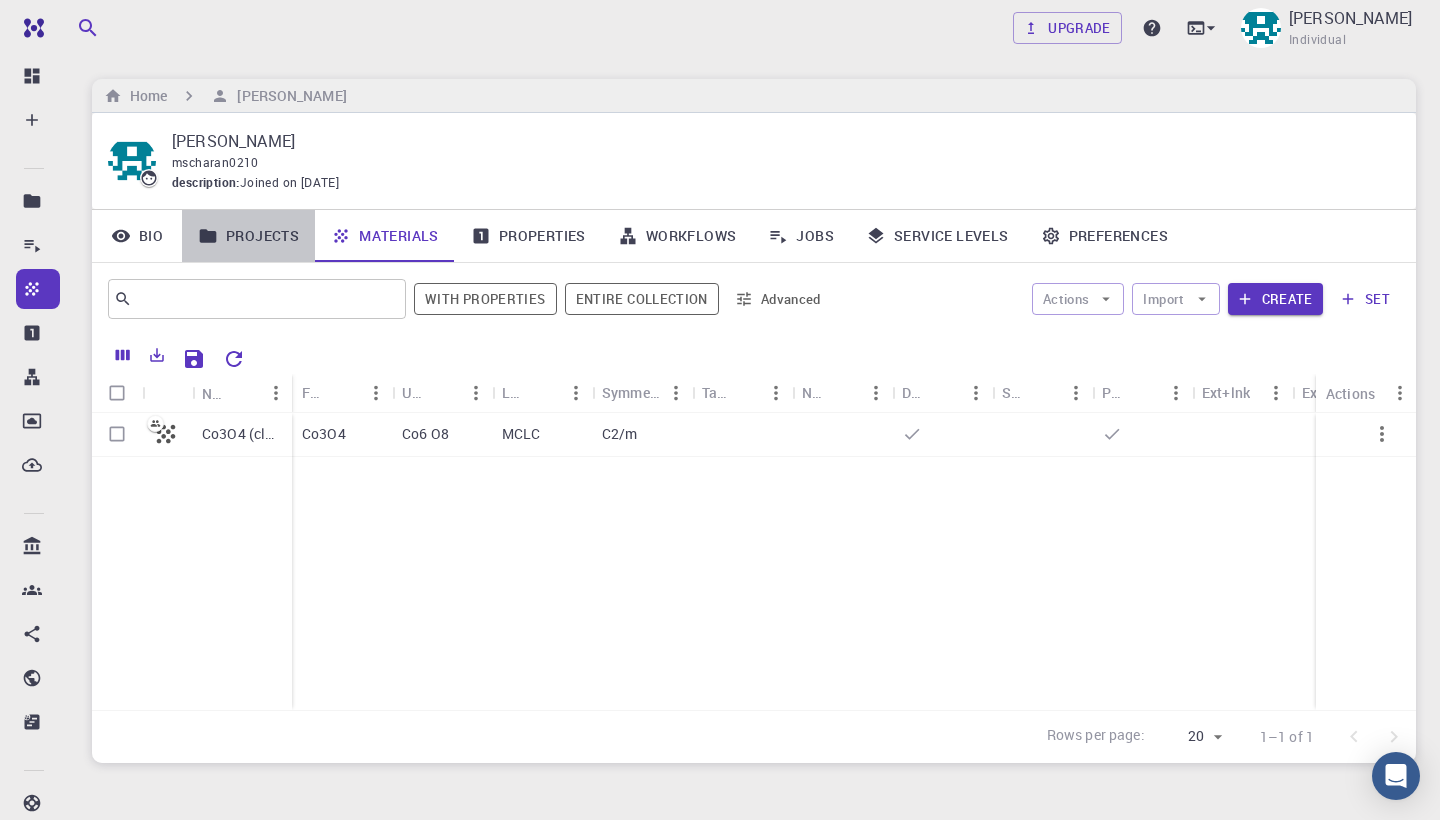click on "Projects" at bounding box center [248, 236] 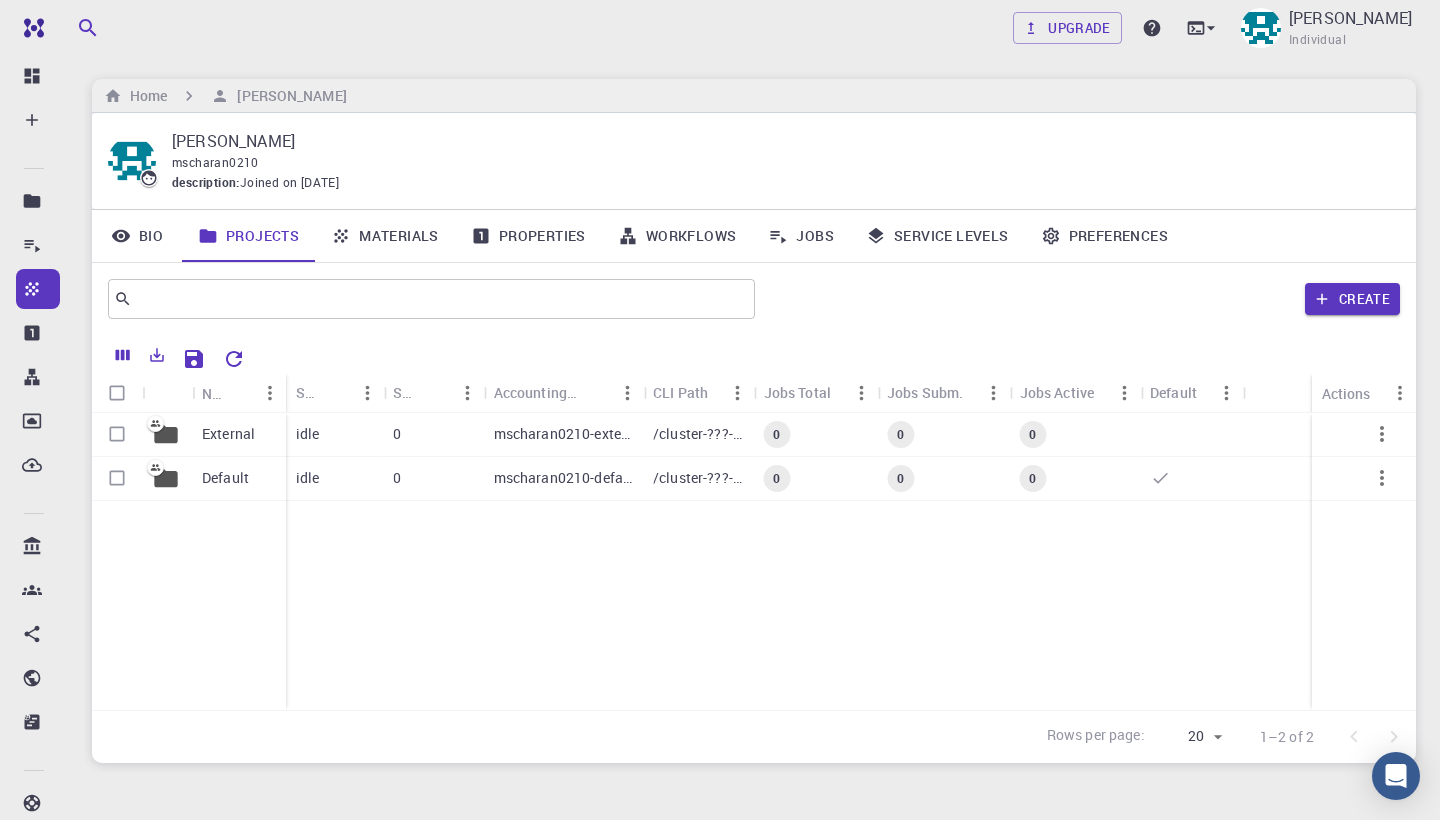 click on "Materials" at bounding box center (385, 236) 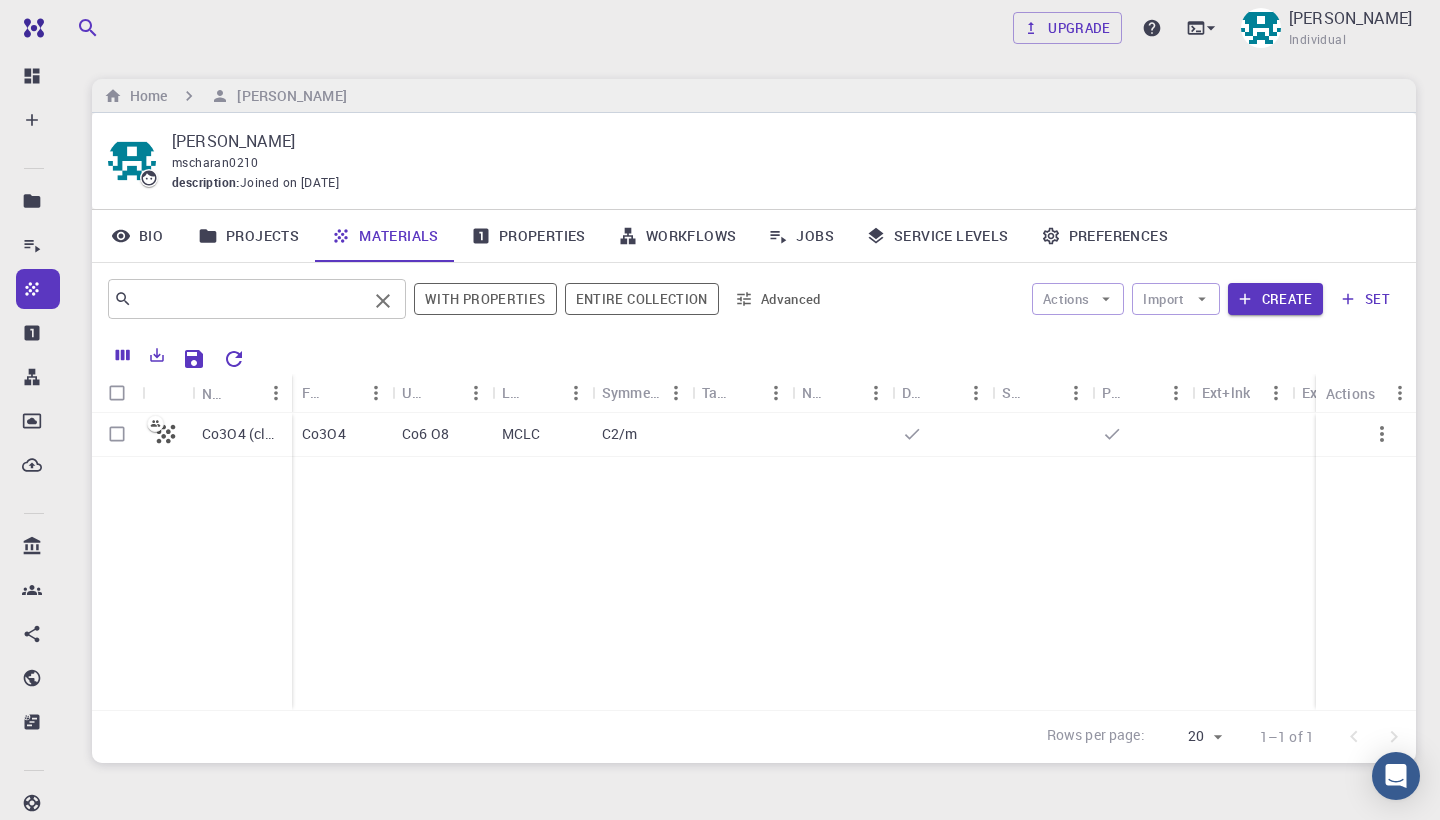 click at bounding box center (249, 299) 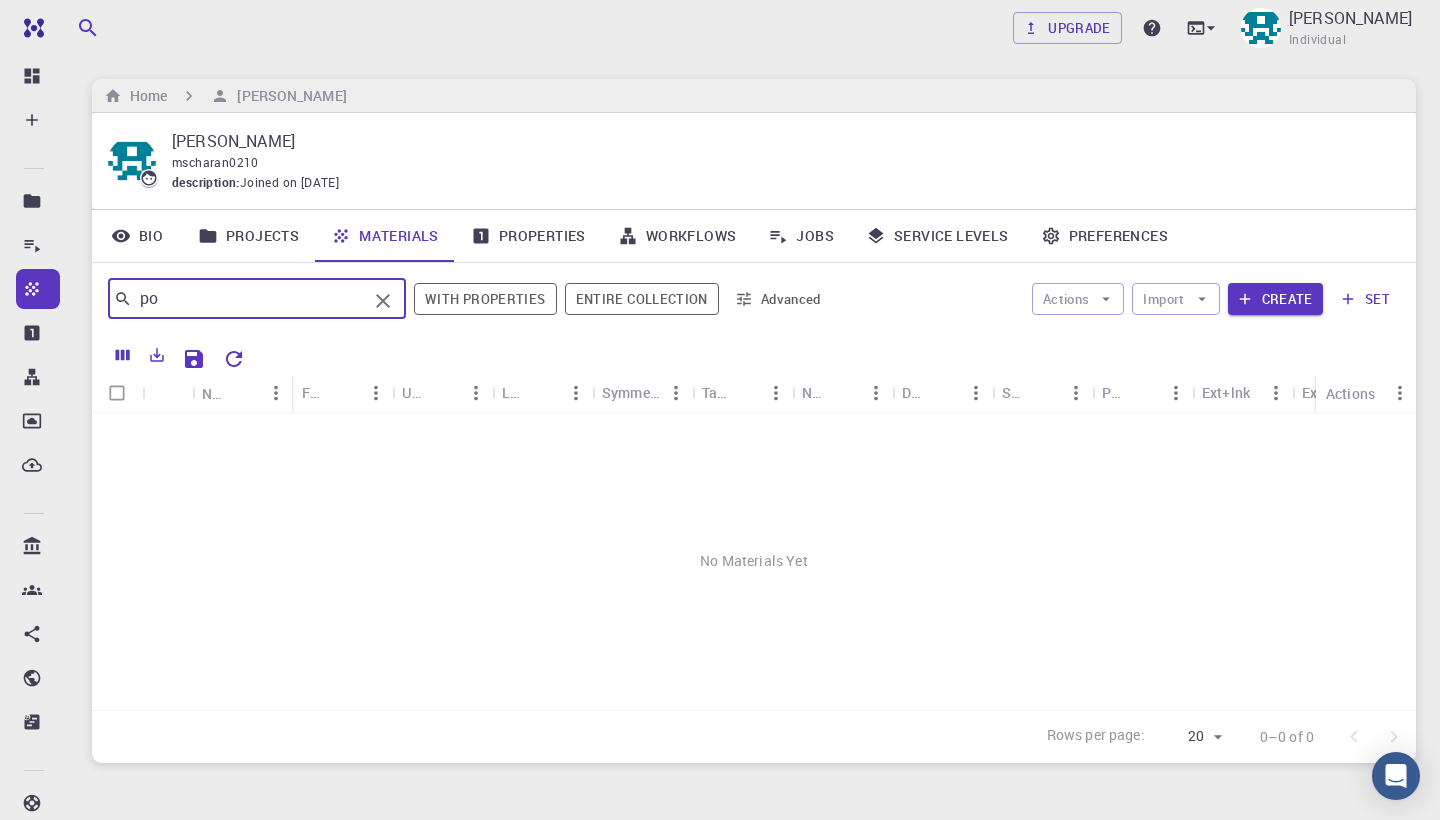 type on "p" 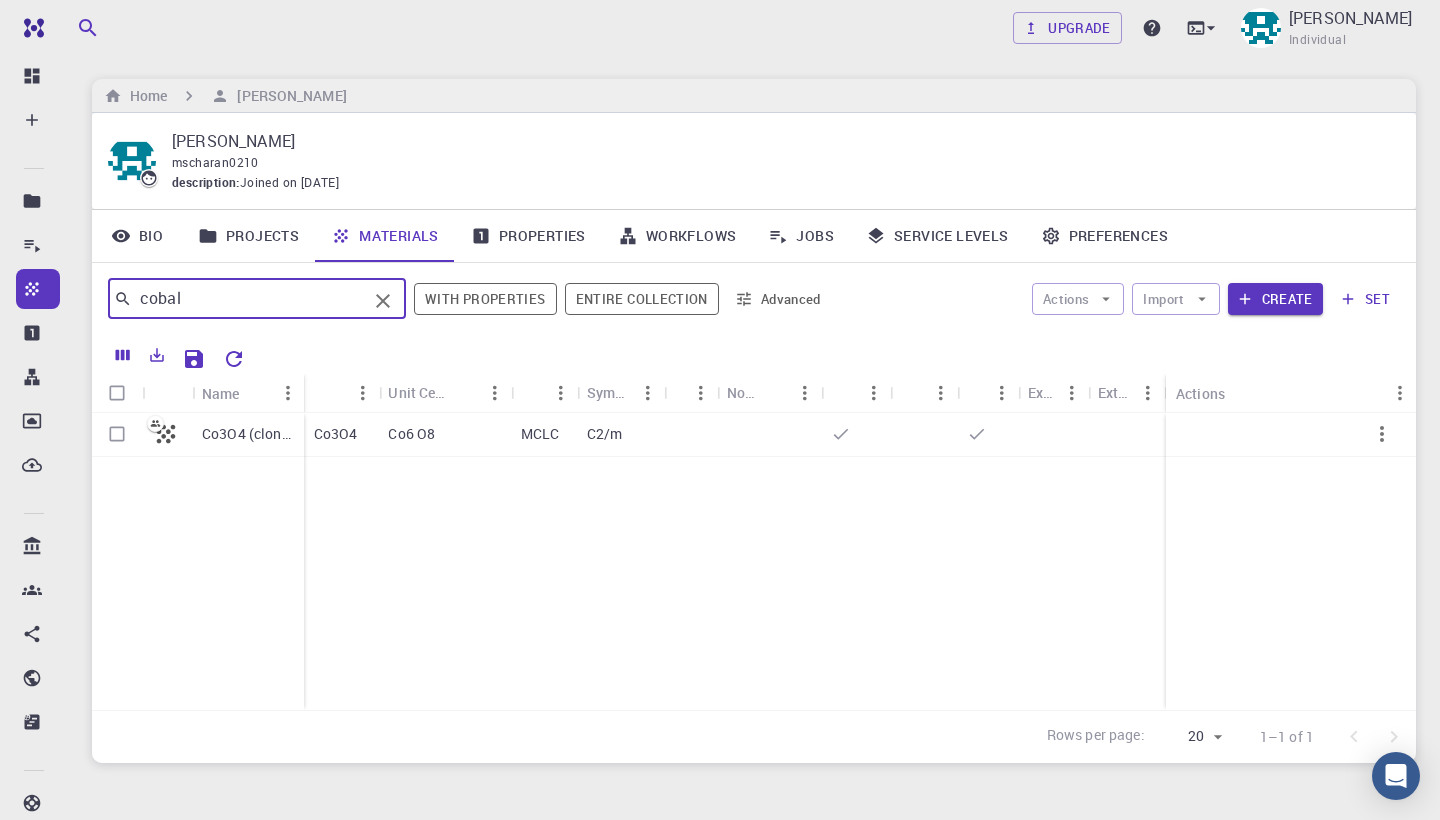 type on "cobalt" 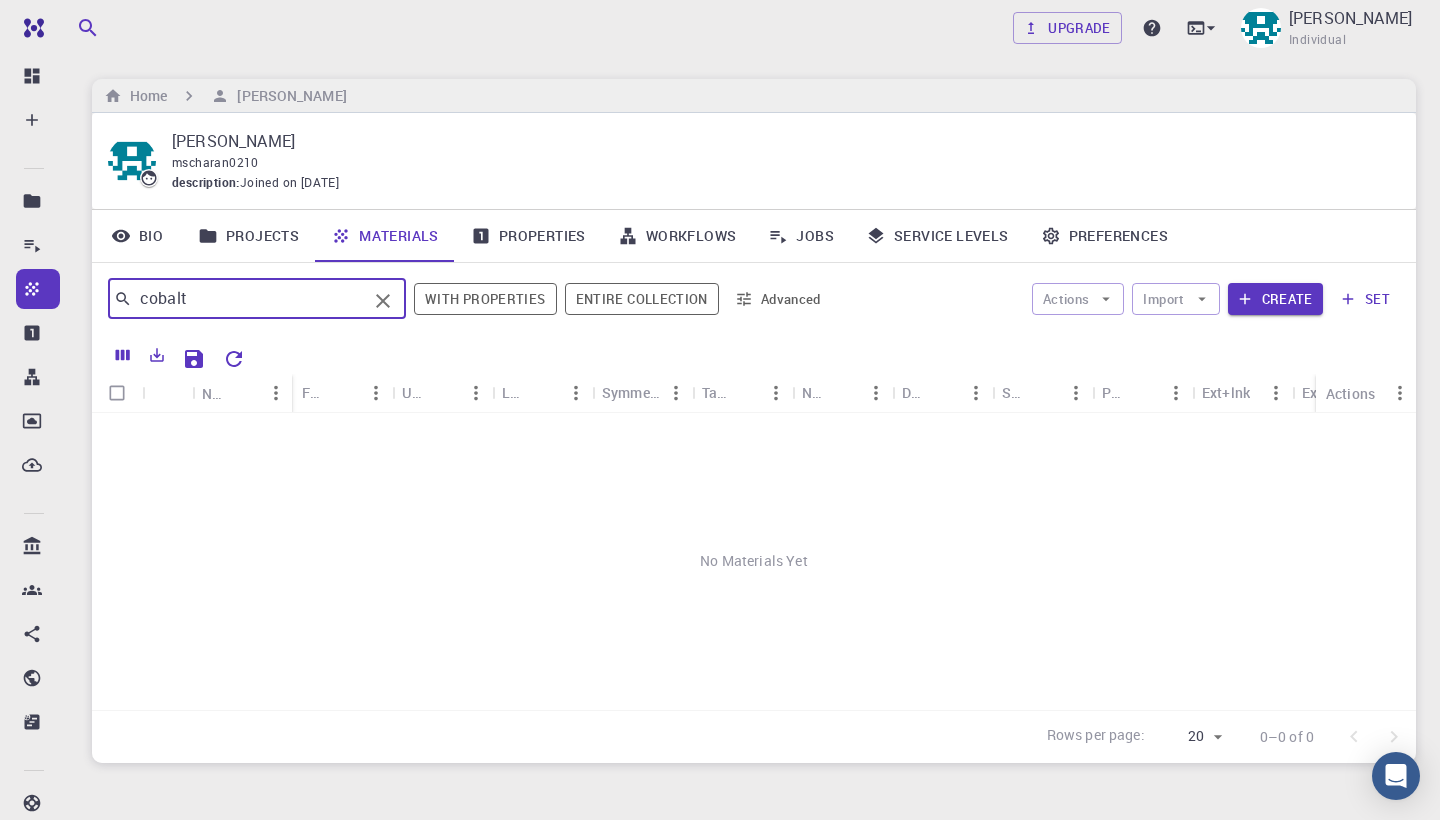 click 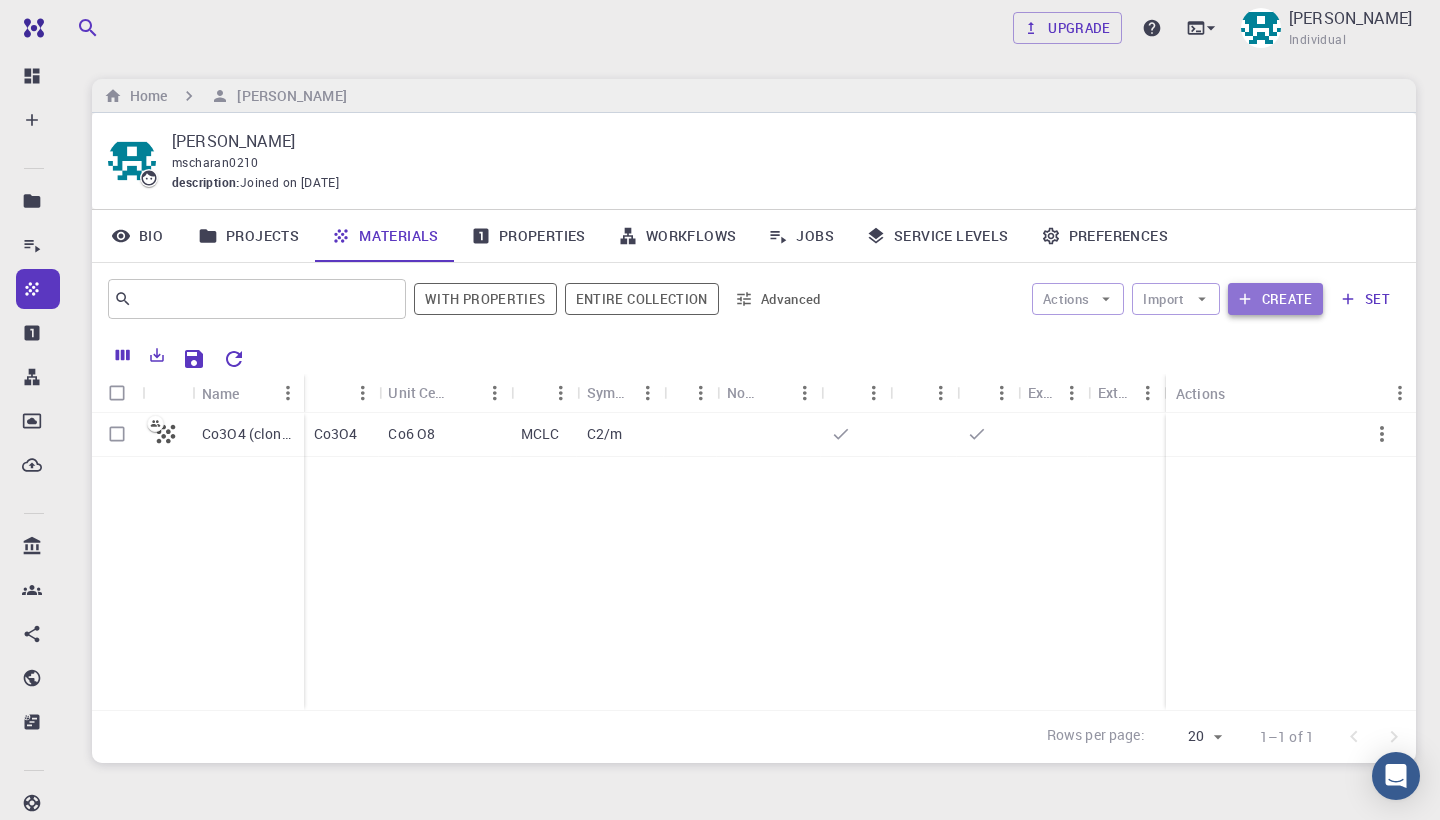 click on "Create" at bounding box center (1275, 299) 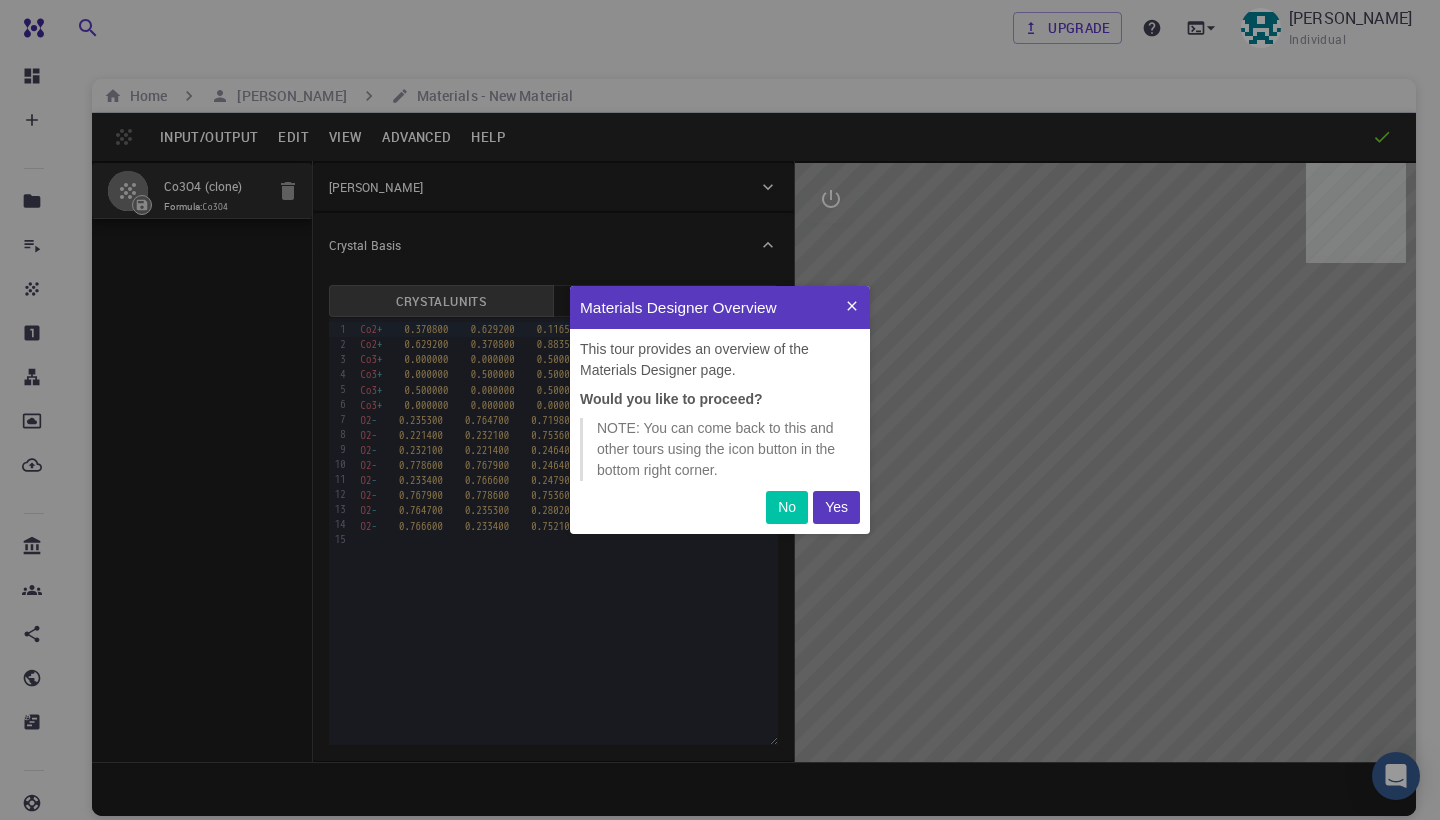 scroll, scrollTop: 0, scrollLeft: 0, axis: both 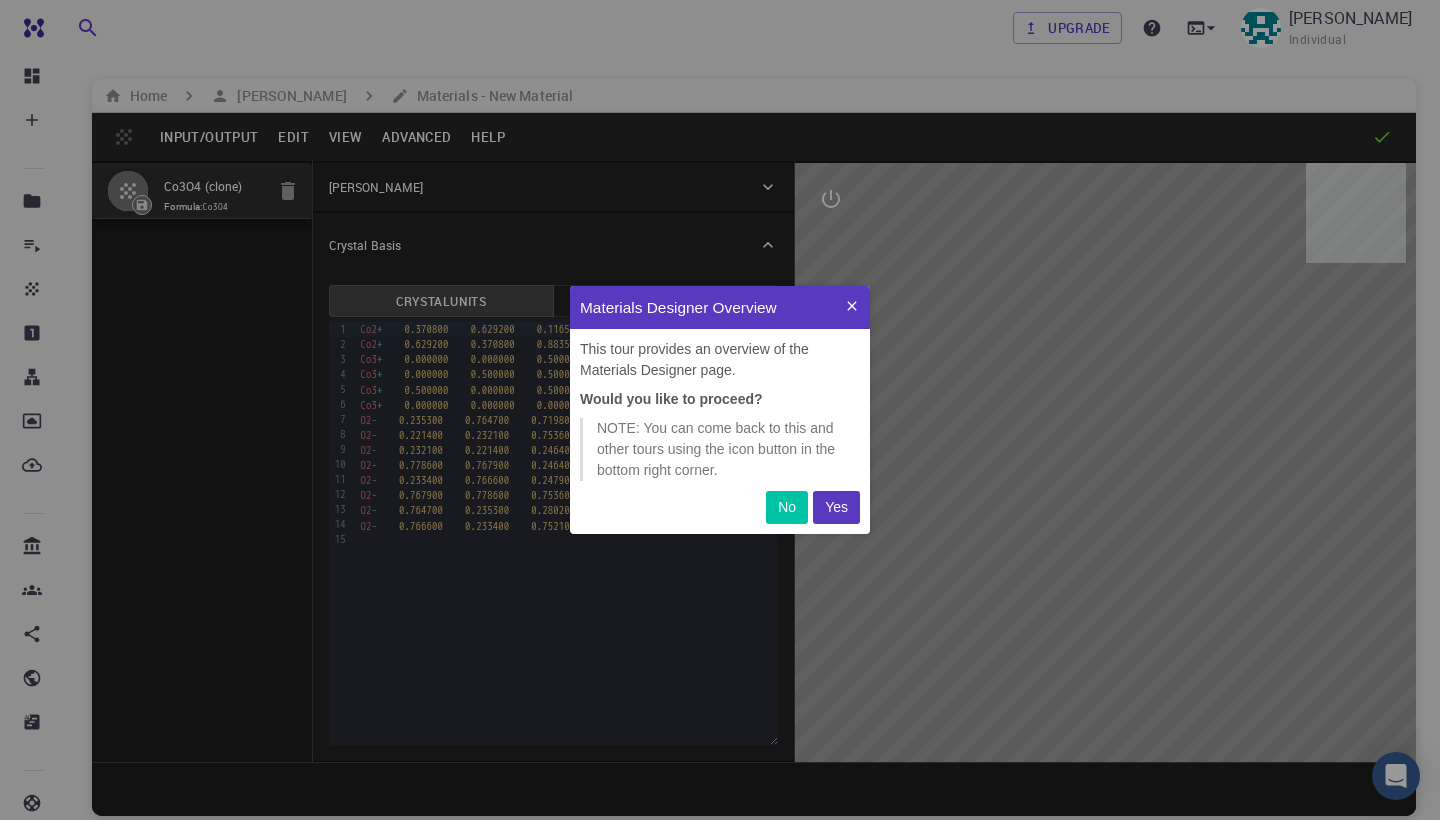 click on "Yes" at bounding box center (836, 507) 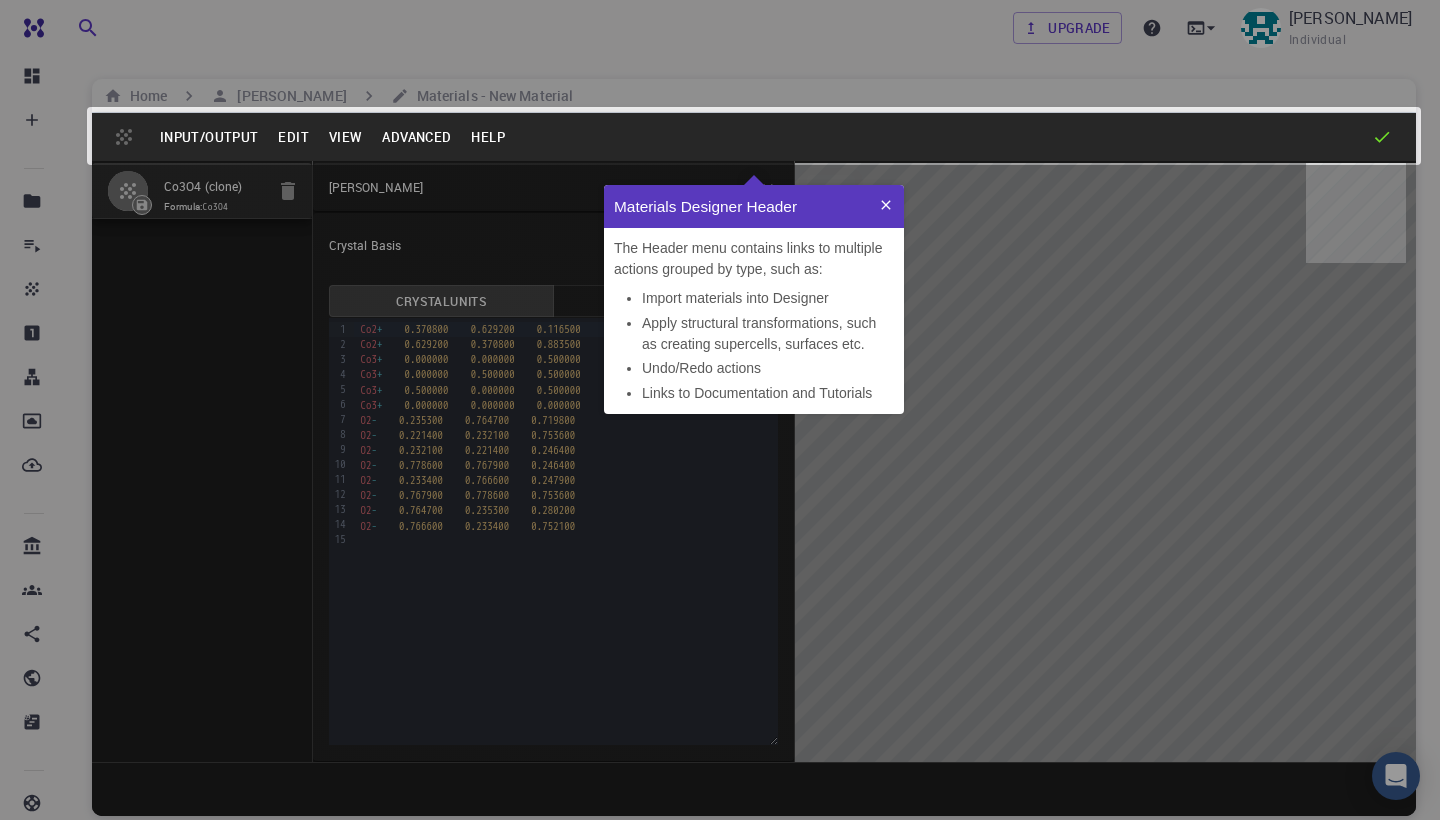 scroll, scrollTop: 0, scrollLeft: 0, axis: both 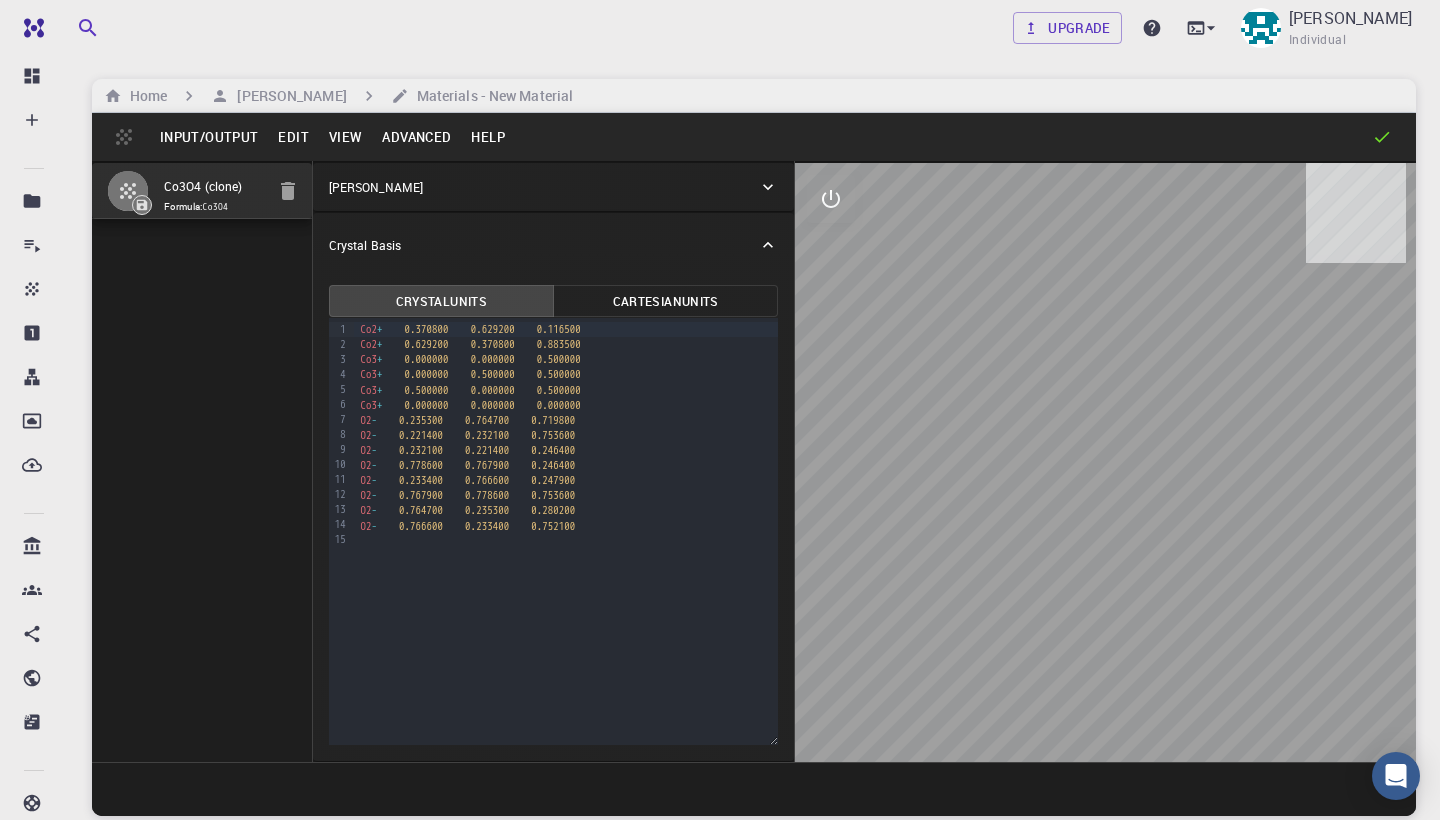 drag, startPoint x: 1000, startPoint y: 403, endPoint x: 949, endPoint y: 475, distance: 88.23265 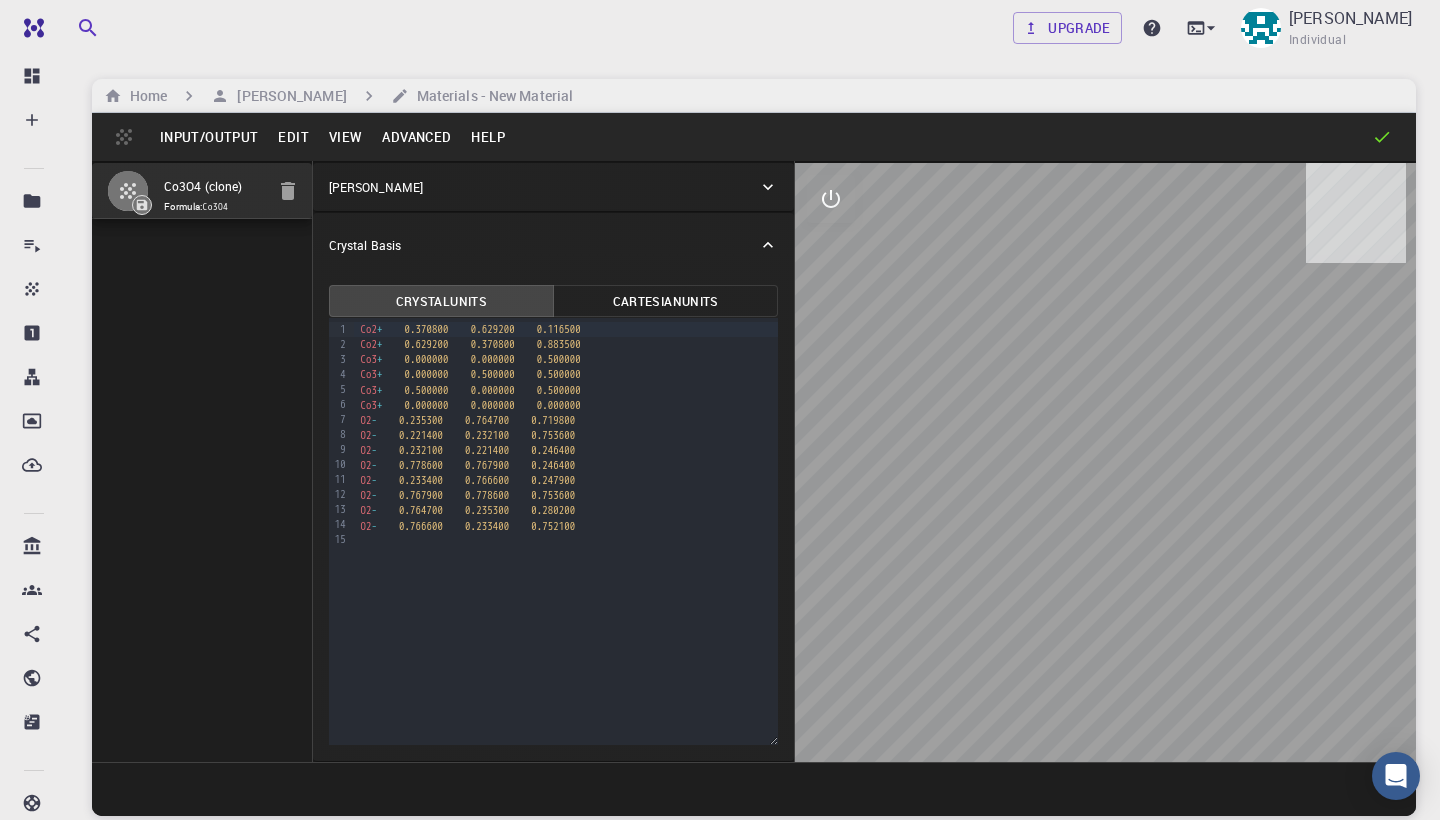 click at bounding box center (1105, 462) 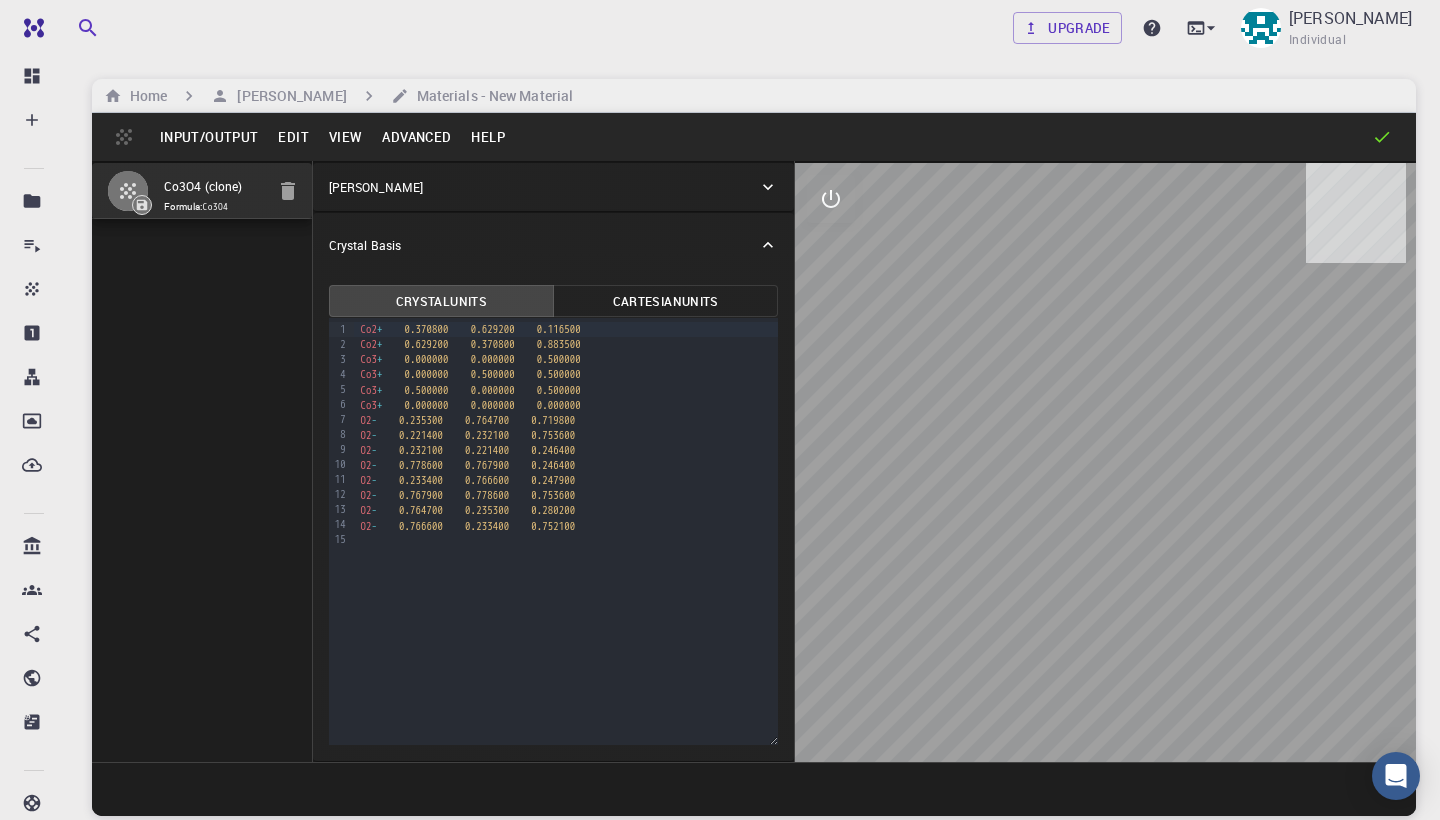 click at bounding box center [1105, 462] 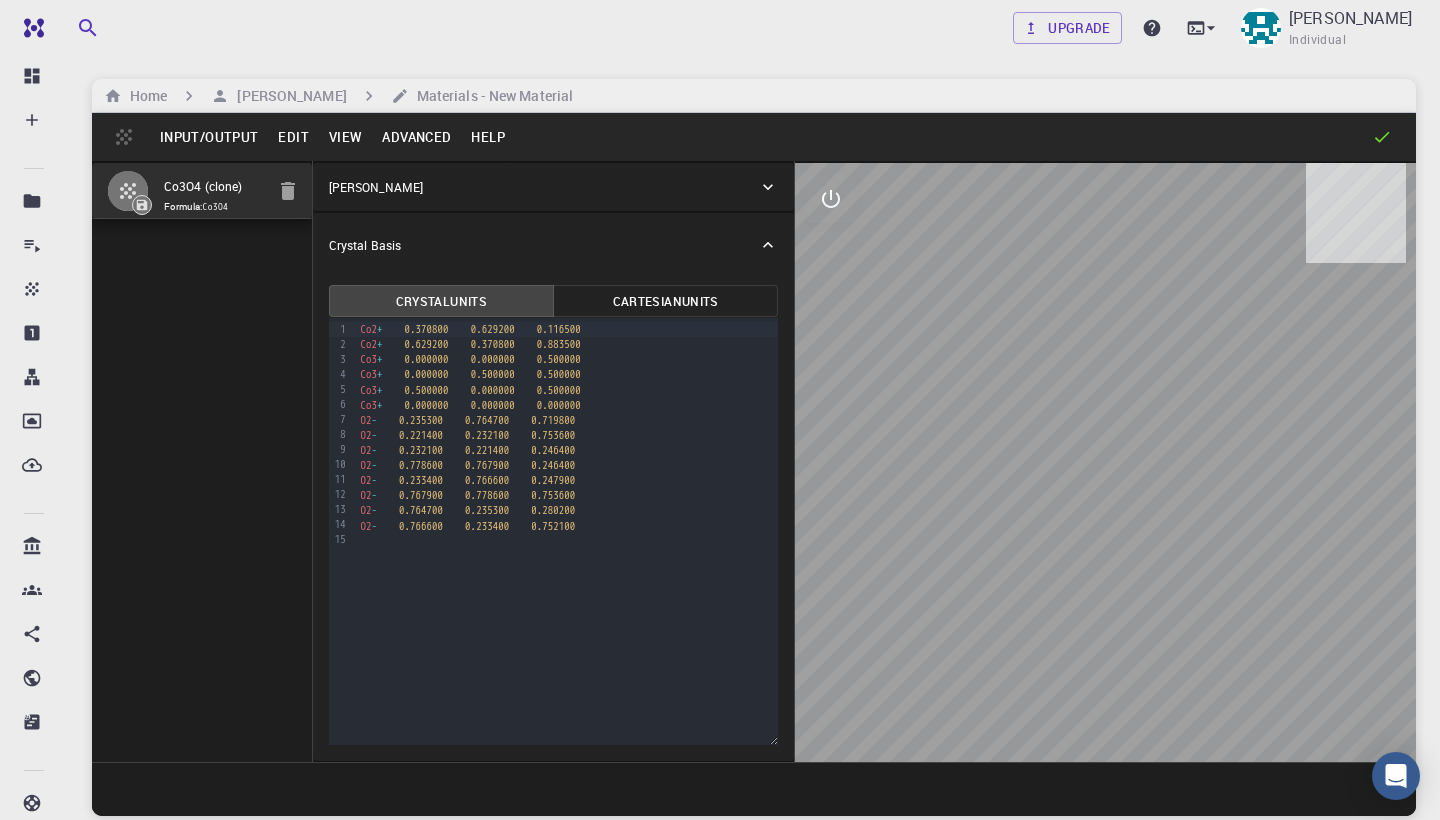 click on "Input/Output Edit View Advanced Help" at bounding box center (754, 137) 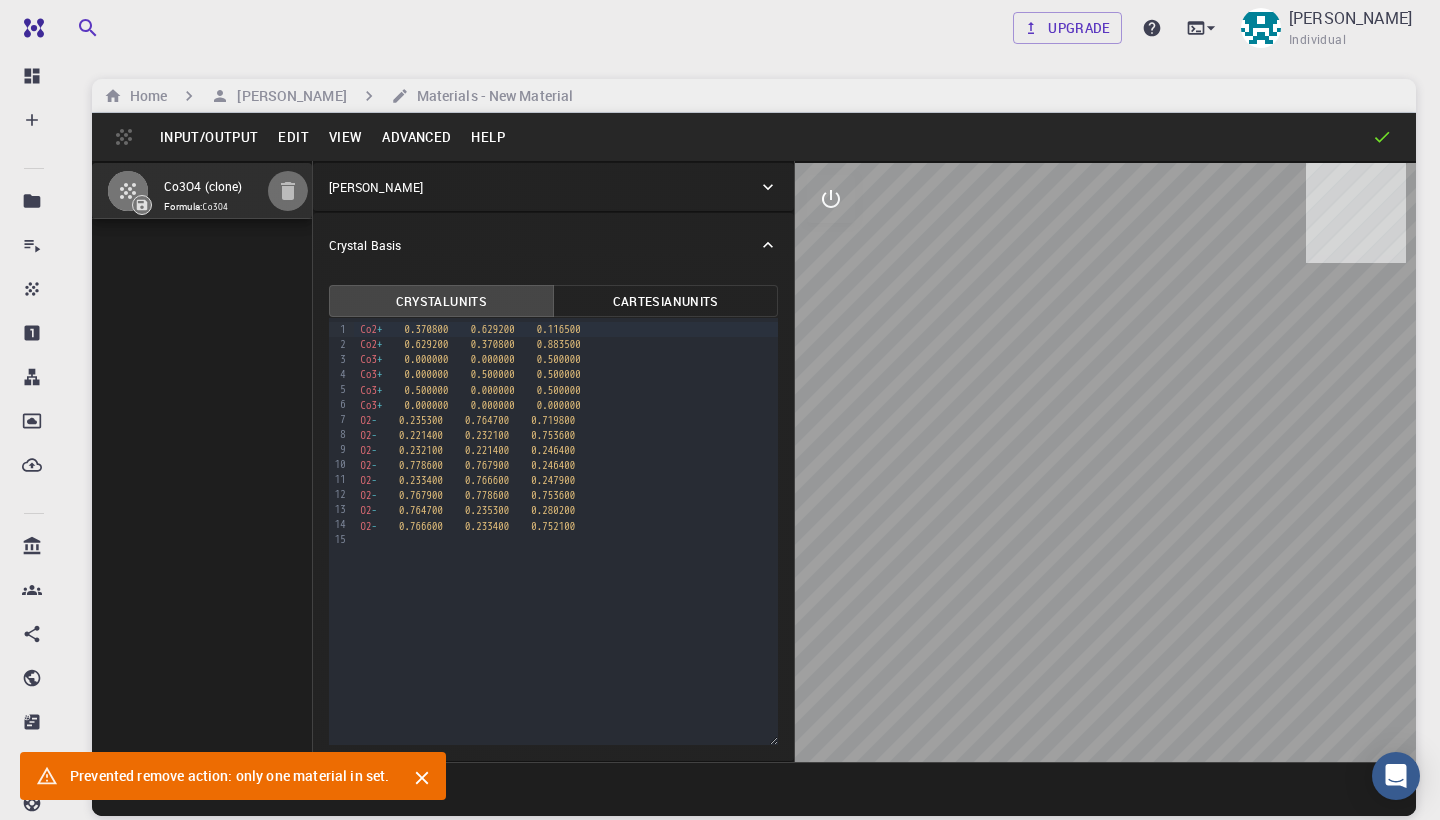 click 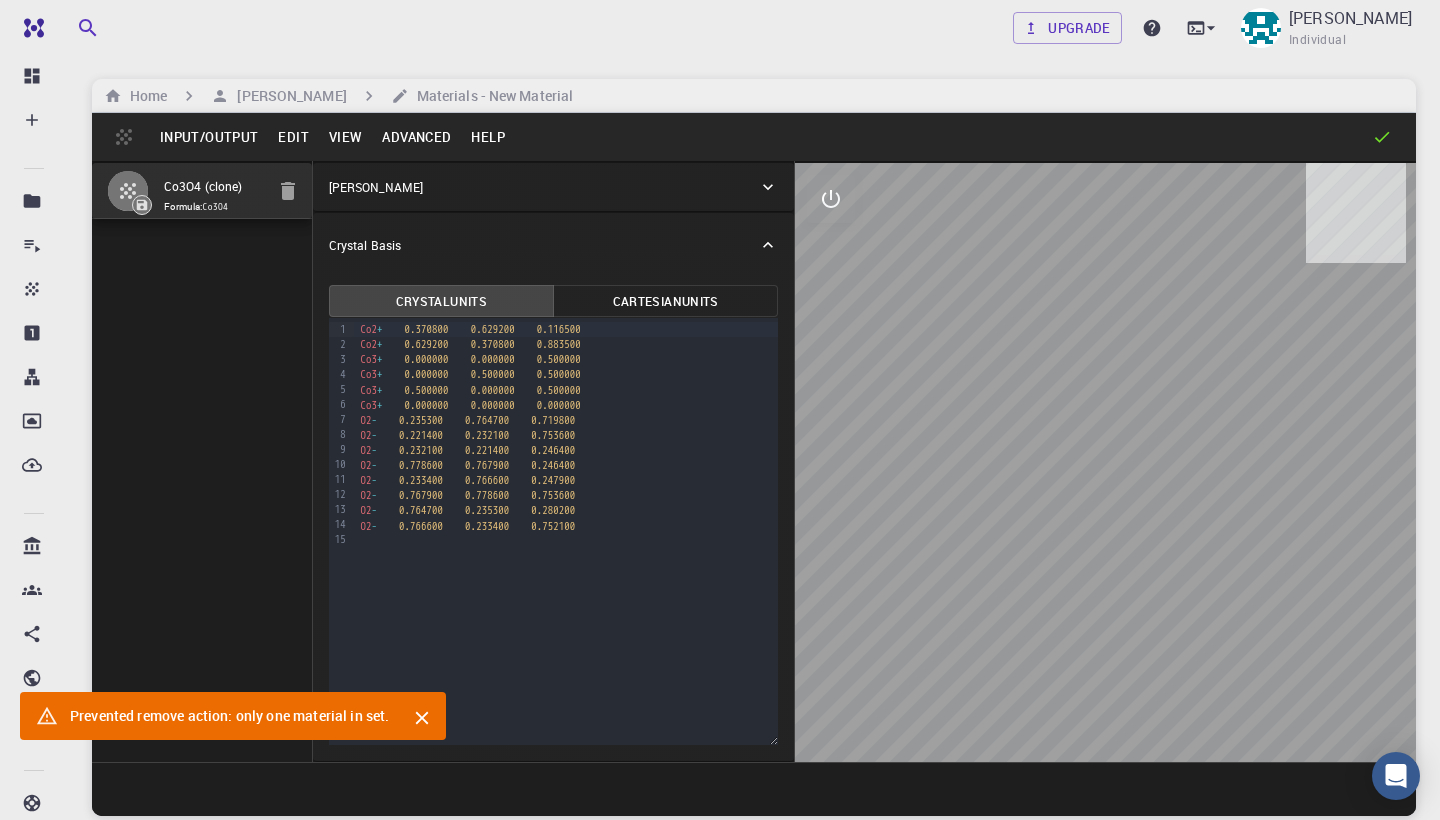 click on "Edit" at bounding box center (293, 137) 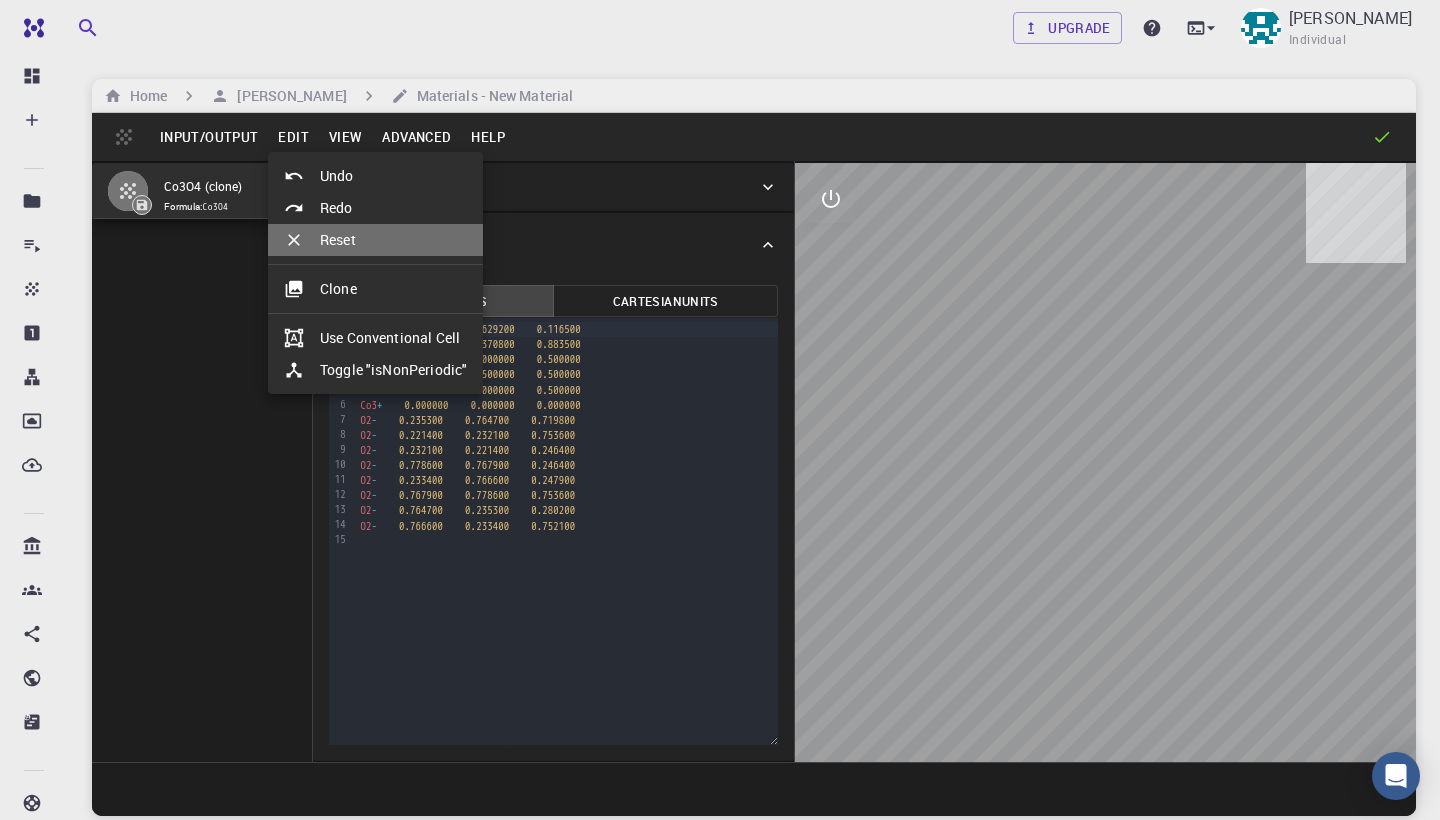 click on "Reset" at bounding box center [375, 240] 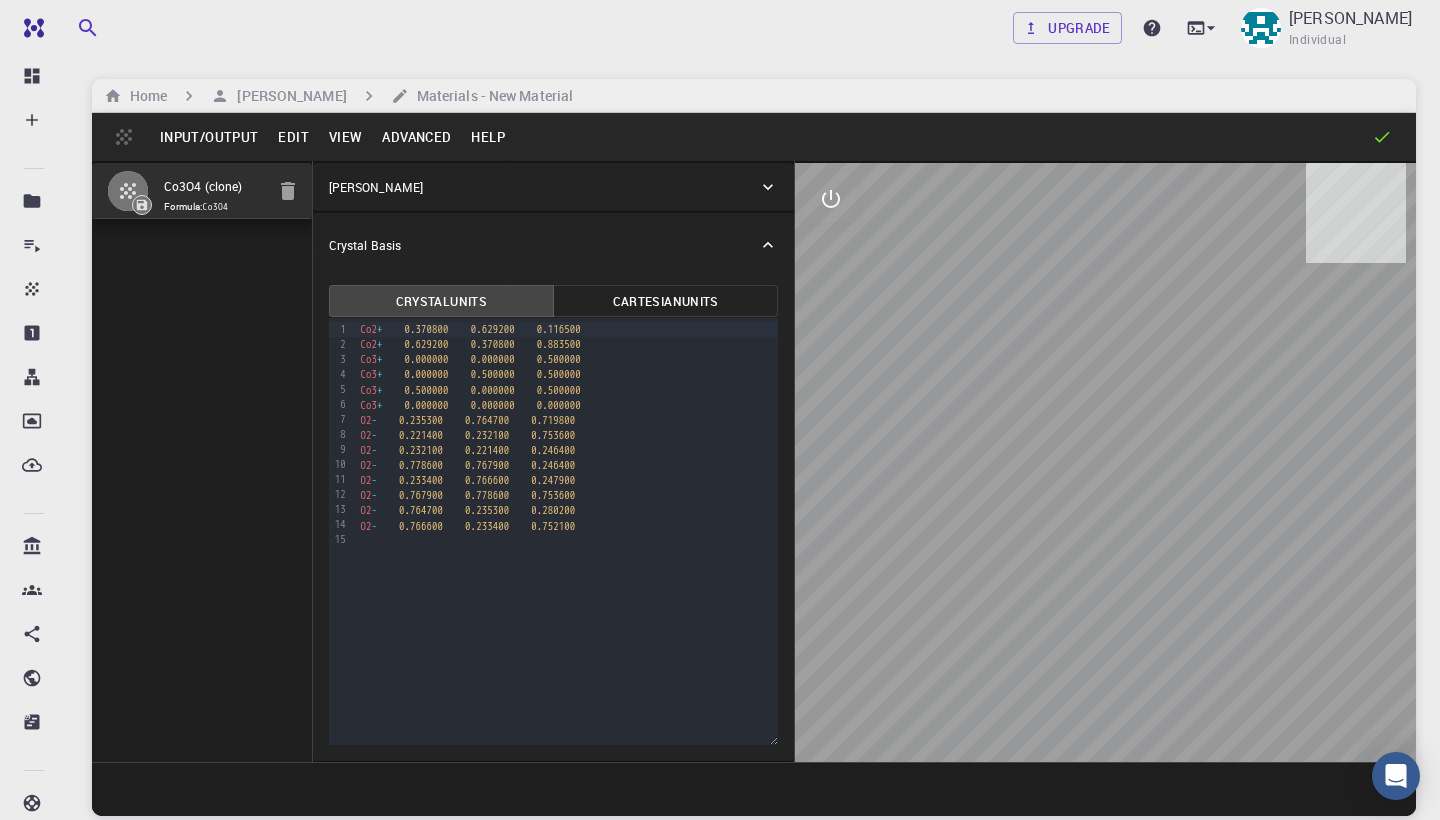 click on "View" at bounding box center (346, 137) 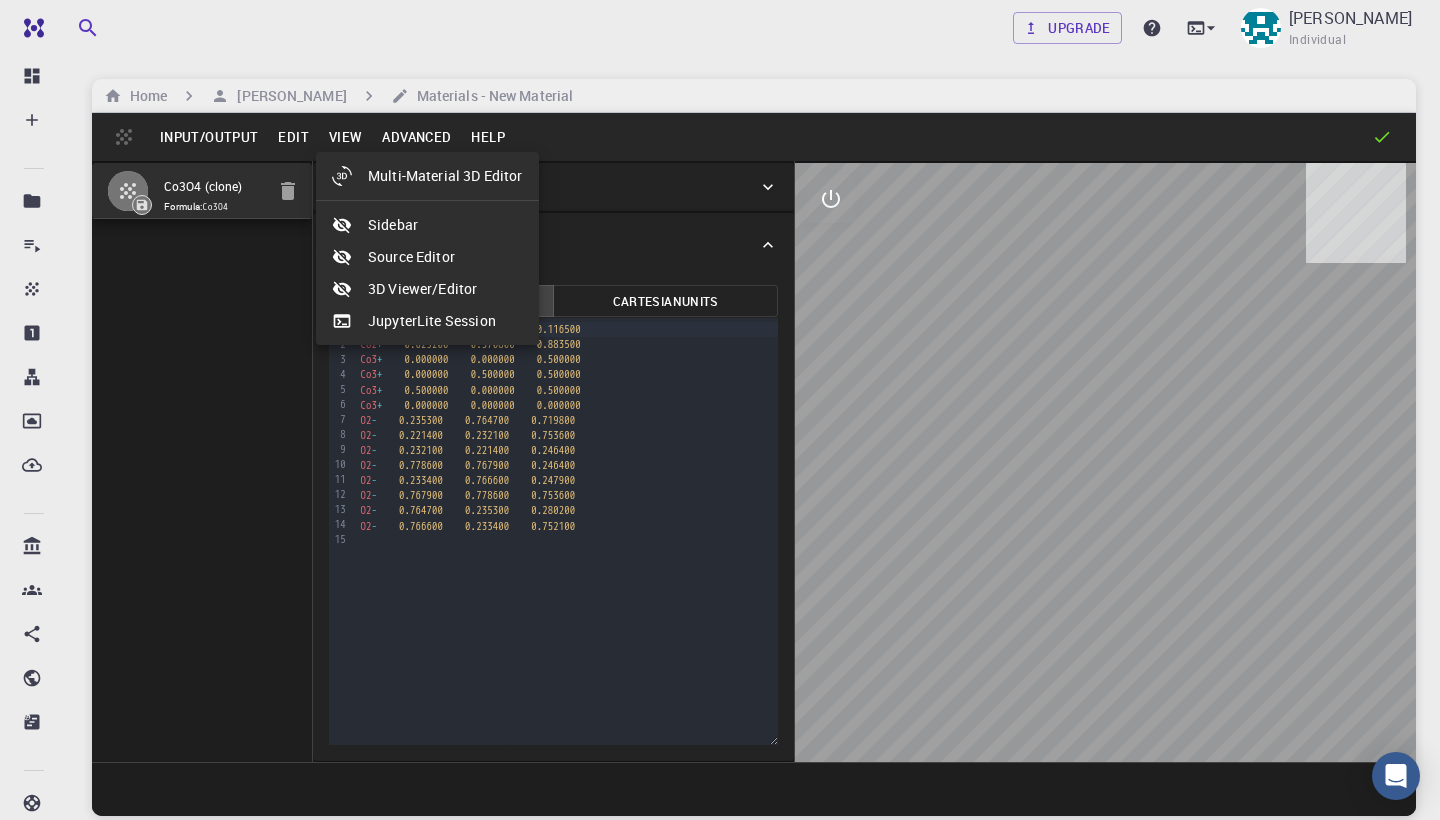 click on "Multi-Material 3D Editor" at bounding box center (427, 176) 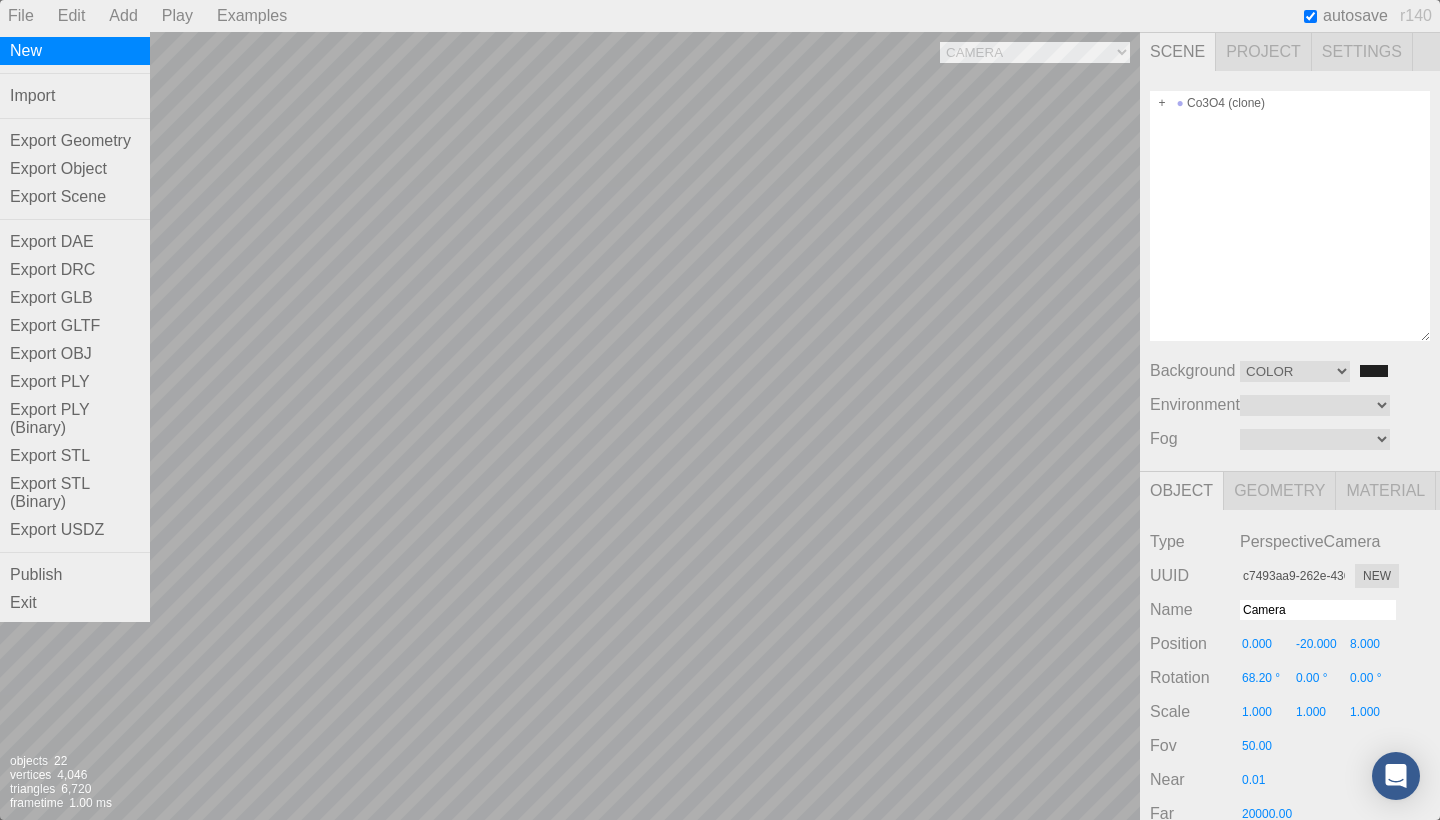 click on "New" at bounding box center [75, 51] 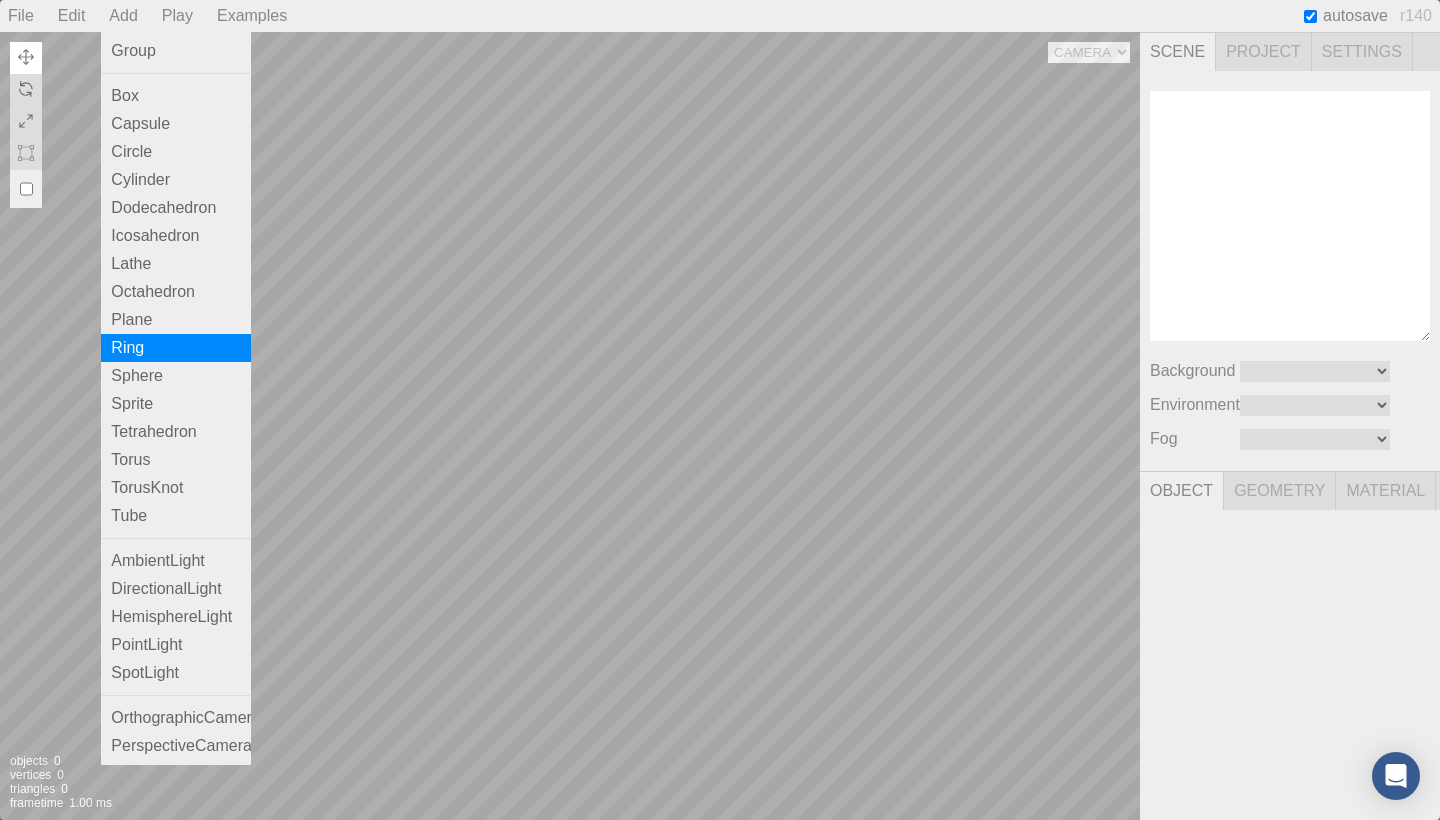 click on "Ring" at bounding box center [176, 348] 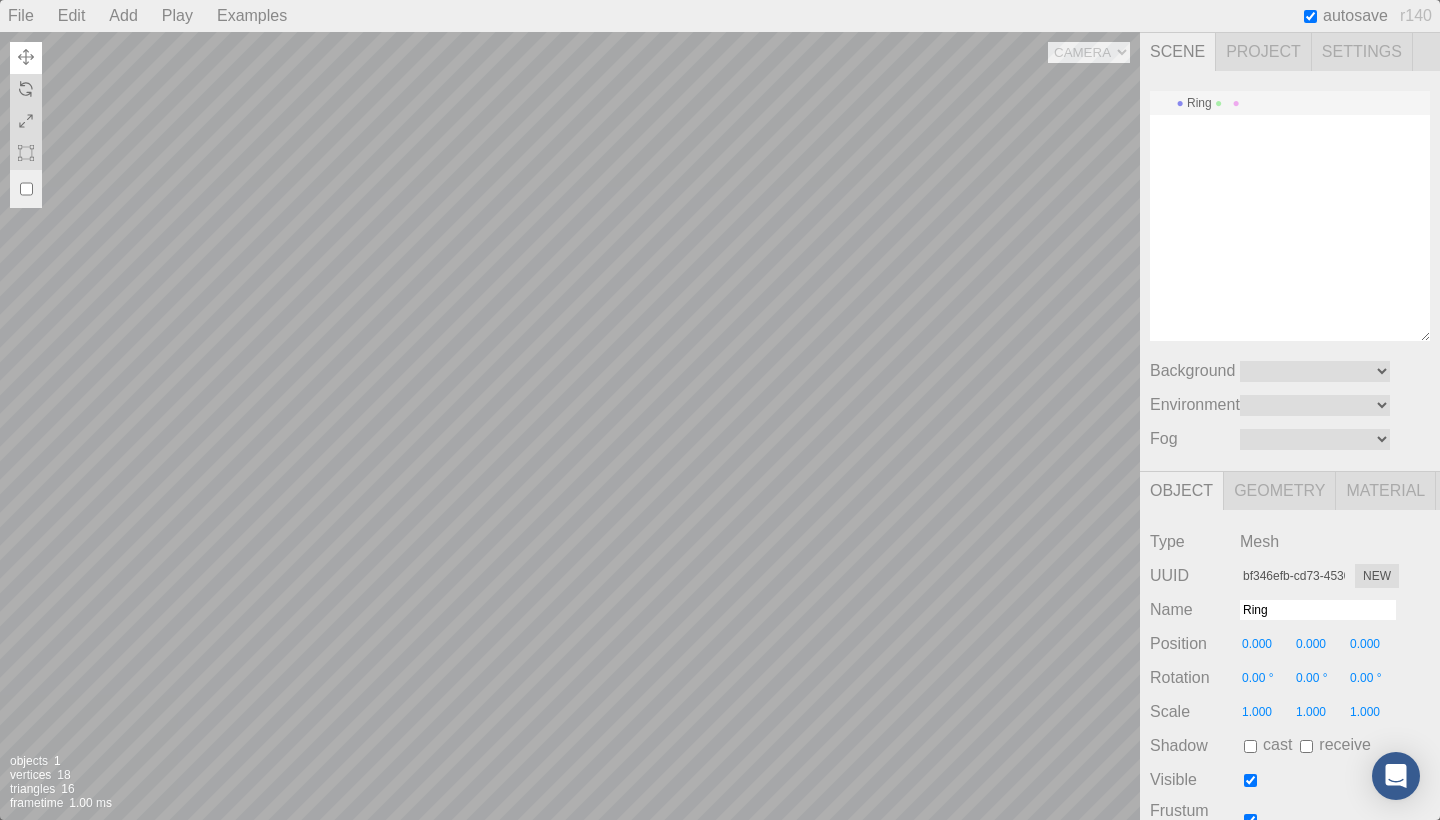 click on "Play" at bounding box center (177, 16) 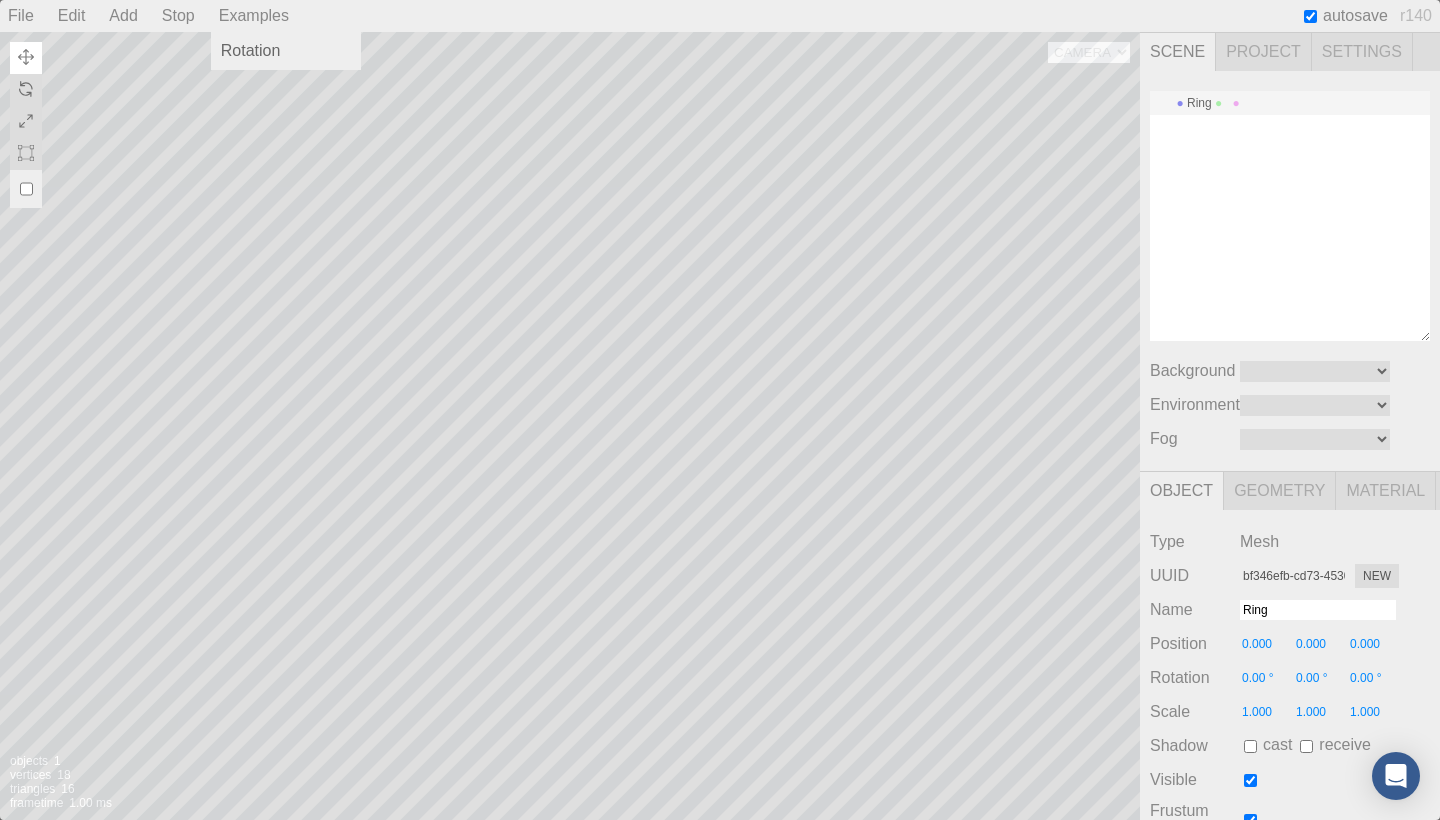 click on "Examples" at bounding box center [254, 16] 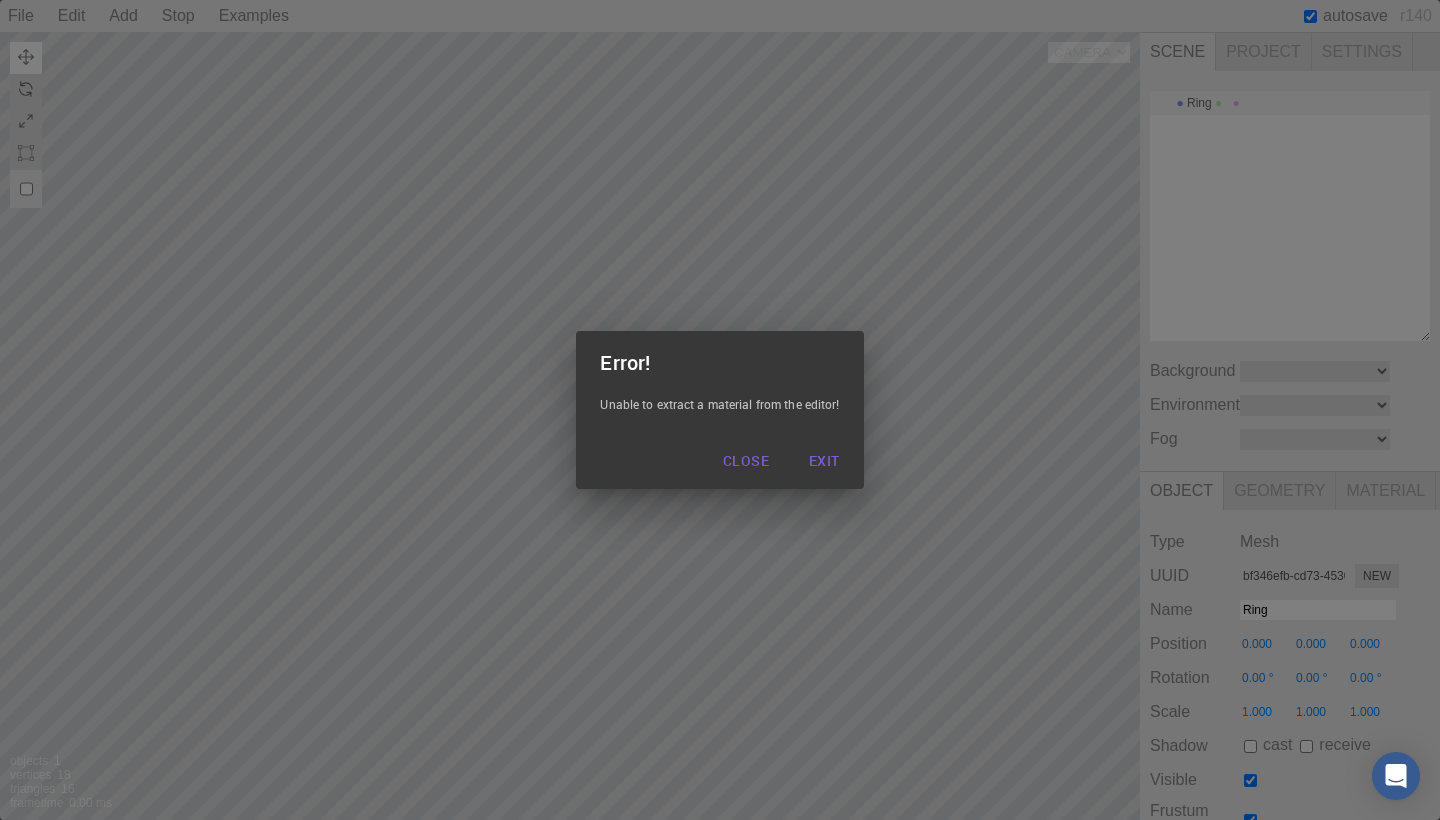 click on "Exit" at bounding box center [824, 461] 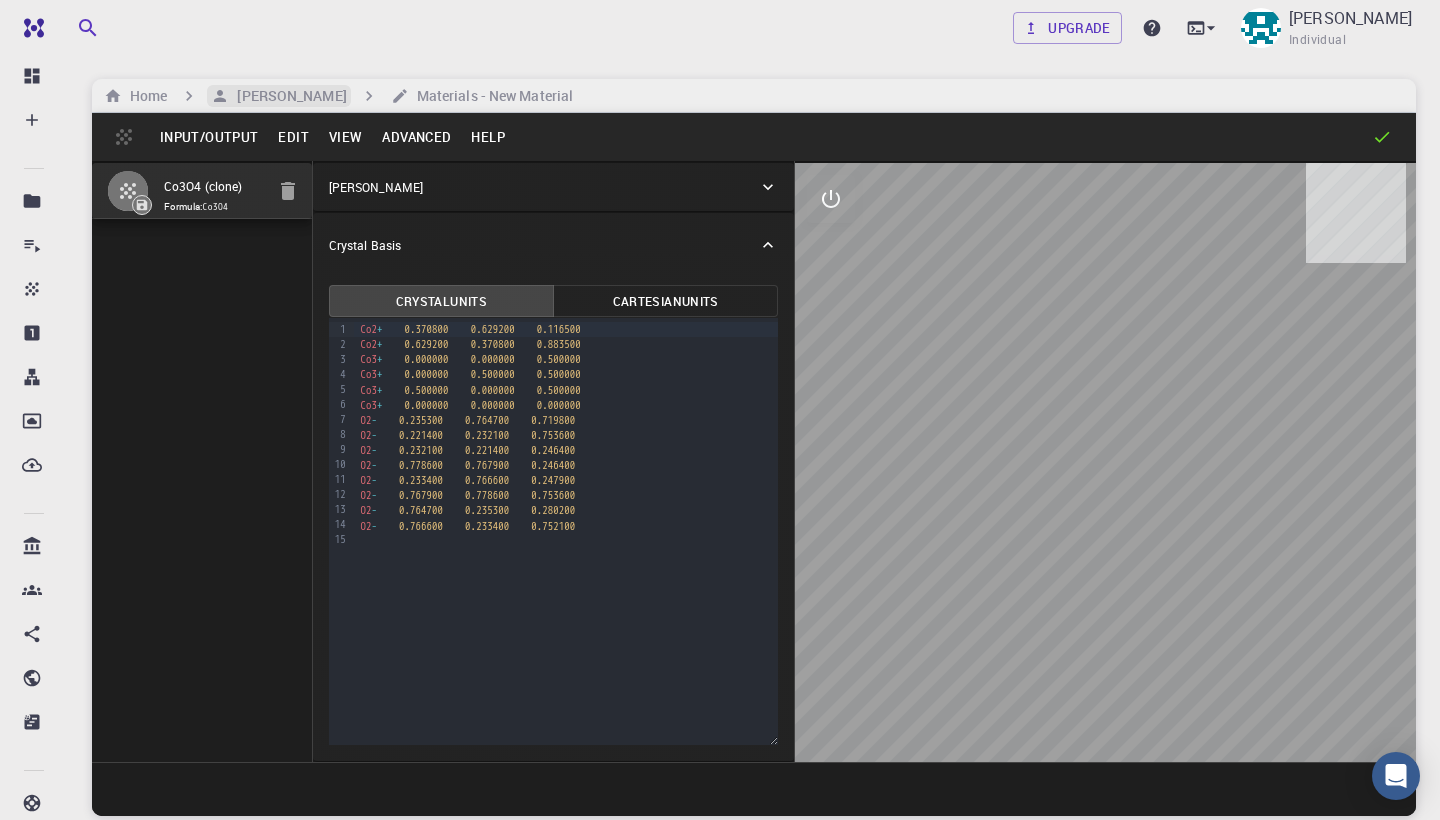 click on "[PERSON_NAME]" at bounding box center (287, 96) 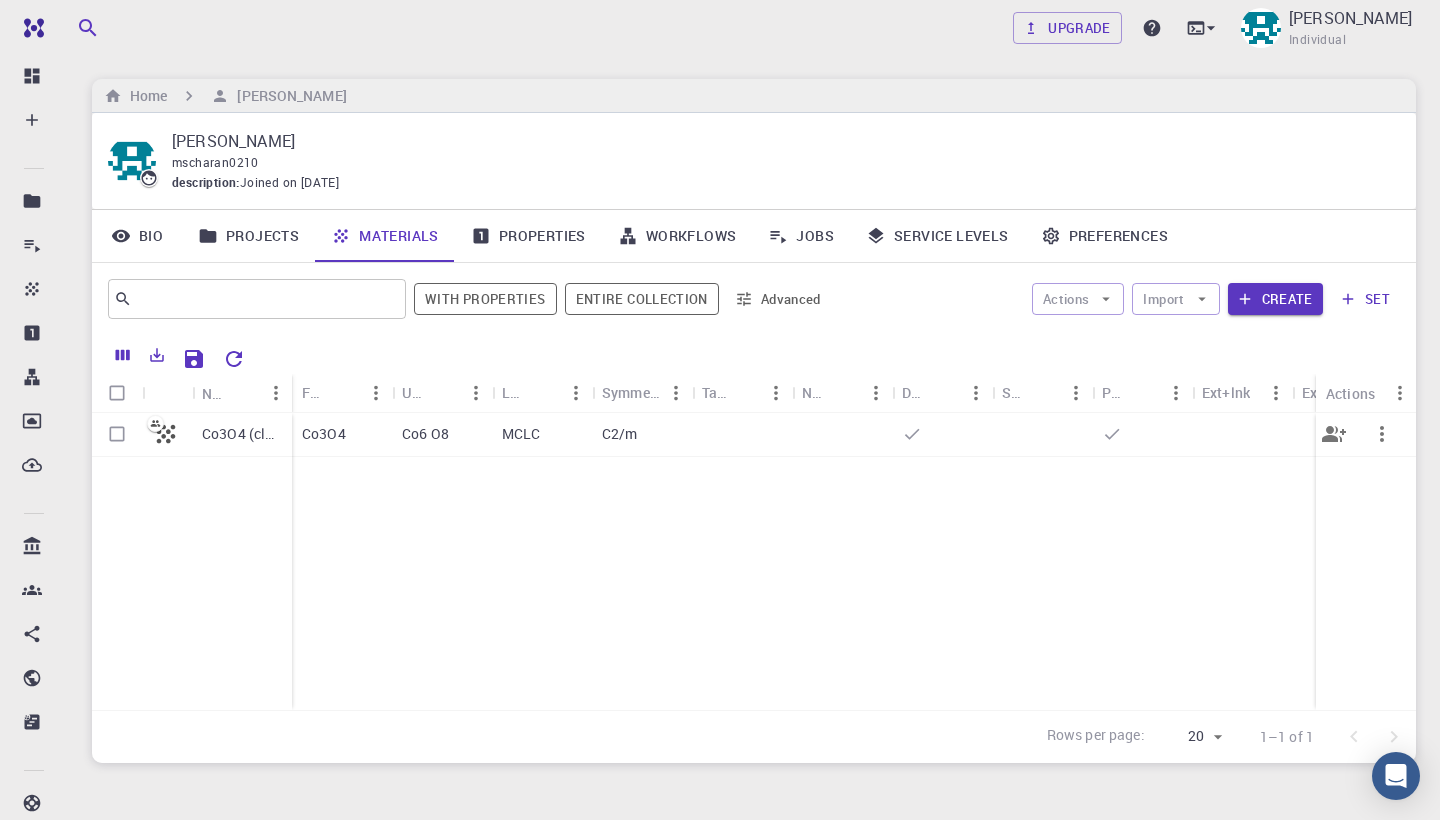 click at bounding box center [117, 434] 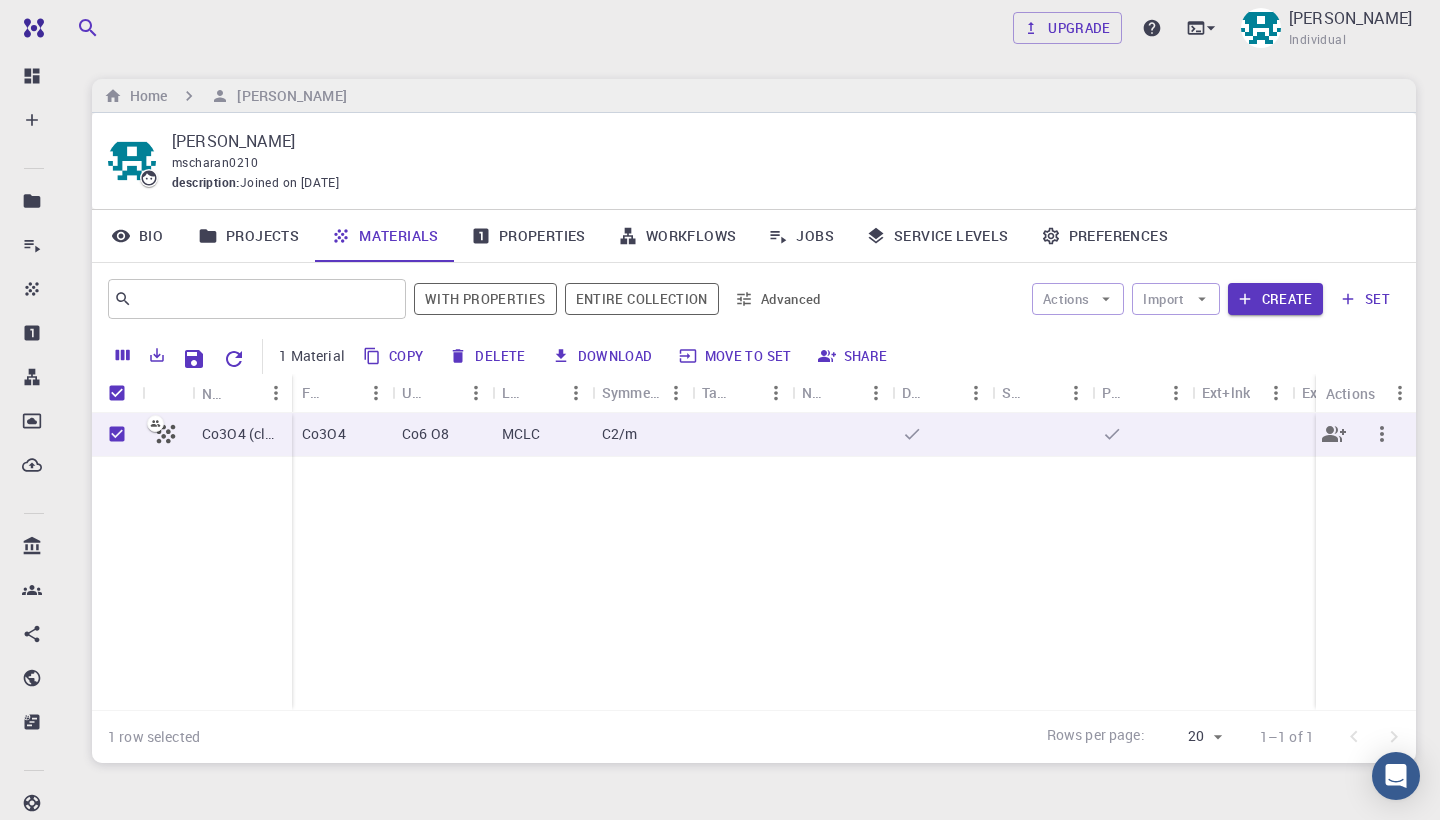 click 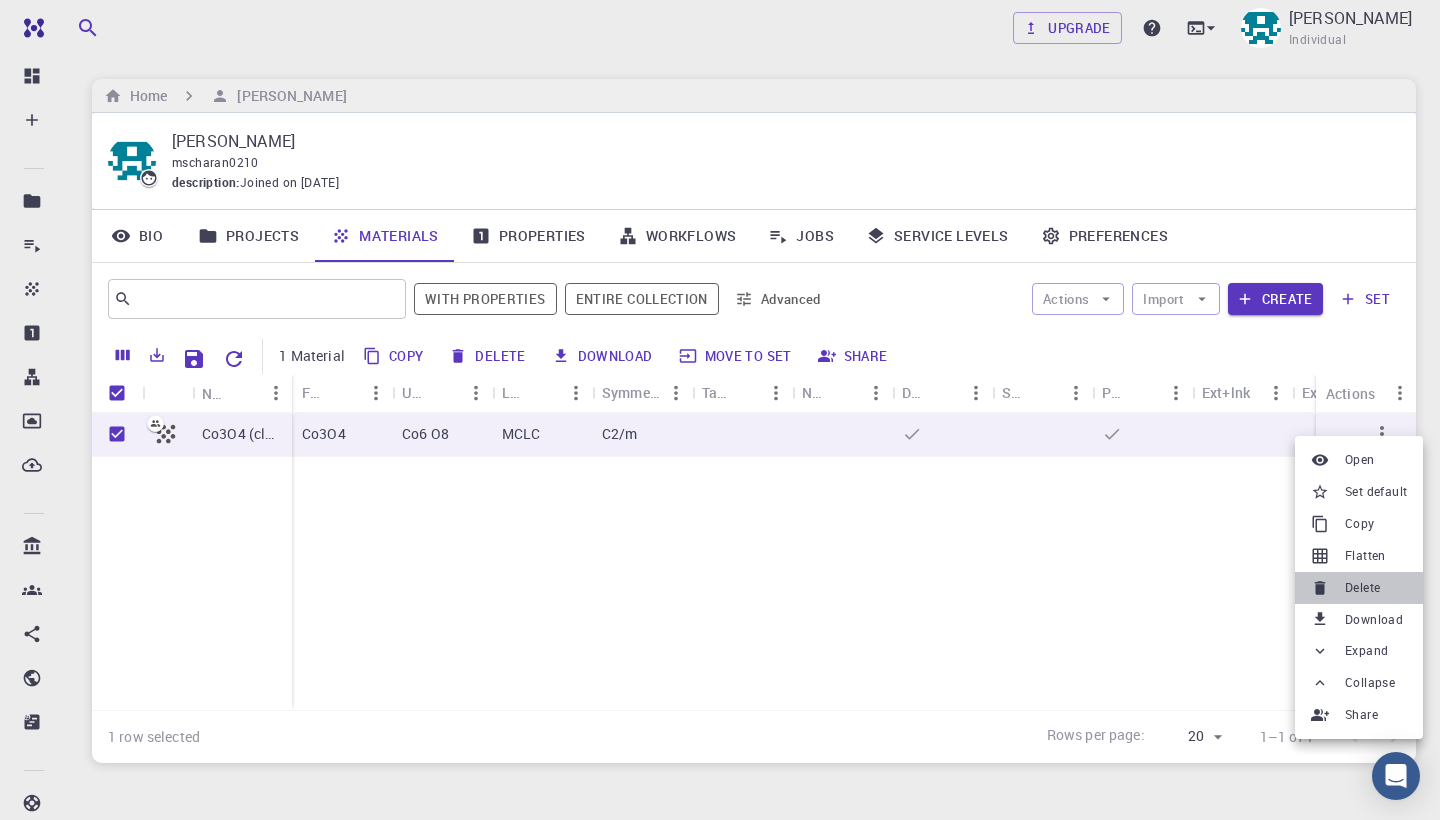 click on "Delete" at bounding box center (1362, 588) 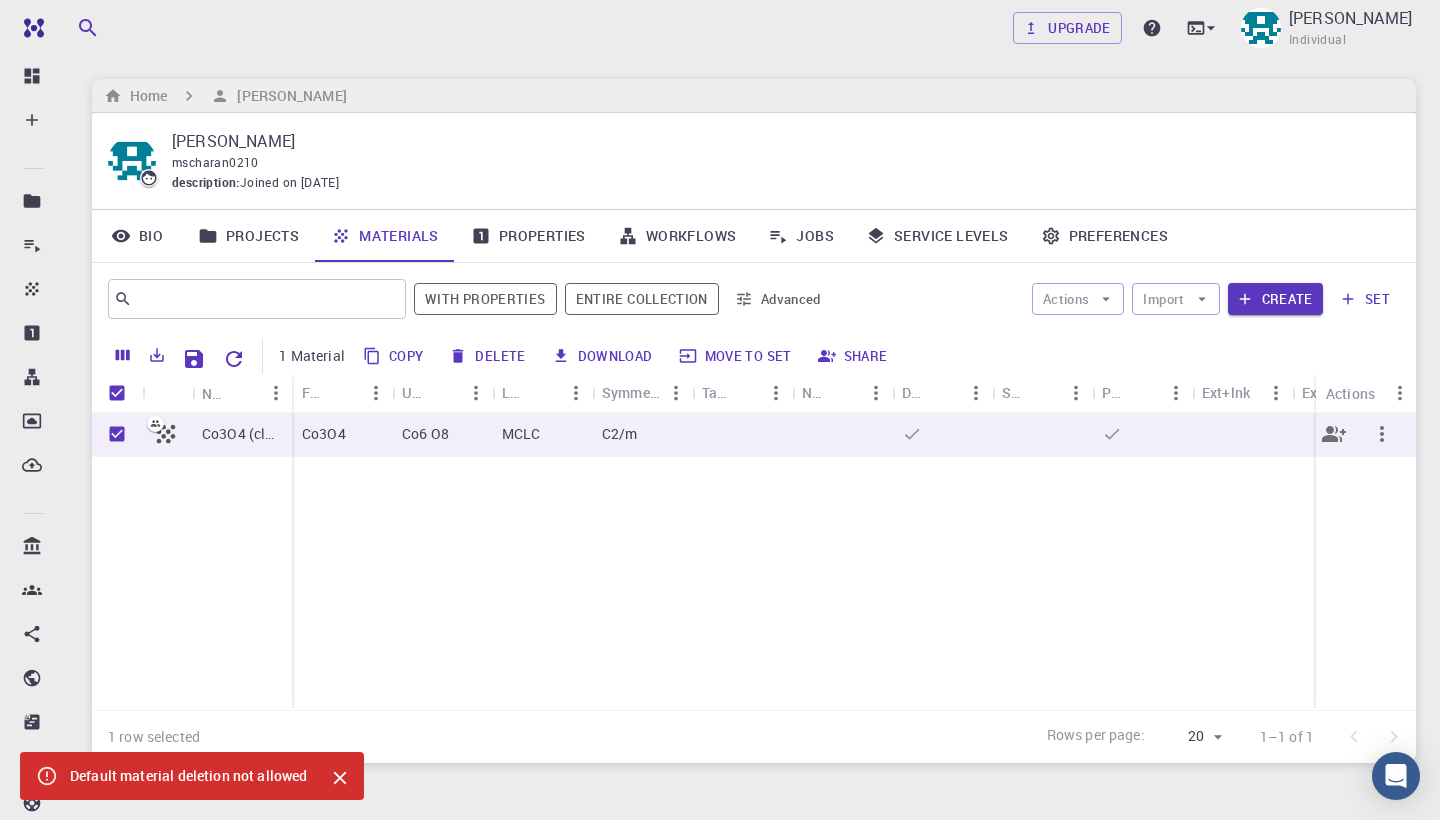 click at bounding box center [117, 434] 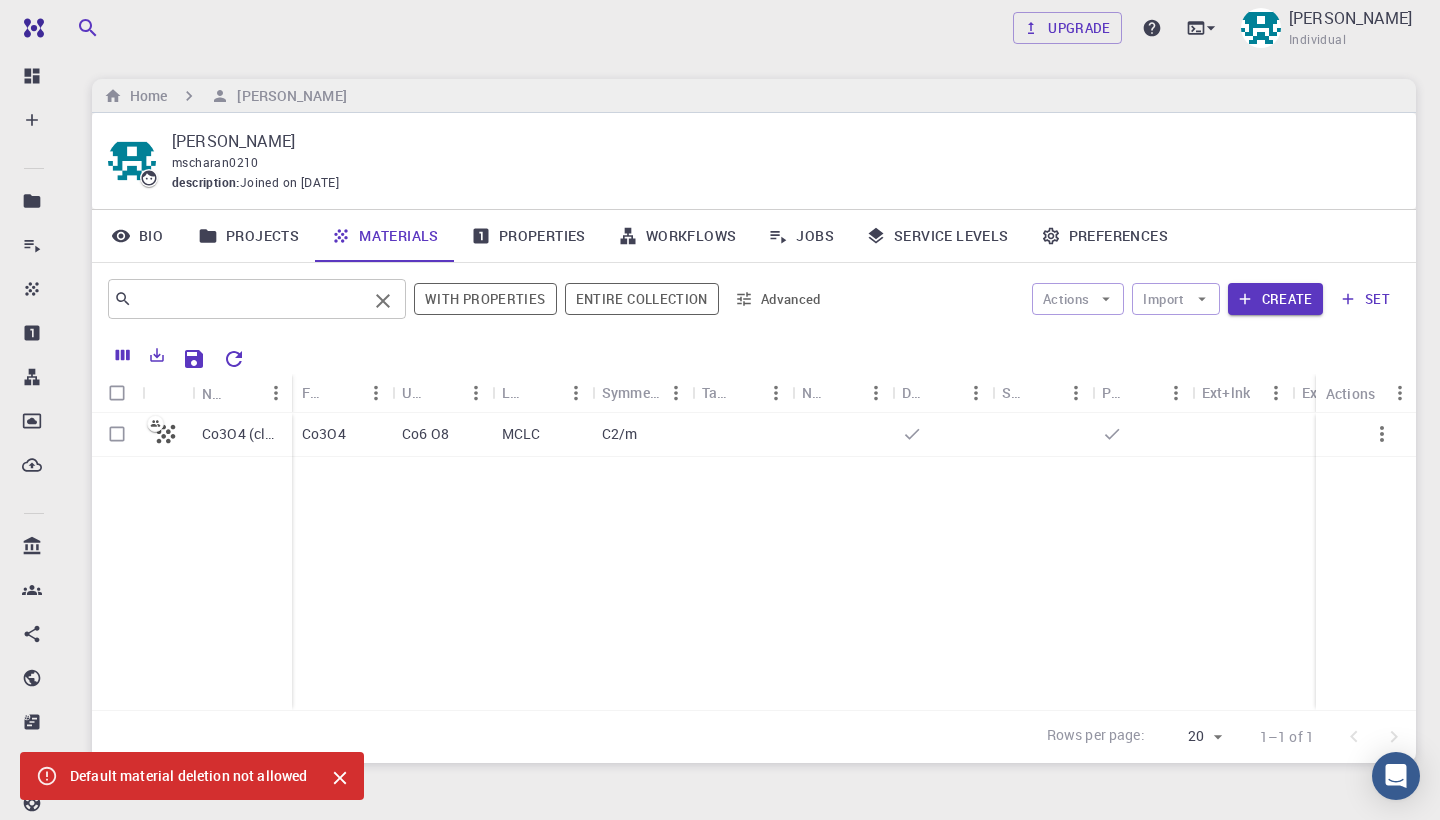 click at bounding box center [249, 299] 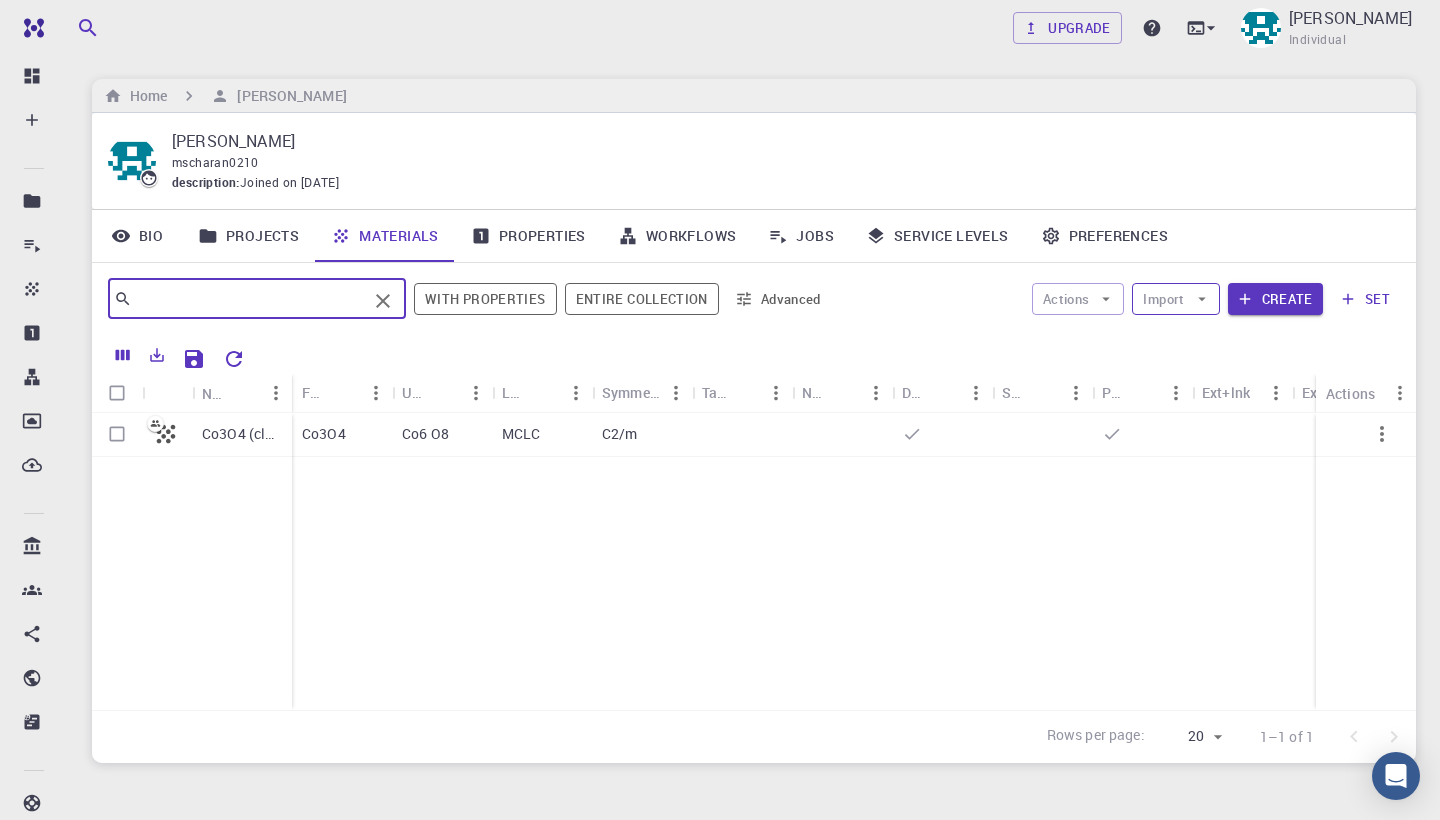 click on "Import" at bounding box center [1175, 299] 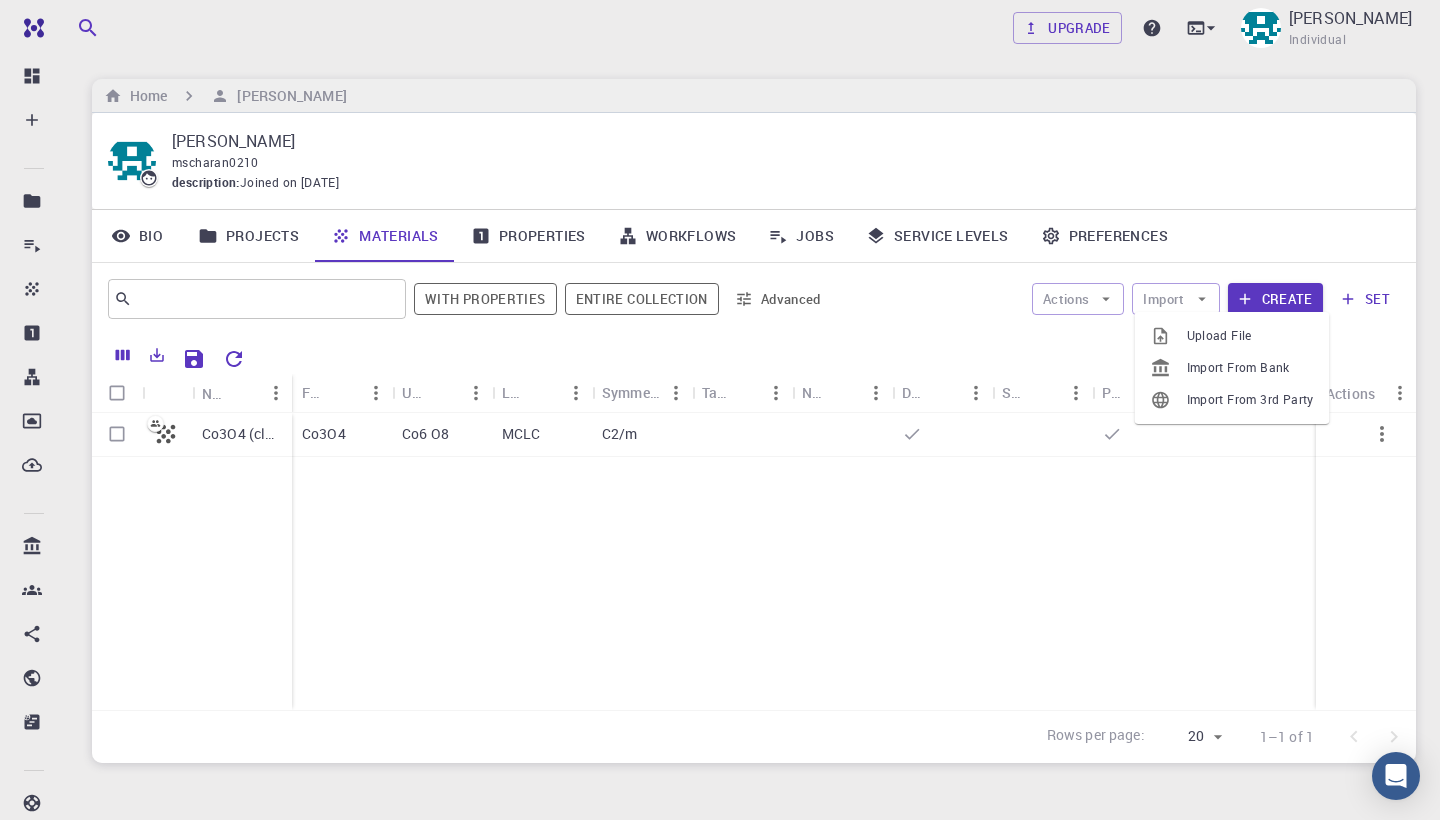 click at bounding box center [1169, 336] 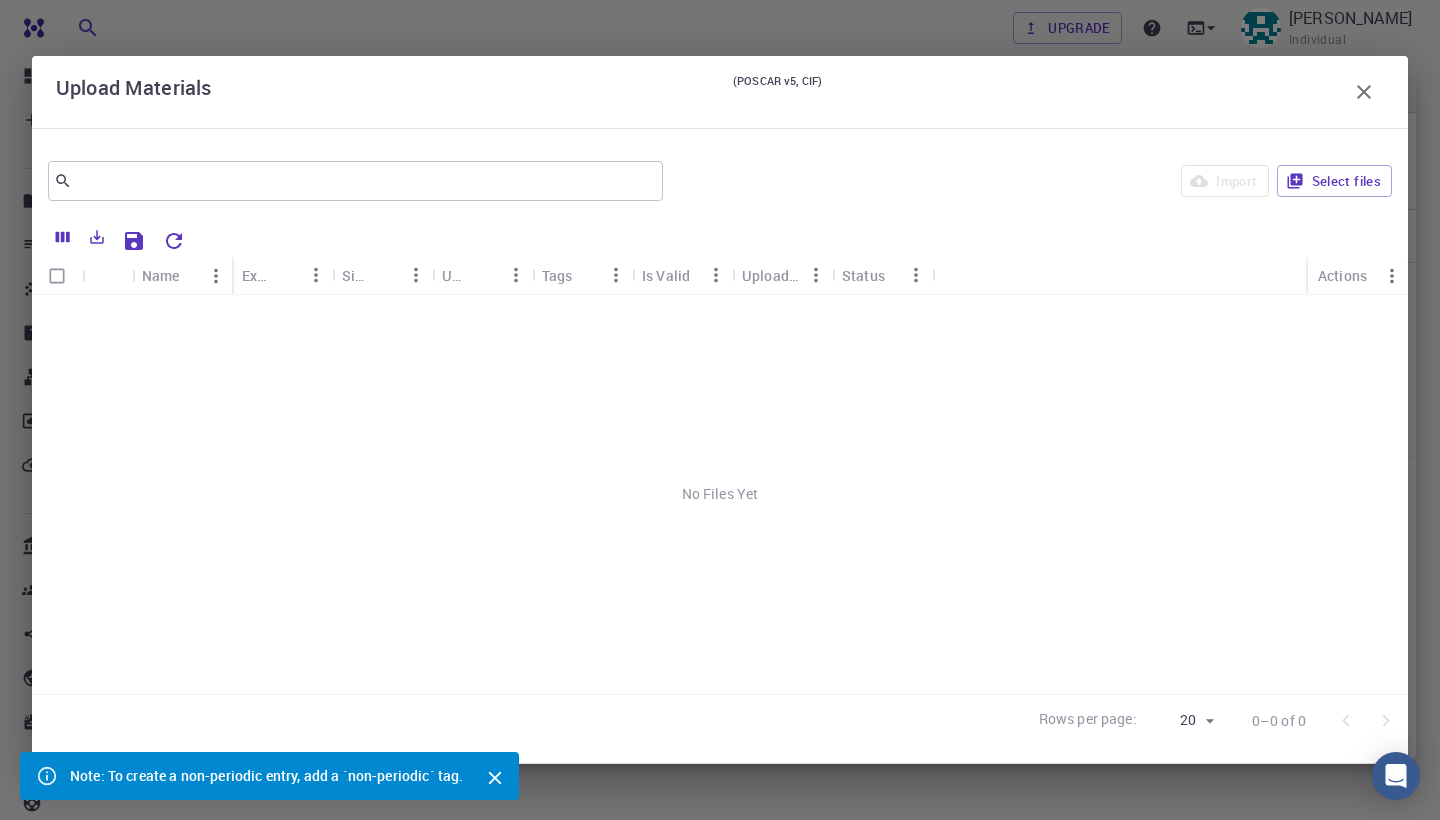 scroll, scrollTop: 93, scrollLeft: 0, axis: vertical 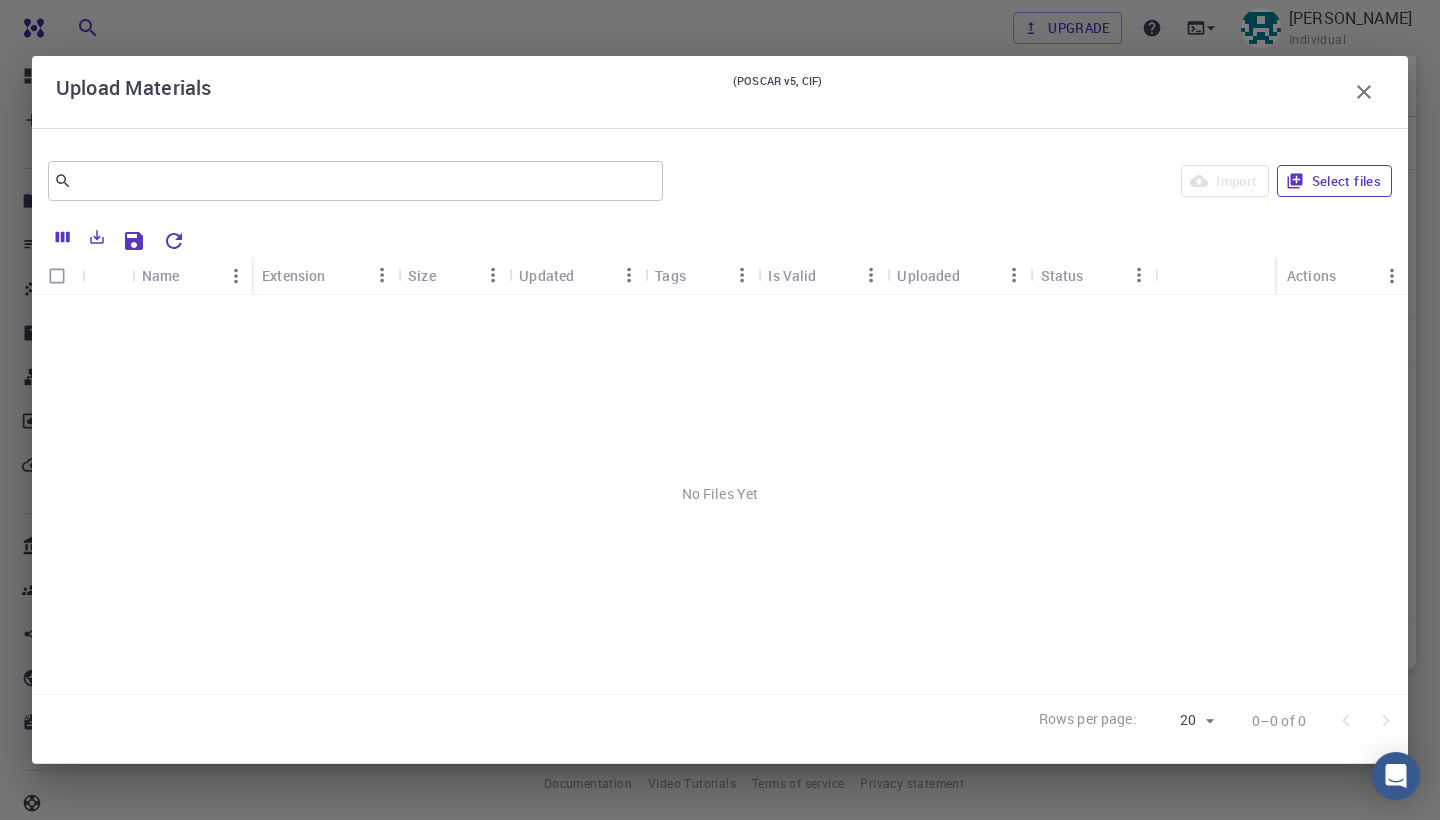 click on "Select files" at bounding box center [1334, 181] 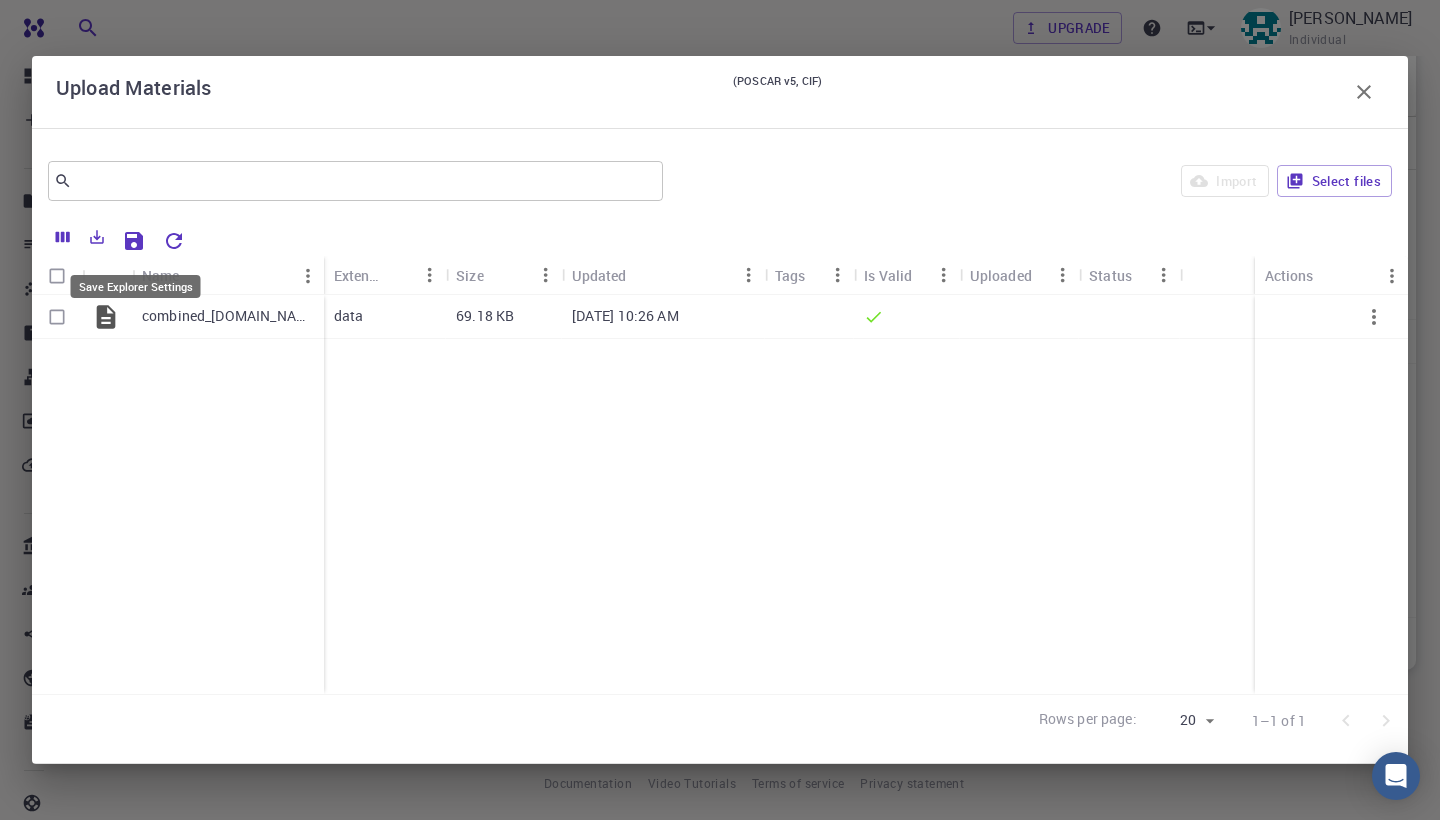 click 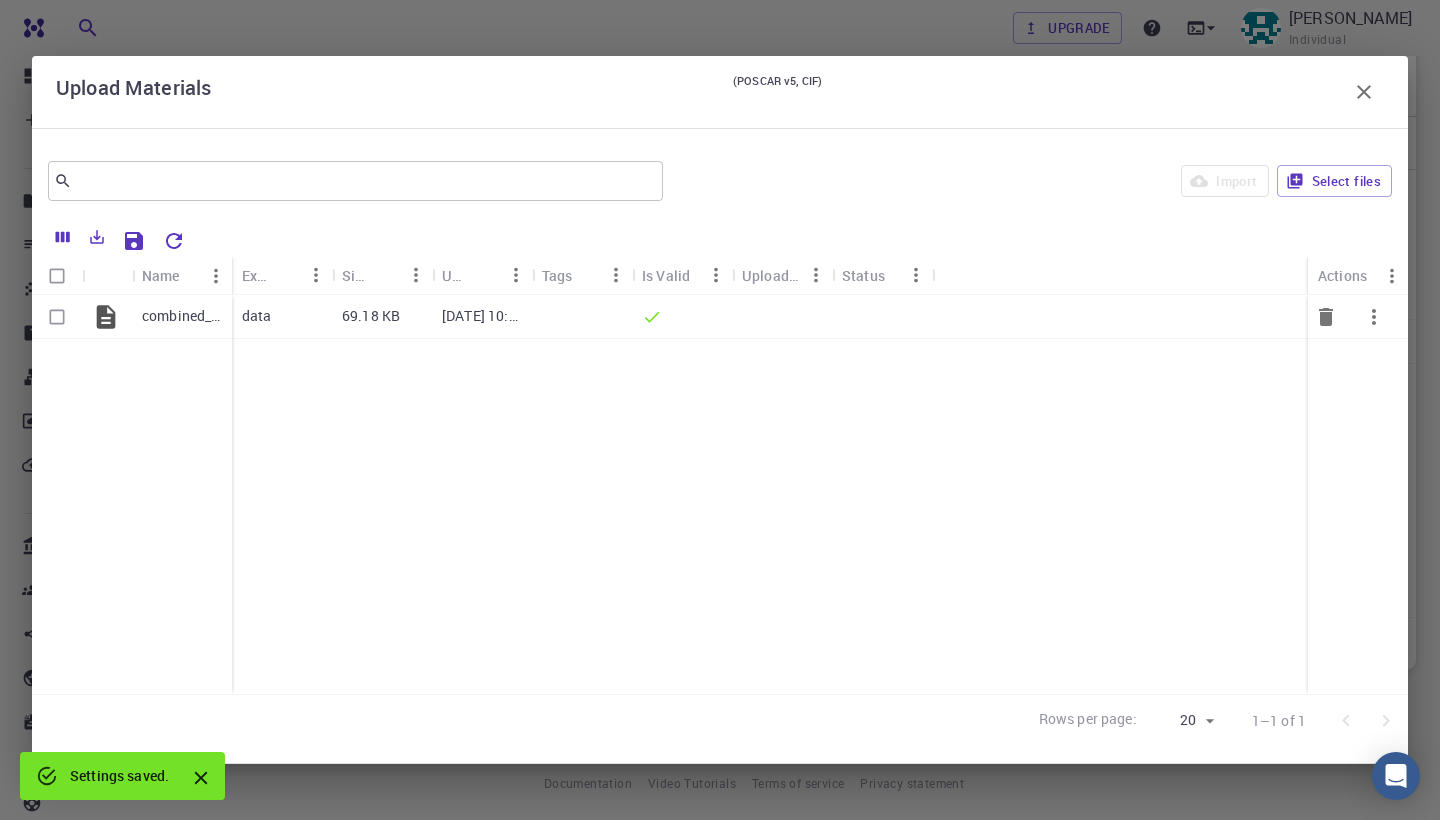 click 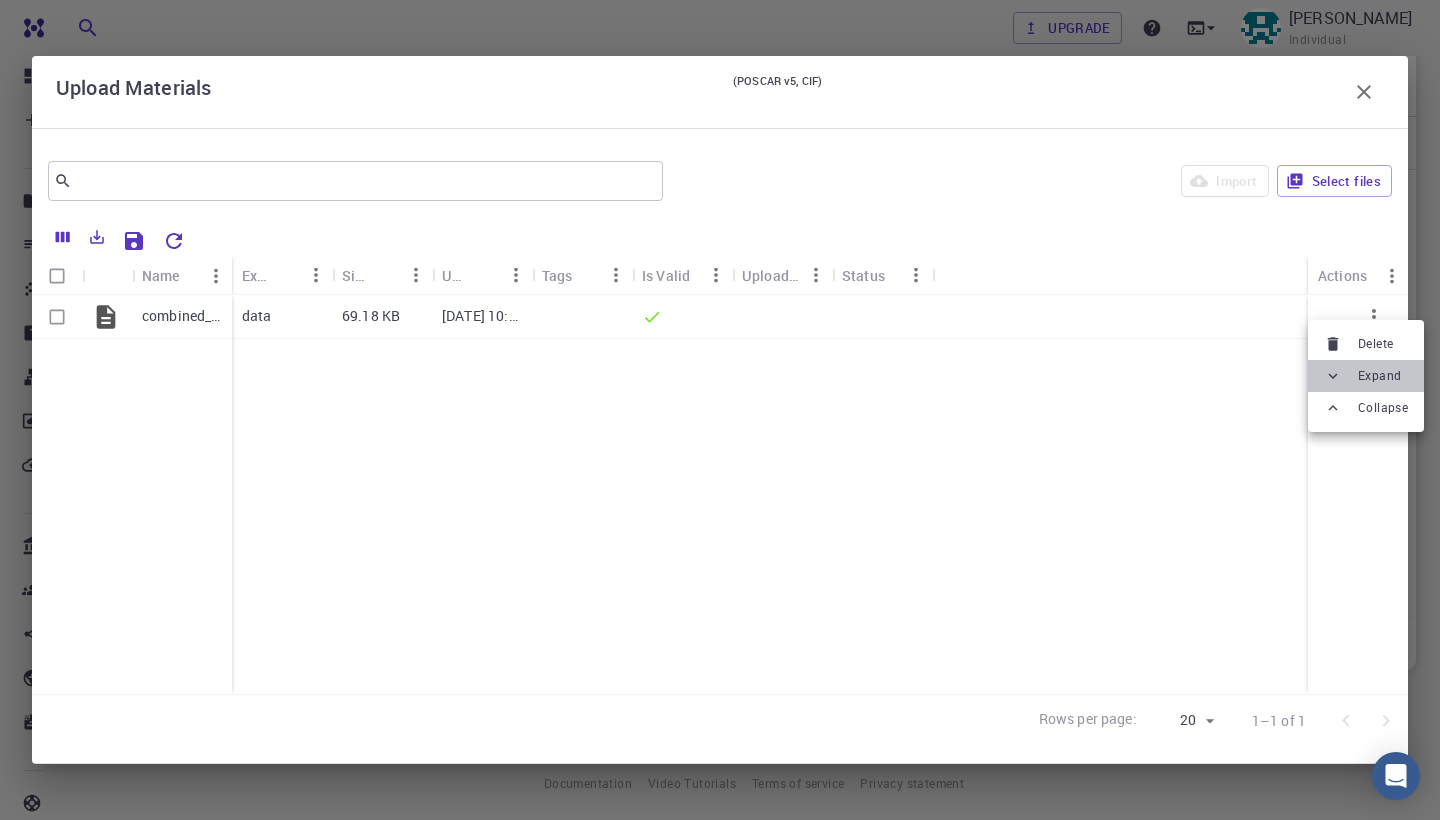 click on "Expand" at bounding box center (1379, 376) 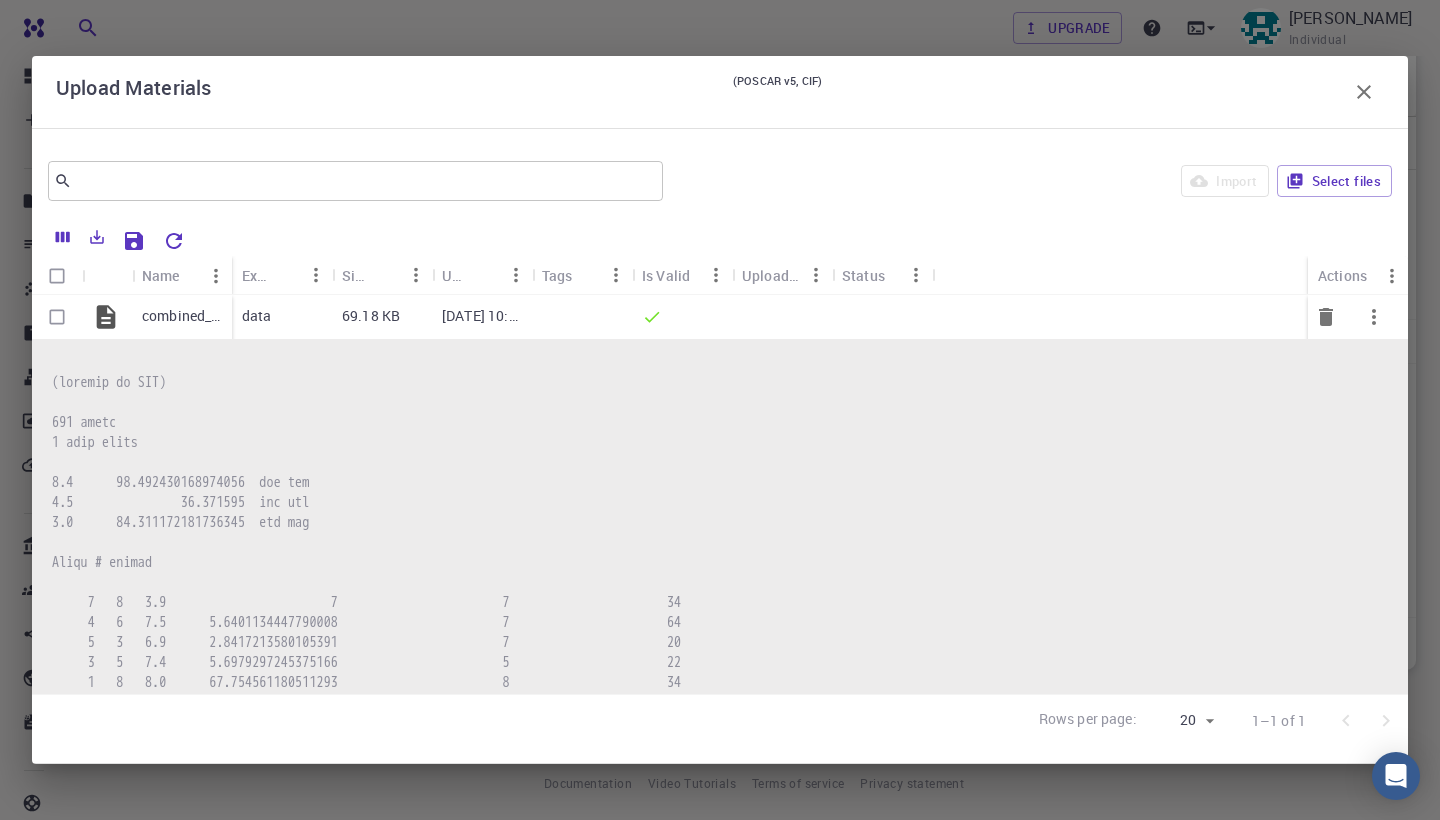 scroll, scrollTop: 0, scrollLeft: 0, axis: both 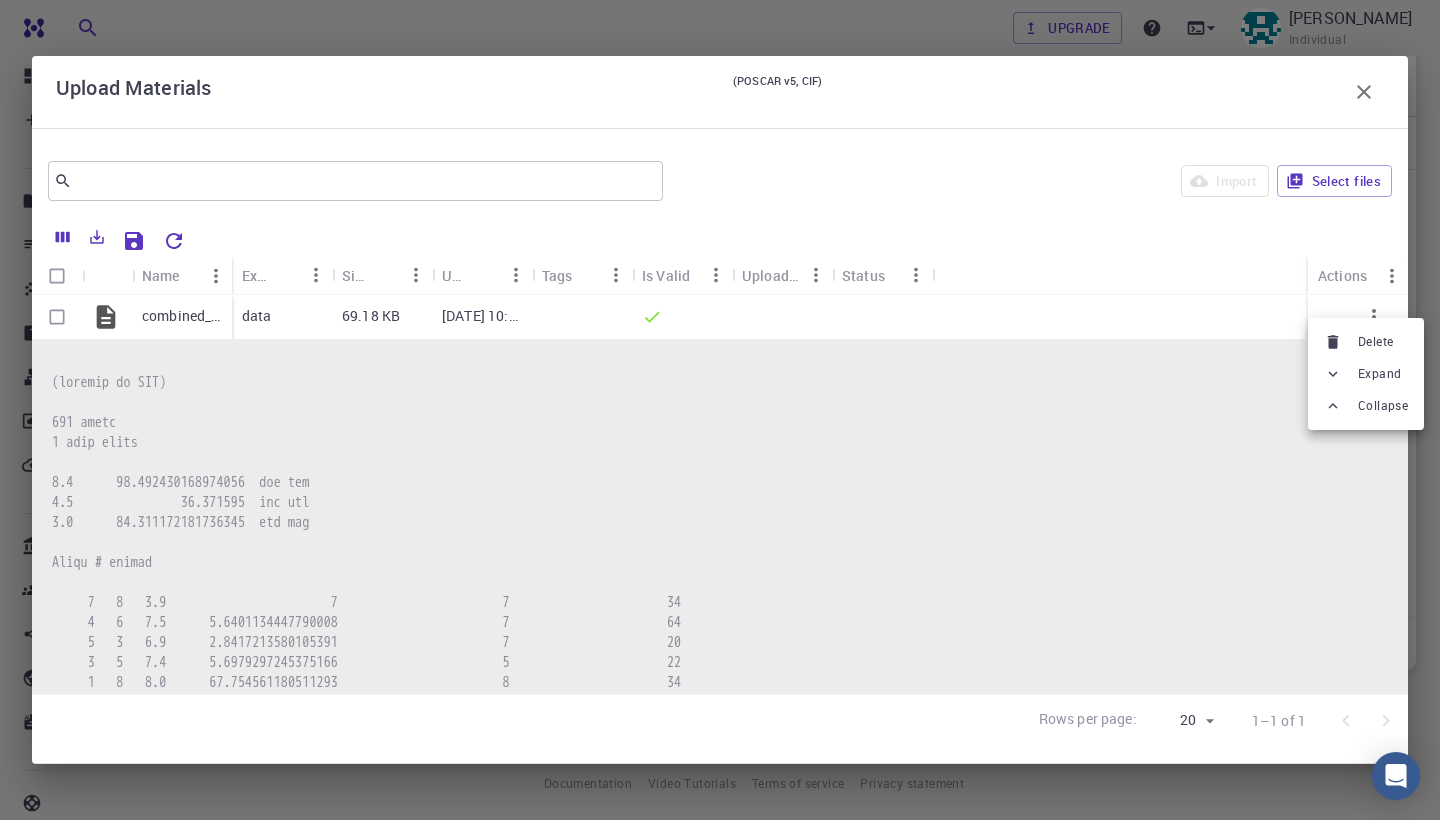 click at bounding box center (720, 410) 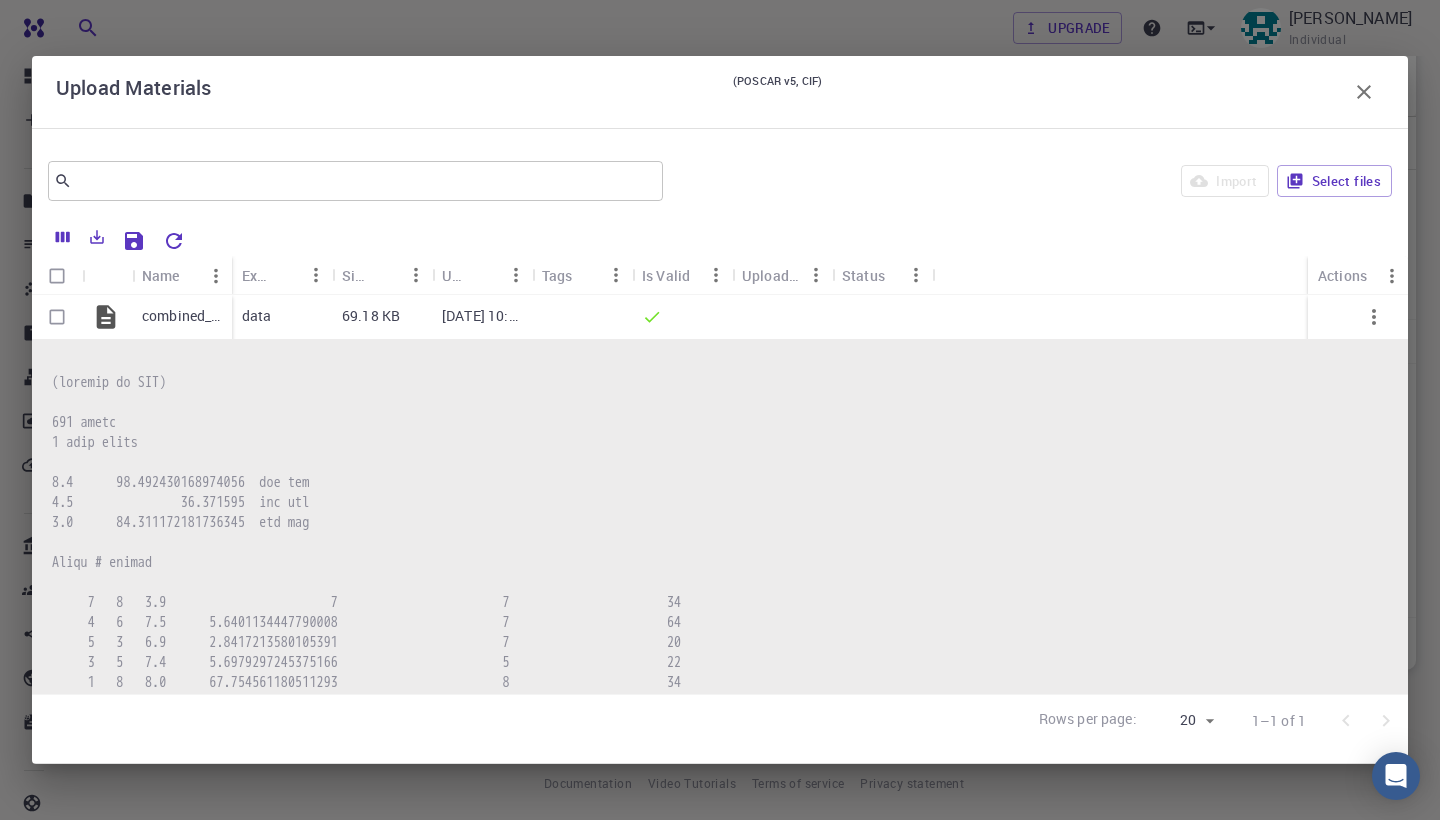 click 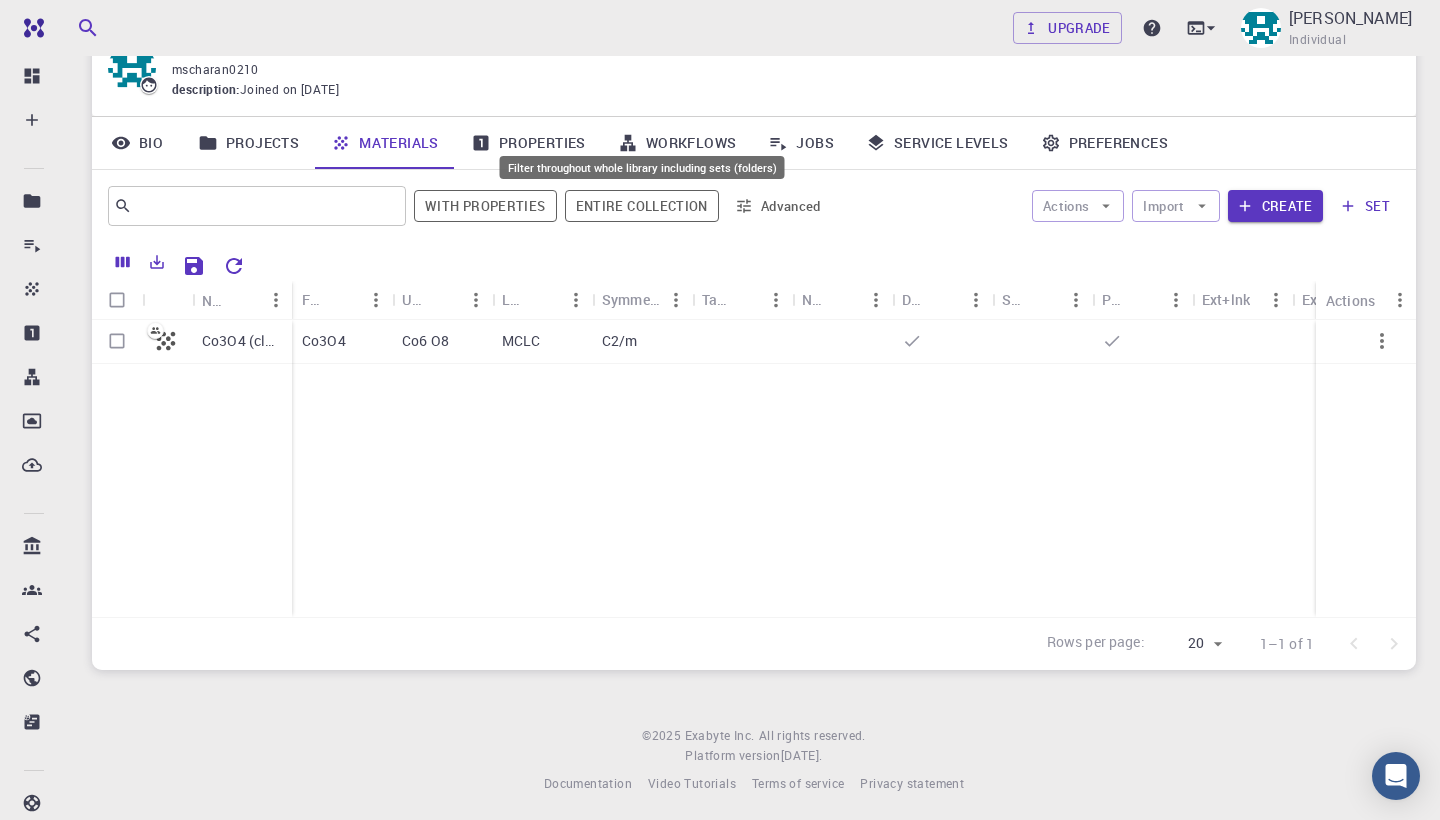 click on "Entire collection" at bounding box center (642, 206) 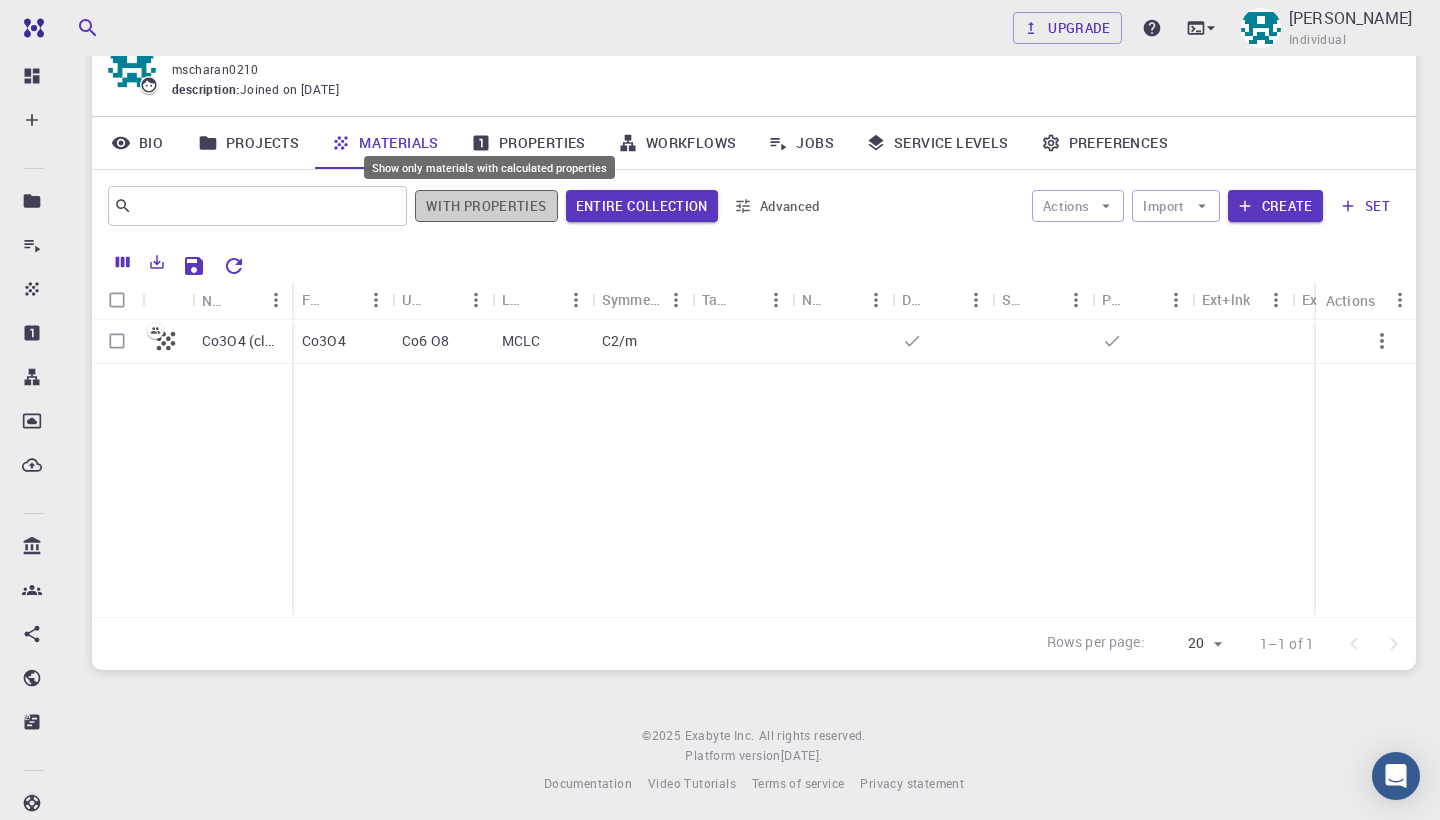 click on "With properties" at bounding box center (486, 206) 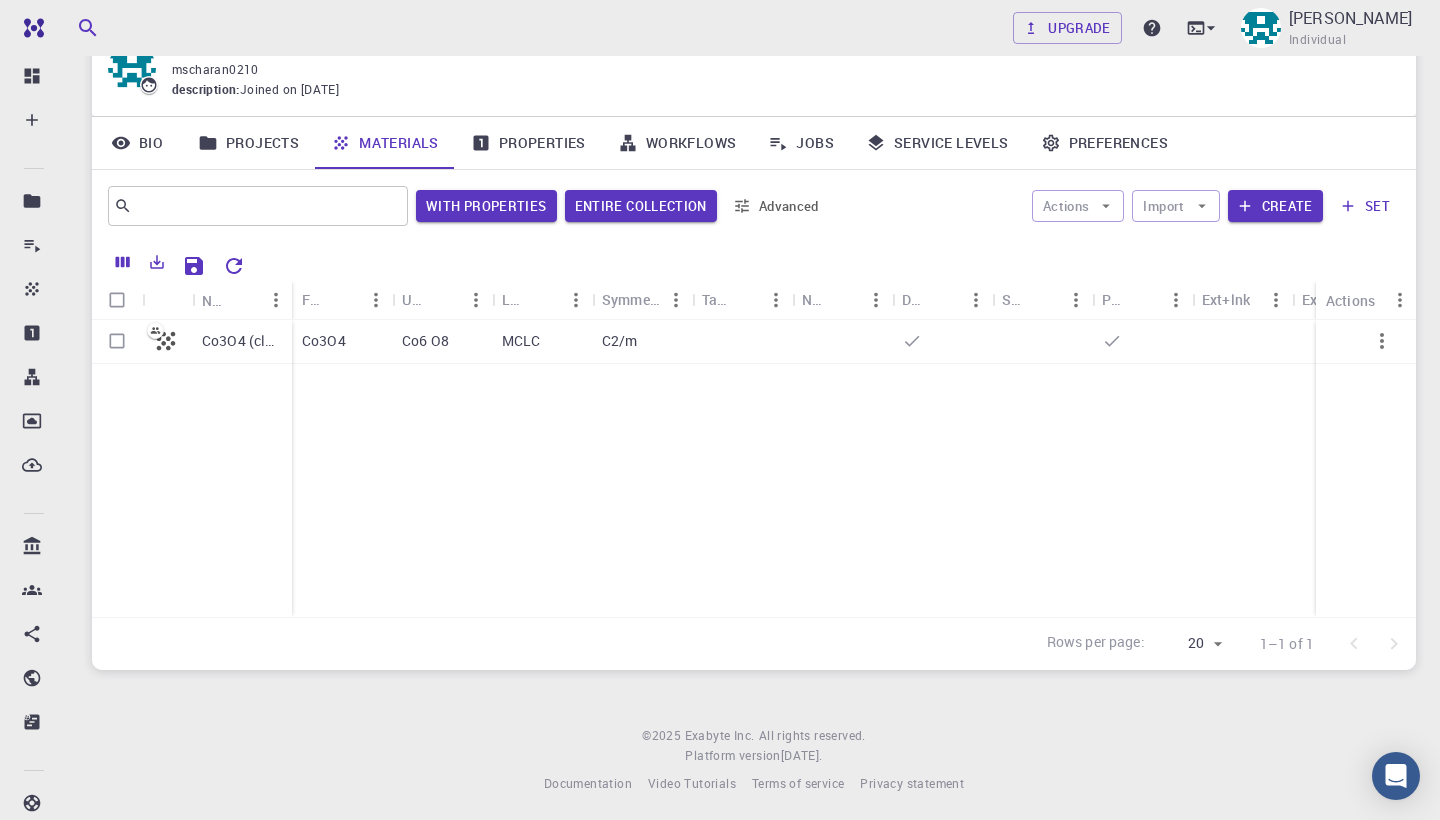 click on "Properties" at bounding box center [528, 143] 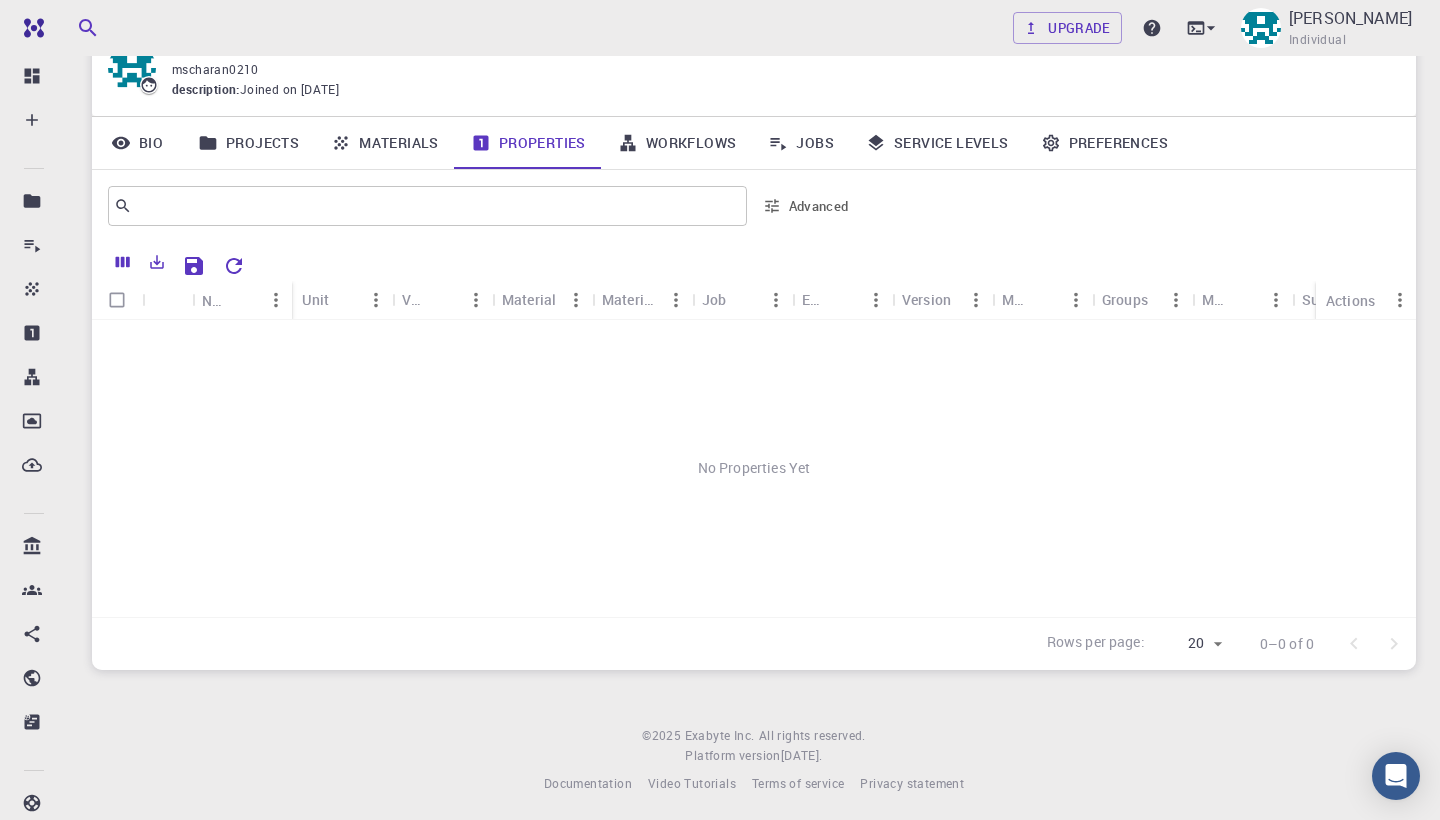 click on "Workflows" at bounding box center (677, 143) 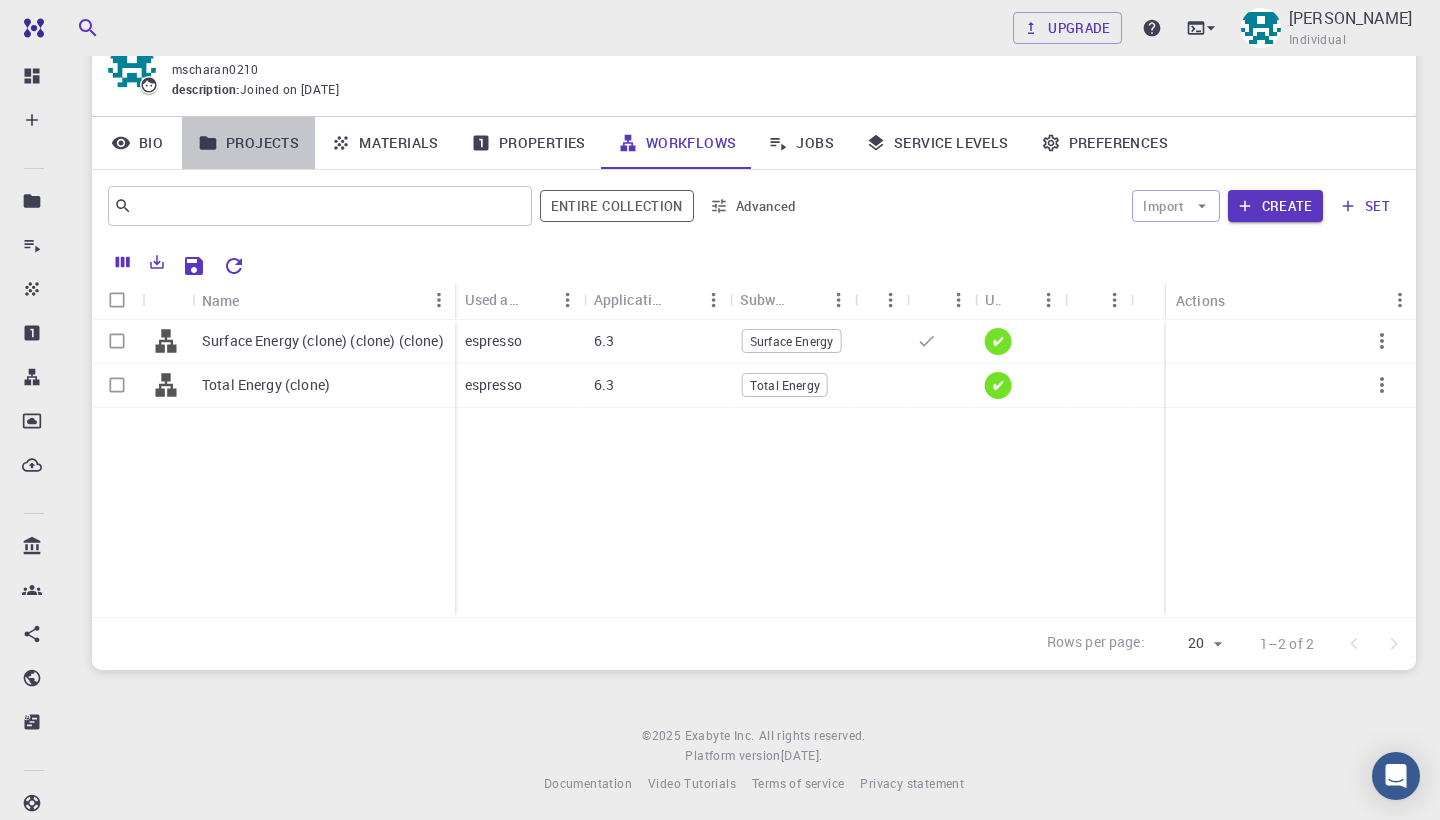 click on "Projects" at bounding box center [248, 143] 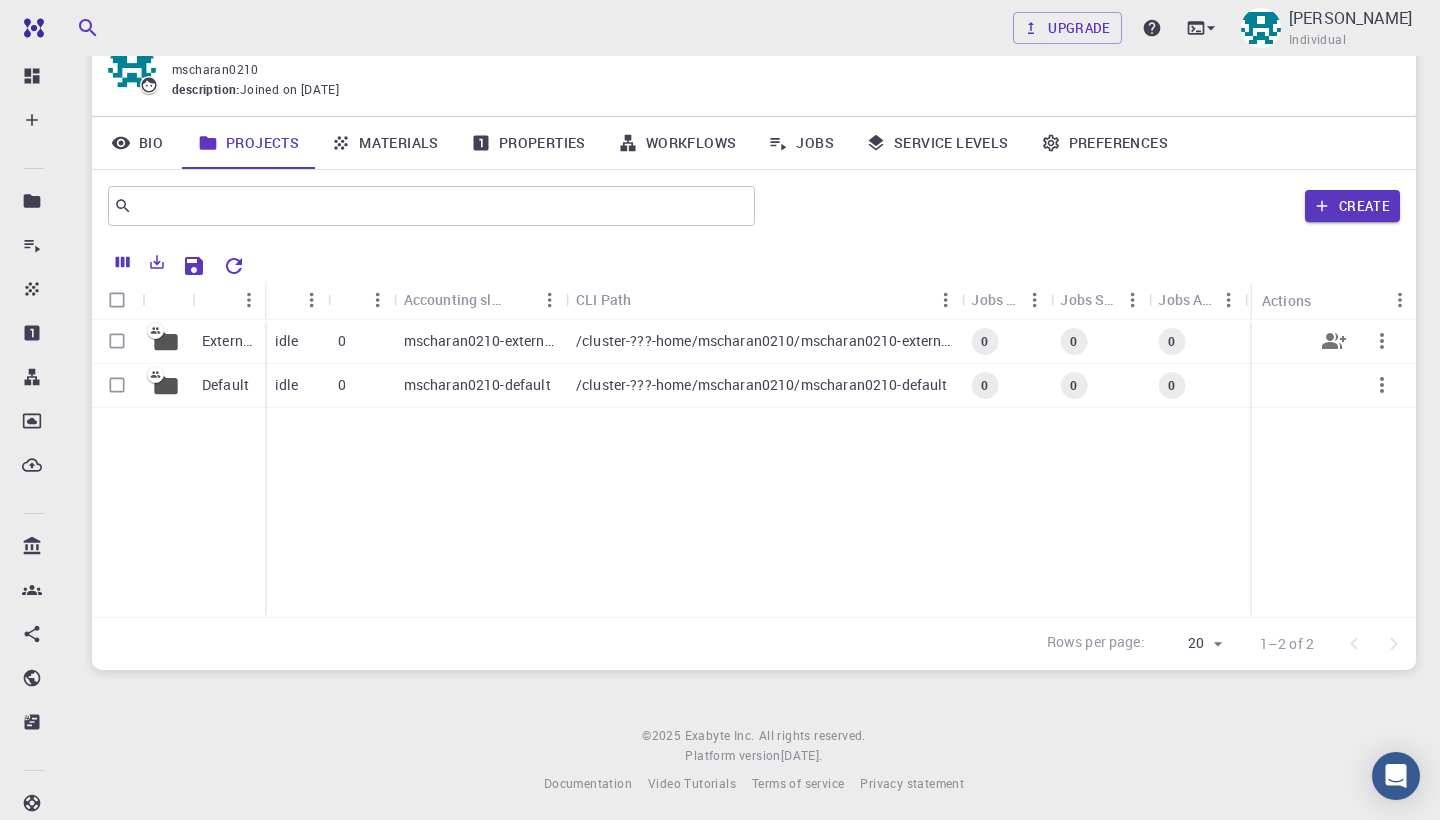 click on "External" at bounding box center (228, 341) 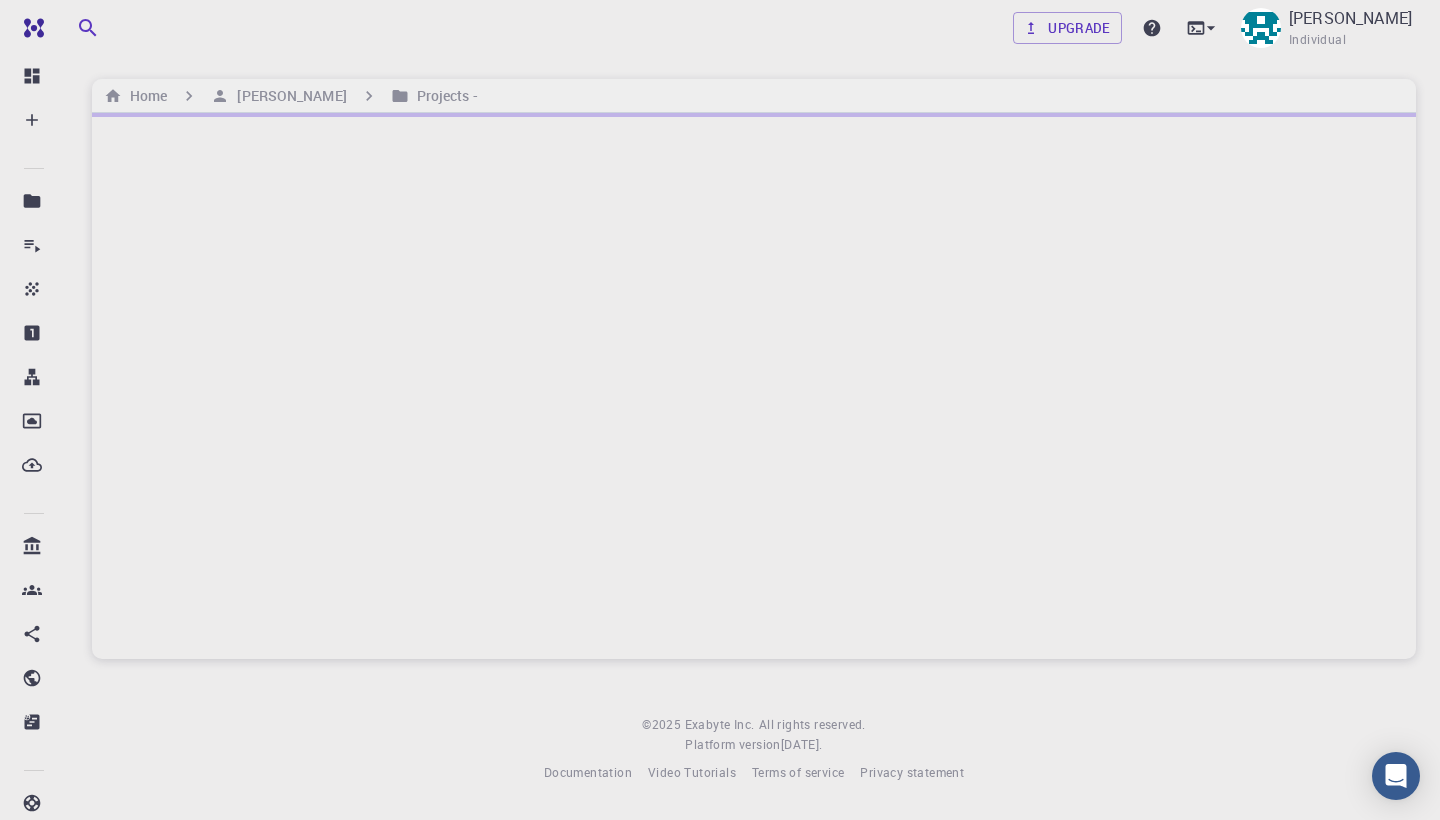 scroll, scrollTop: 0, scrollLeft: 0, axis: both 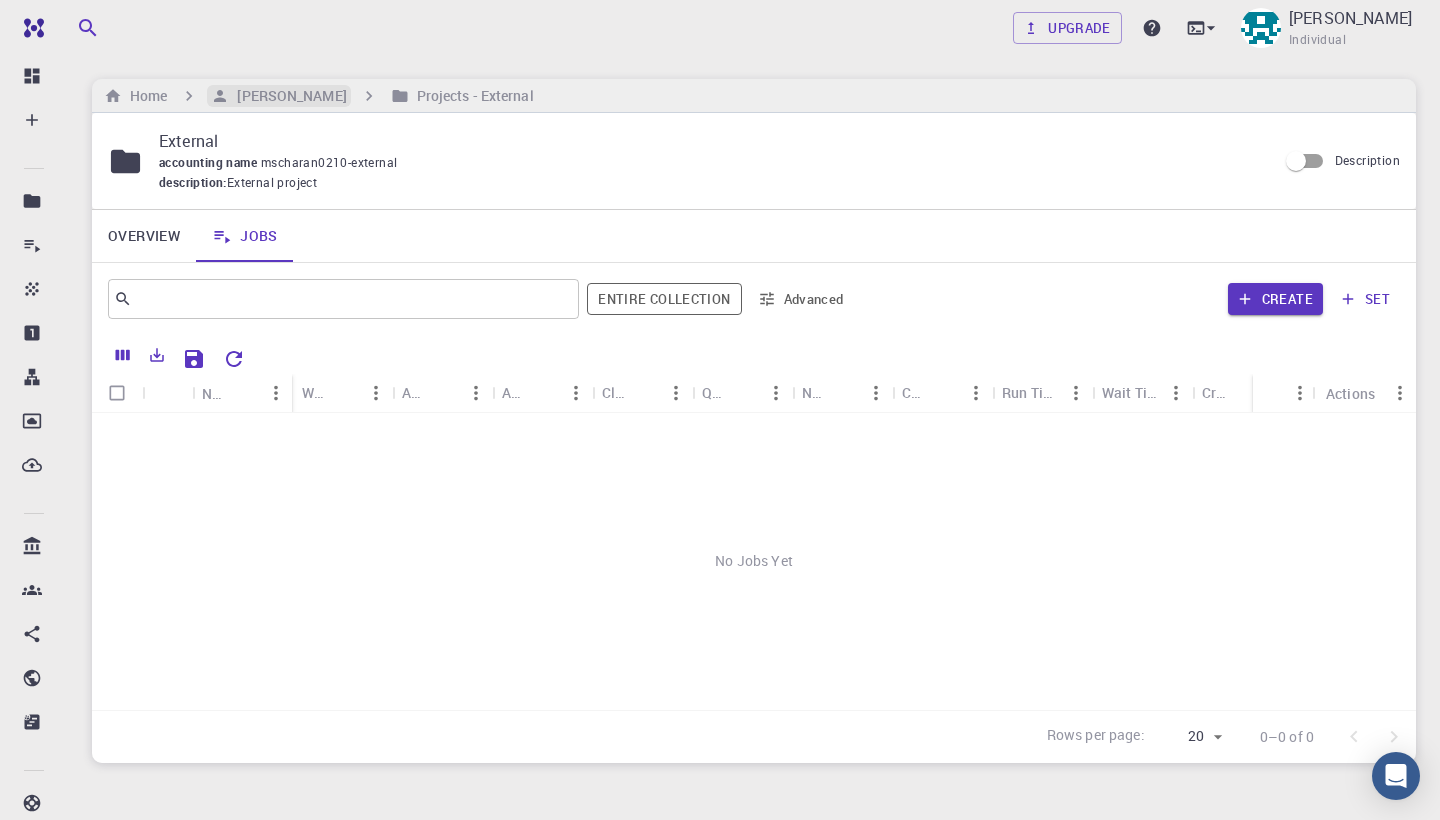 click on "[PERSON_NAME]" at bounding box center [287, 96] 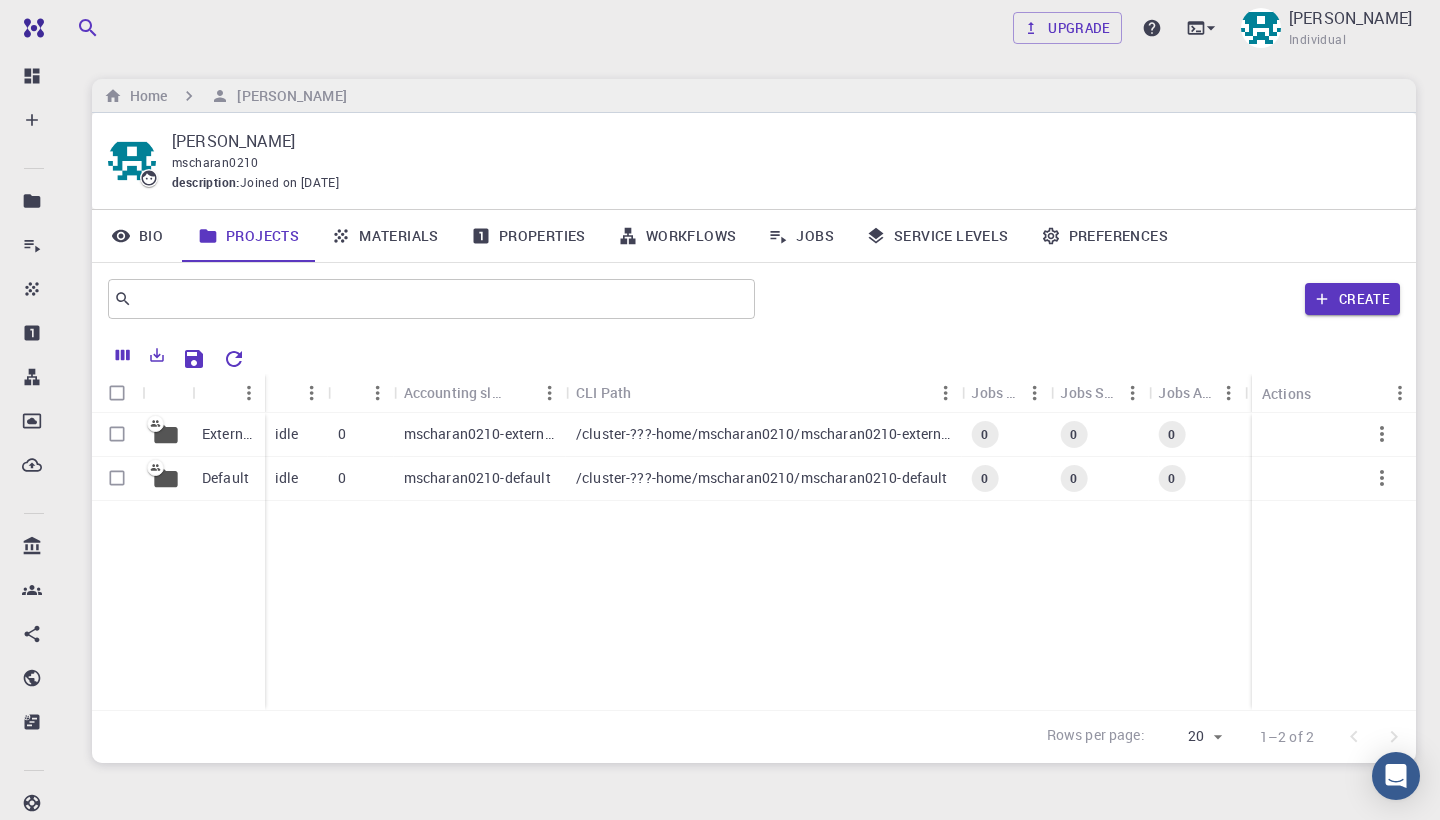 click on "Bio" at bounding box center (137, 236) 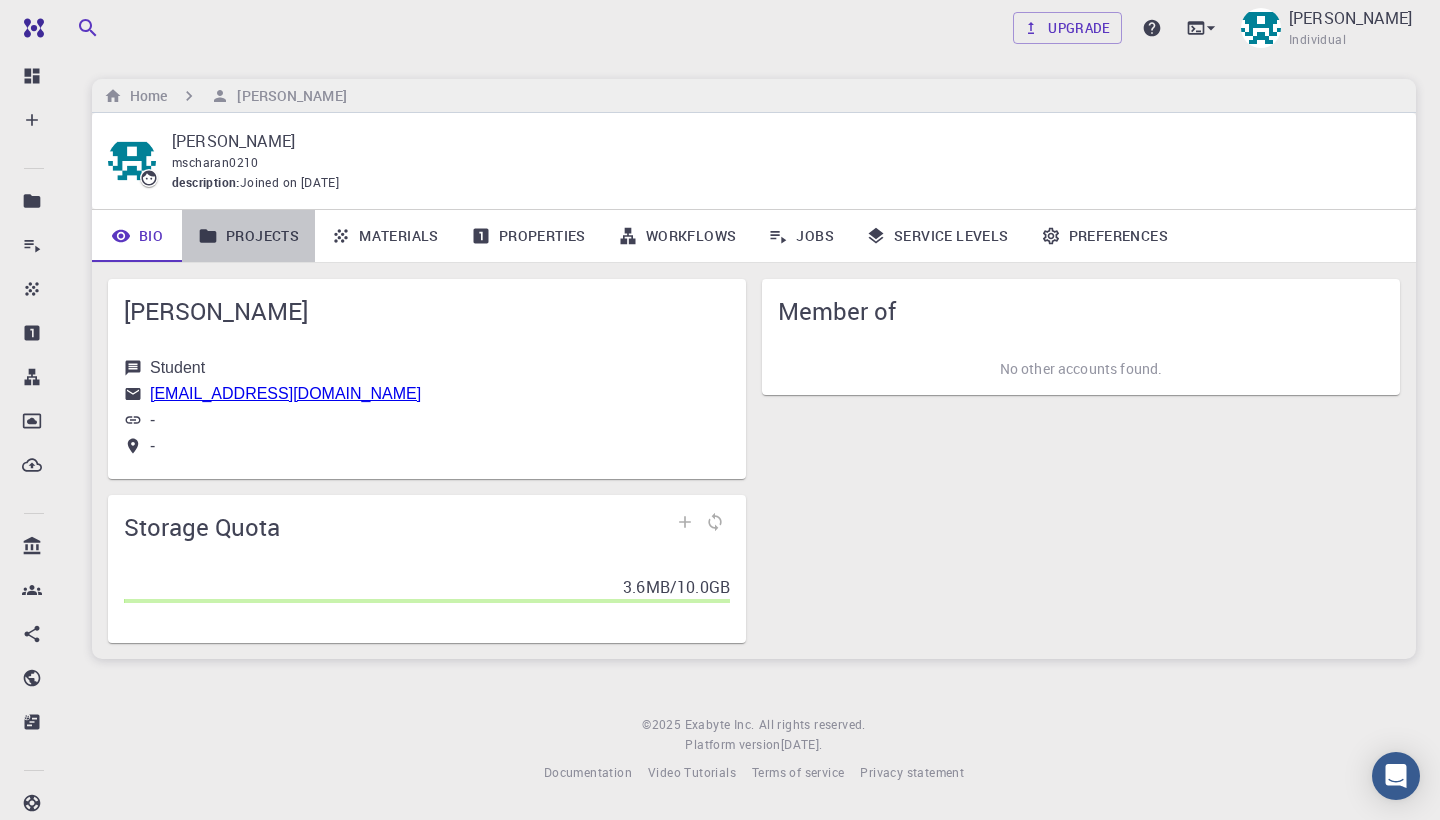 click on "Projects" at bounding box center [248, 236] 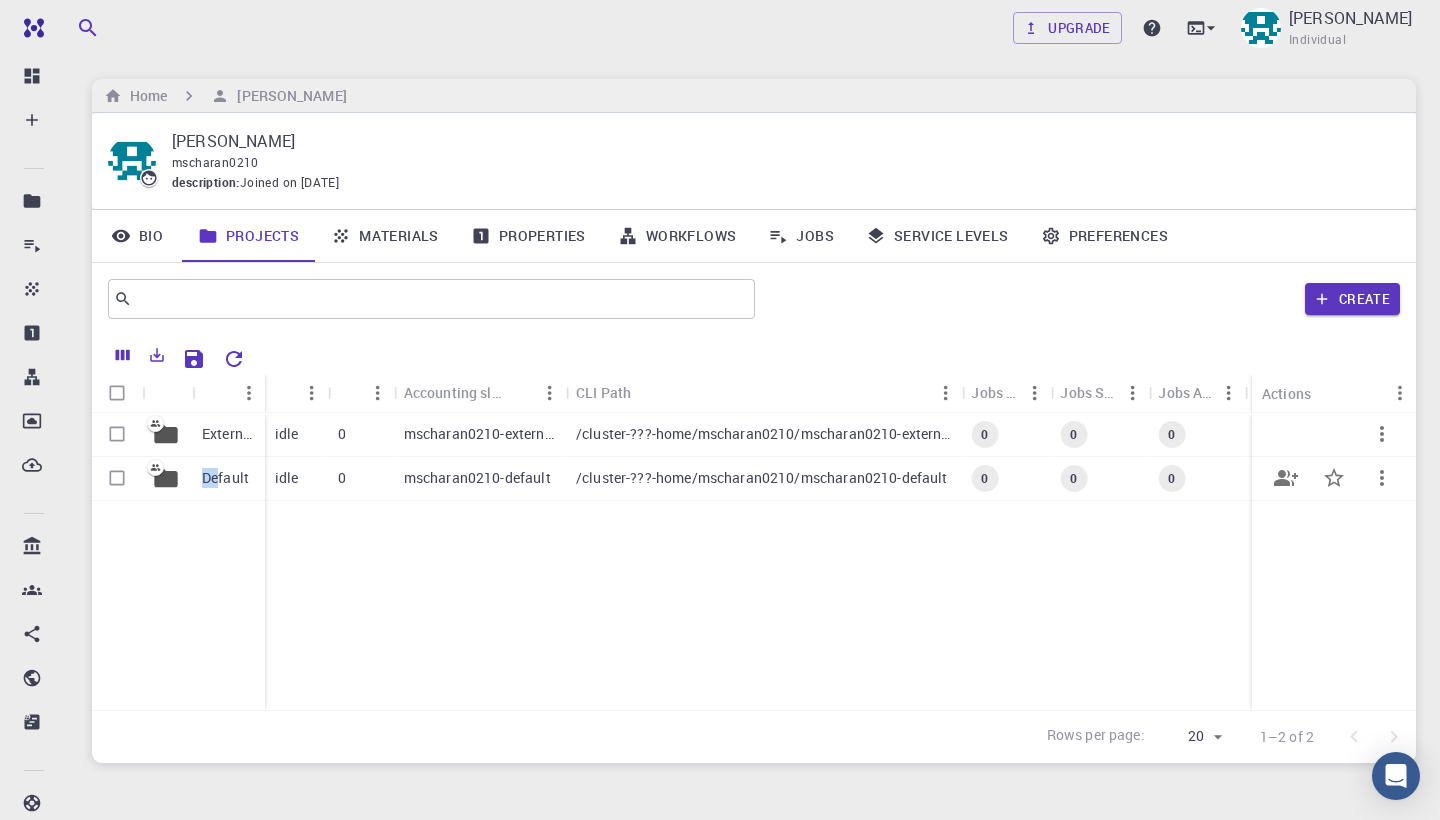 click on "Default" at bounding box center (228, 479) 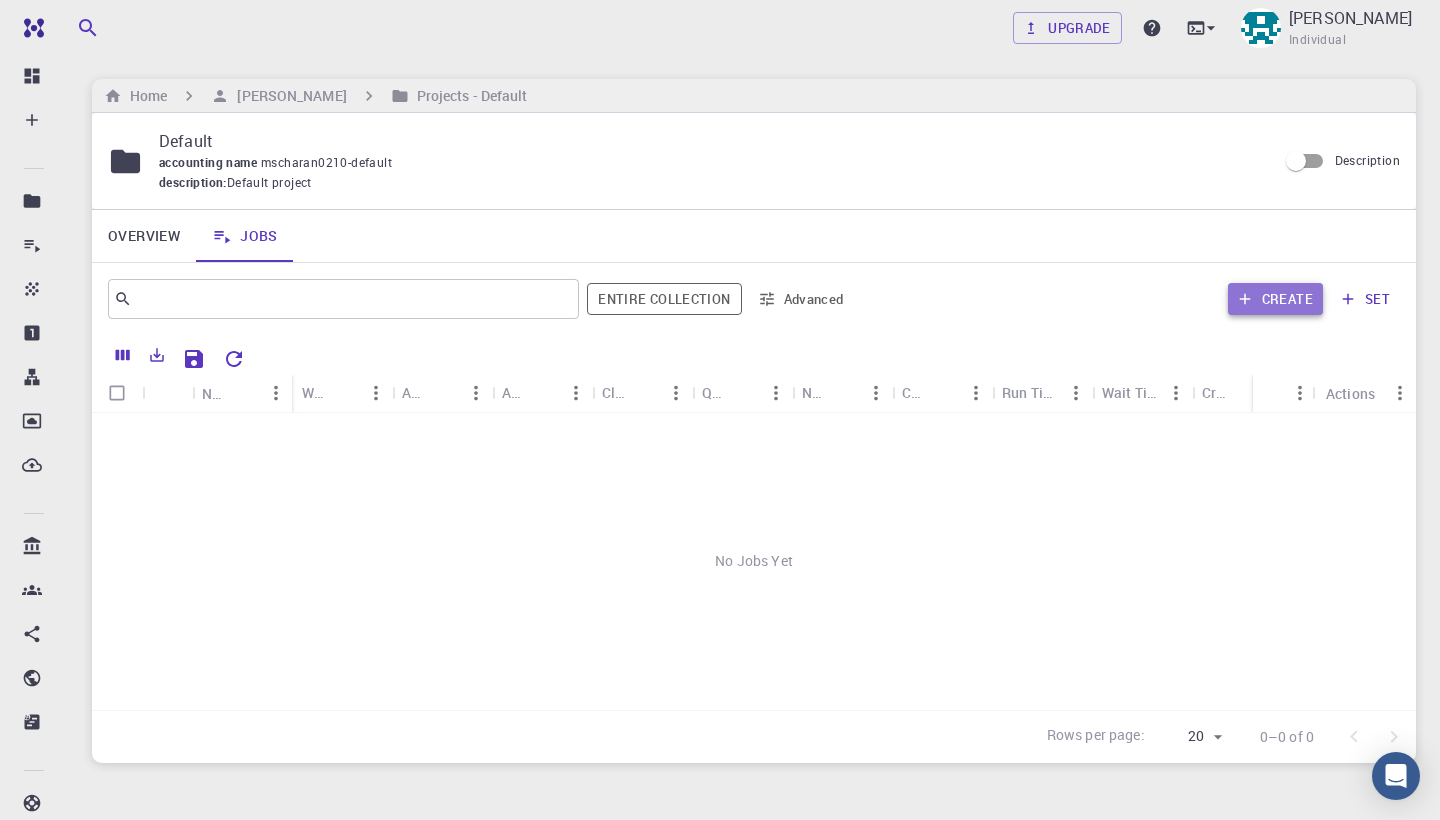 click on "Create" at bounding box center (1275, 299) 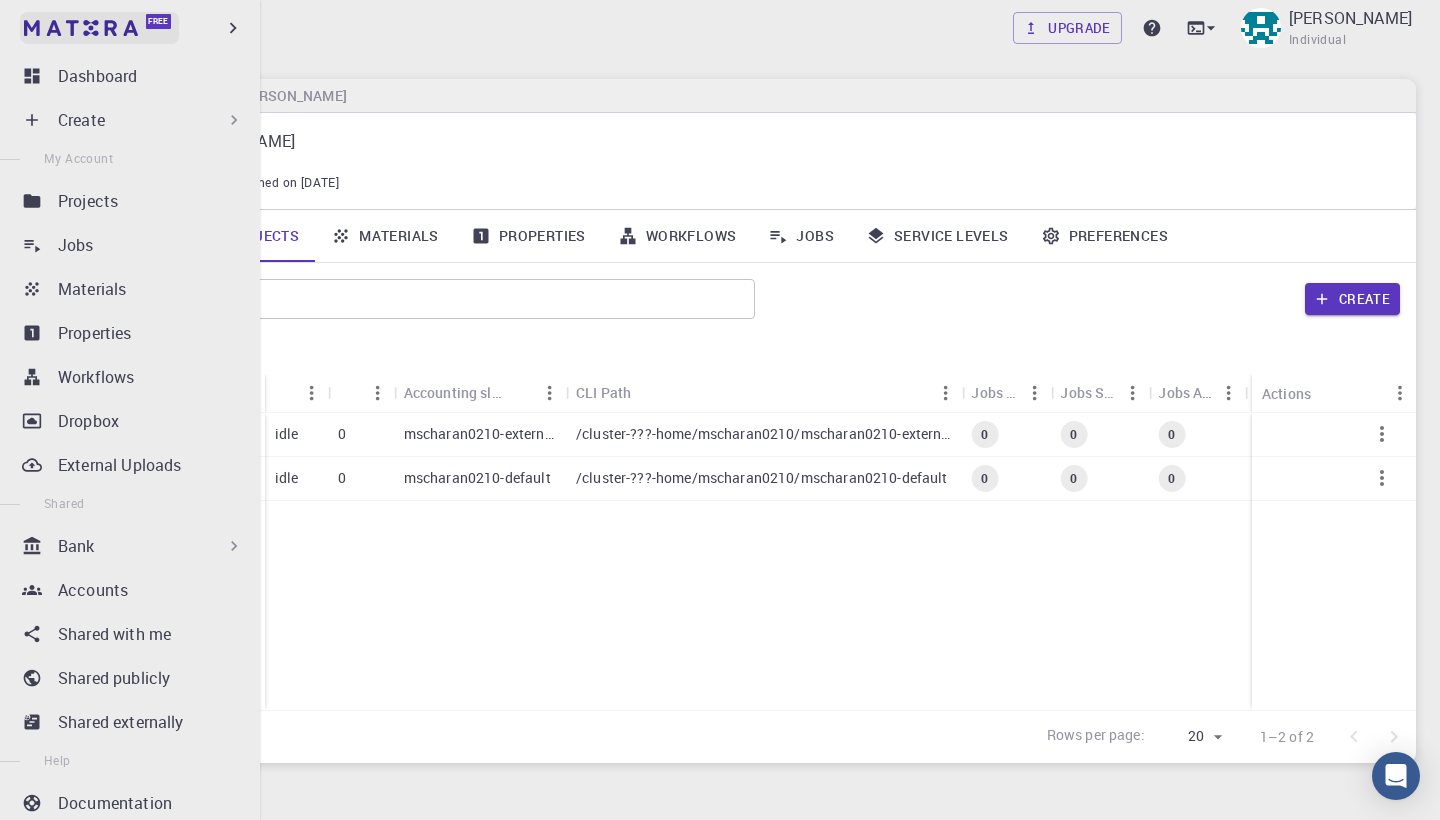 click at bounding box center [38, 28] 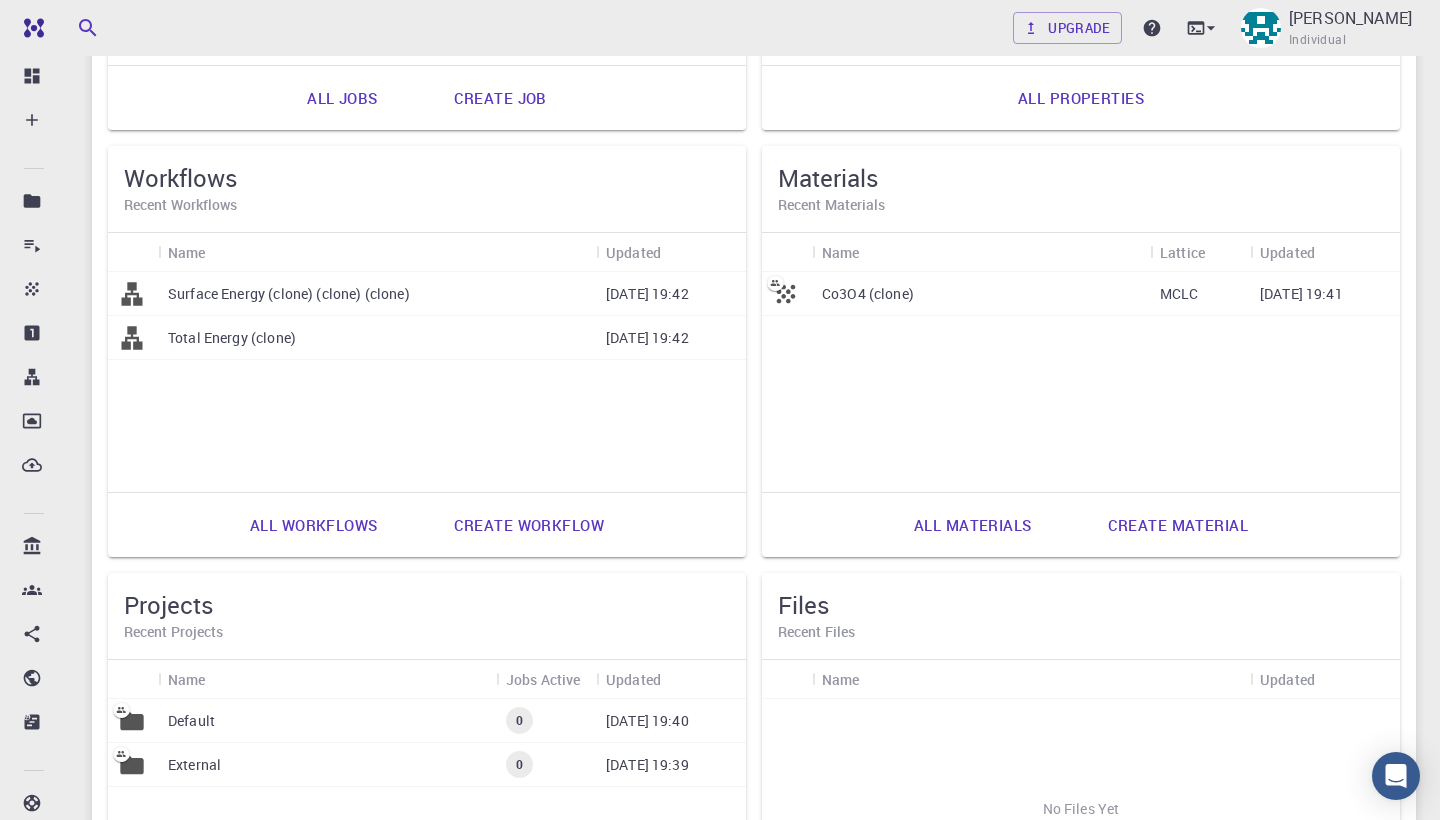 scroll, scrollTop: 503, scrollLeft: 0, axis: vertical 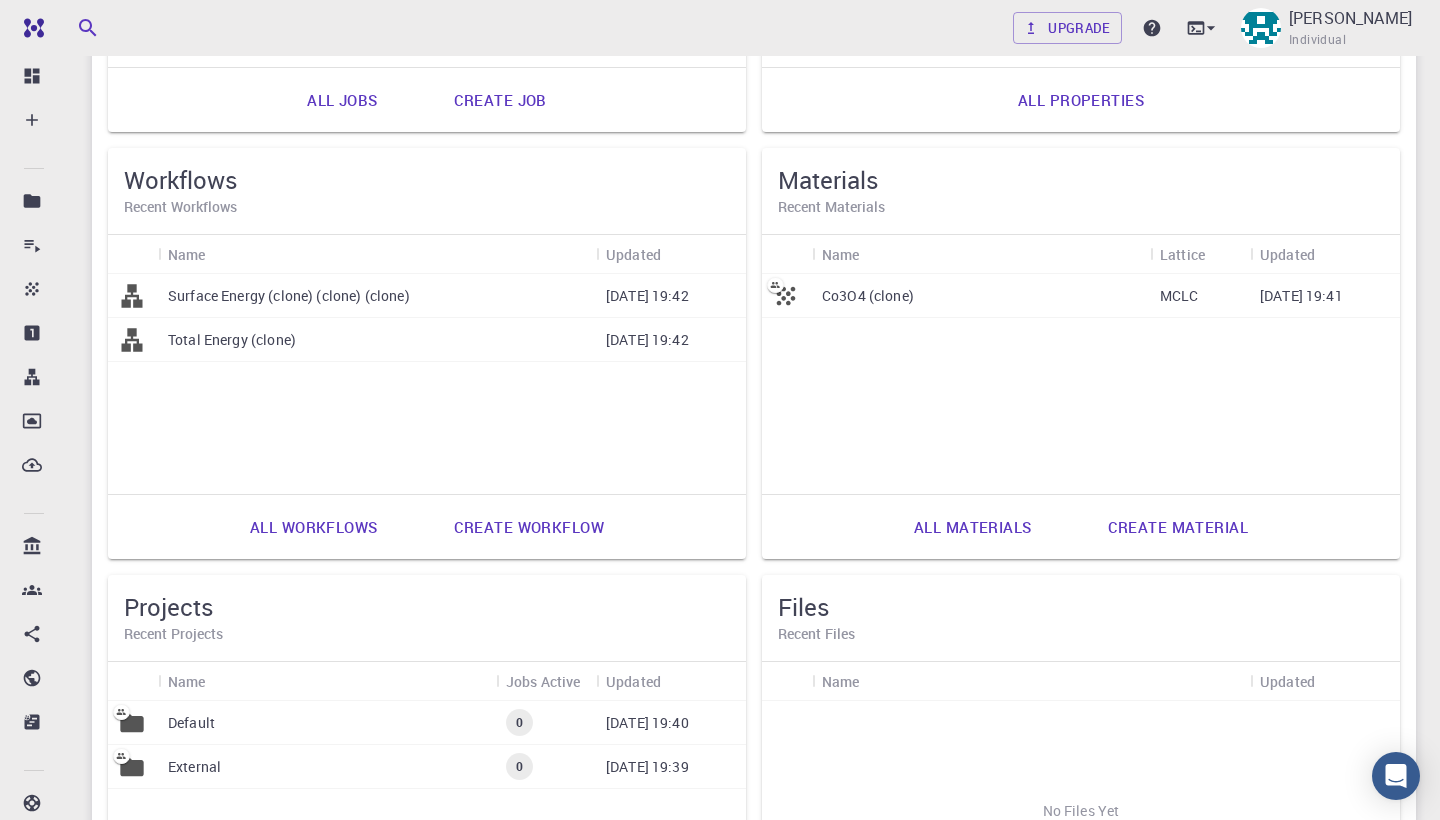 click on "Create material" at bounding box center [1178, 527] 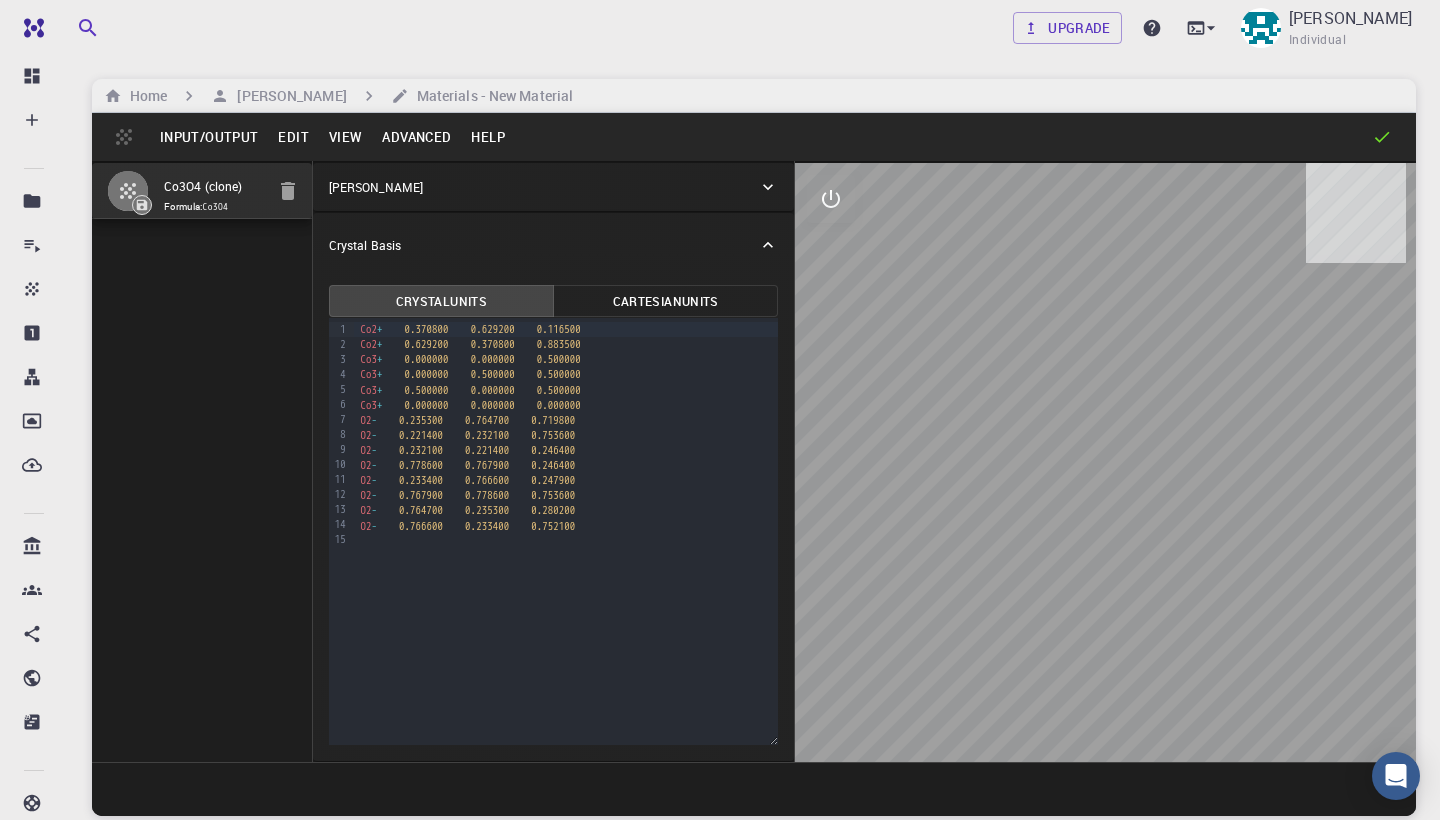 scroll, scrollTop: 0, scrollLeft: 0, axis: both 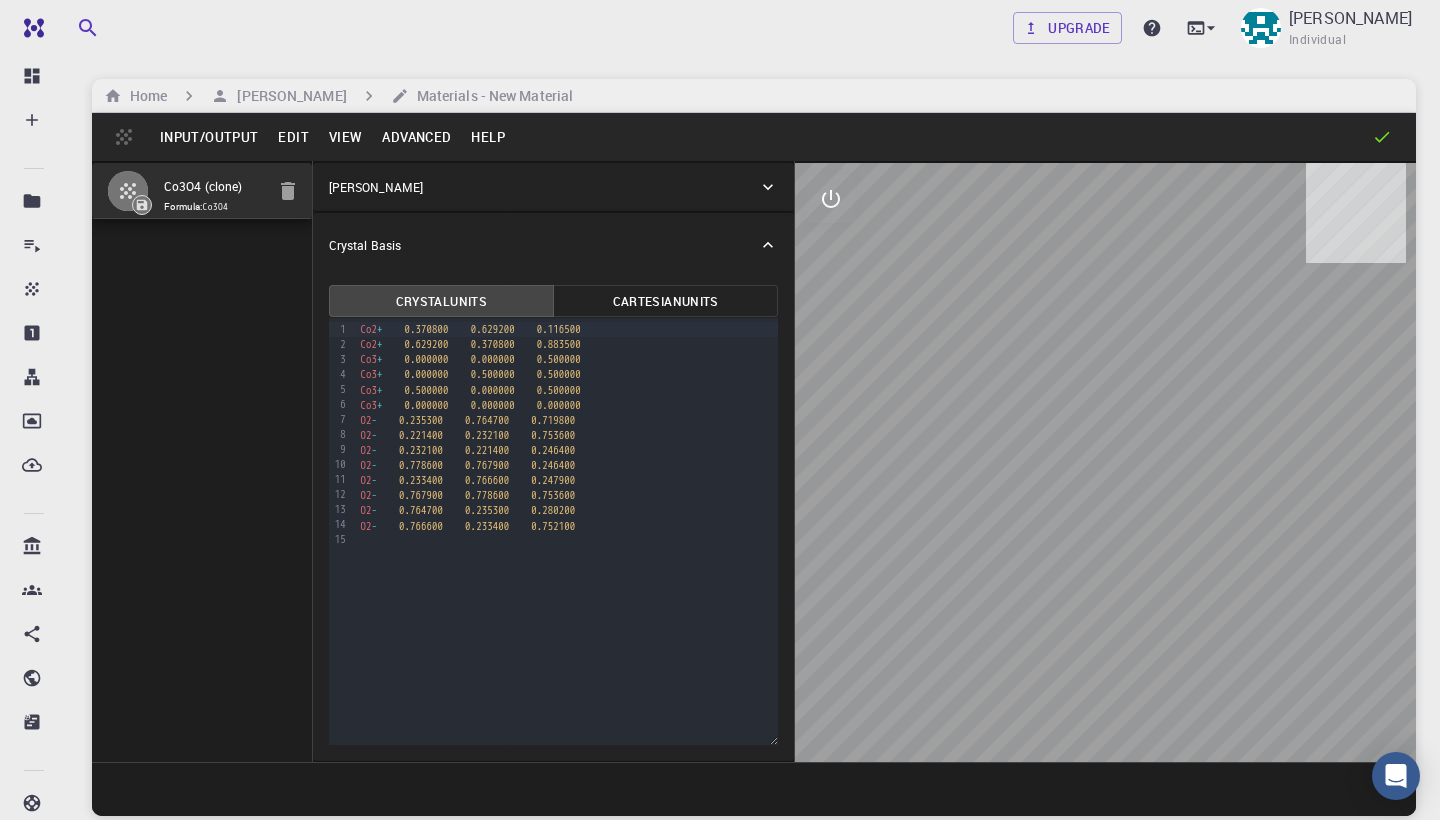 click 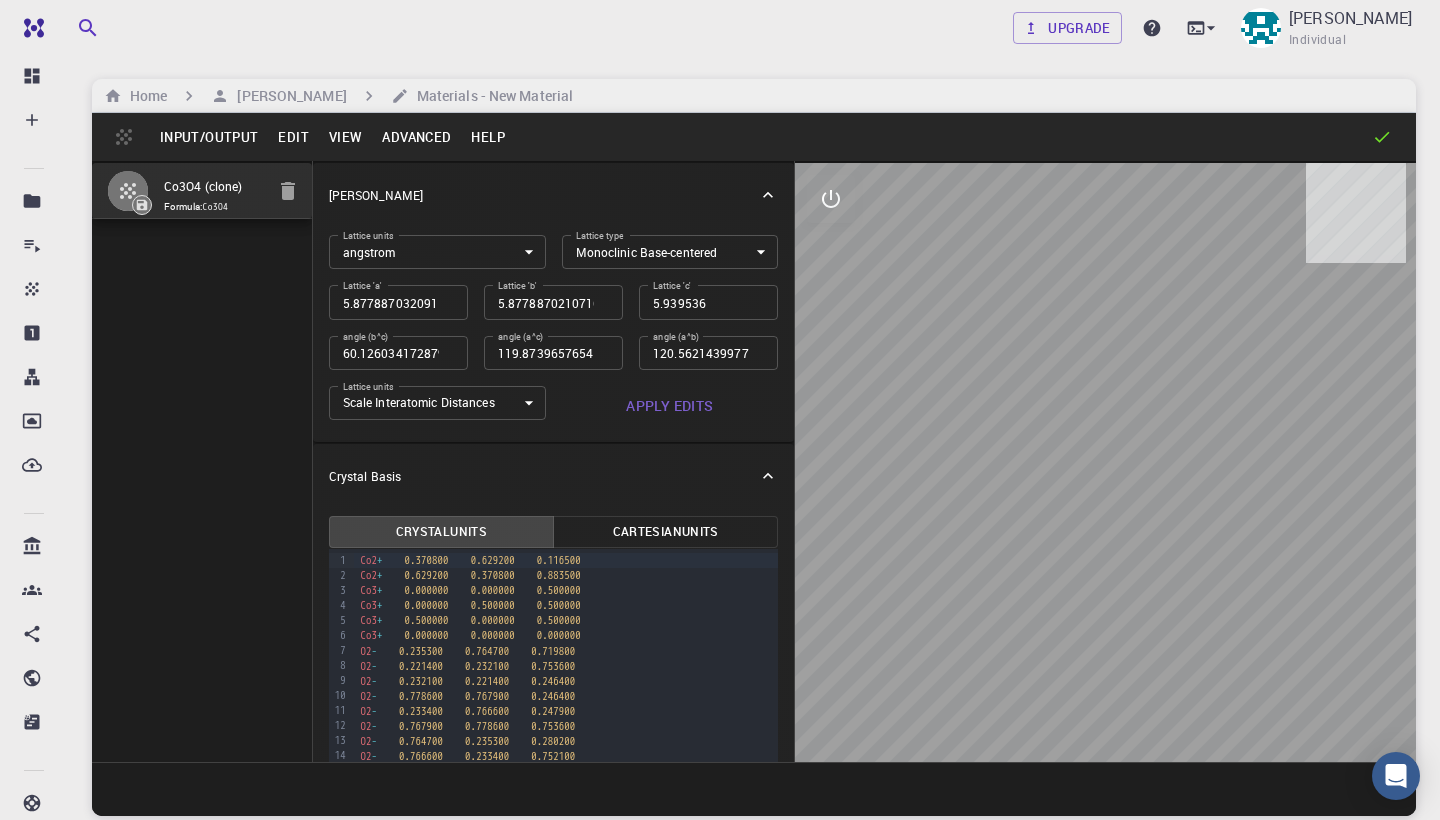 click on "Free Dashboard Create New Job New Material Create Material Upload File Import from Bank Import from 3rd Party New Workflow New Project Projects Jobs Materials Properties Workflows Dropbox External Uploads Bank Materials Workflows Accounts Shared with me Shared publicly Shared externally Documentation Contact Support Compute load: Low Upgrade [PERSON_NAME] Individual Home [PERSON_NAME] Materials - New Material Input/Output Edit View Advanced Help Co3O4 (clone) Formula:  Co3O4 Crystal Lattice Lattice units angstrom angstrom Lattice units Lattice type Monoclinic Base-centered MCLC Lattice type Lattice 'a' 5.877887032091124 Lattice 'a' Lattice 'b' 5.8778870210716025 Lattice 'b' Lattice 'c' 5.939536 Lattice 'c' angle (b^c) 60.12603417287973 angle (b^c) angle (a^c) 119.87396576541894 angle (a^c) angle (a^b) 120.56214399778088 angle (a^b) Lattice units Scale Interatomic Distances 0 Lattice units Apply Edits Crystal Basis Crystal  Units Cartesian  Units 99 1 2 3 4 5 6 7 8 9" at bounding box center (720, 486) 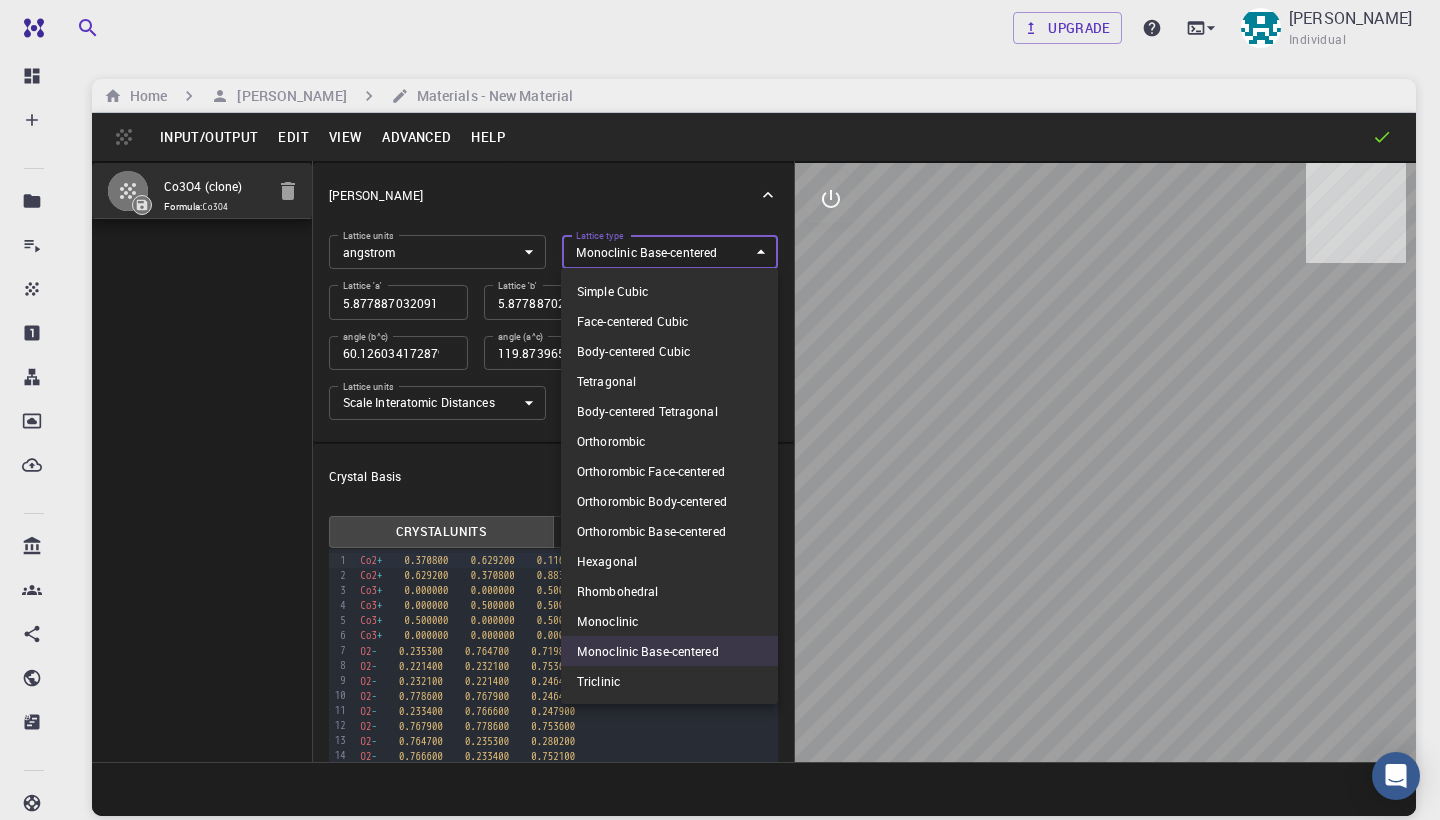 click on "Face-centered Cubic" at bounding box center (669, 321) 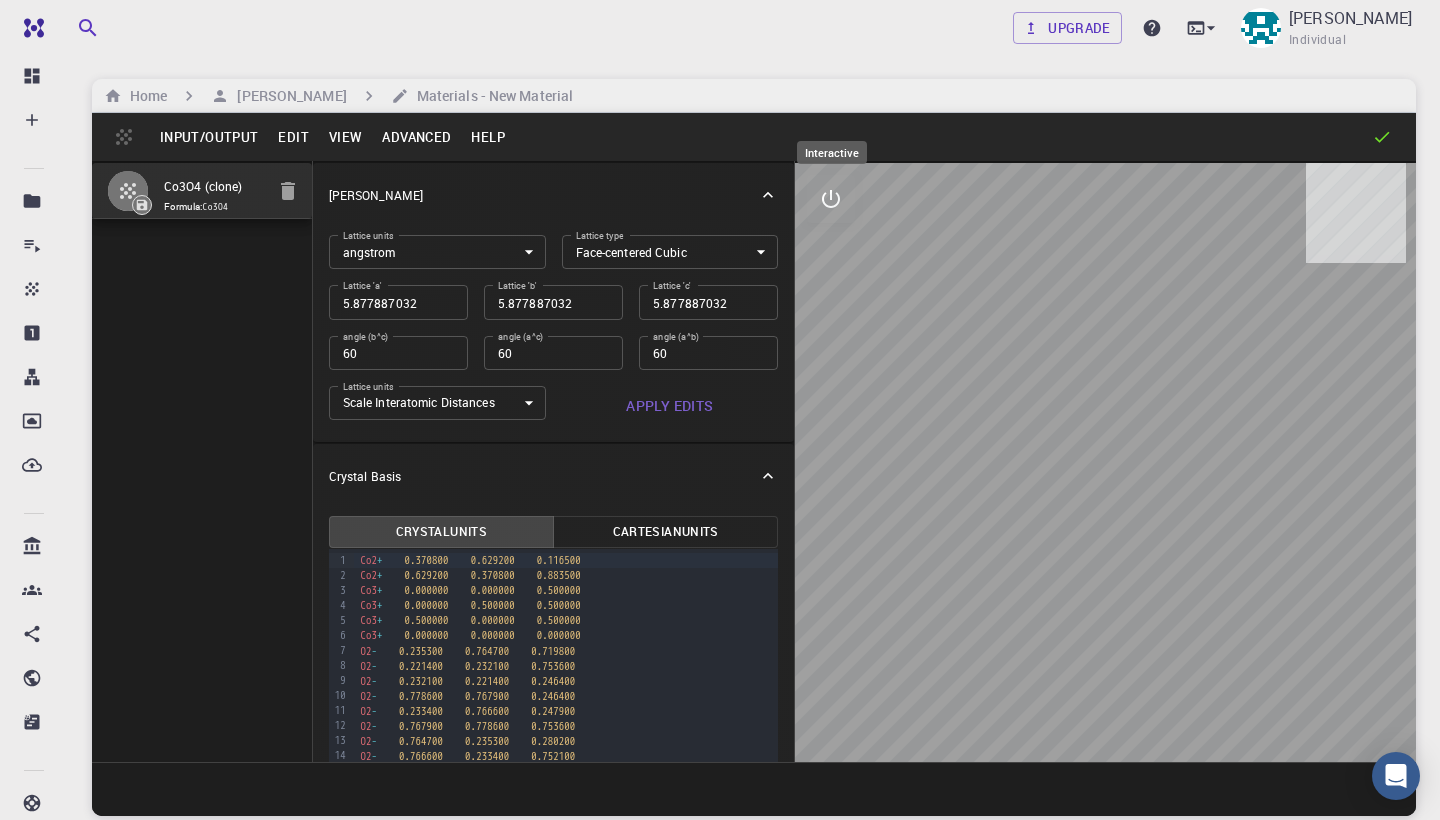 click at bounding box center [831, 199] 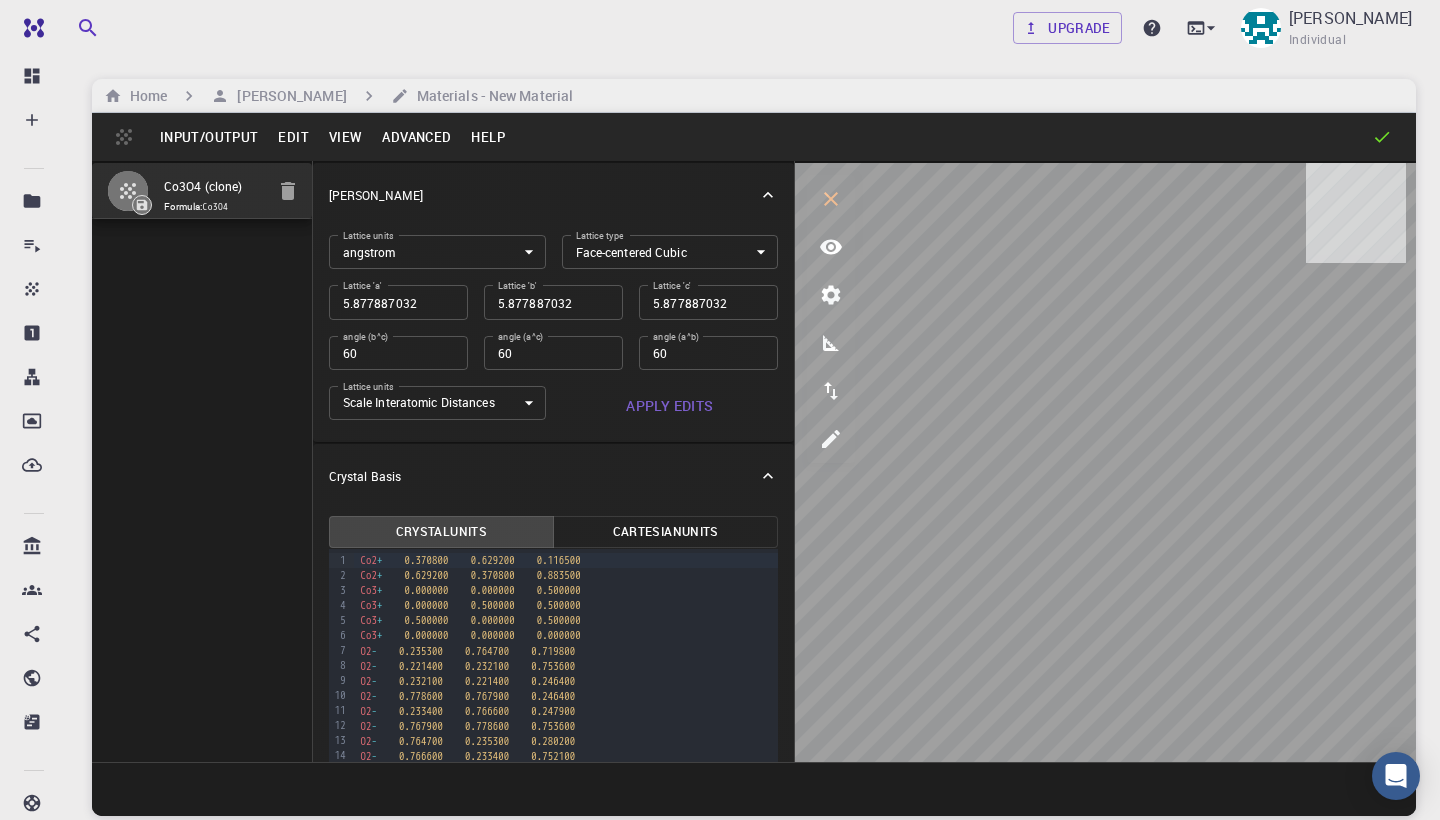 click 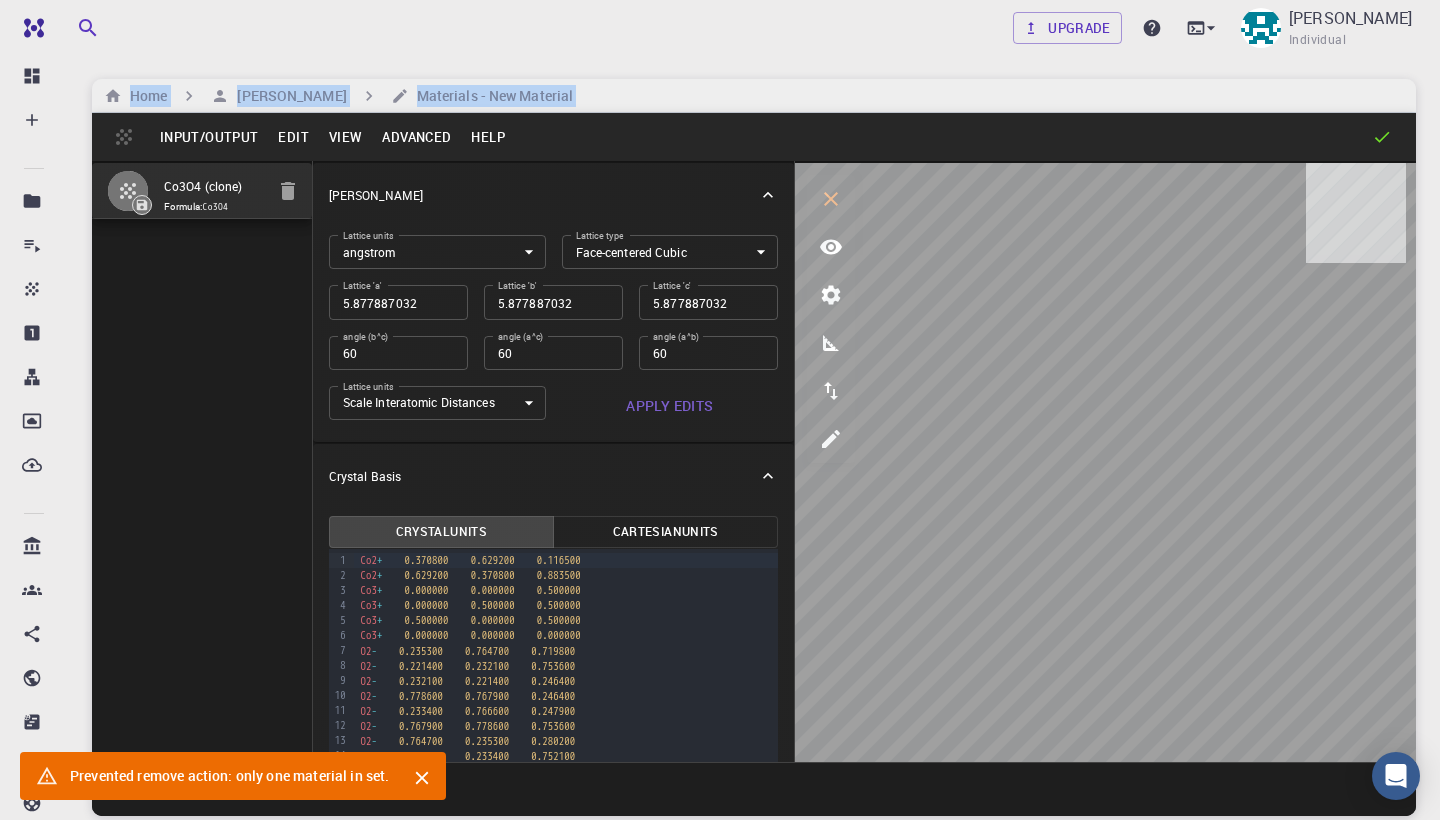 drag, startPoint x: 100, startPoint y: 83, endPoint x: 166, endPoint y: 127, distance: 79.32213 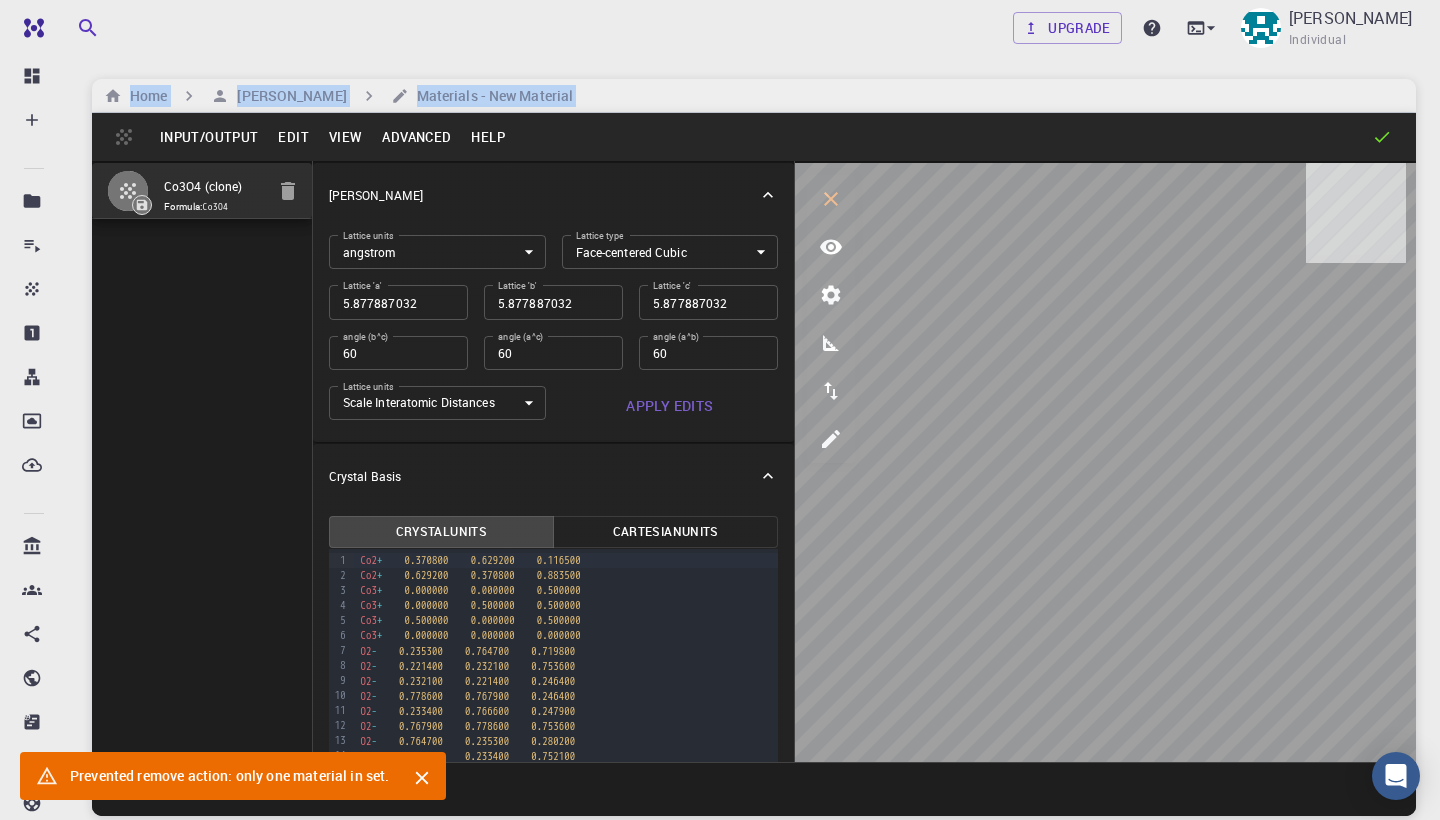 click on "Home [PERSON_NAME] Materials - New Material Input/Output Edit View Advanced Help Co3O4 (clone) Formula:  Co3O4 Crystal Lattice Lattice units angstrom angstrom Lattice units Lattice type Face-centered Cubic FCC Lattice type Lattice 'a' 5.877887032 Lattice 'a' Lattice 'b' 5.877887032 Lattice 'b' Lattice 'c' 5.877887032 Lattice 'c' angle (b^c) 60 angle (b^c) angle (a^c) 60 angle (a^c) angle (a^b) 60 angle (a^b) Lattice units Scale Interatomic Distances 0 Lattice units Apply Edits Crystal Basis Crystal  Units Cartesian  Units 99 1 2 3 4 5 6 7 8 9 10 11 12 13 14 15 › Co2 +      0.370800      0.629200      0.116500   Co2 +      0.629200      0.370800      0.883500   Co3 +      0.000000      0.000000      0.500000   Co3 +      0.000000      0.500000      0.500000   Co3 +      0.500000      0.000000      0.500000   Co3 +      0.000000      0.000000      0.000000   O2 -      0.235300      0.764700      0.719800   O2 -      0.221400      0.232100      0.753600   O2 -      0.232100      0.221400        O2" at bounding box center (754, 447) 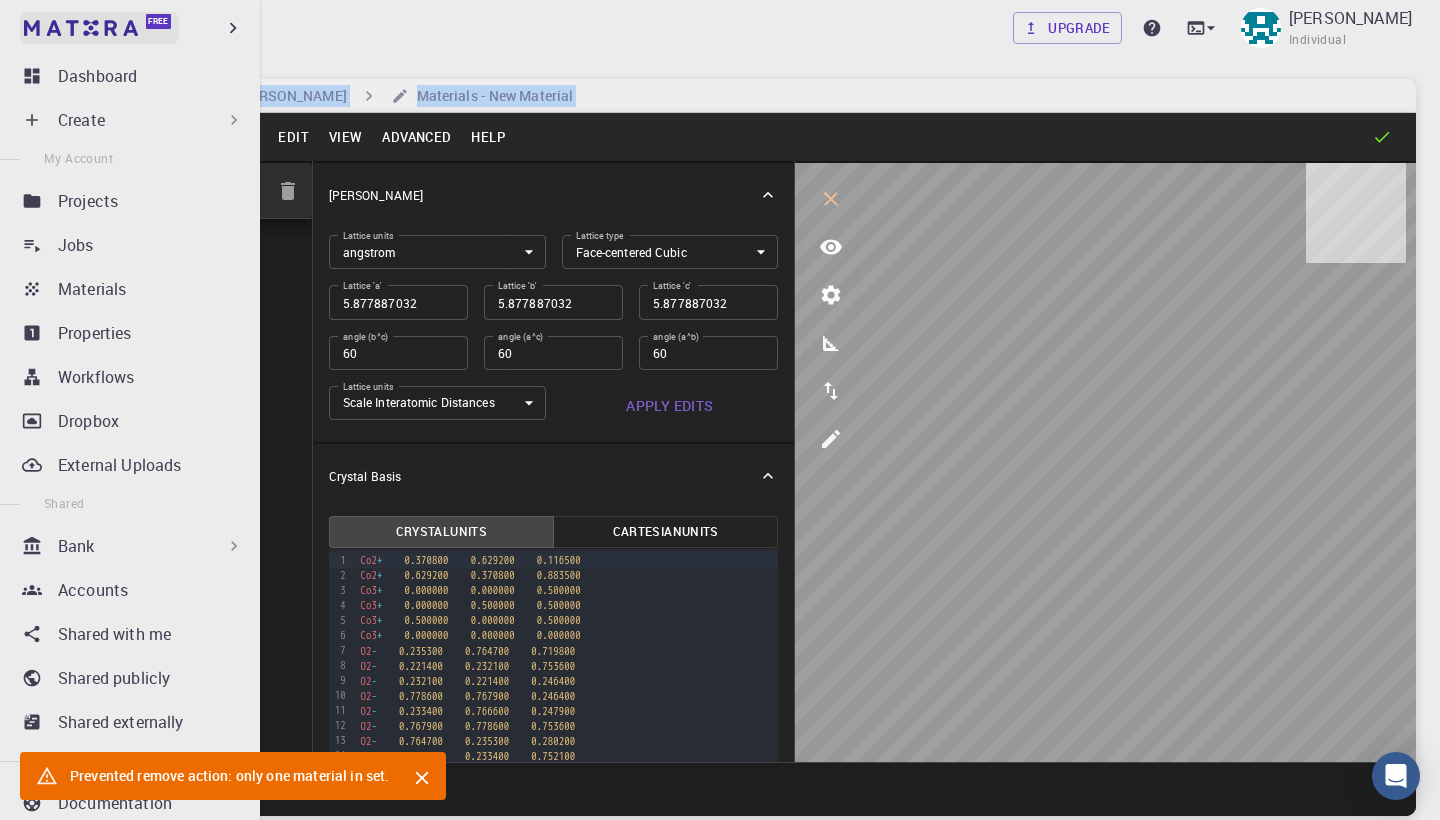 click on "Free" at bounding box center (99, 28) 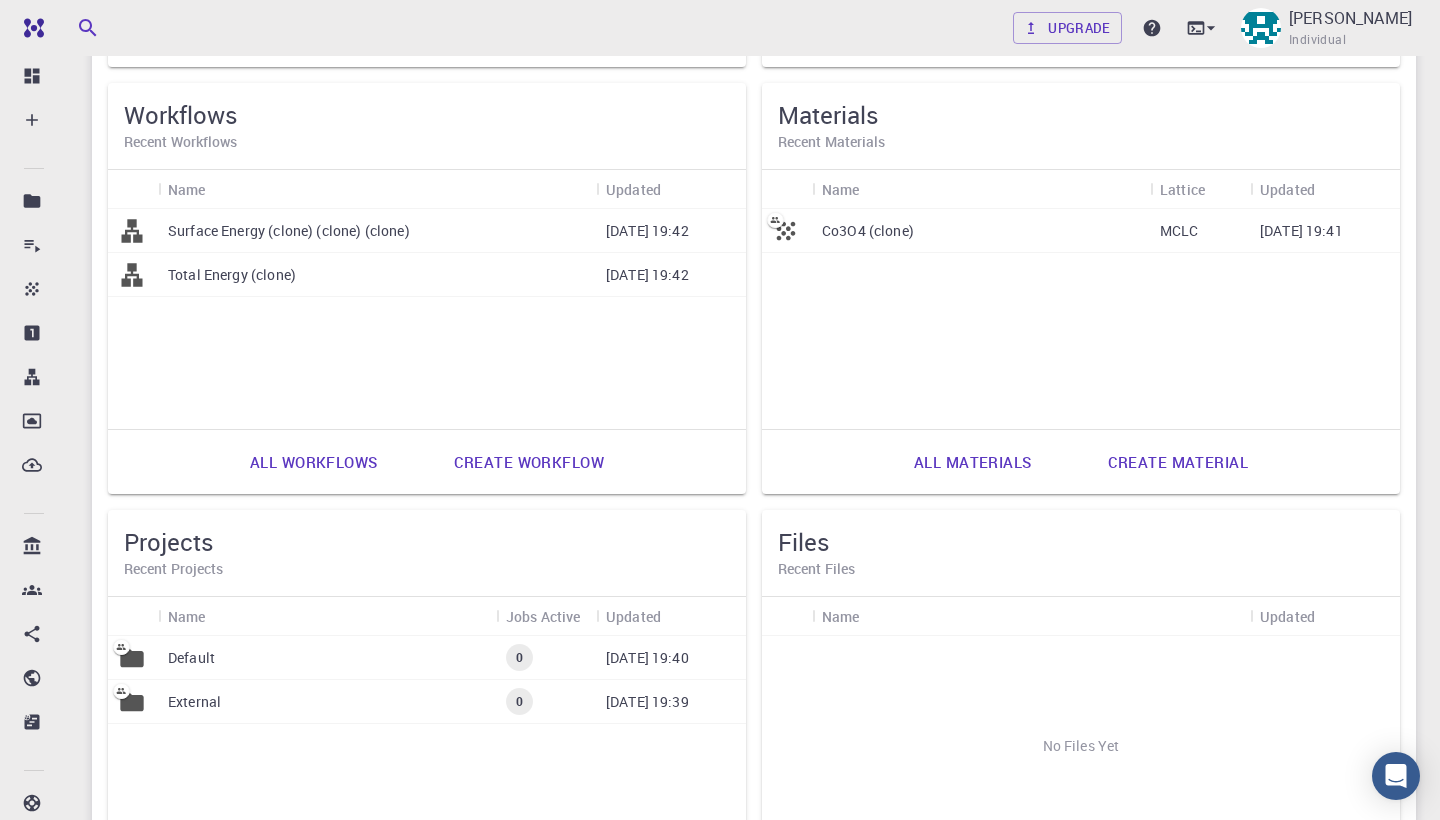 scroll, scrollTop: 567, scrollLeft: 0, axis: vertical 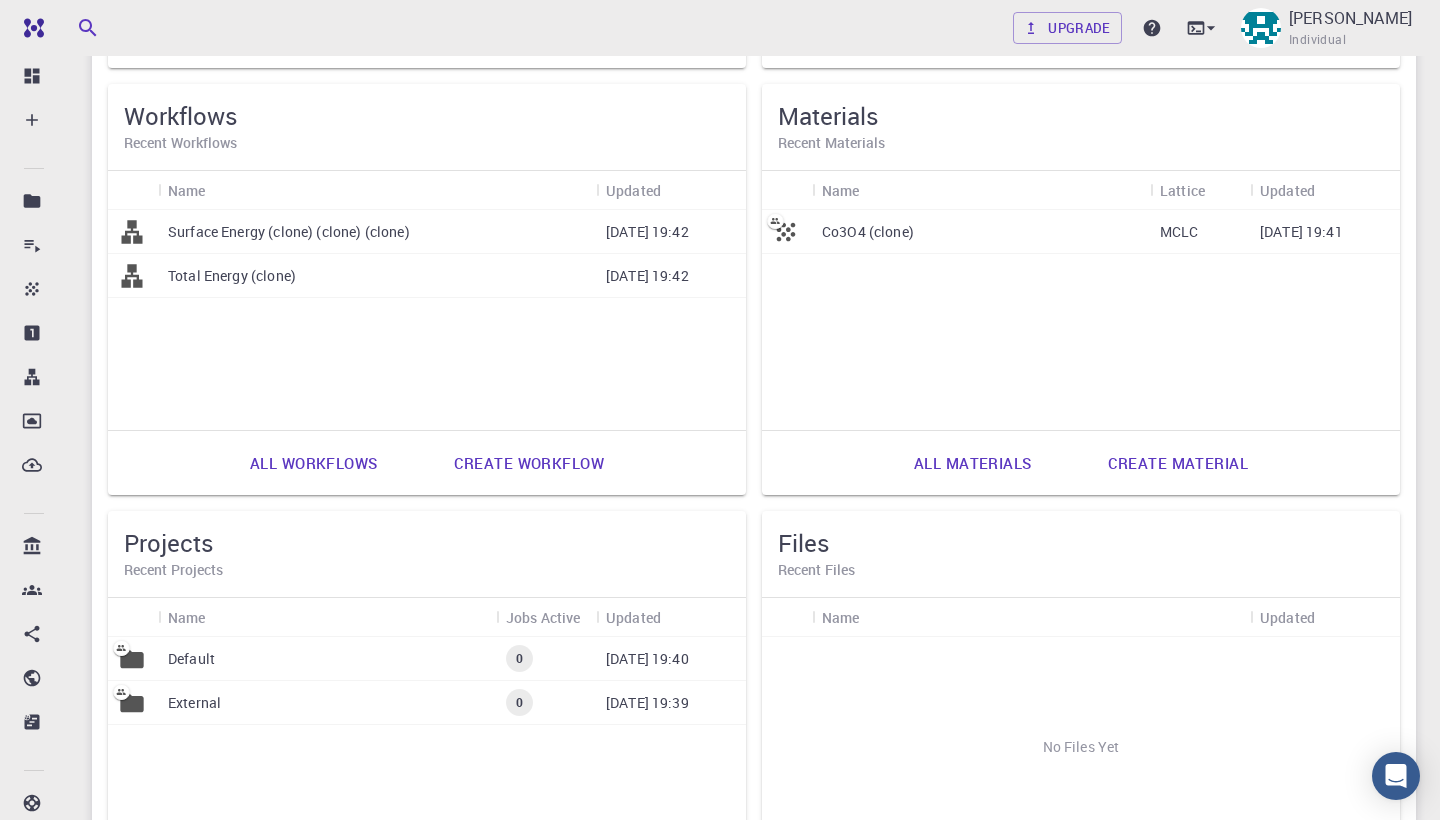 click on "All materials" at bounding box center [973, 463] 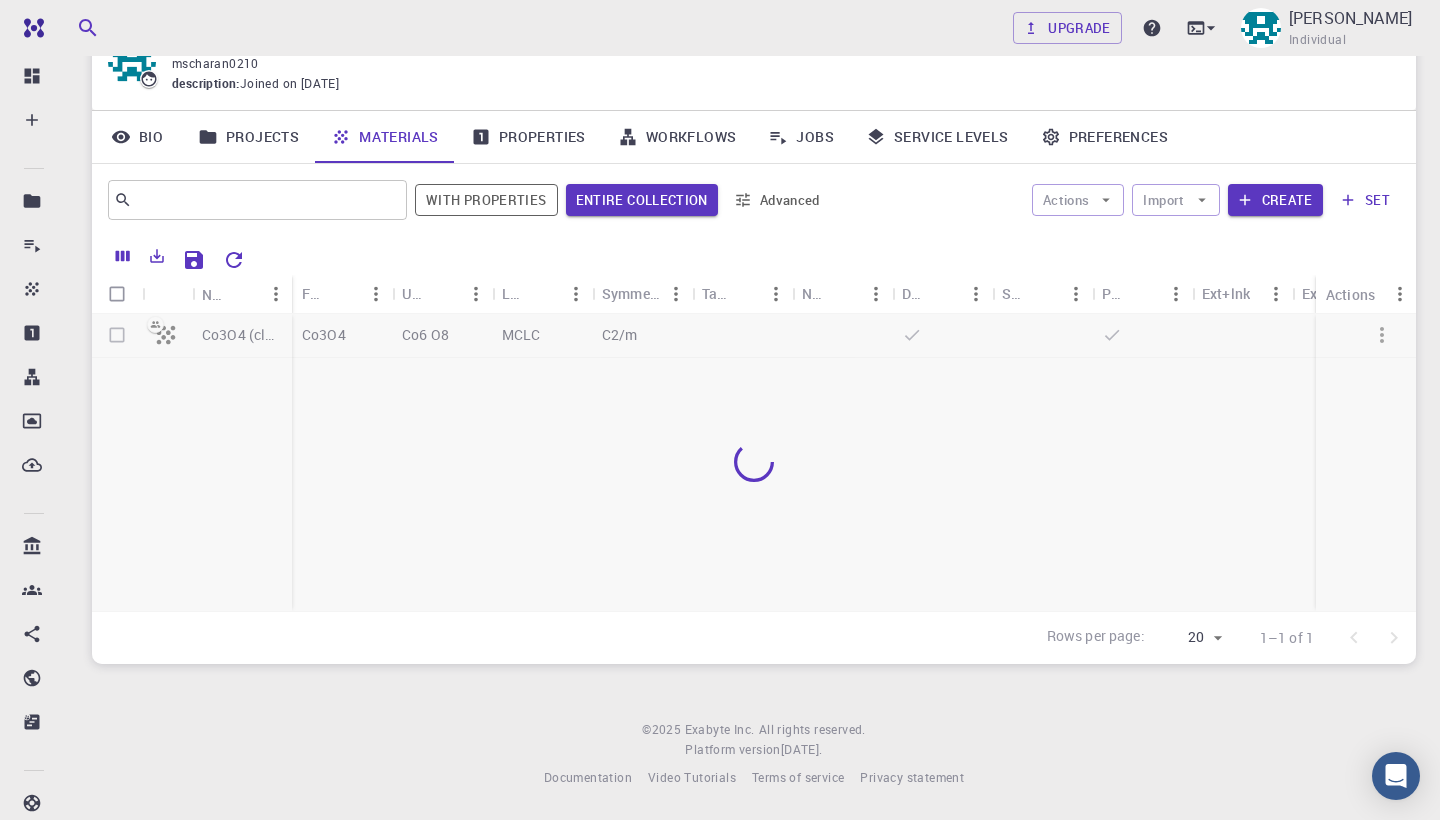 scroll, scrollTop: 93, scrollLeft: 0, axis: vertical 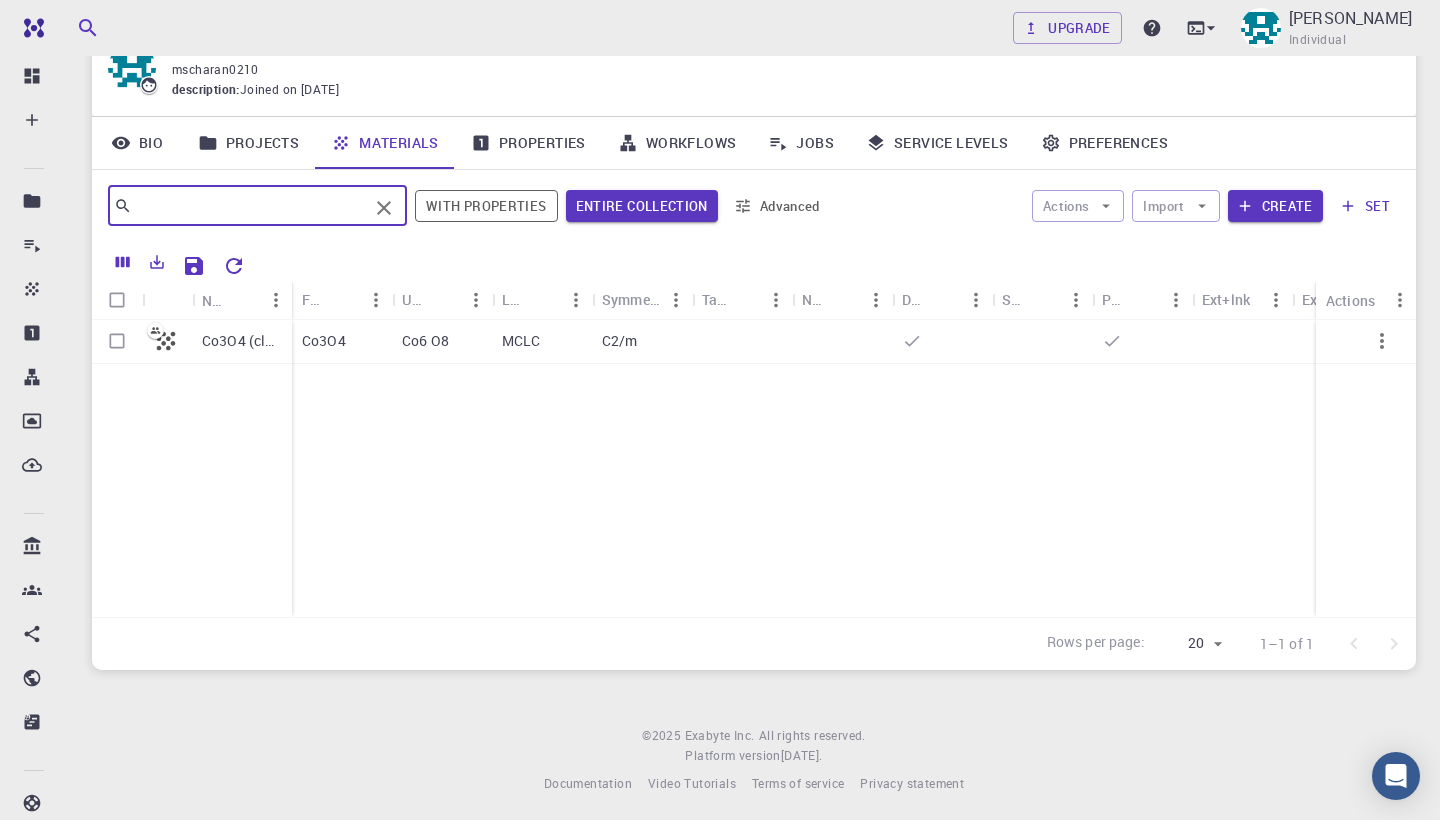 click at bounding box center [250, 206] 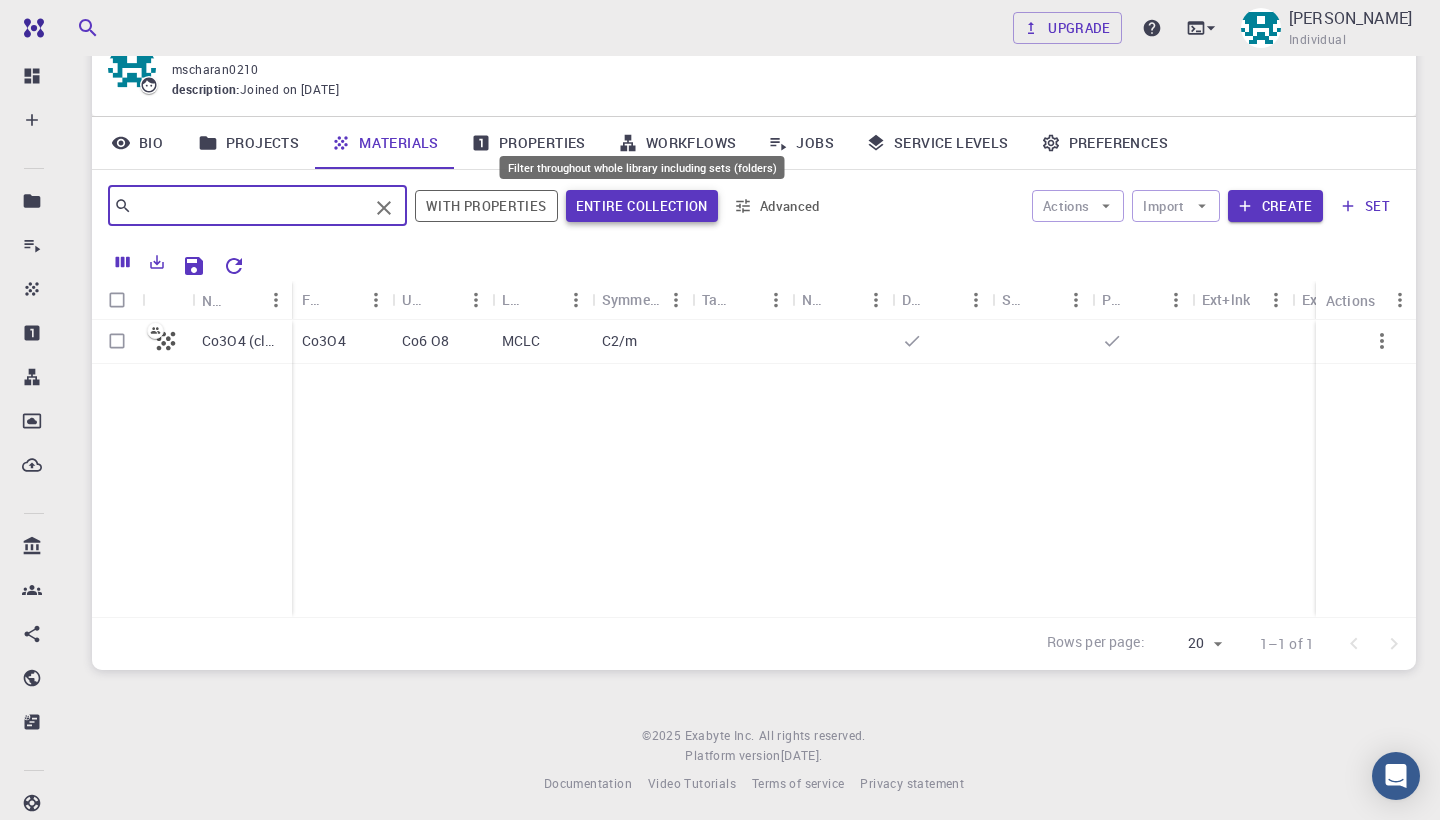 click on "Entire collection" at bounding box center [642, 206] 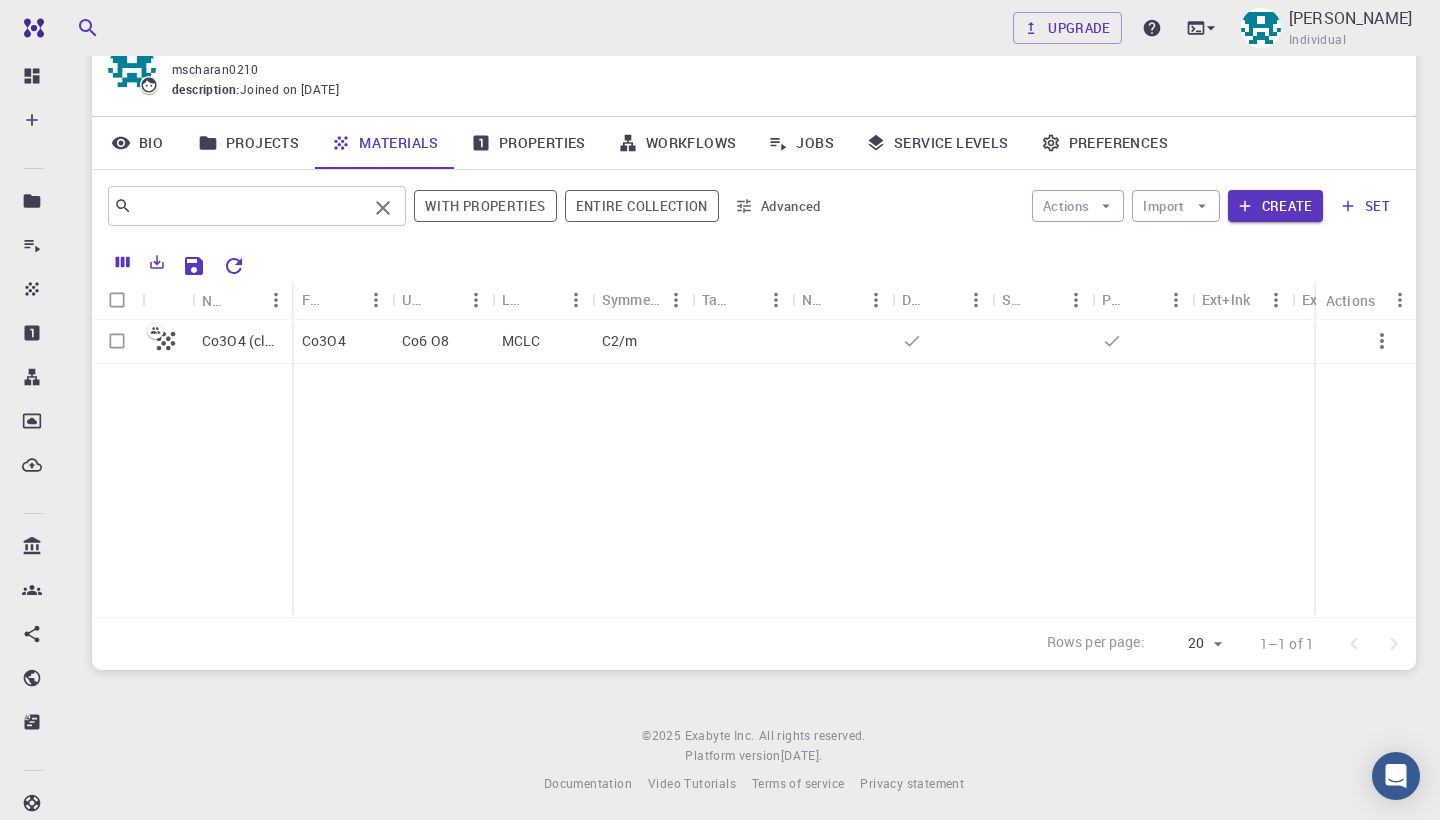 click at bounding box center (249, 206) 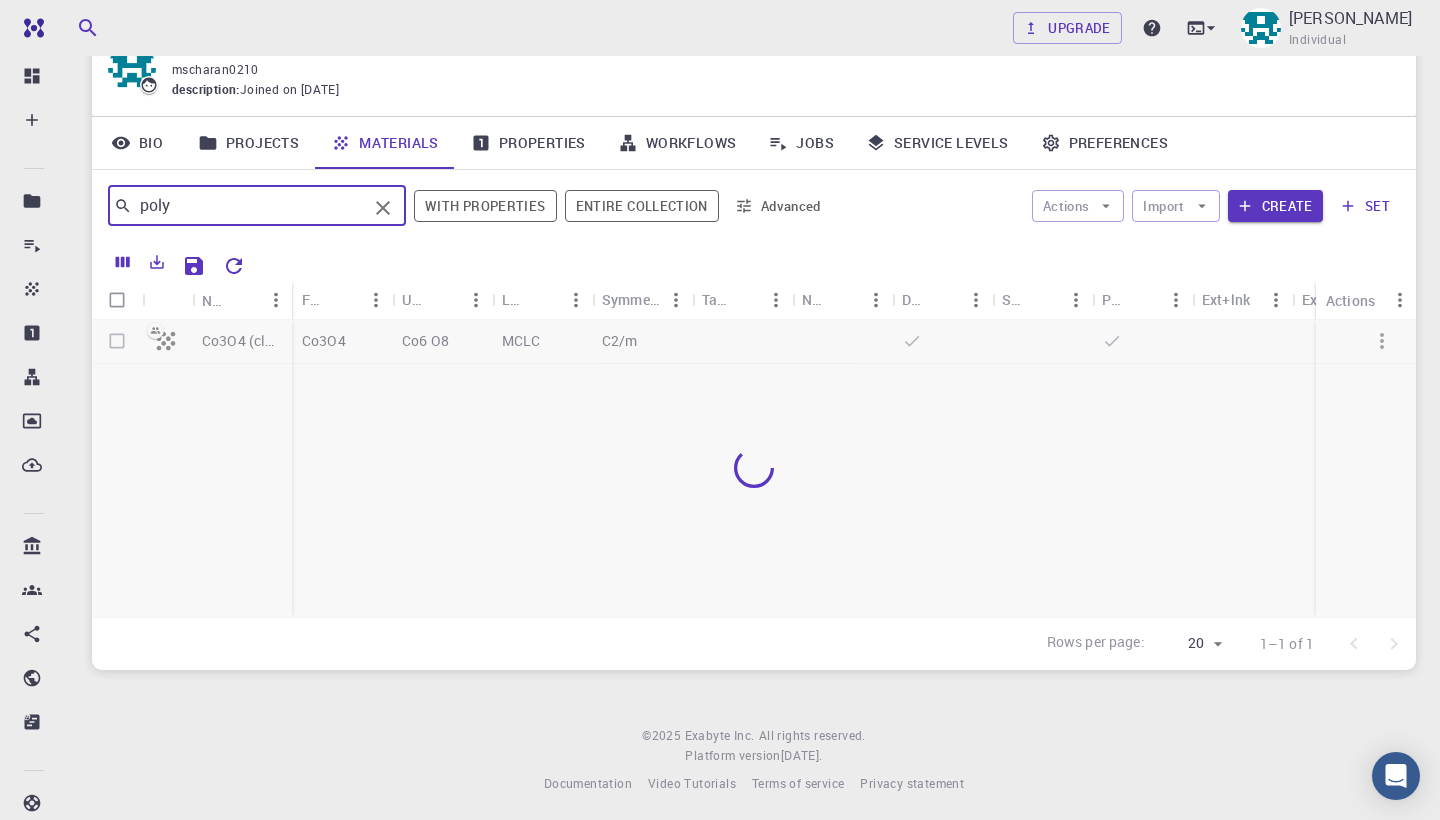 type on "poly" 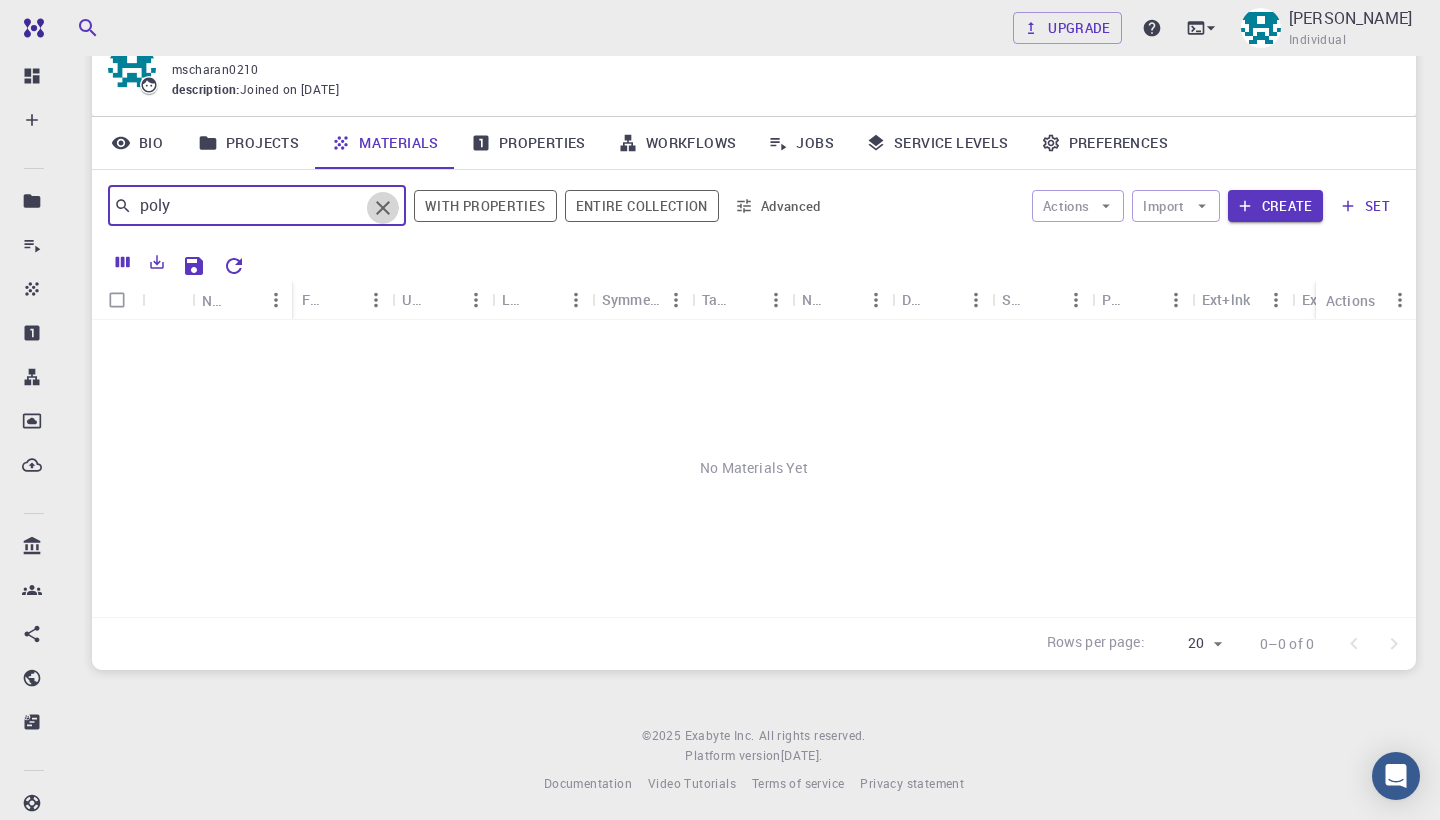click 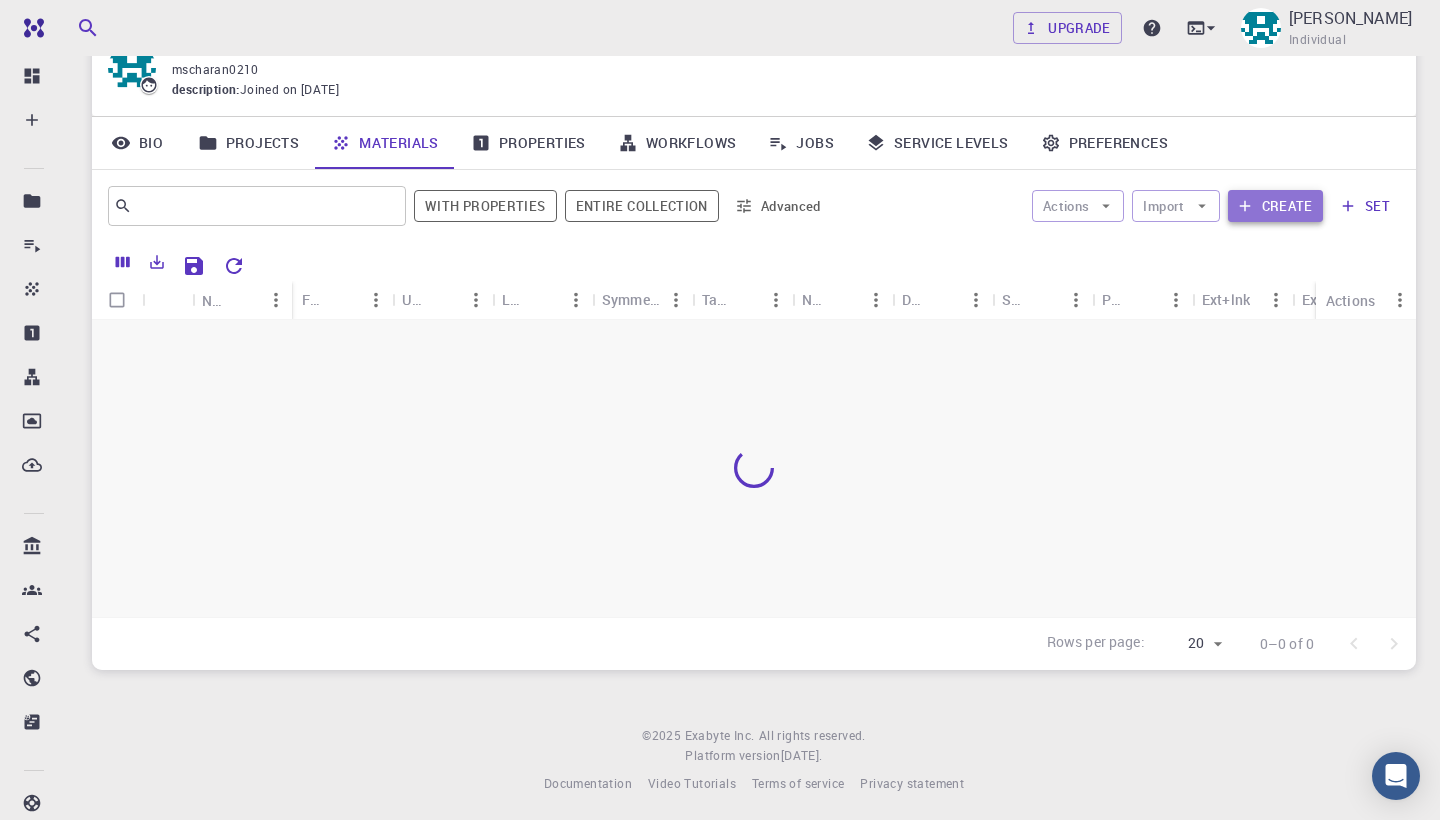 click on "Create" at bounding box center (1275, 206) 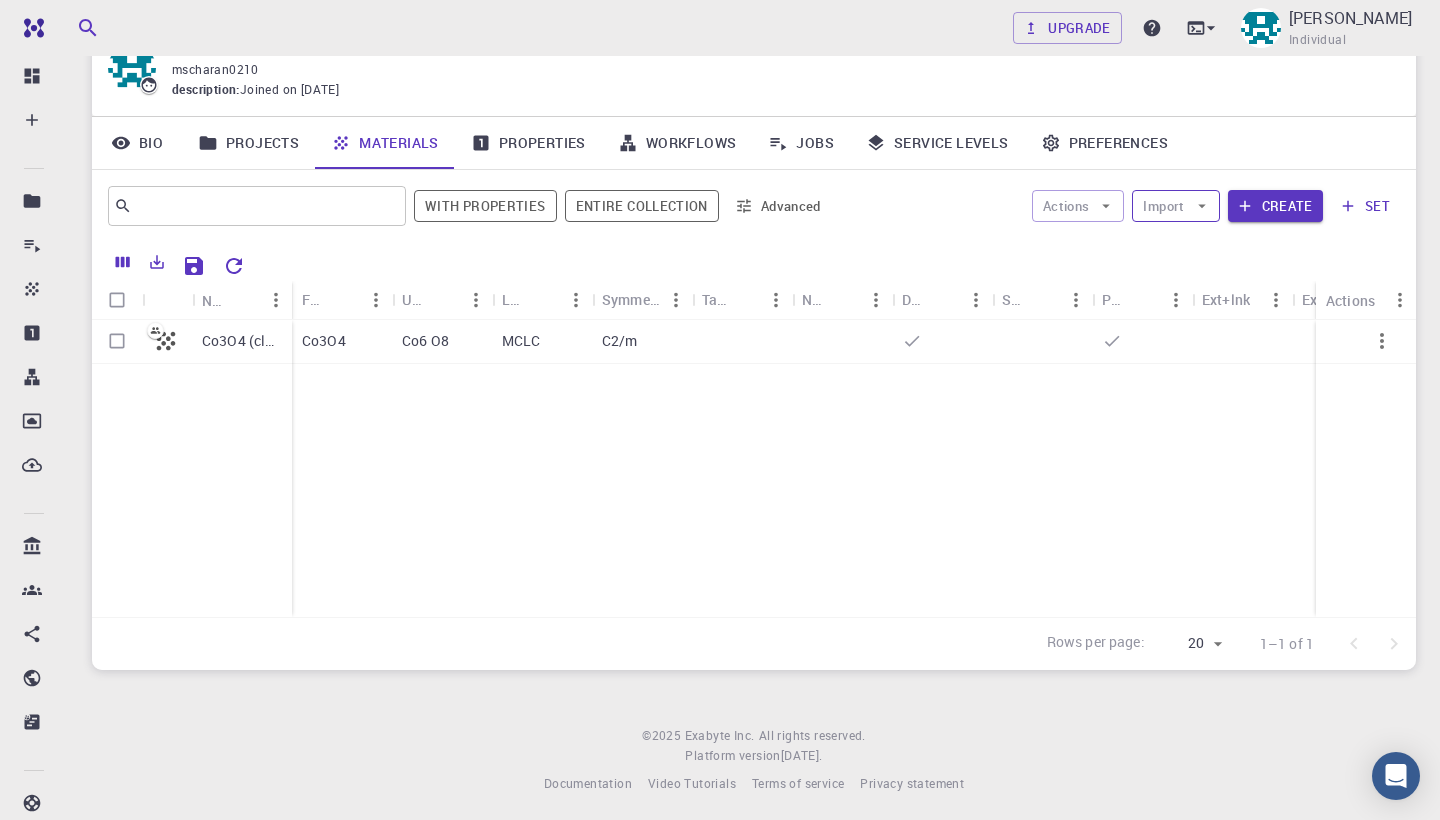 click on "Import" at bounding box center [1175, 206] 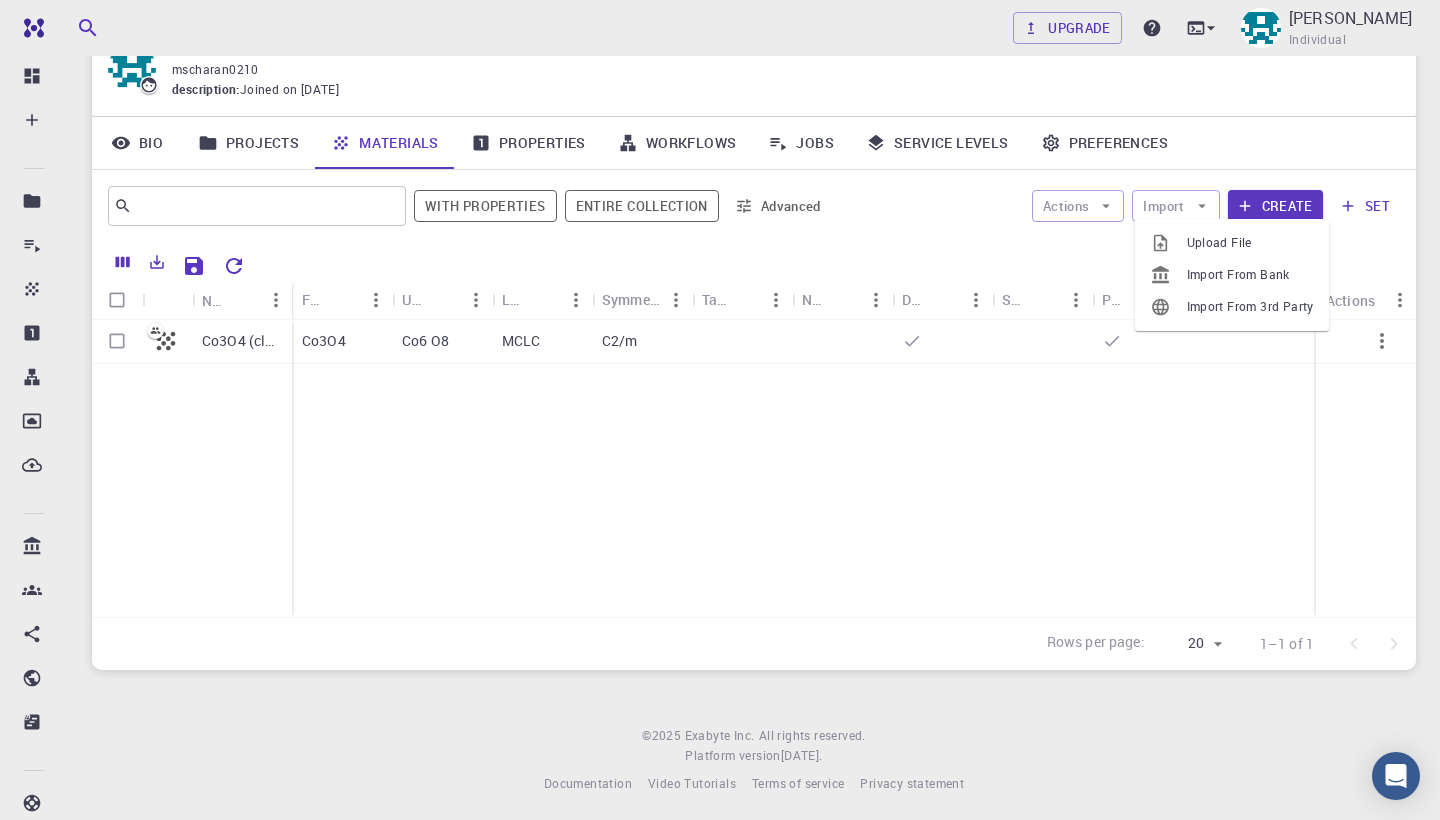 click on "Upload File" at bounding box center (1250, 243) 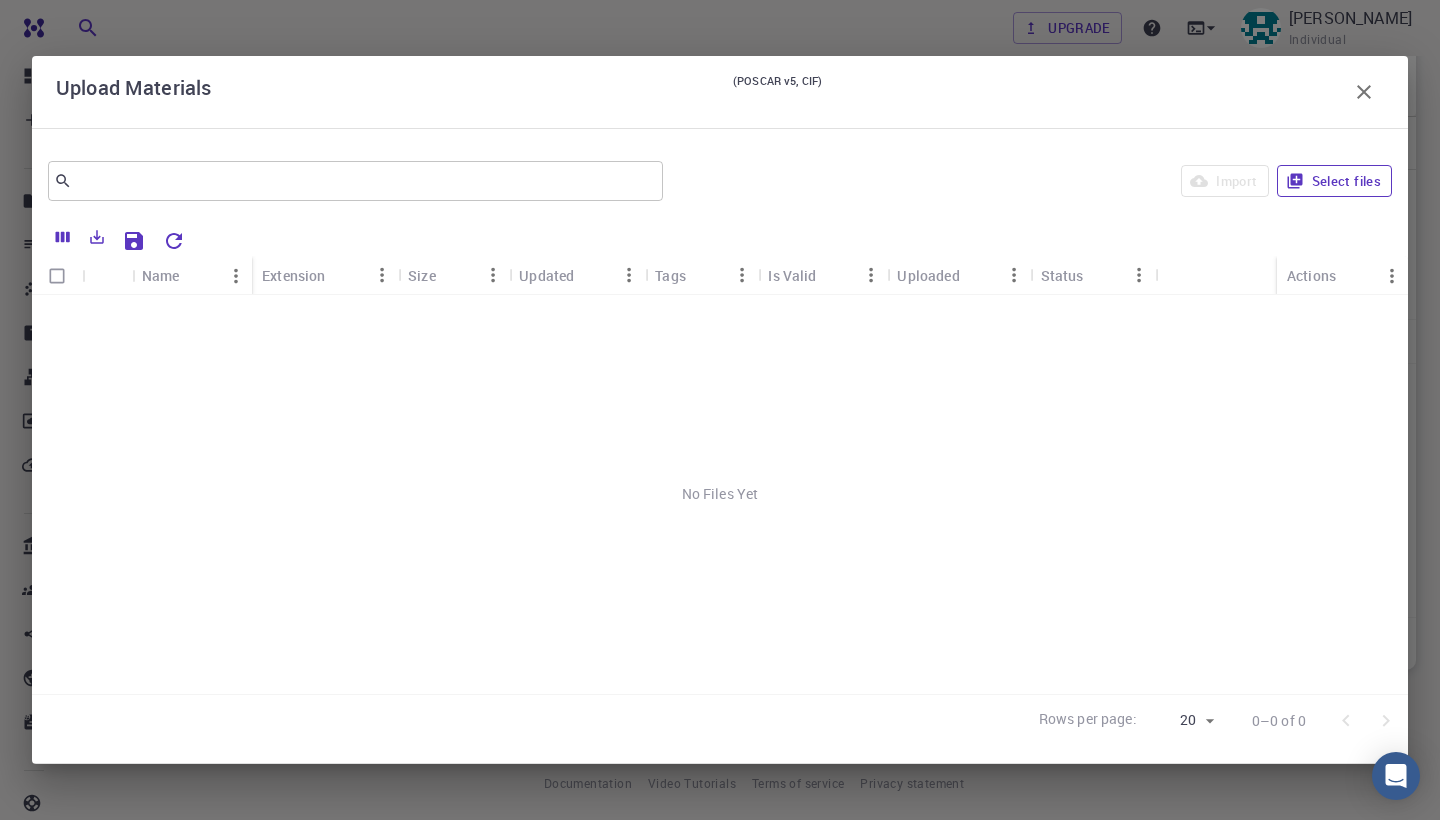 click on "Select files" at bounding box center (1334, 181) 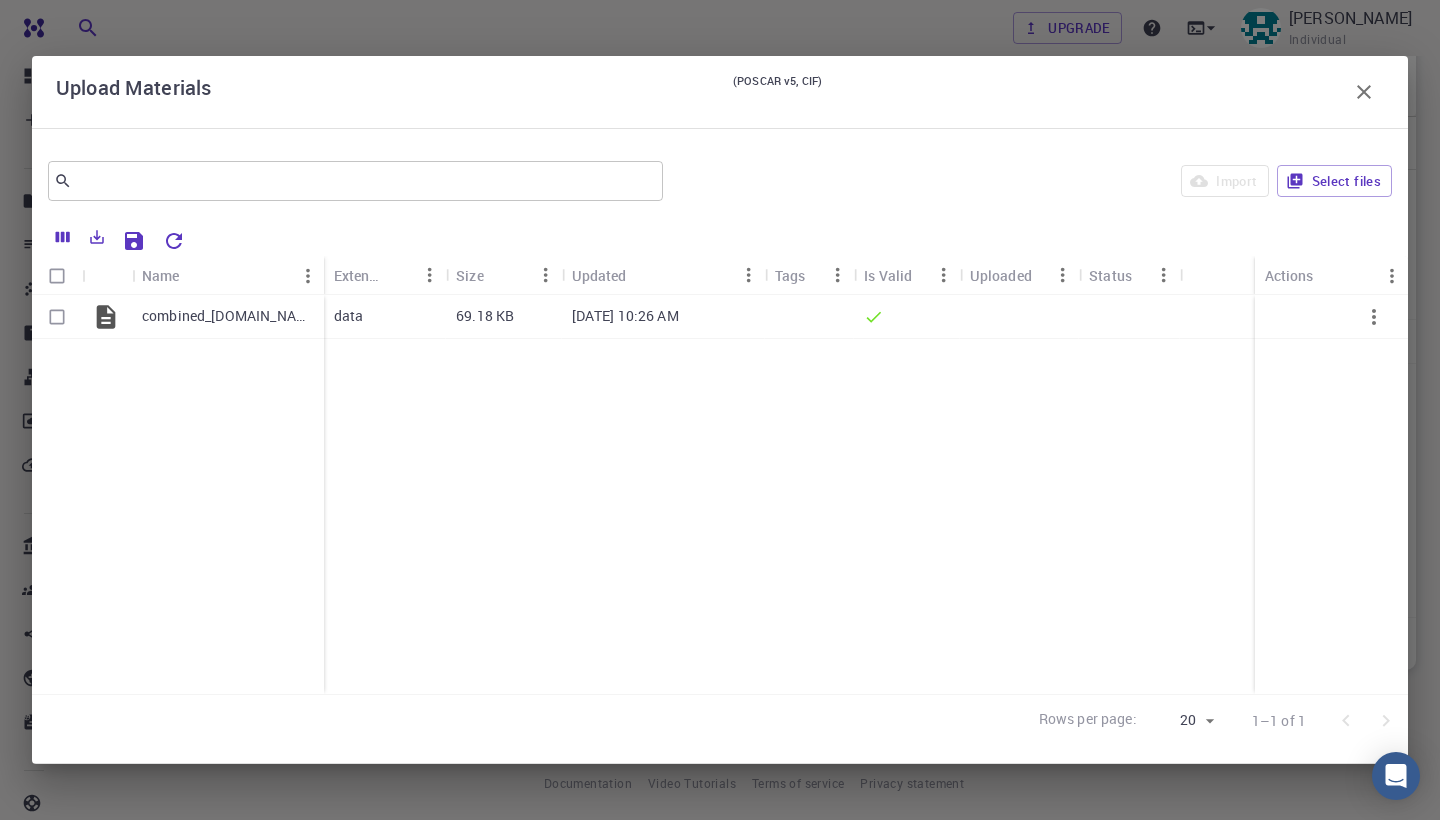 type 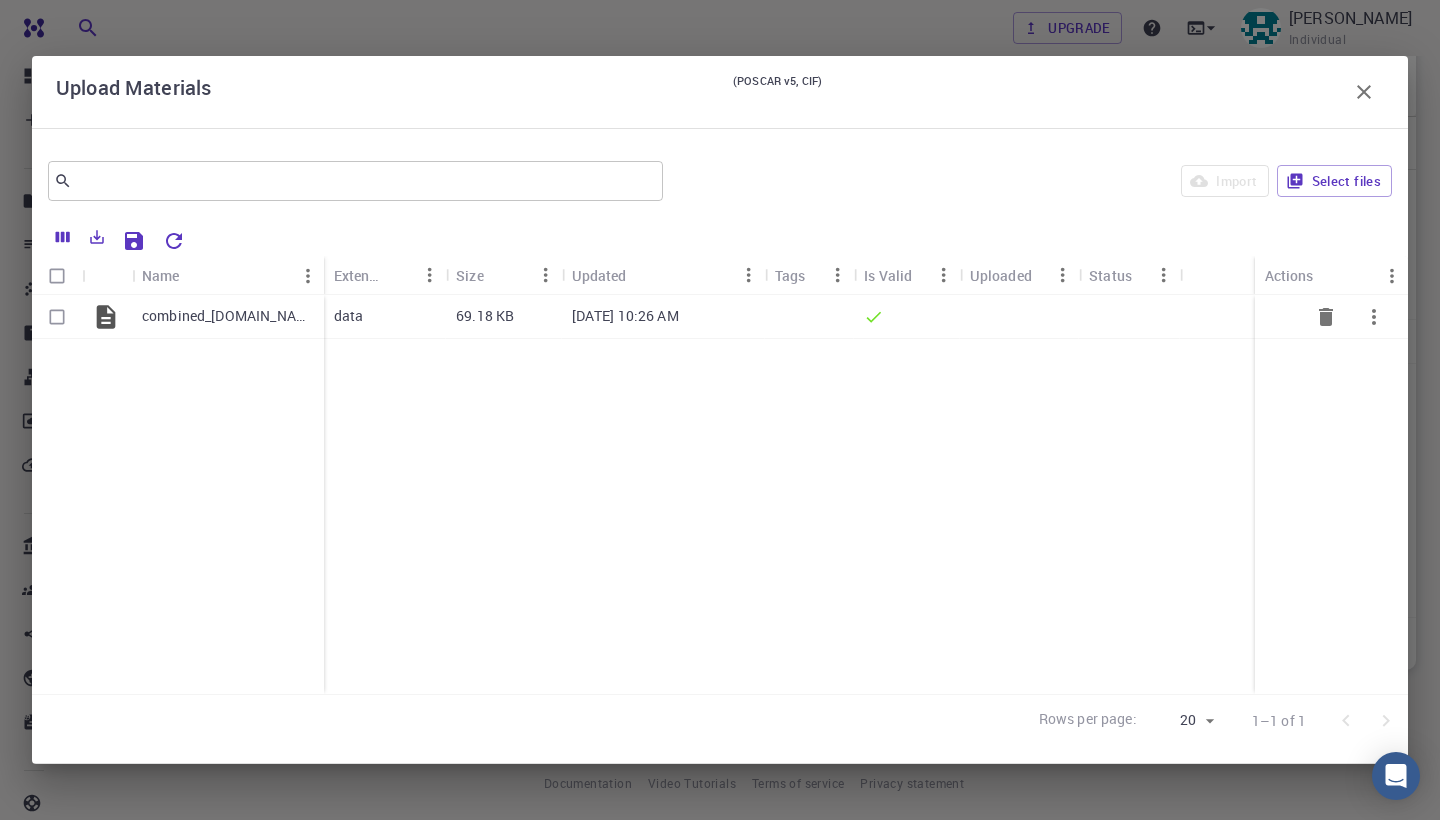 click at bounding box center [57, 317] 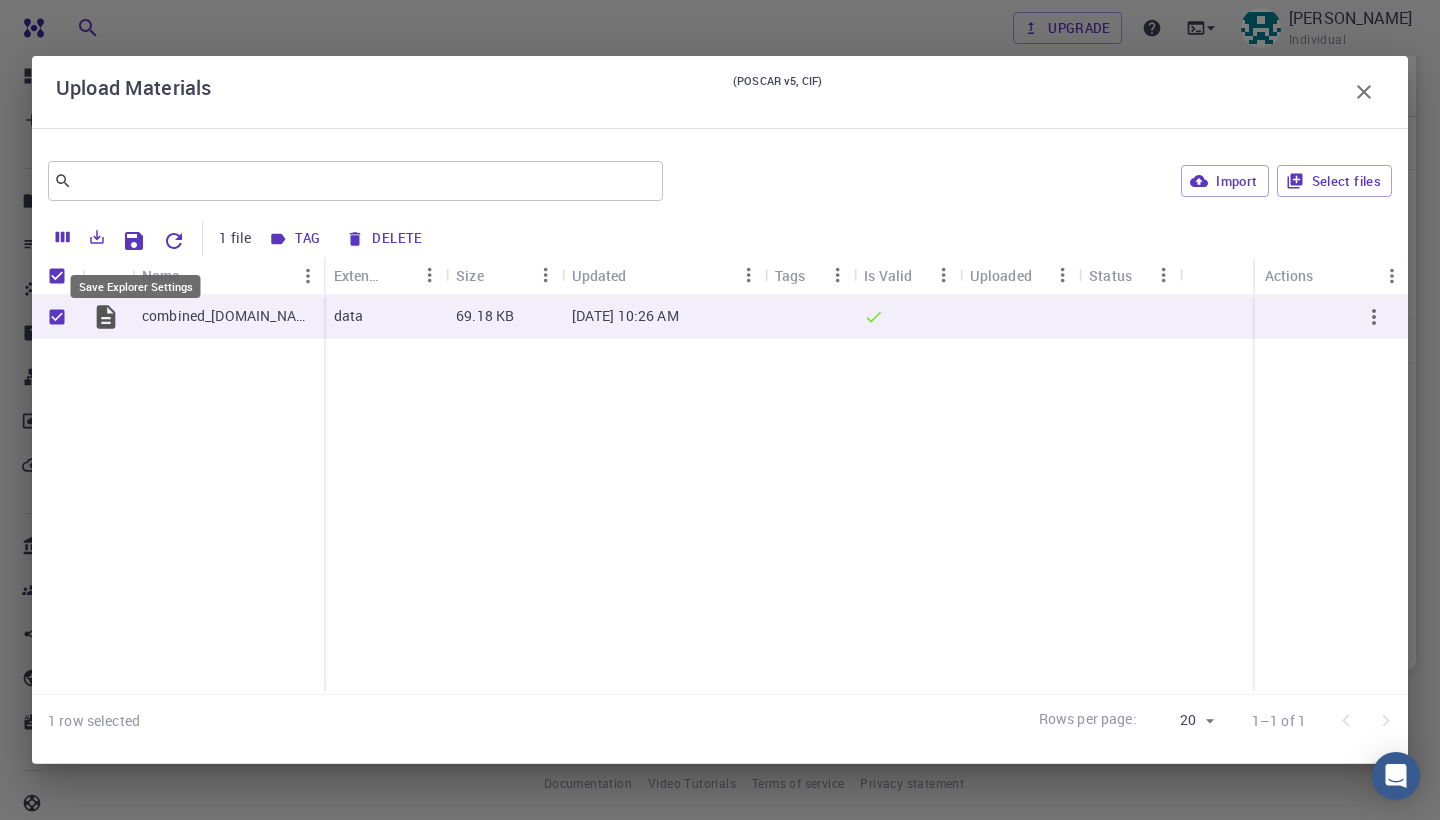 click 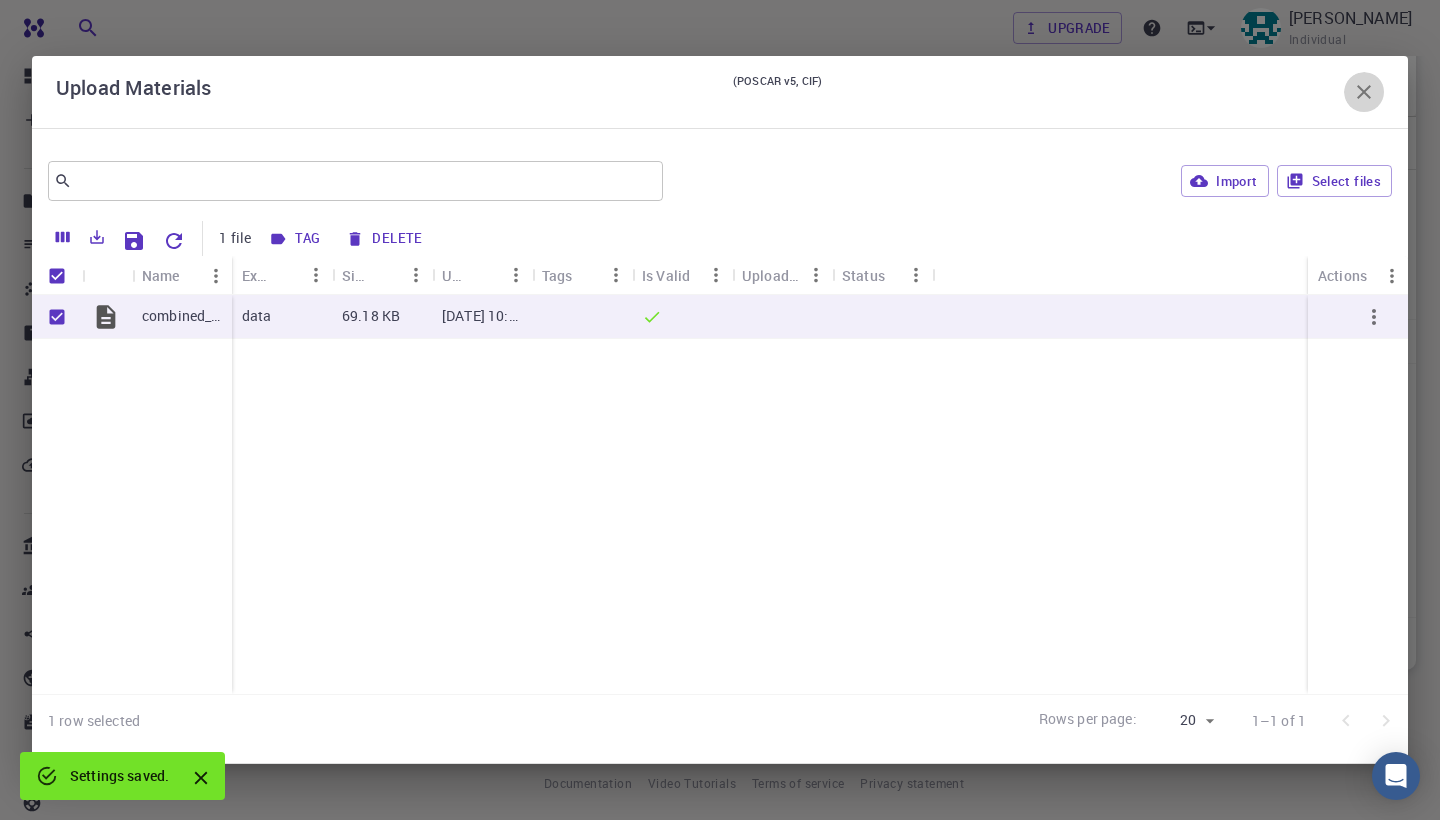click 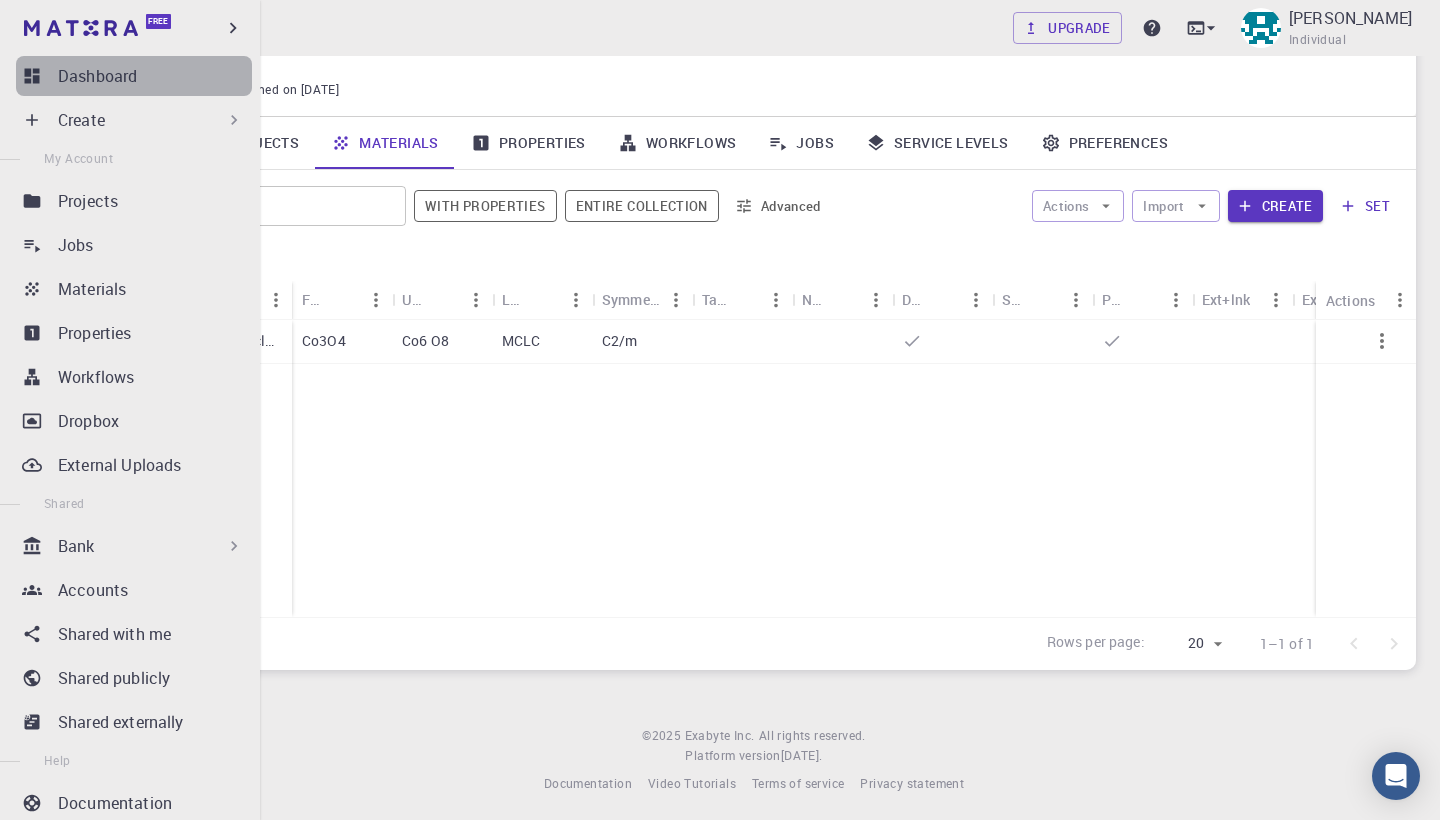 click 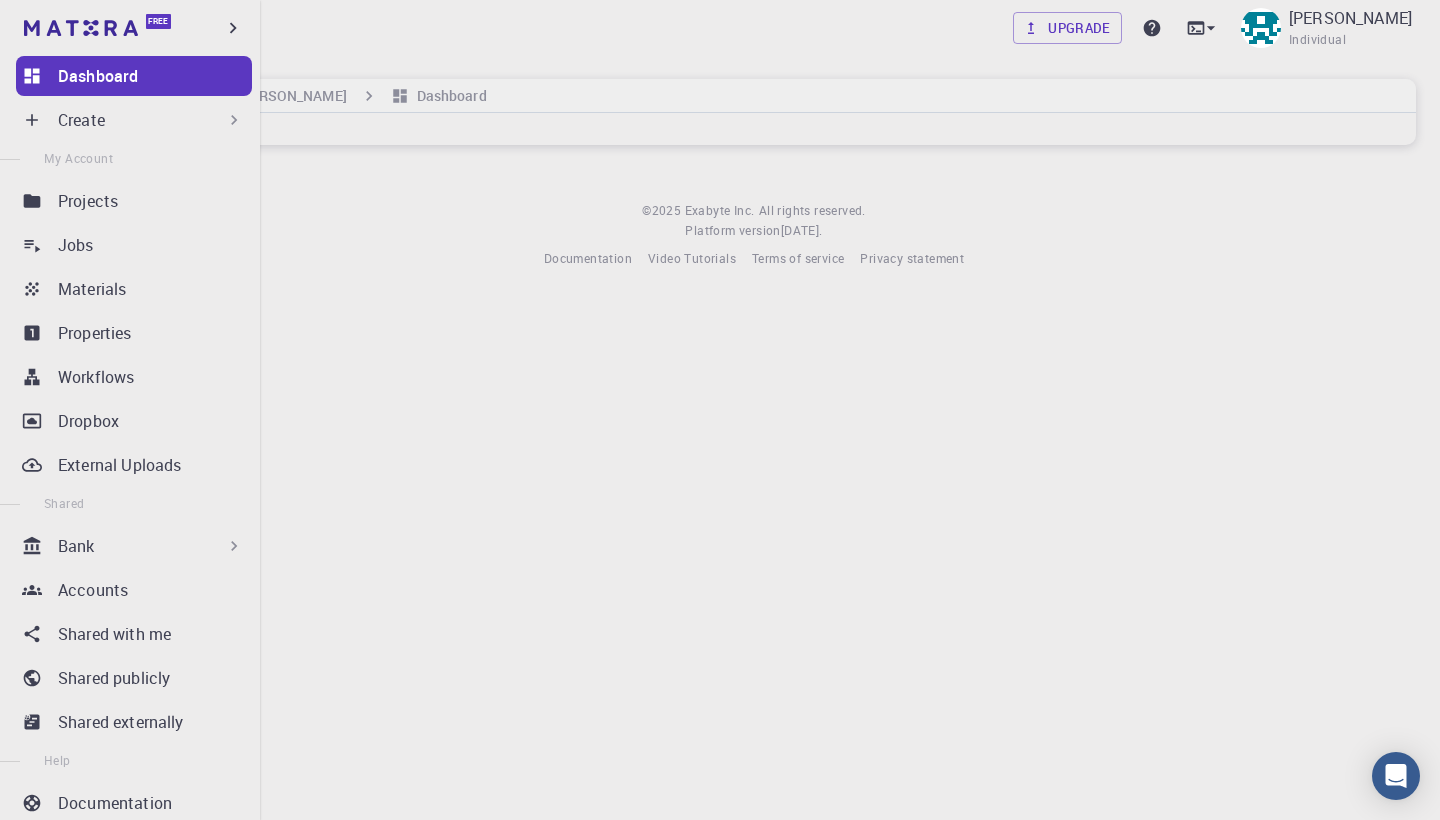 scroll, scrollTop: 0, scrollLeft: 0, axis: both 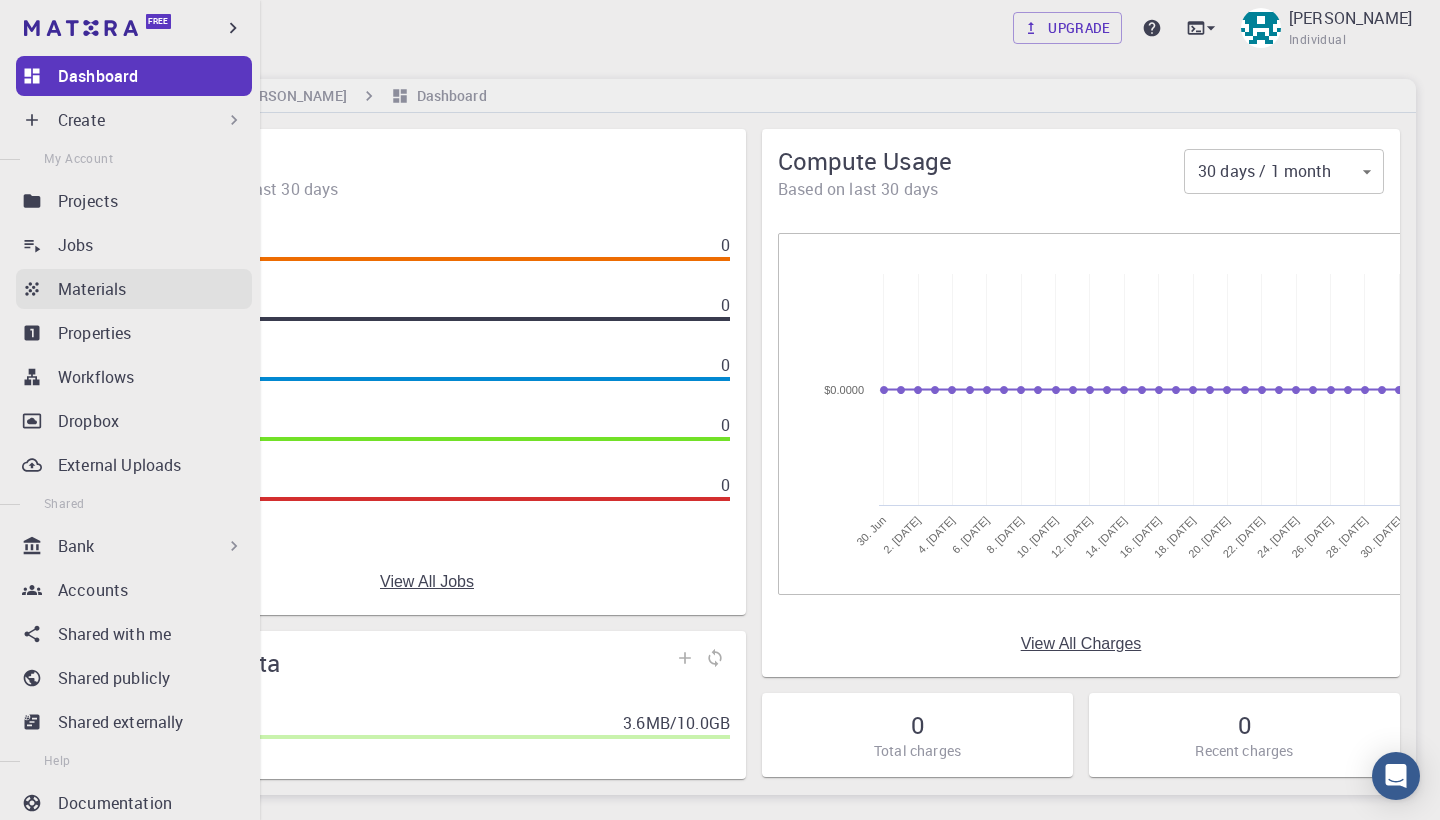 click on "Materials" at bounding box center [92, 289] 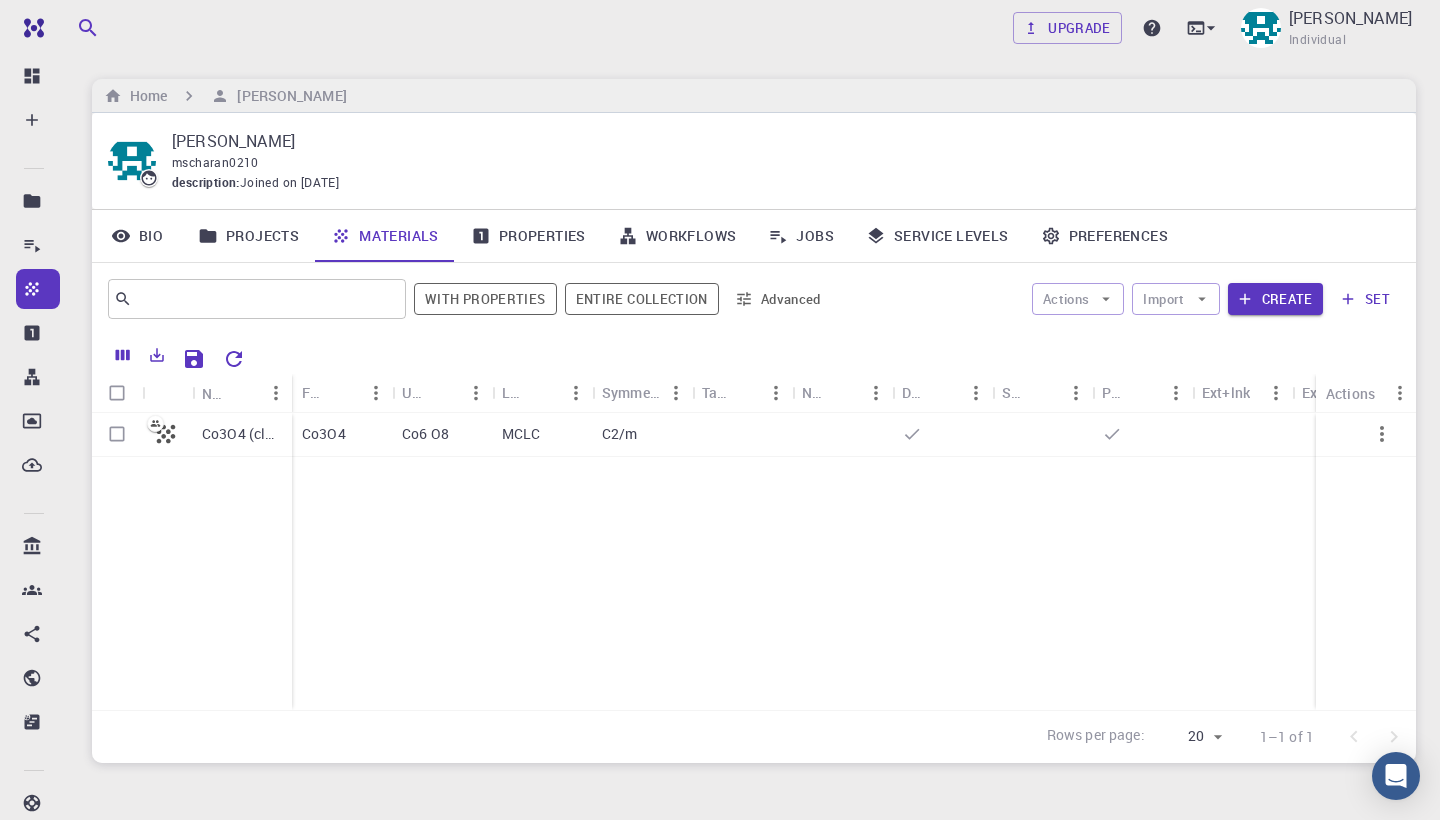 drag, startPoint x: 293, startPoint y: 388, endPoint x: 355, endPoint y: 395, distance: 62.39391 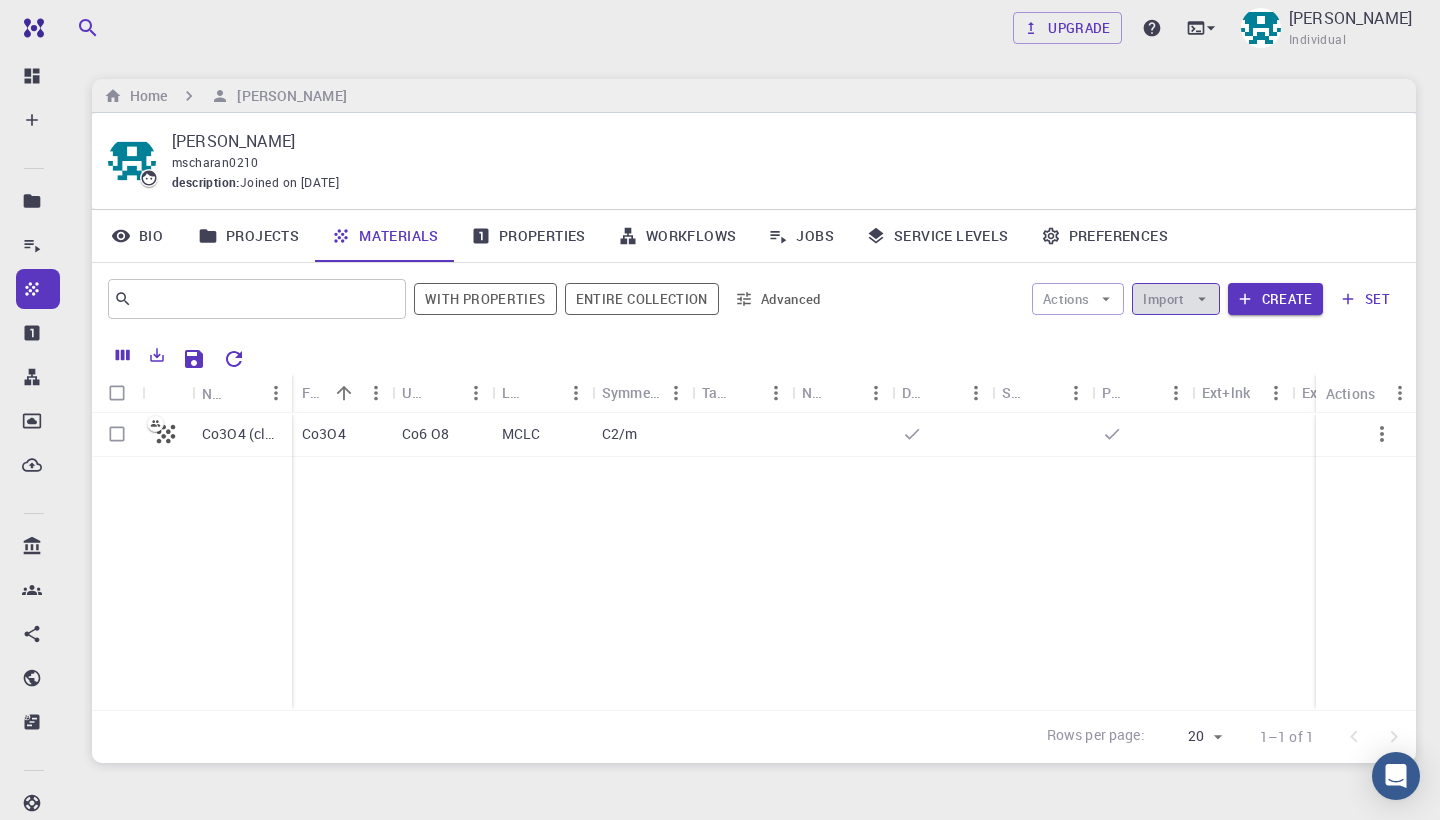 click on "Import" at bounding box center (1175, 299) 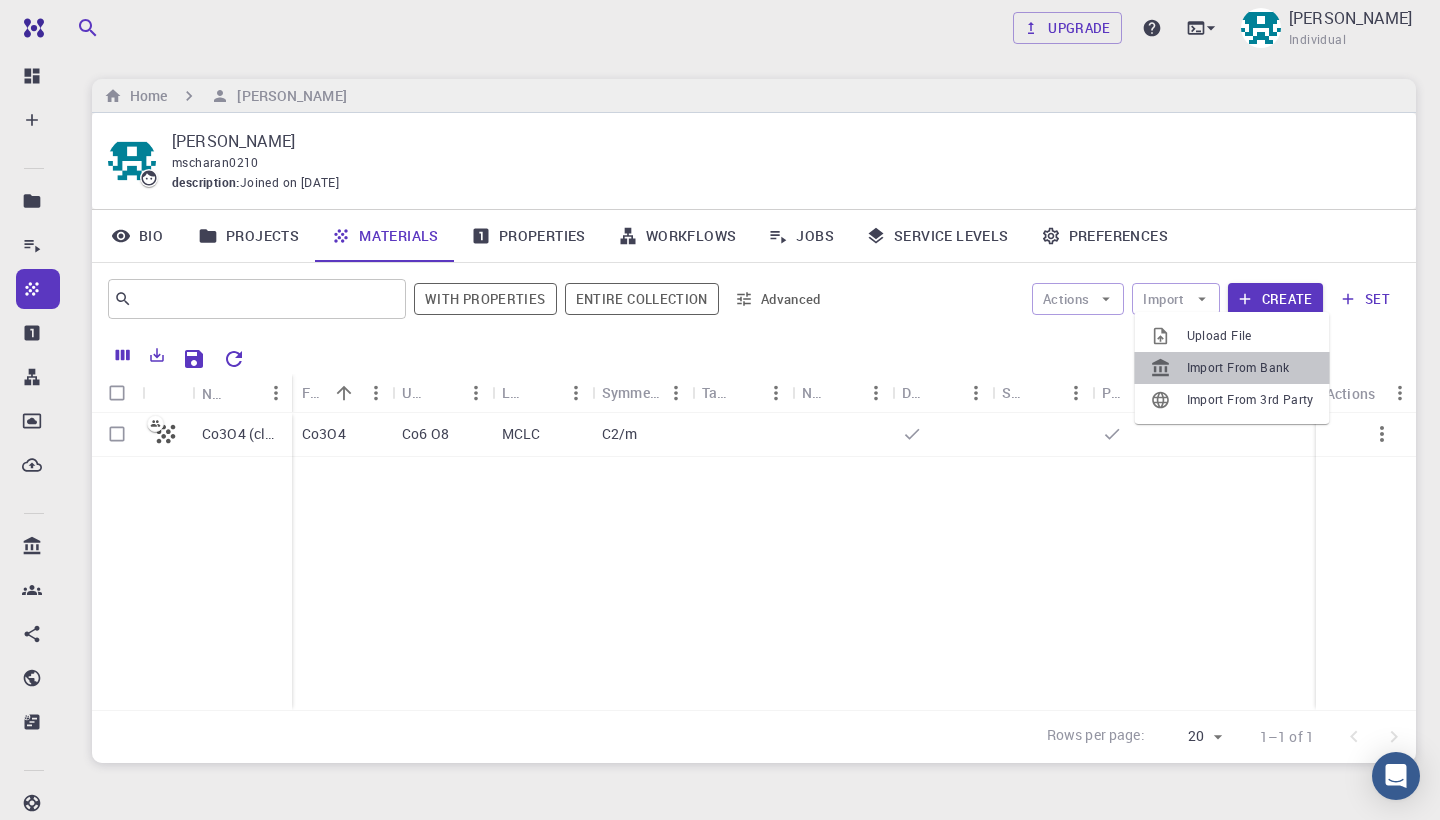 click at bounding box center (1169, 368) 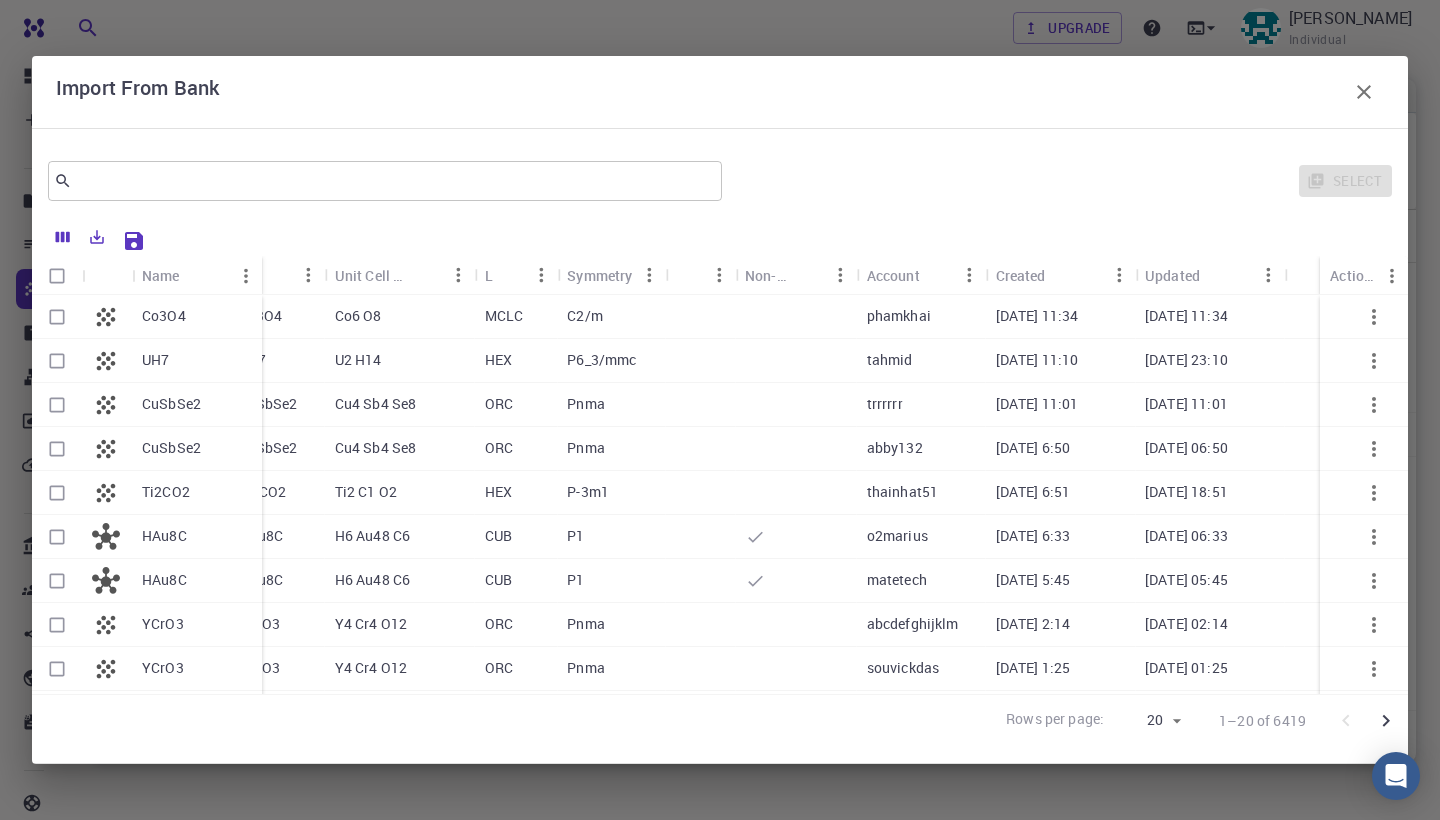 drag, startPoint x: 225, startPoint y: 265, endPoint x: 271, endPoint y: 268, distance: 46.09772 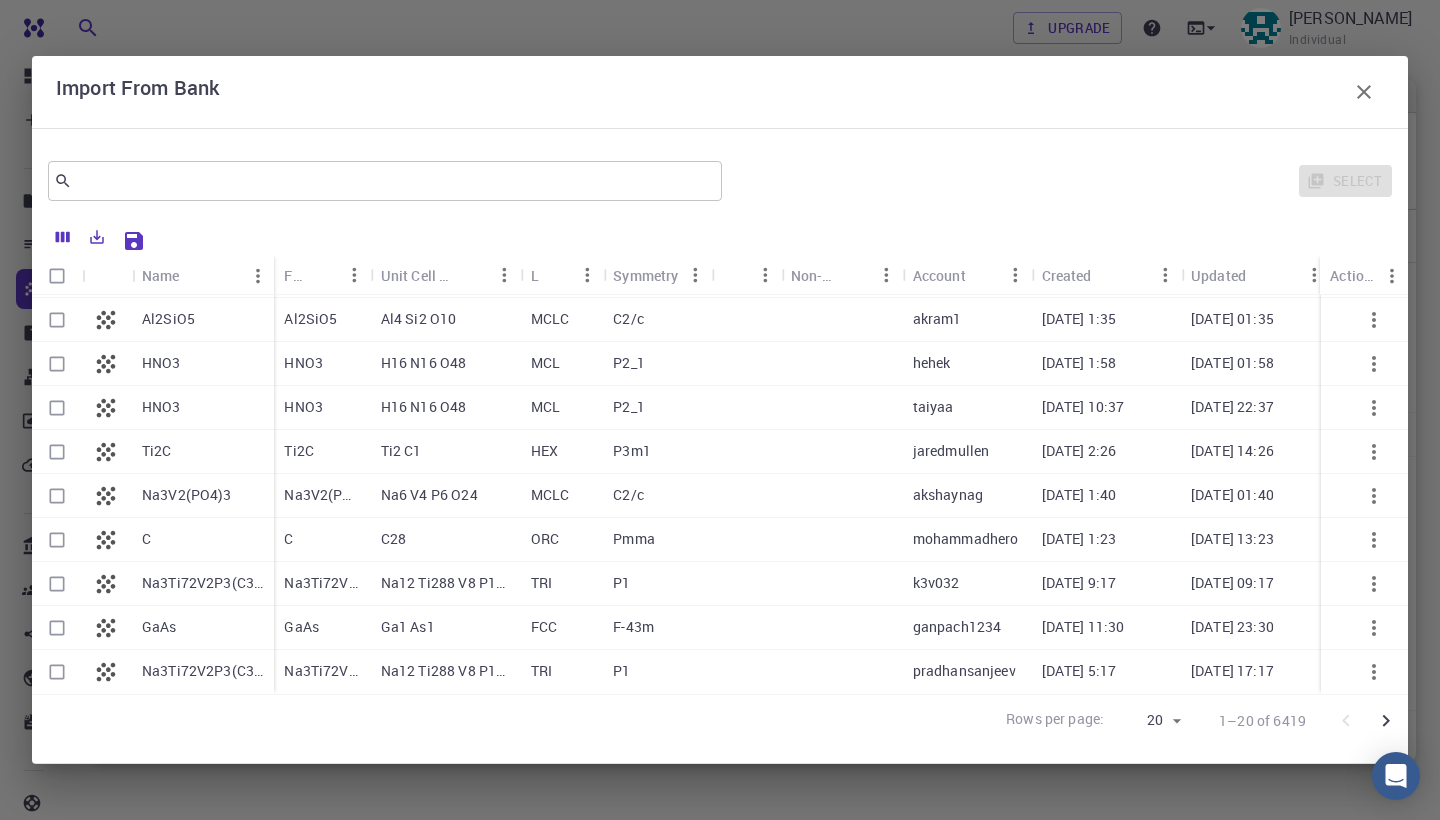 scroll, scrollTop: 526, scrollLeft: 0, axis: vertical 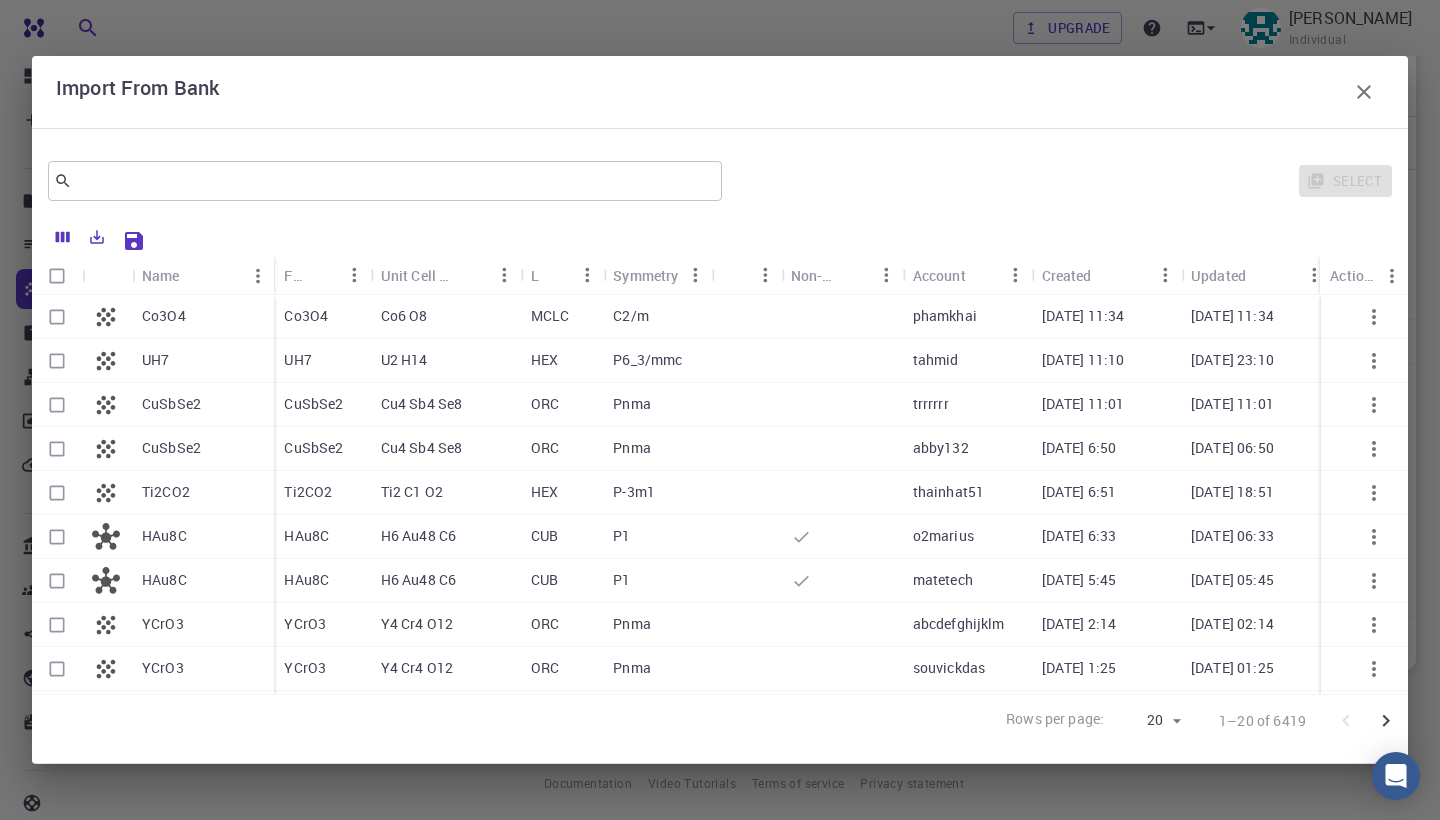 click 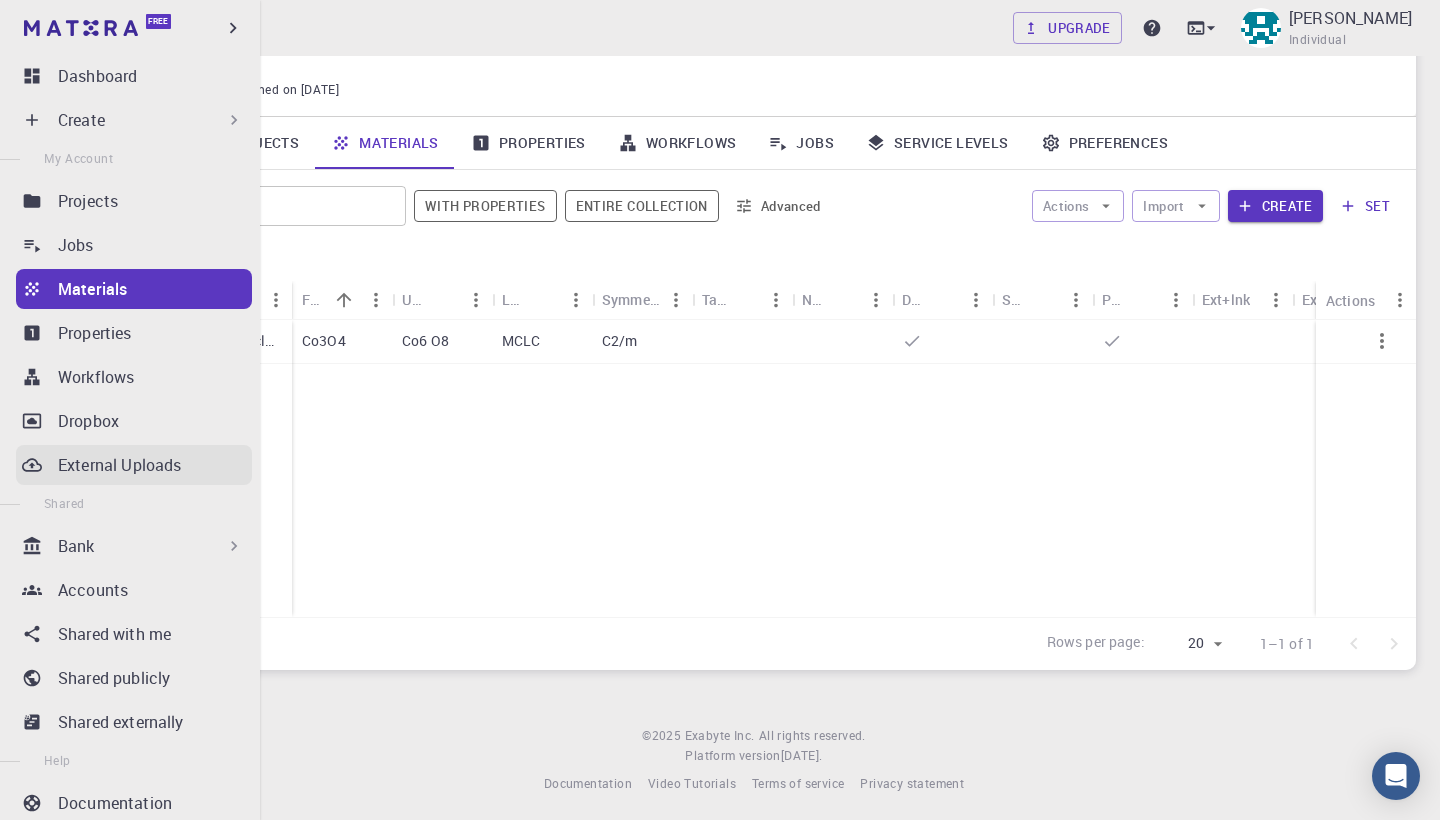 click 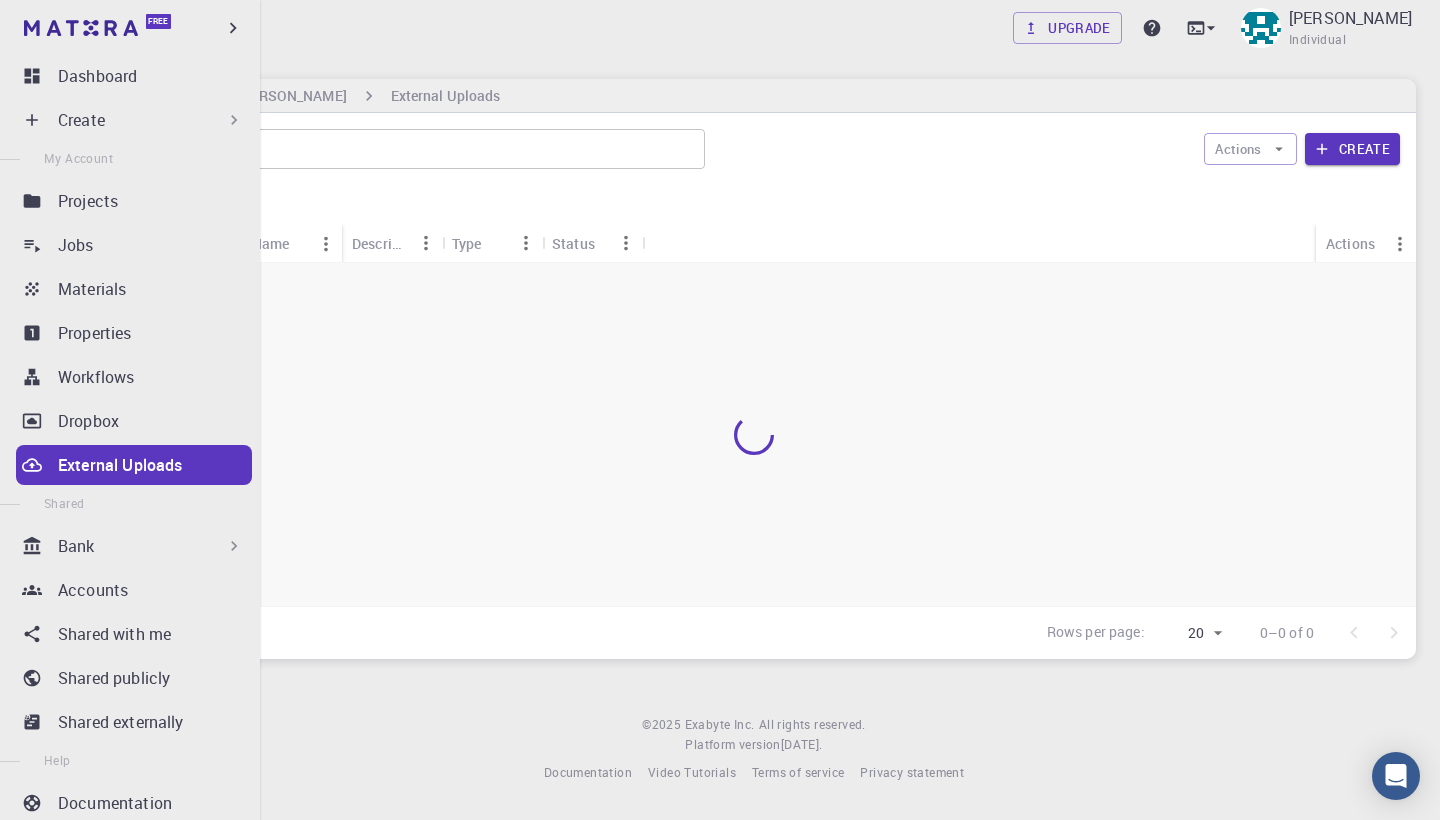 scroll, scrollTop: 0, scrollLeft: 0, axis: both 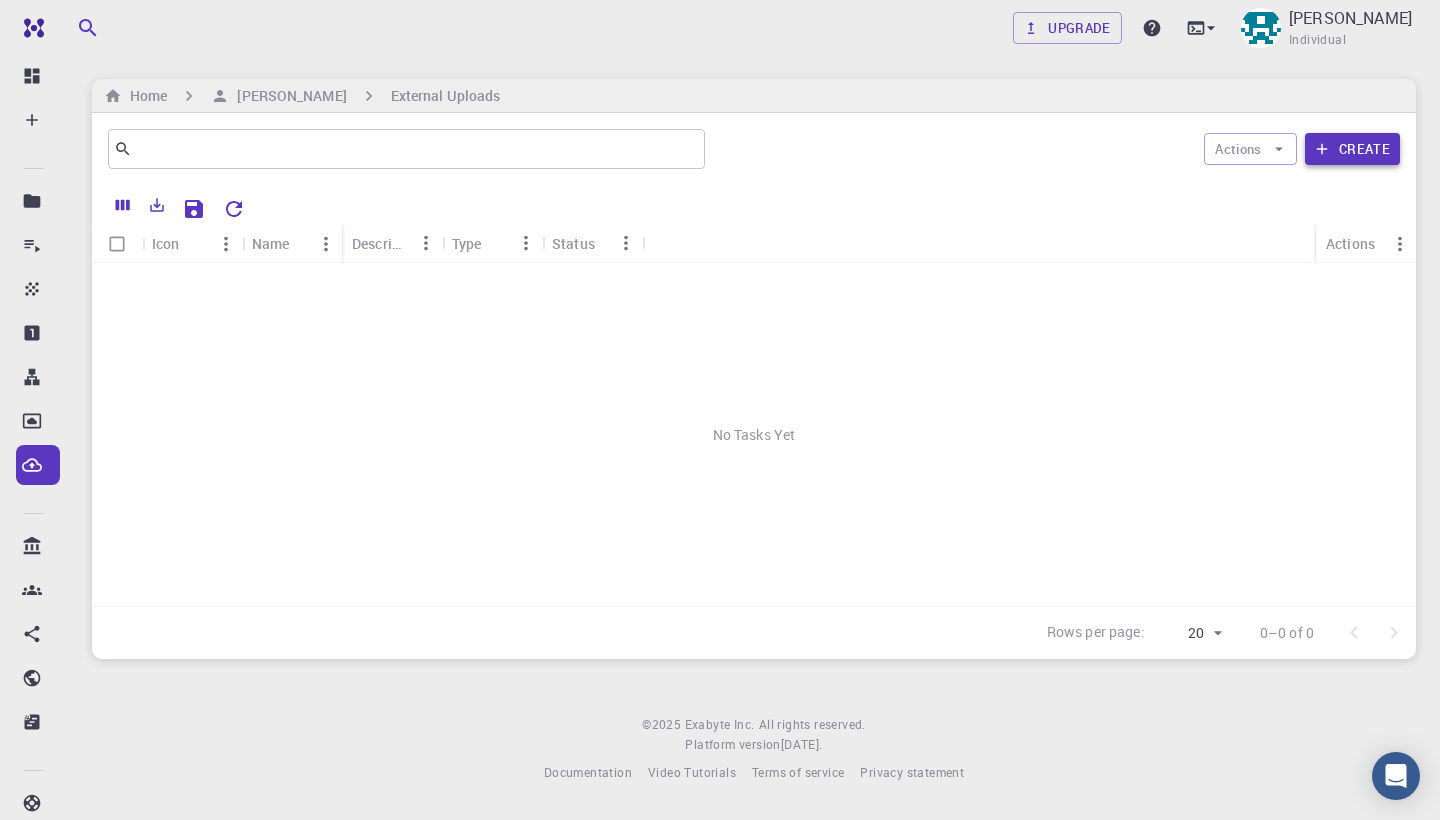 click on "Create" at bounding box center [1352, 149] 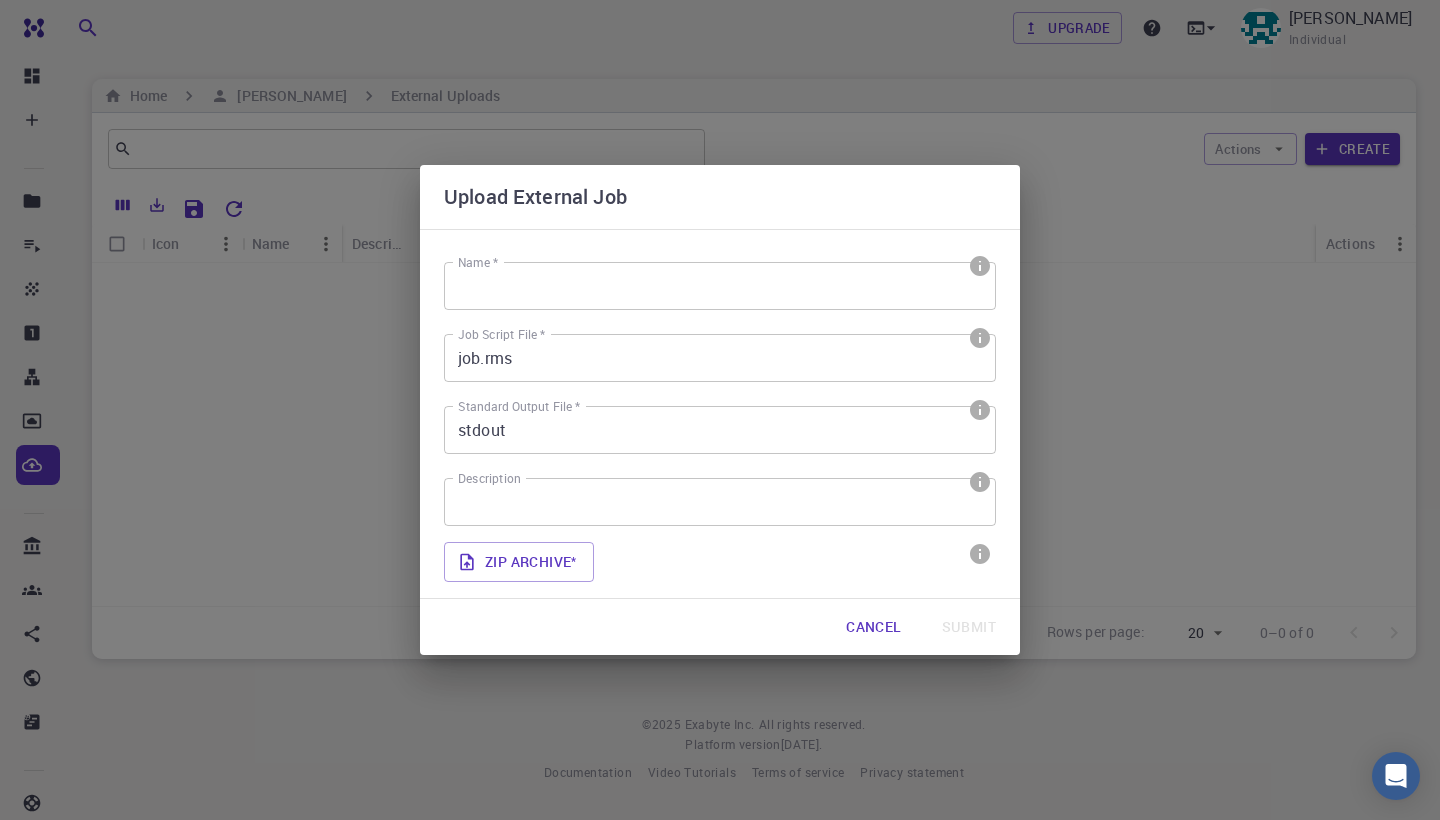 scroll, scrollTop: 0, scrollLeft: 0, axis: both 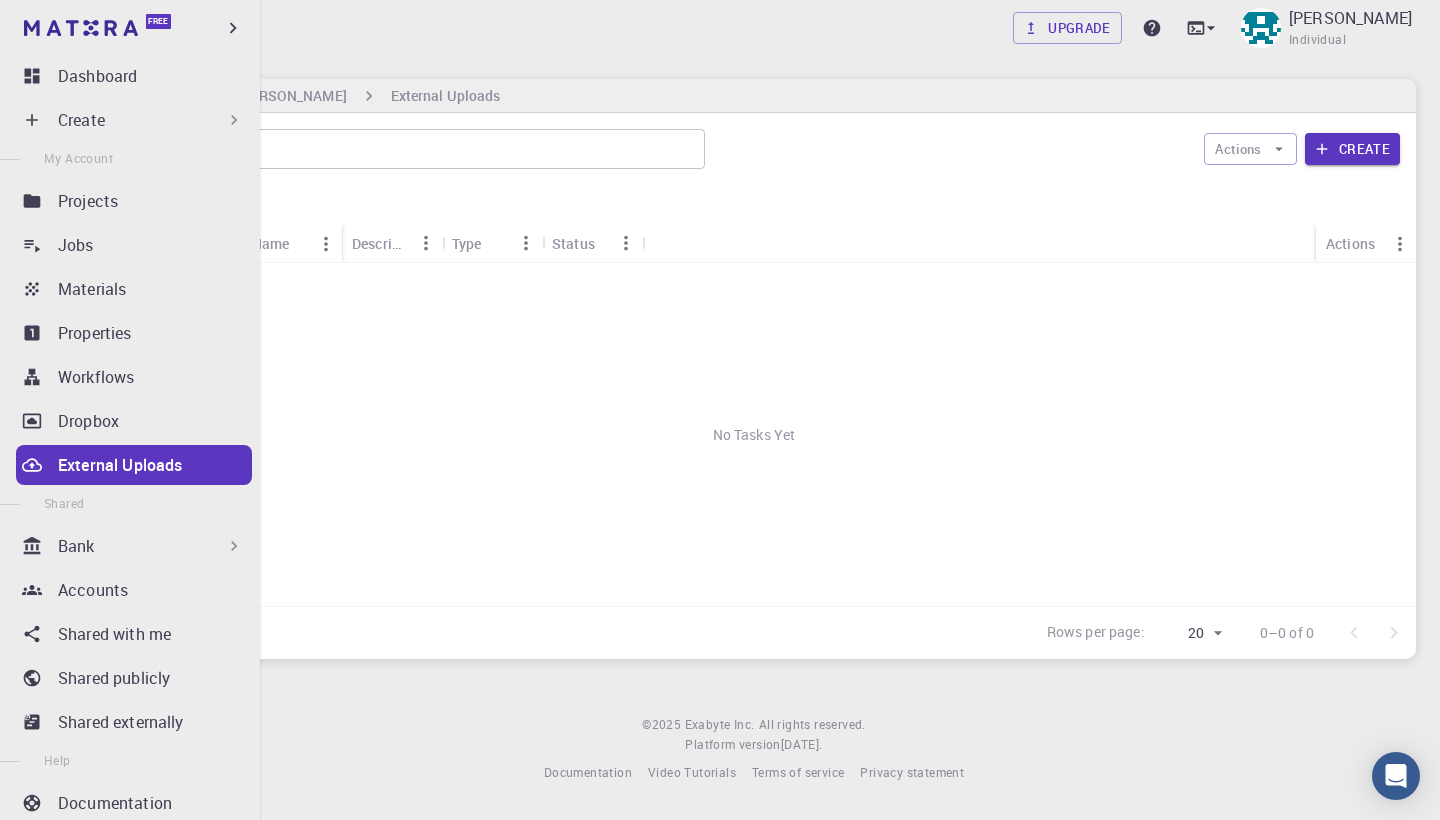 click 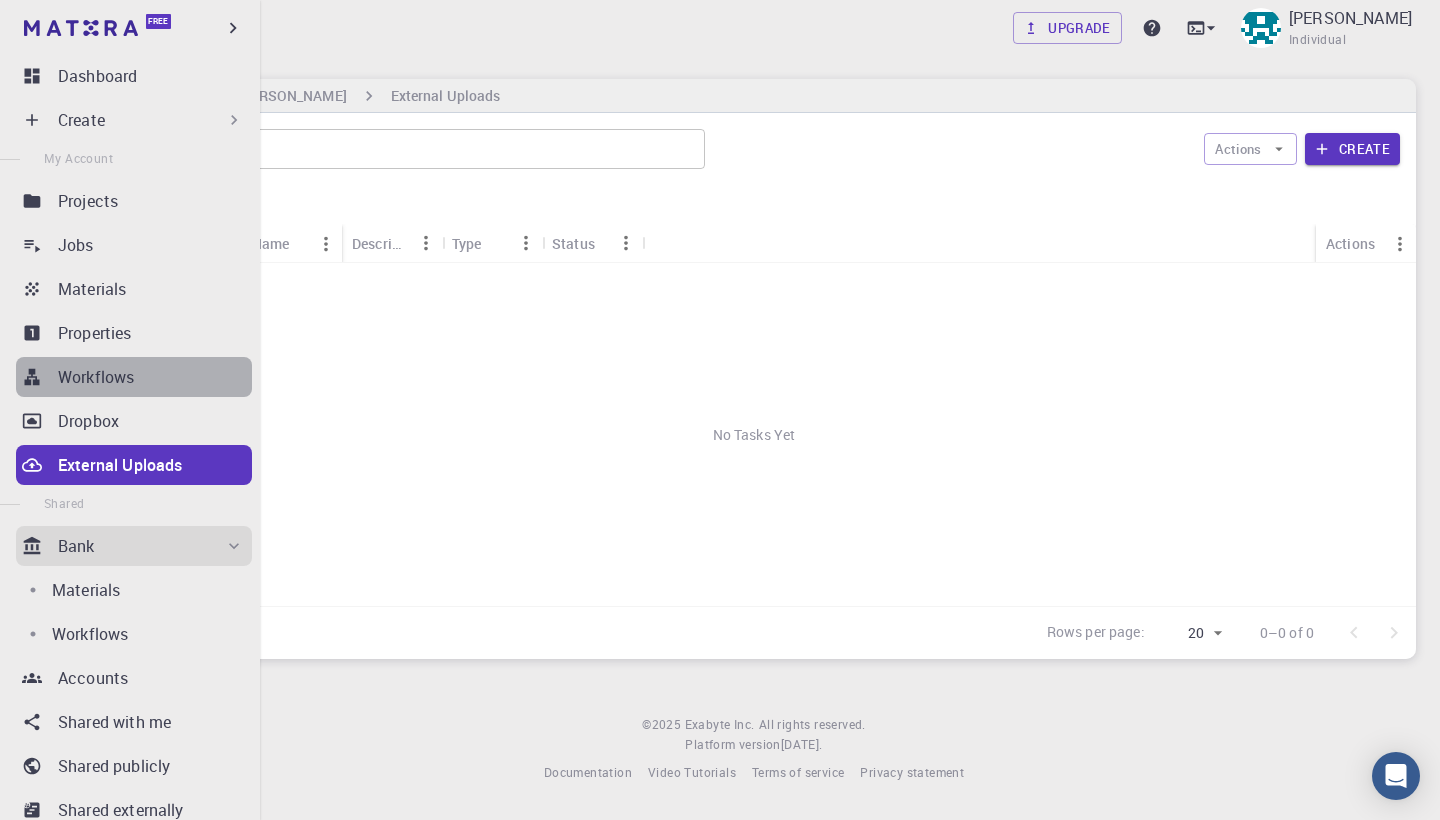 click on "Workflows" at bounding box center (134, 377) 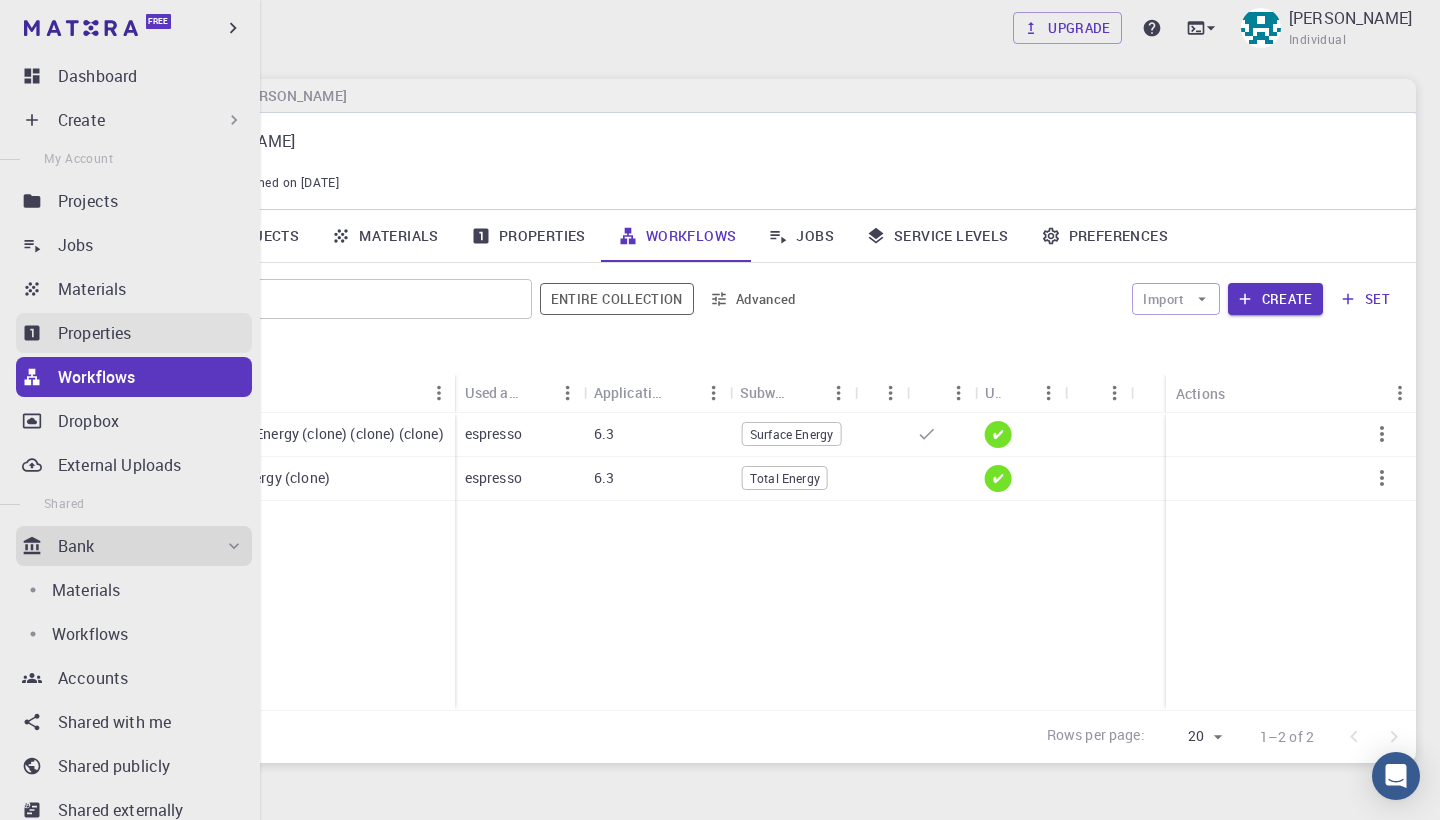 click on "Properties" at bounding box center [95, 333] 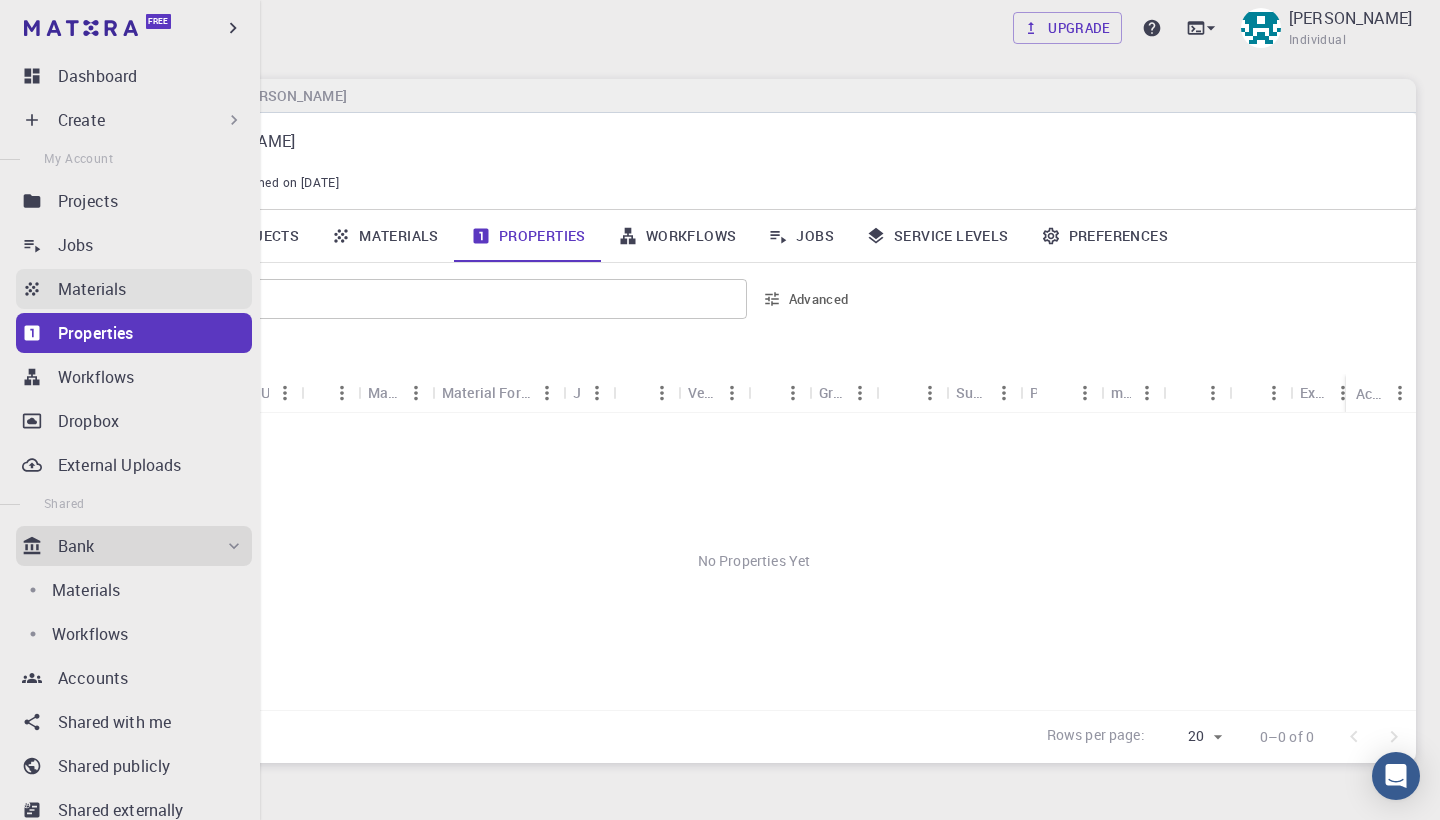click on "Materials" at bounding box center (155, 289) 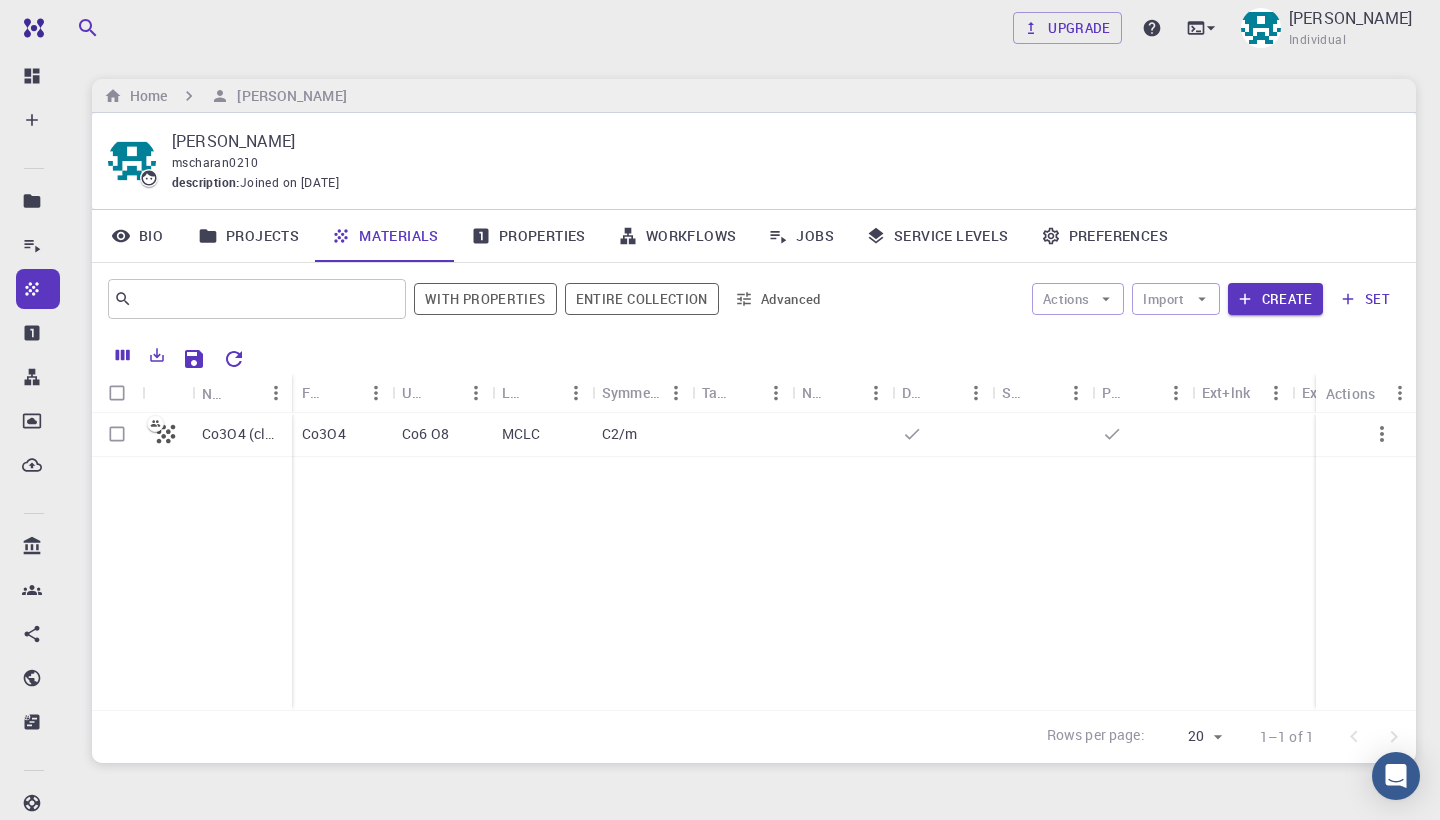 click 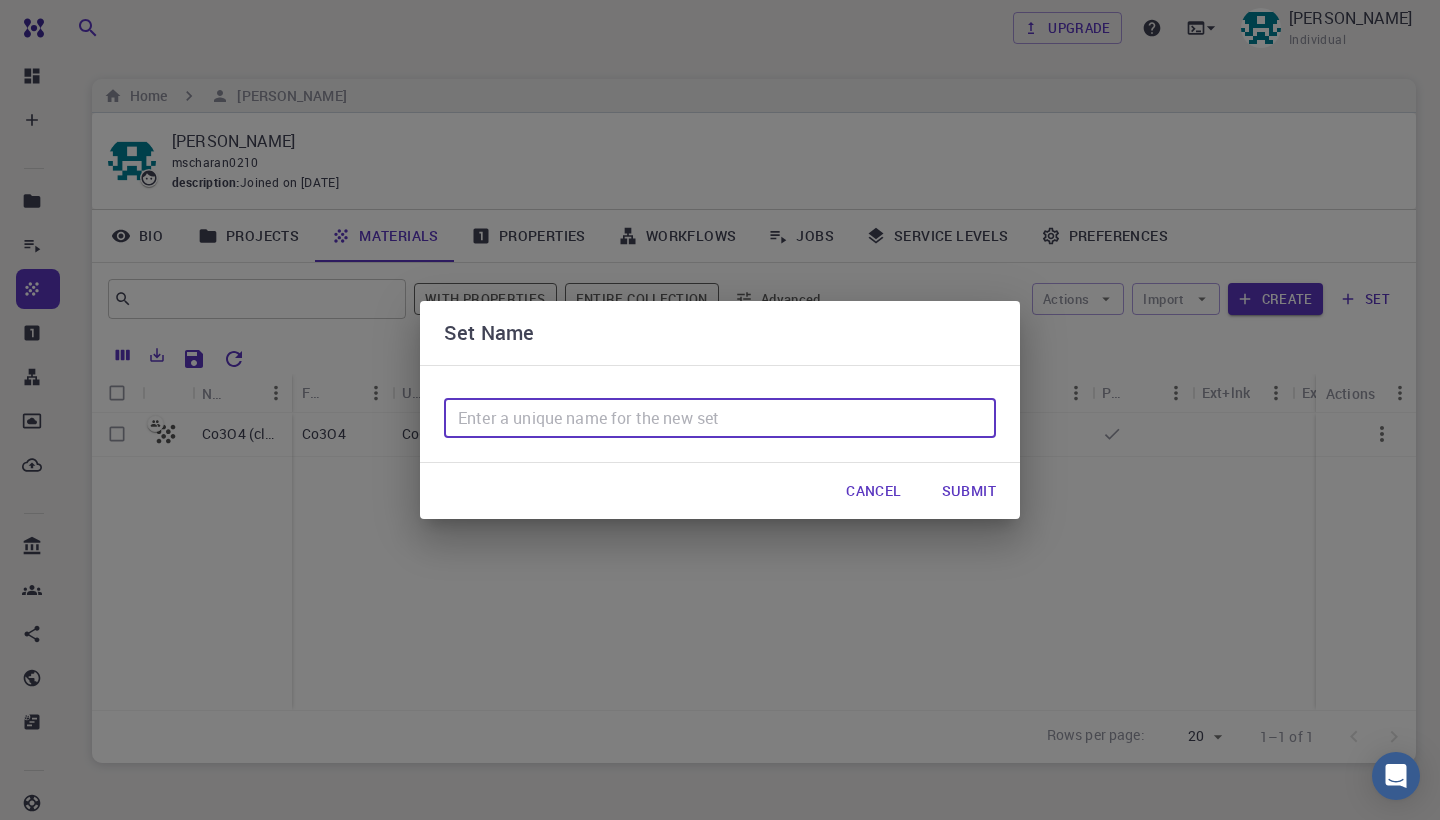 click at bounding box center (720, 418) 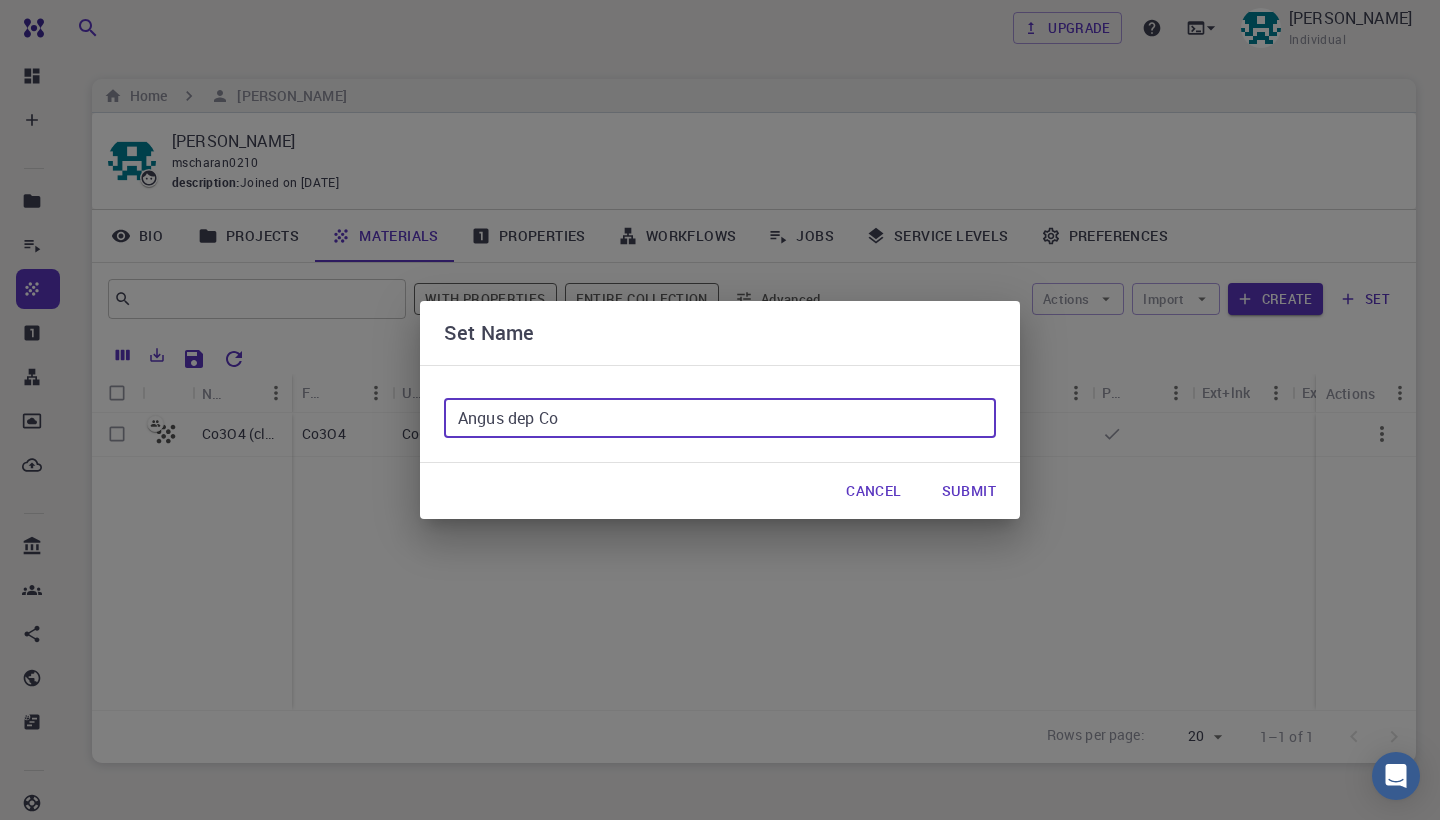 type on "Angus dep Co" 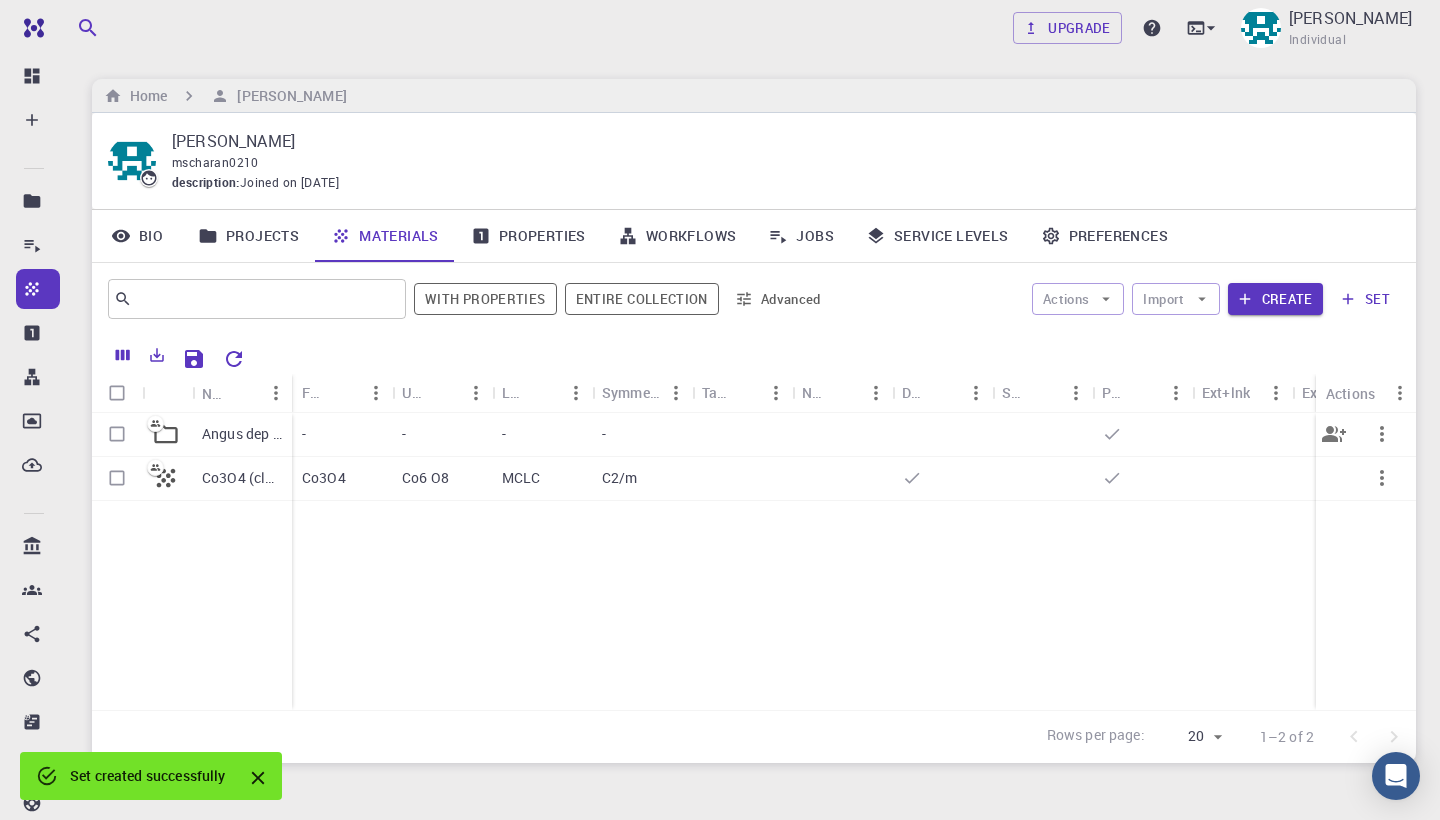 click on "Angus dep Co" at bounding box center (242, 434) 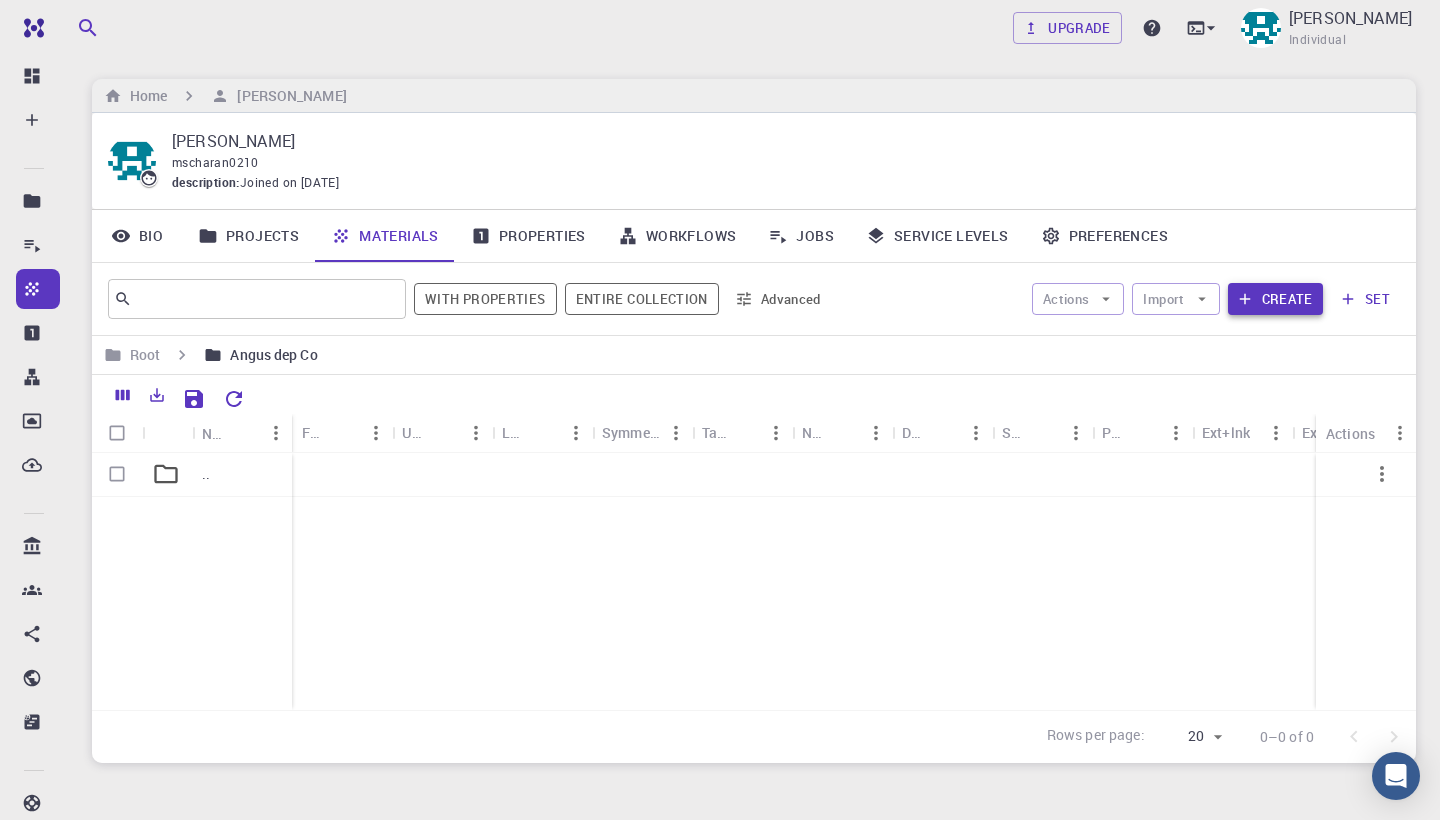 click on "Create" at bounding box center (1275, 299) 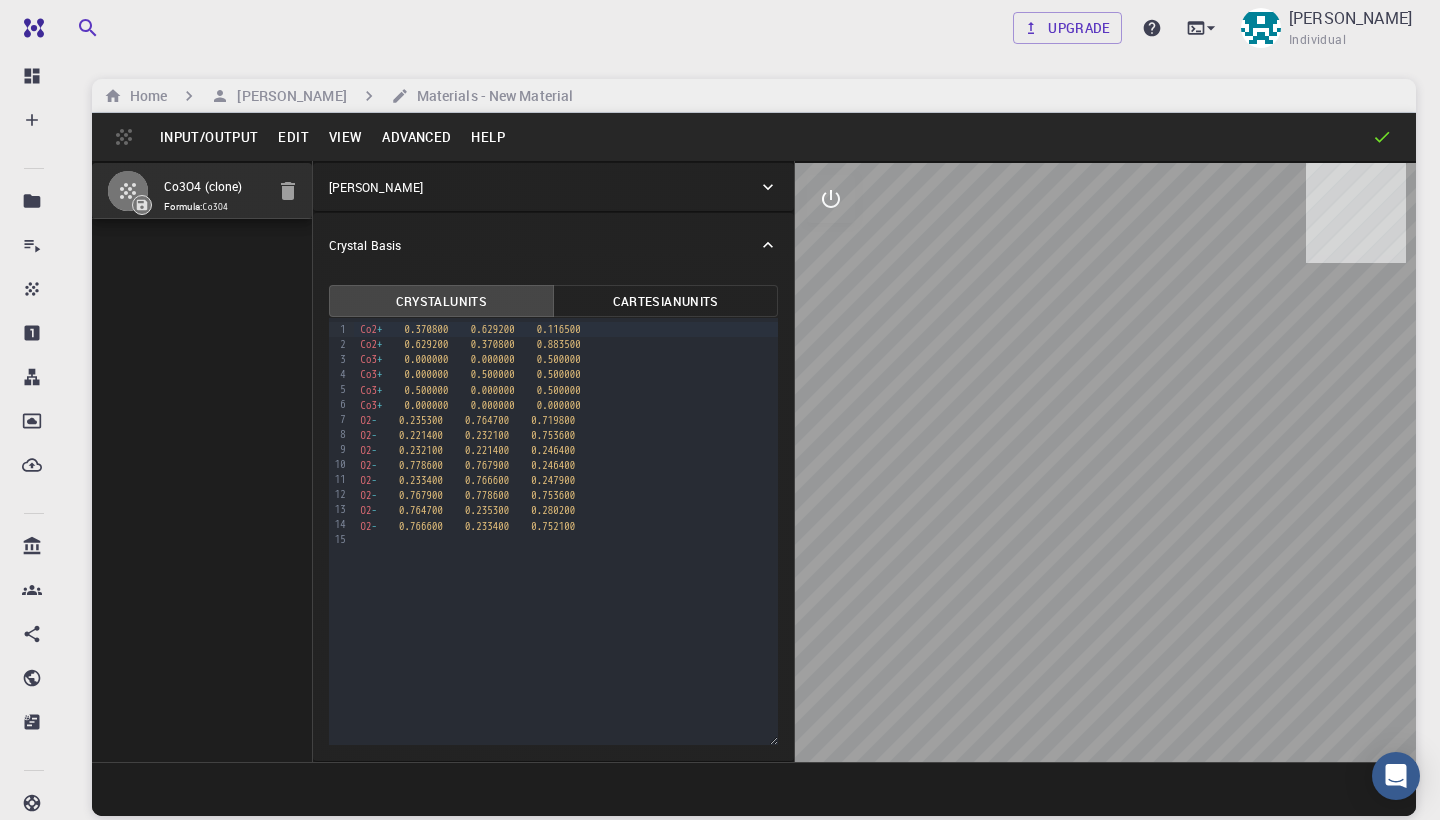 click 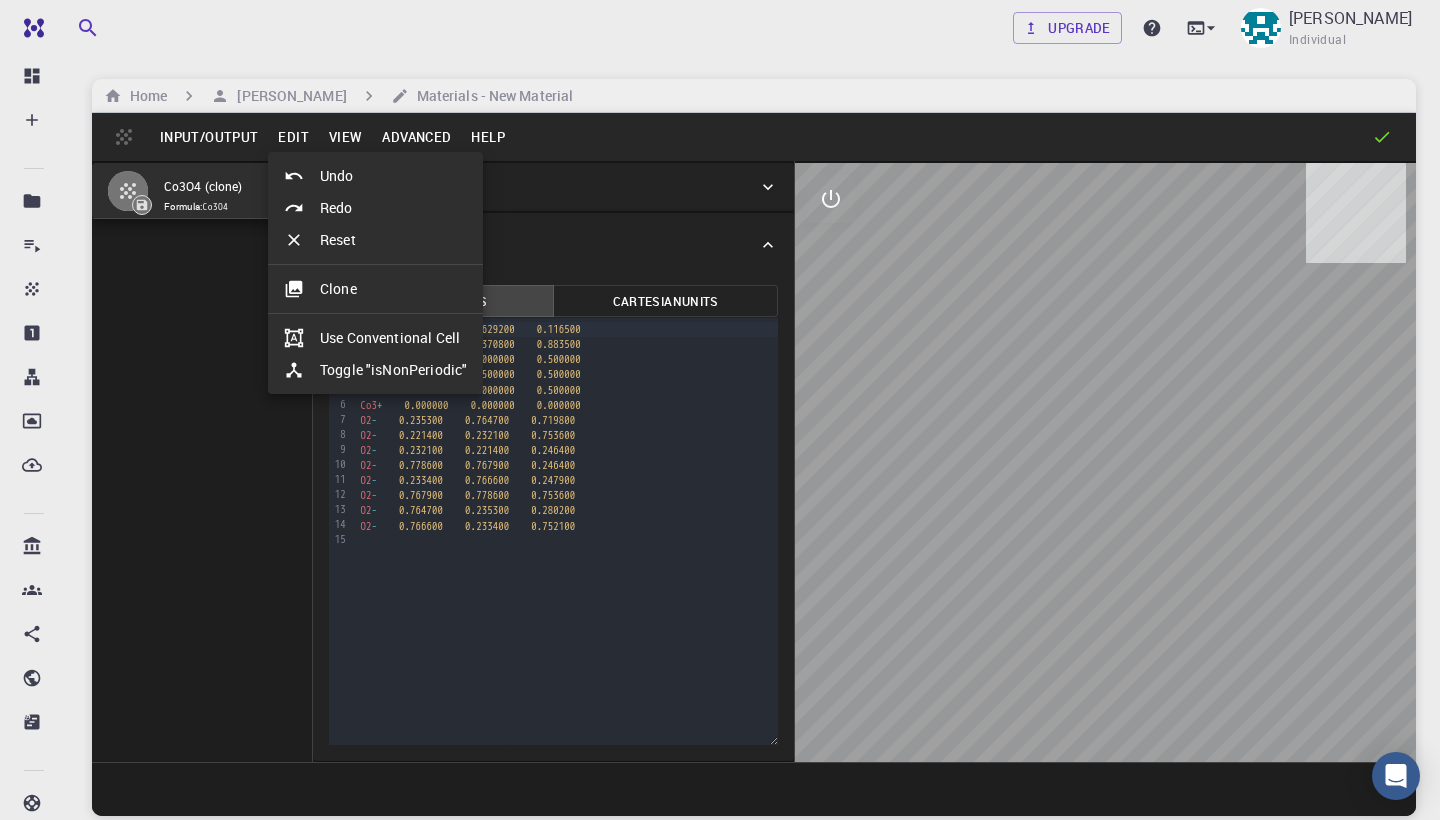 click at bounding box center (720, 410) 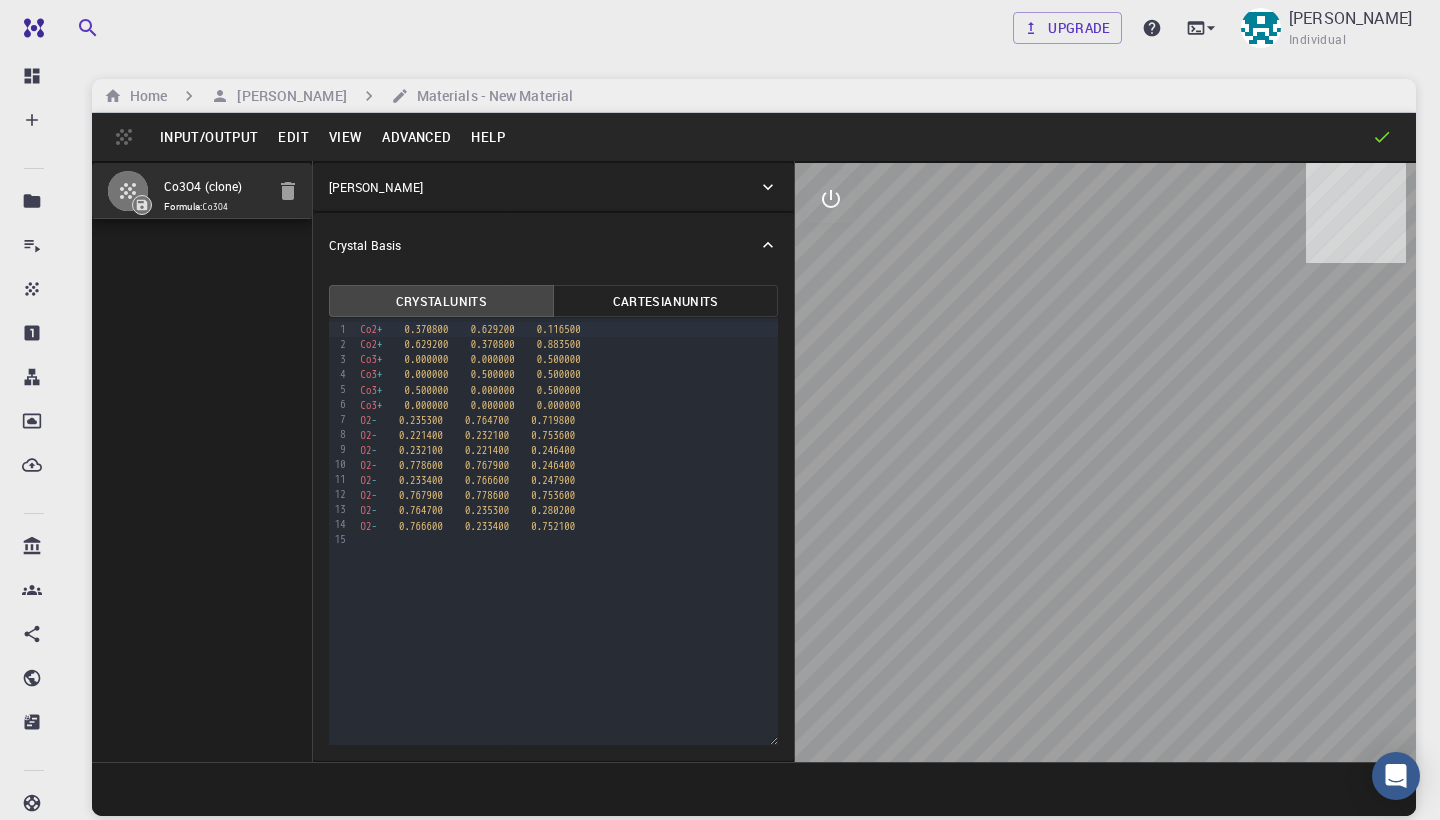 click on "Input/Output" at bounding box center [209, 137] 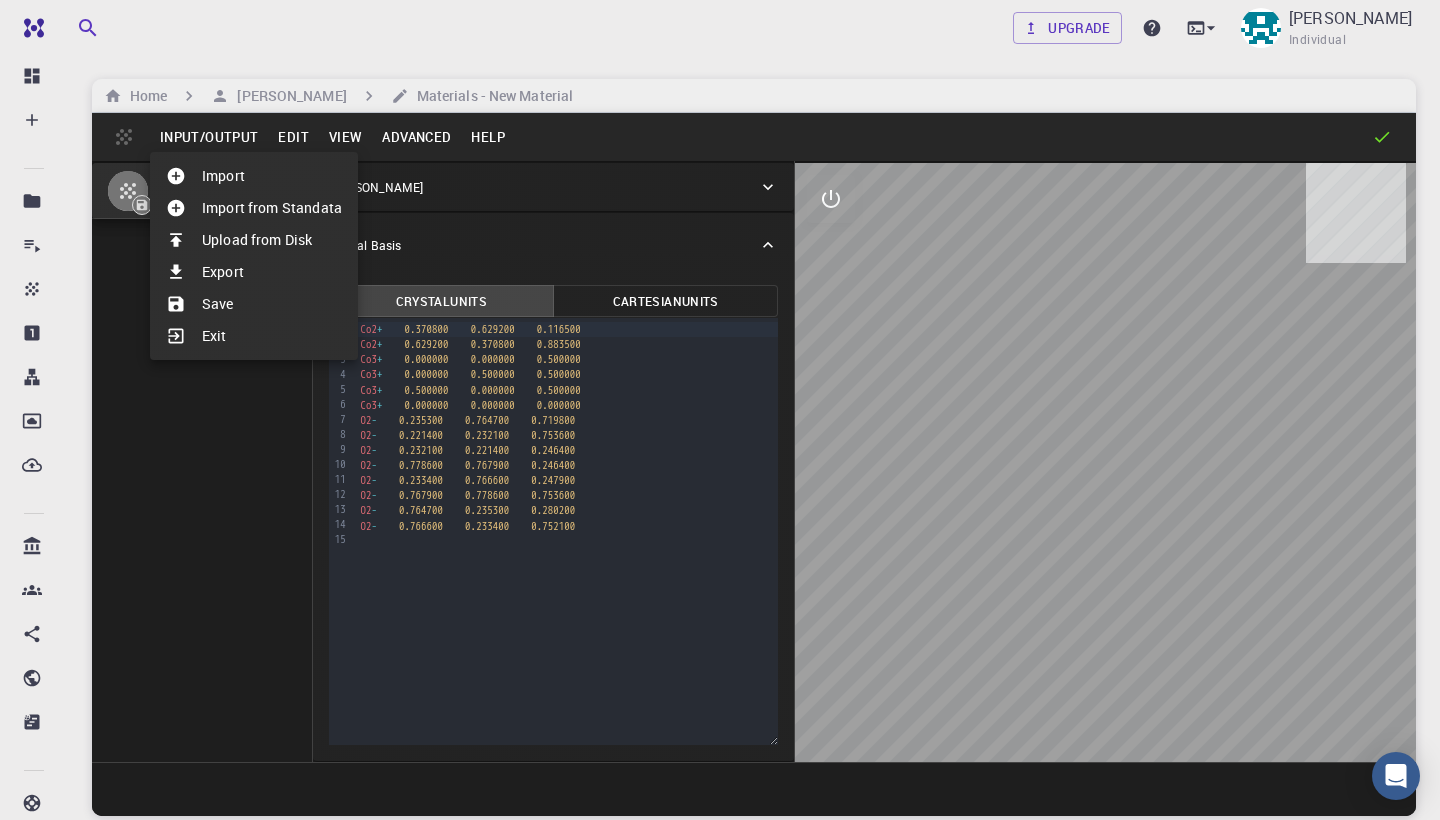 click at bounding box center (184, 336) 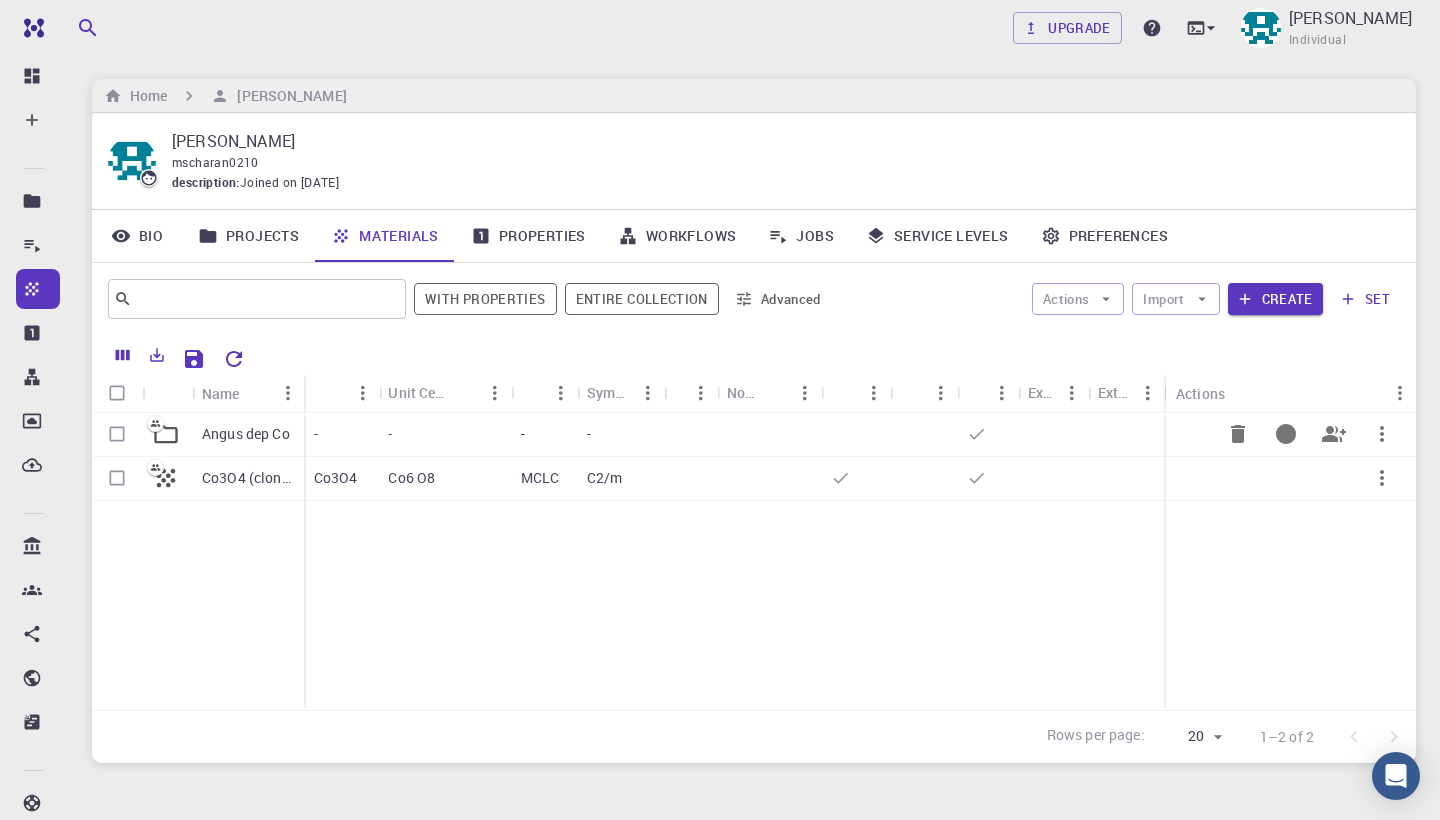 click at bounding box center (117, 434) 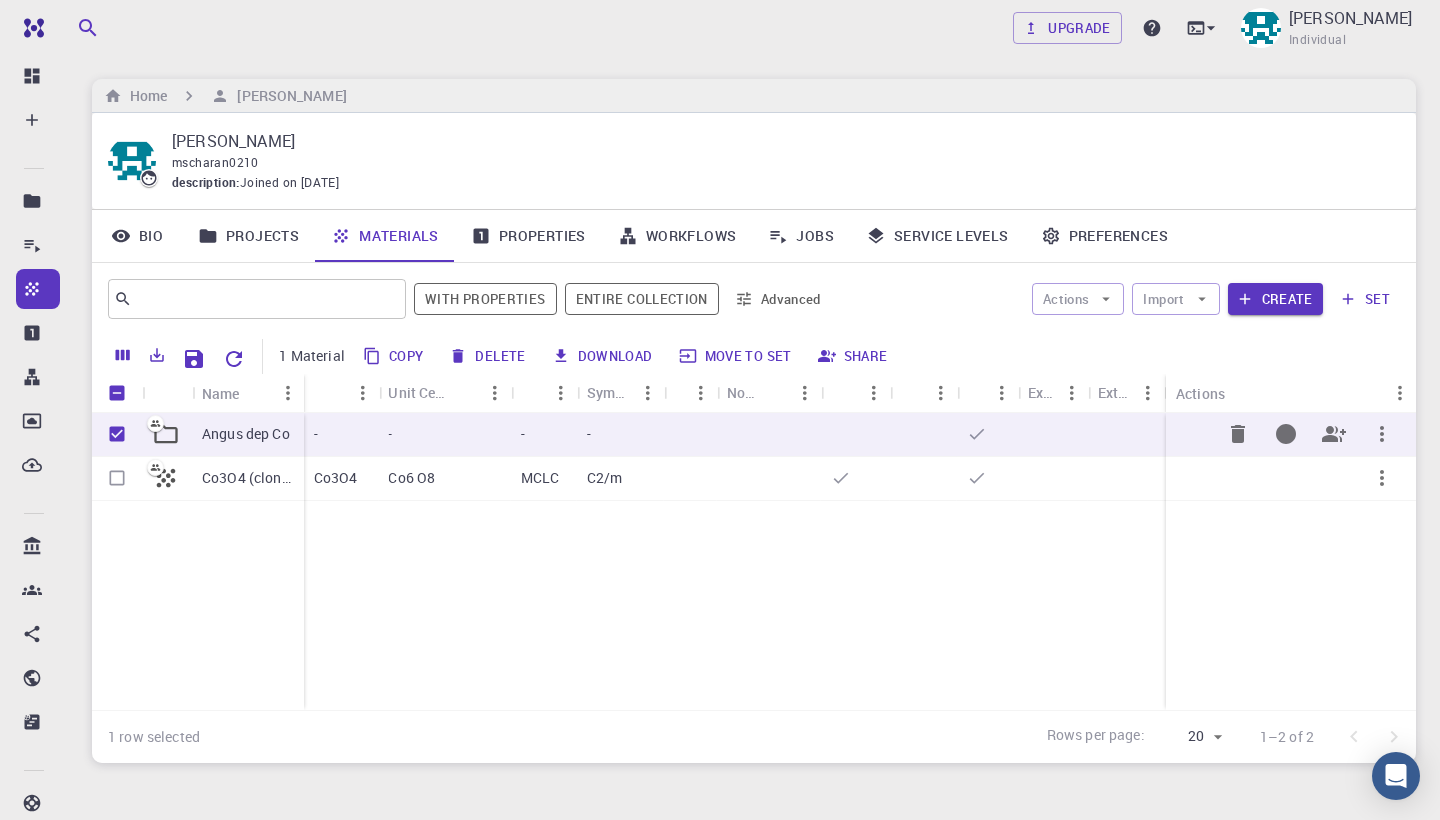 click 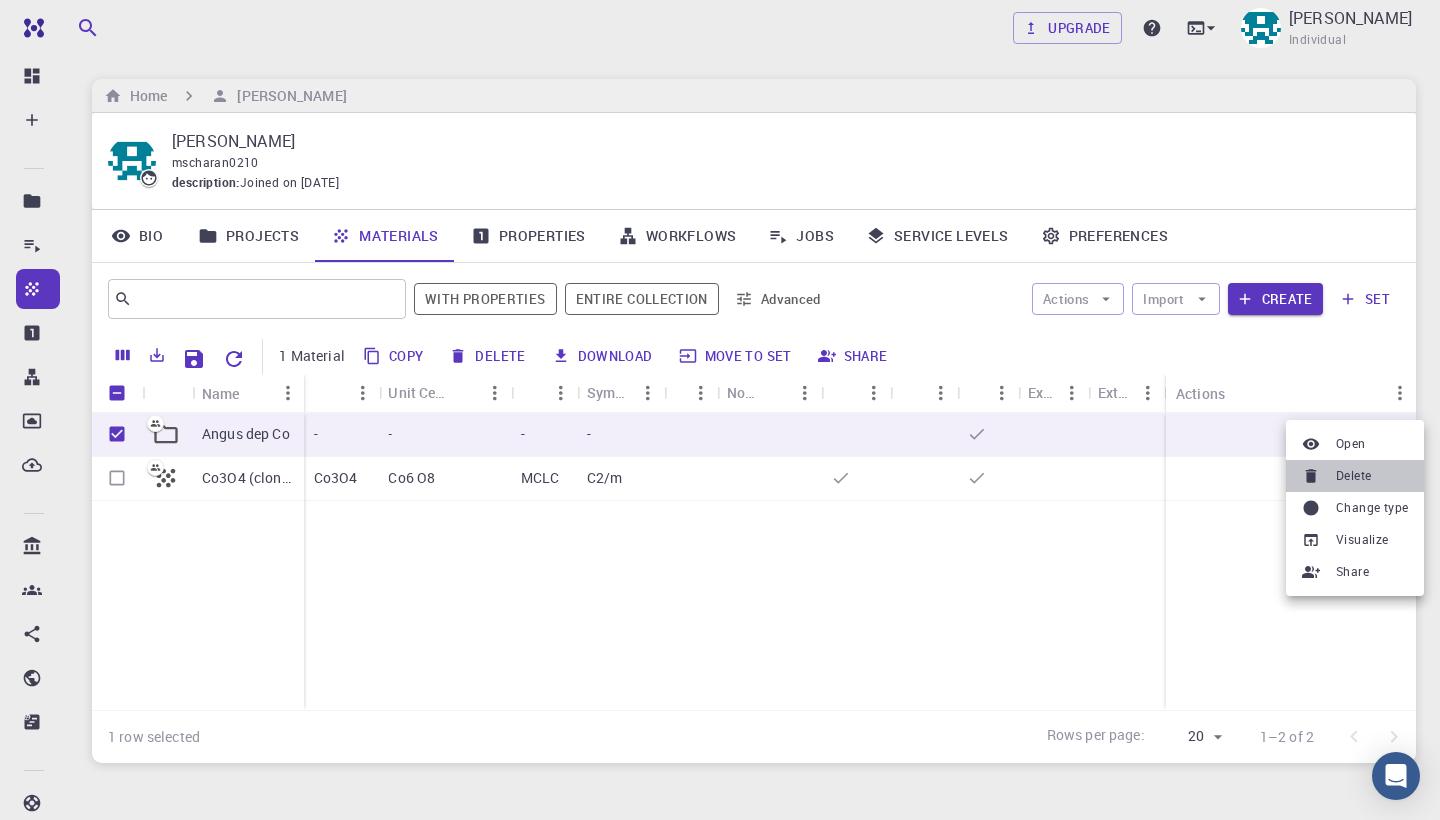 click on "Delete" at bounding box center (1353, 476) 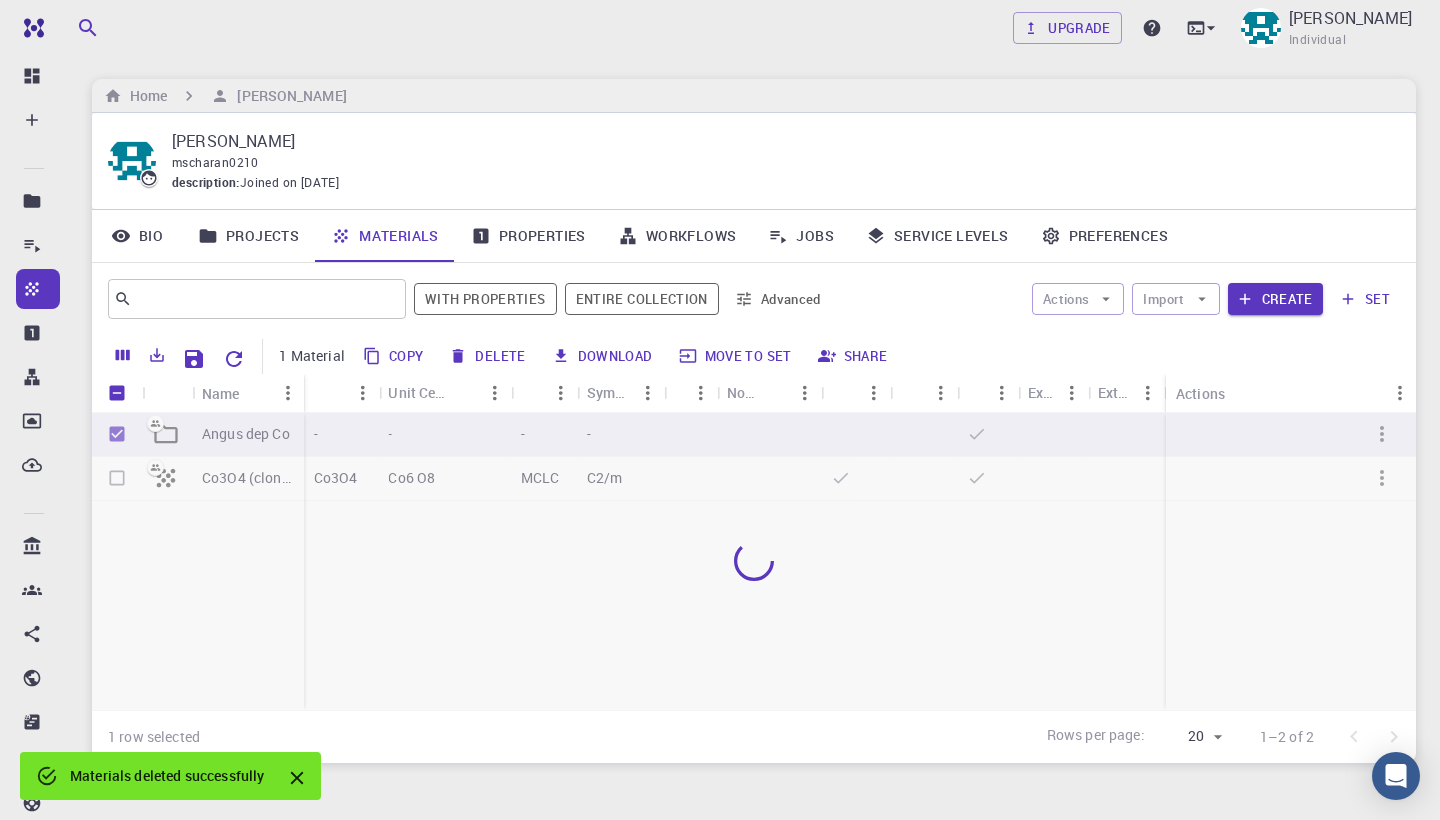 checkbox on "false" 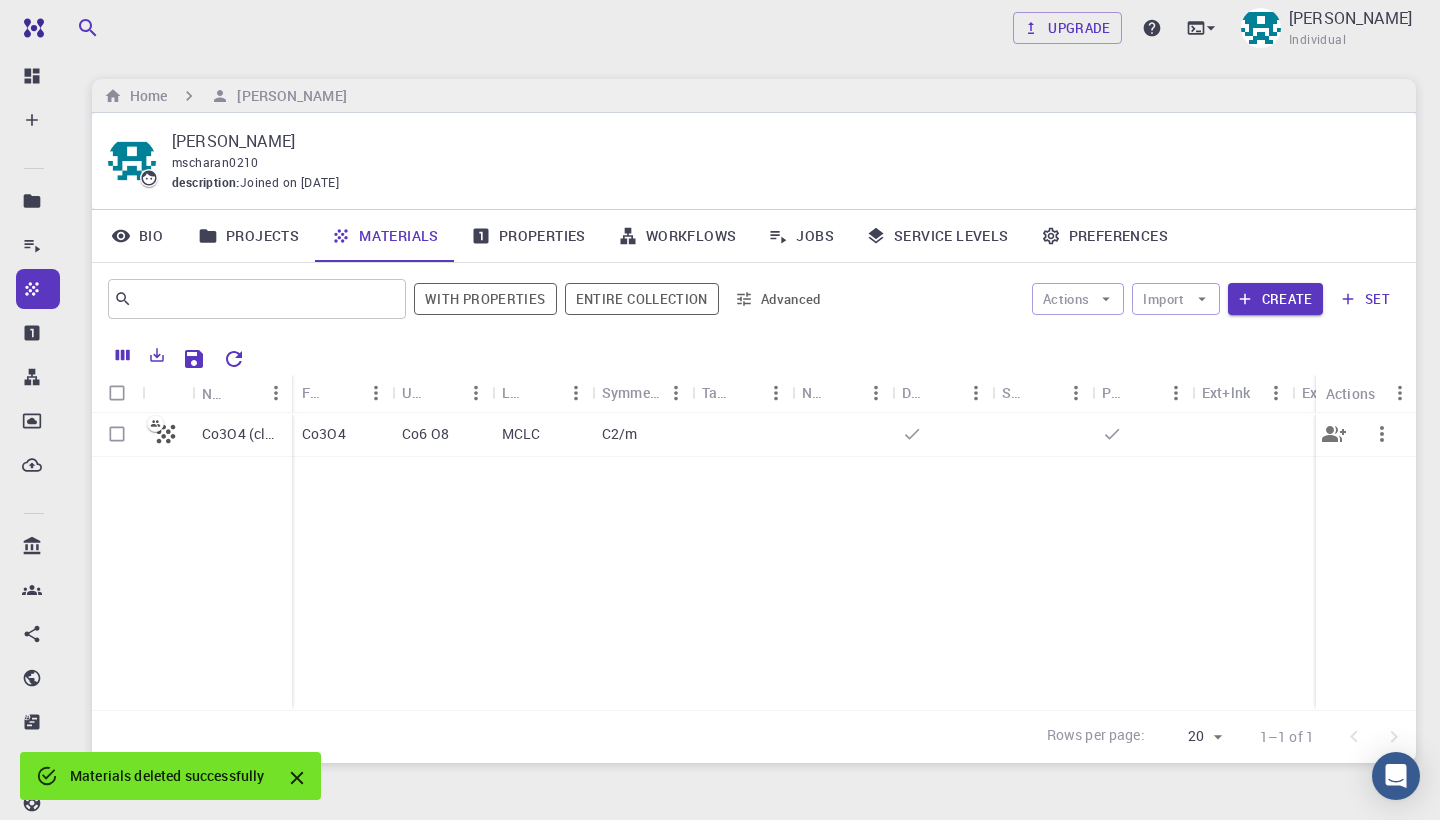 click 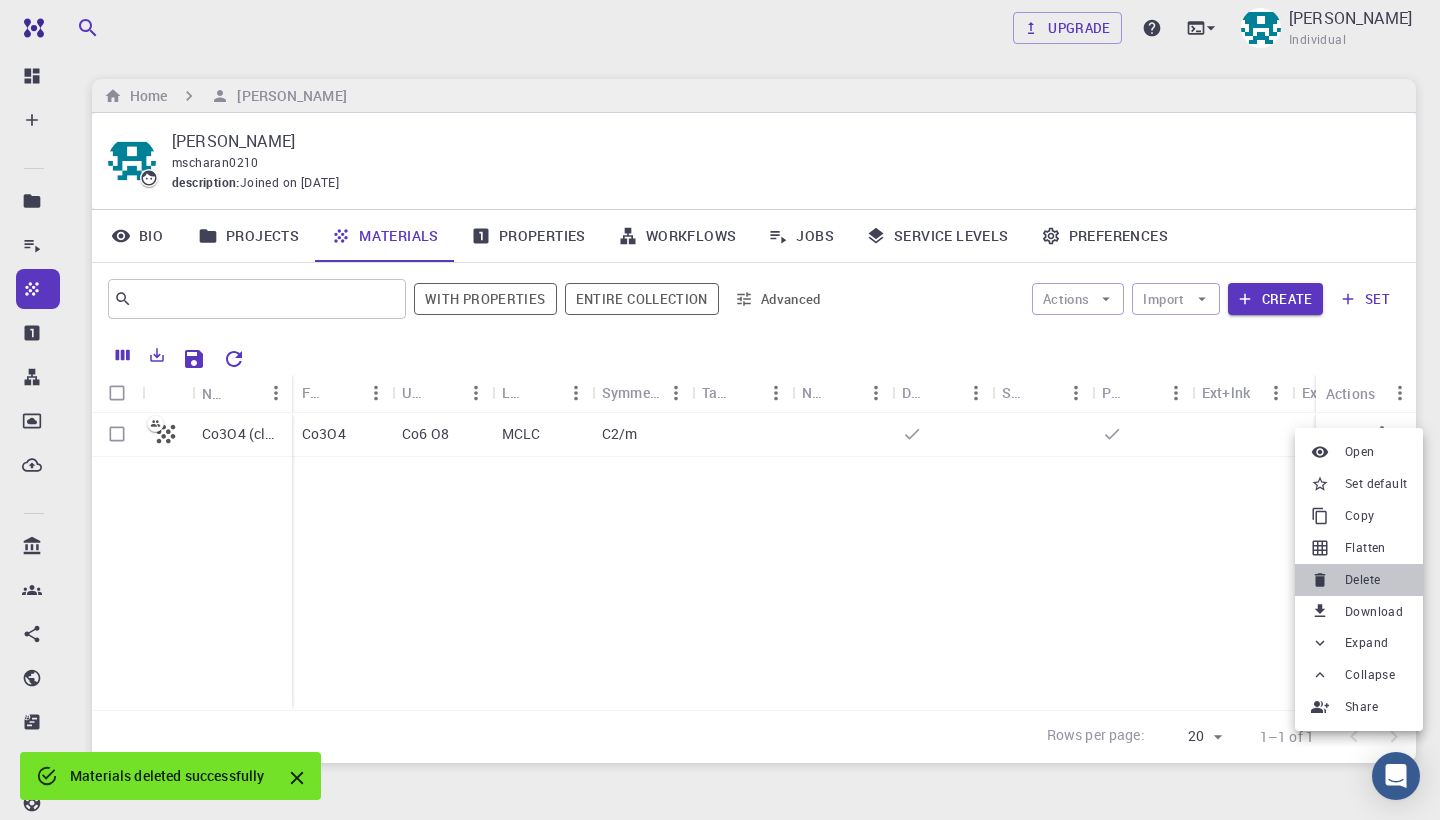 click on "Delete" at bounding box center [1362, 580] 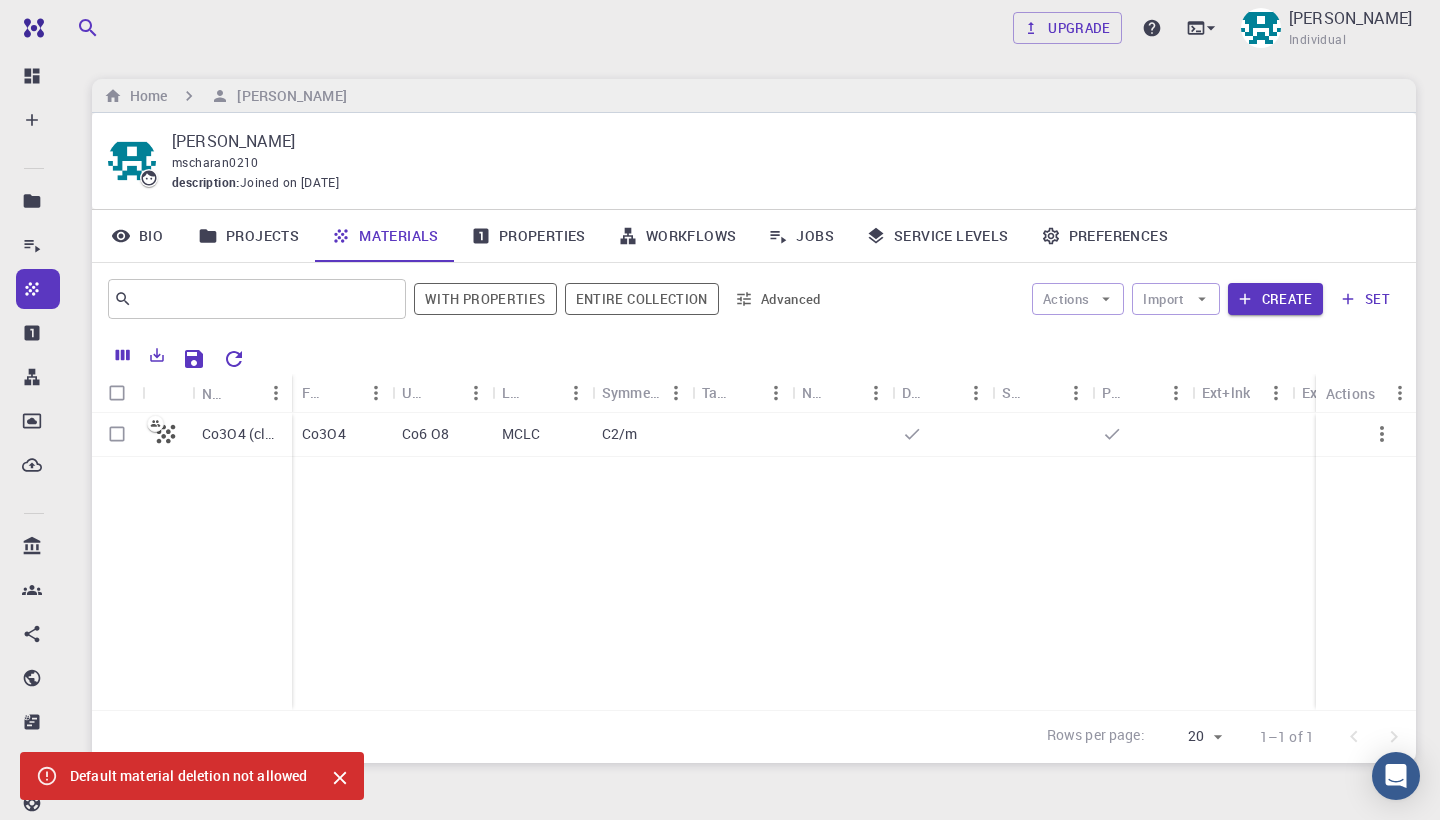 click on "Projects" at bounding box center (248, 236) 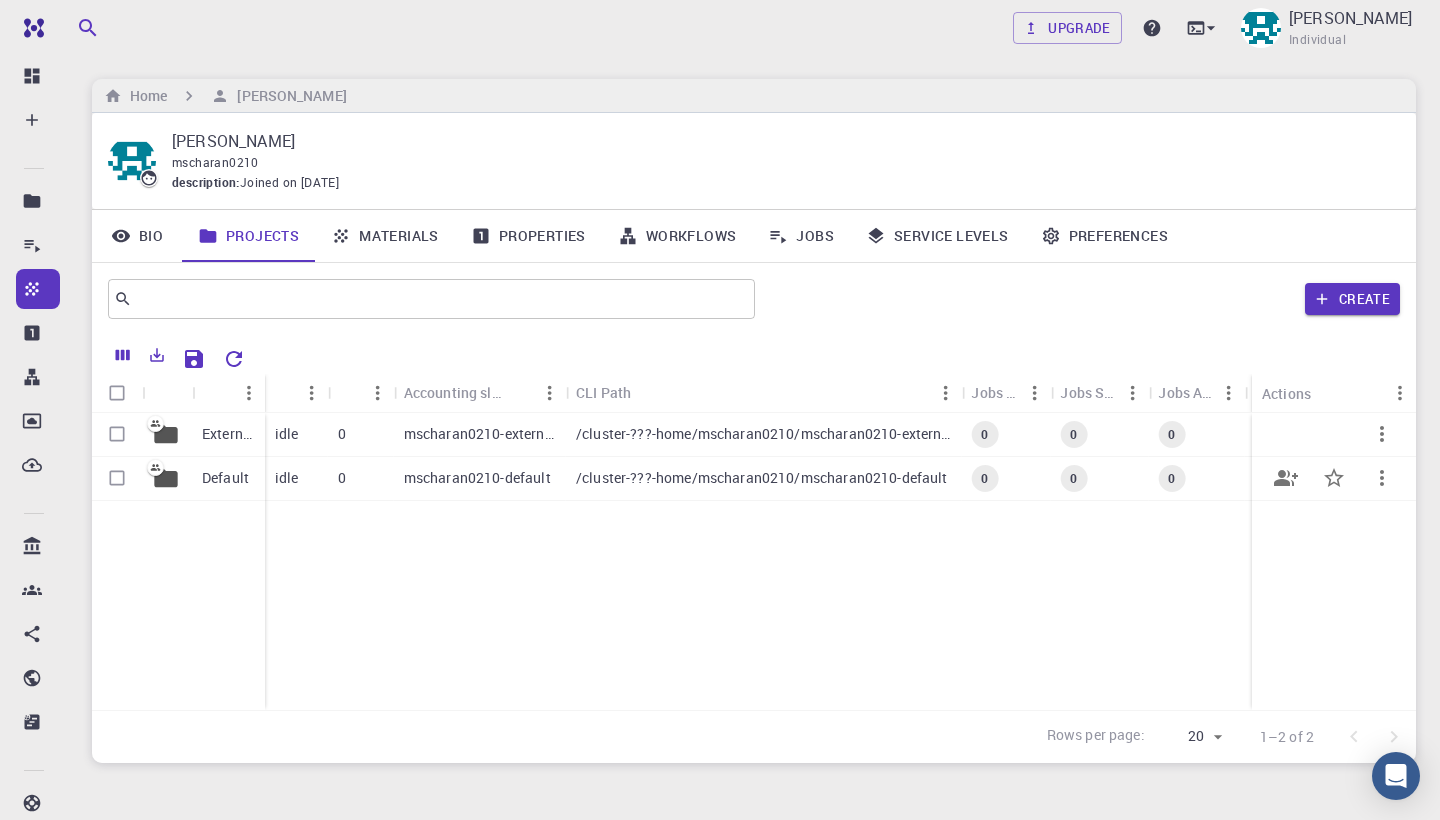 click on "Default" at bounding box center [225, 478] 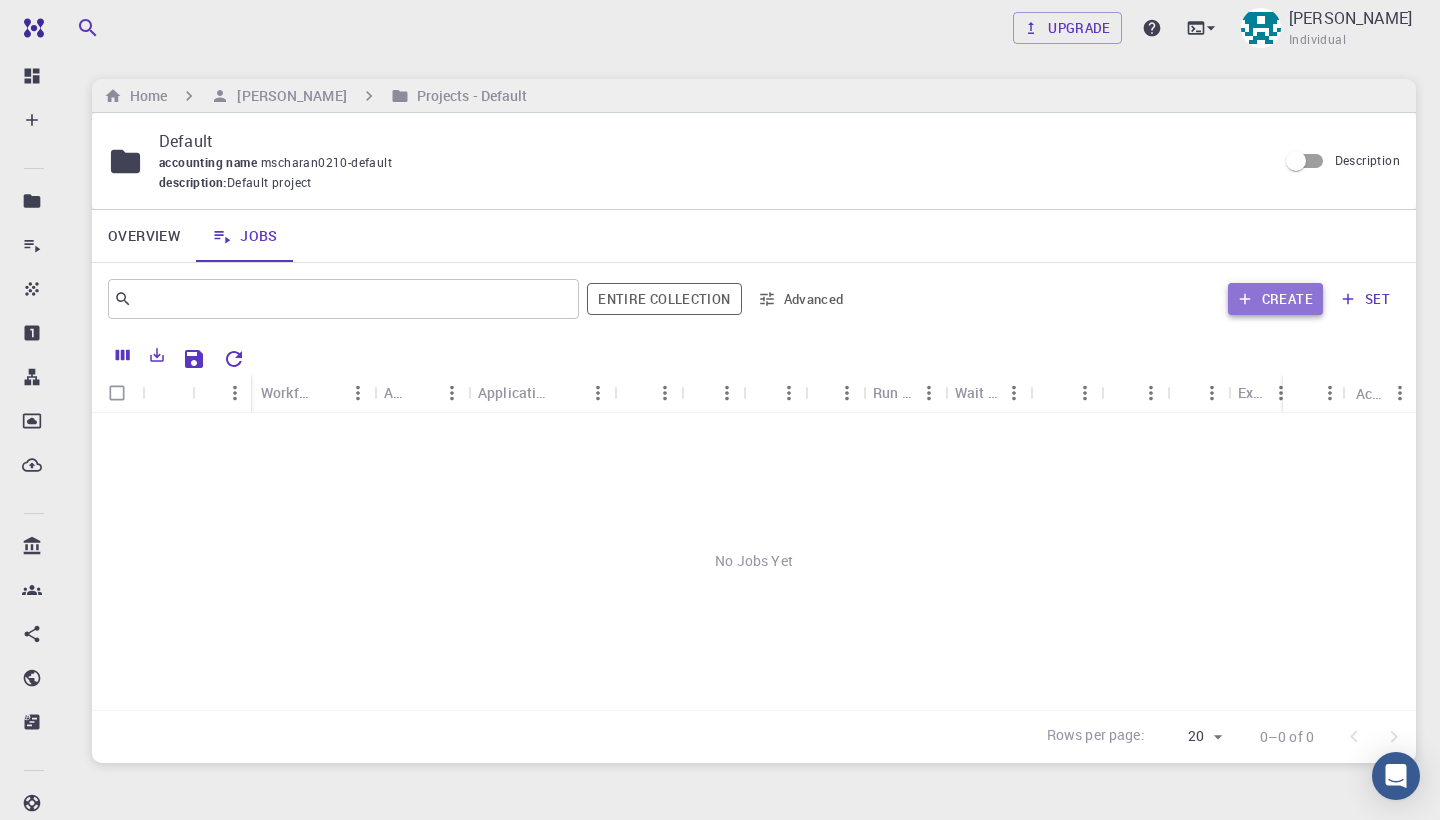 click on "Create" at bounding box center (1275, 299) 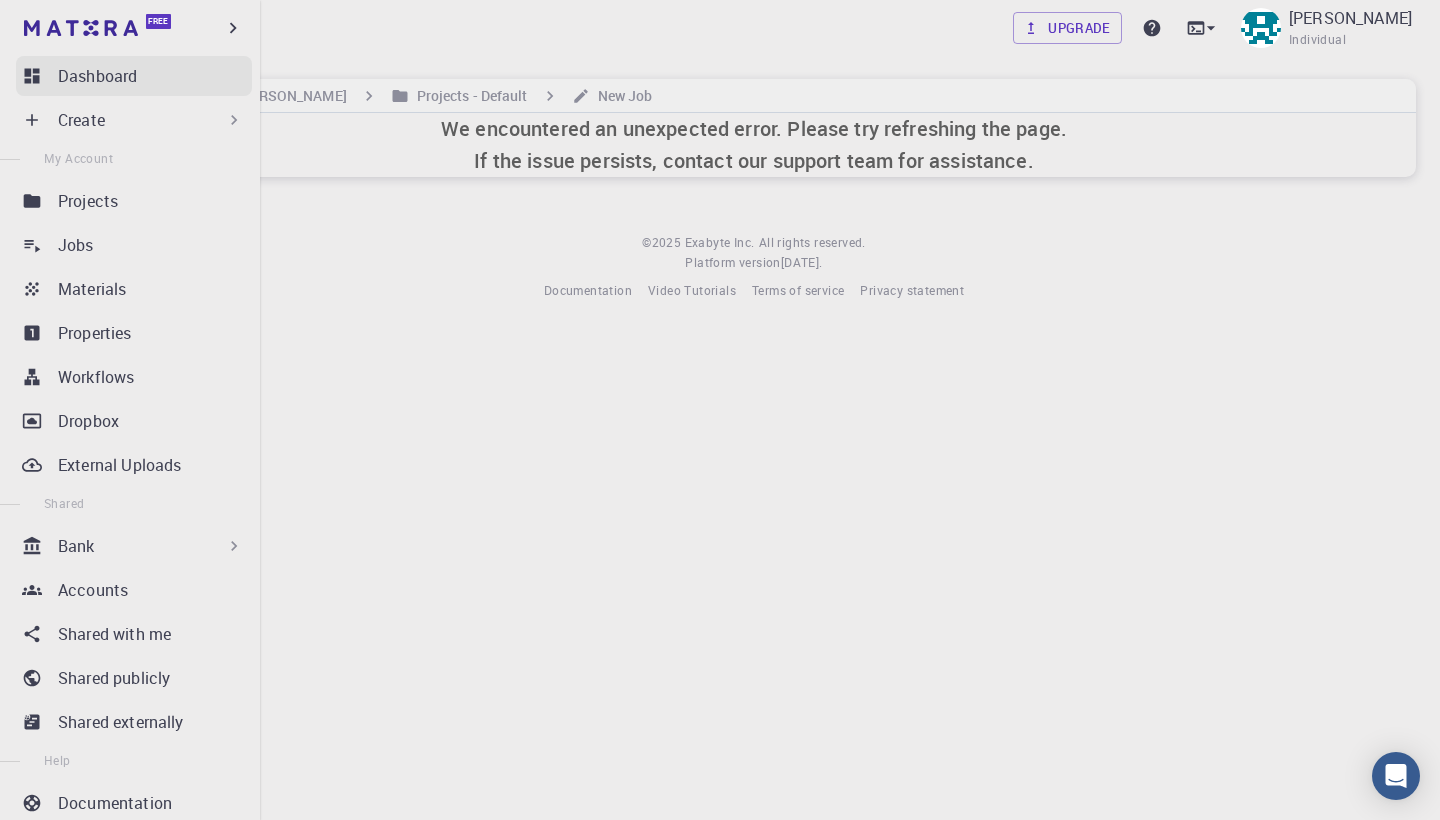 click 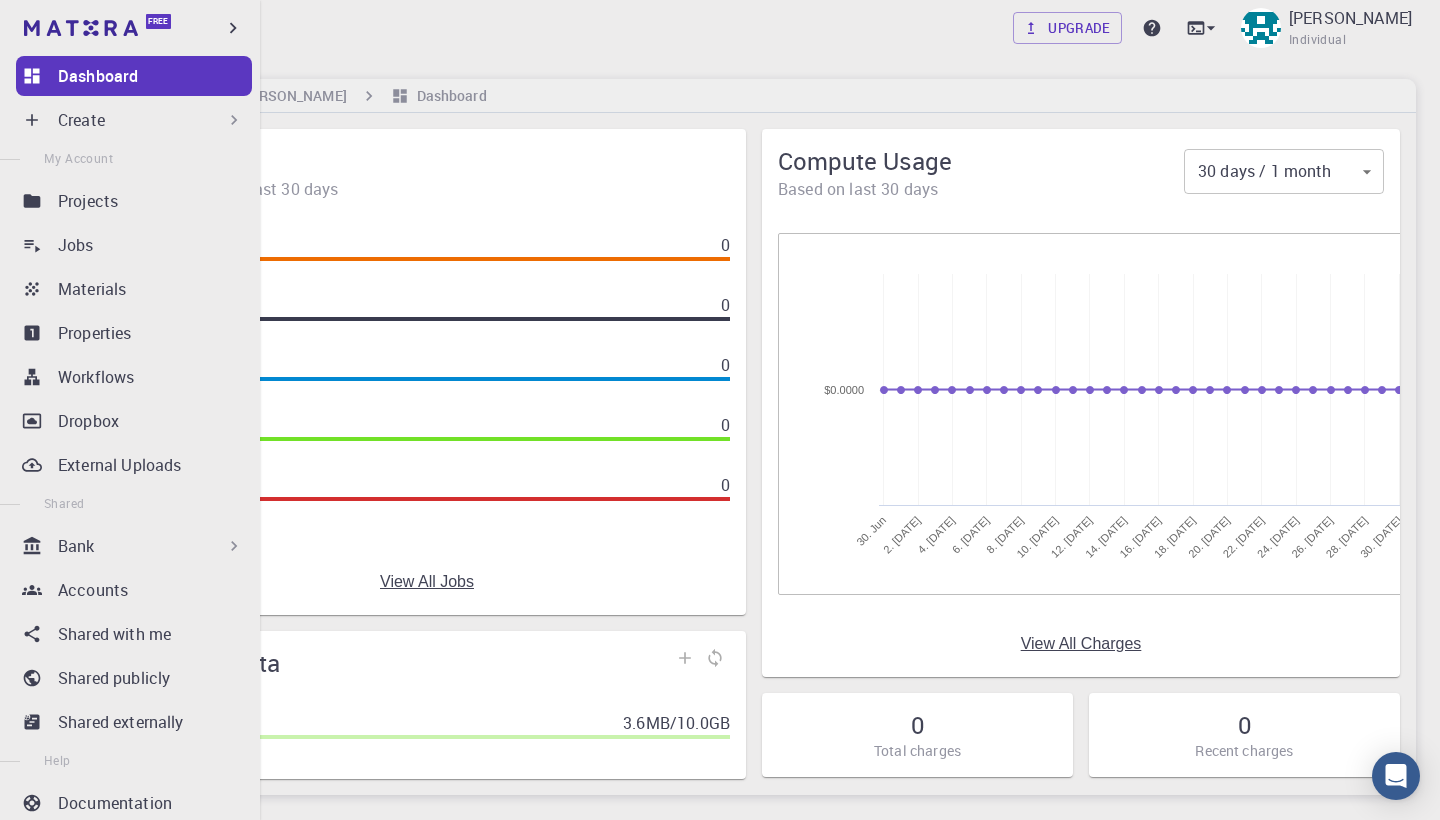 click on "Create" at bounding box center [81, 120] 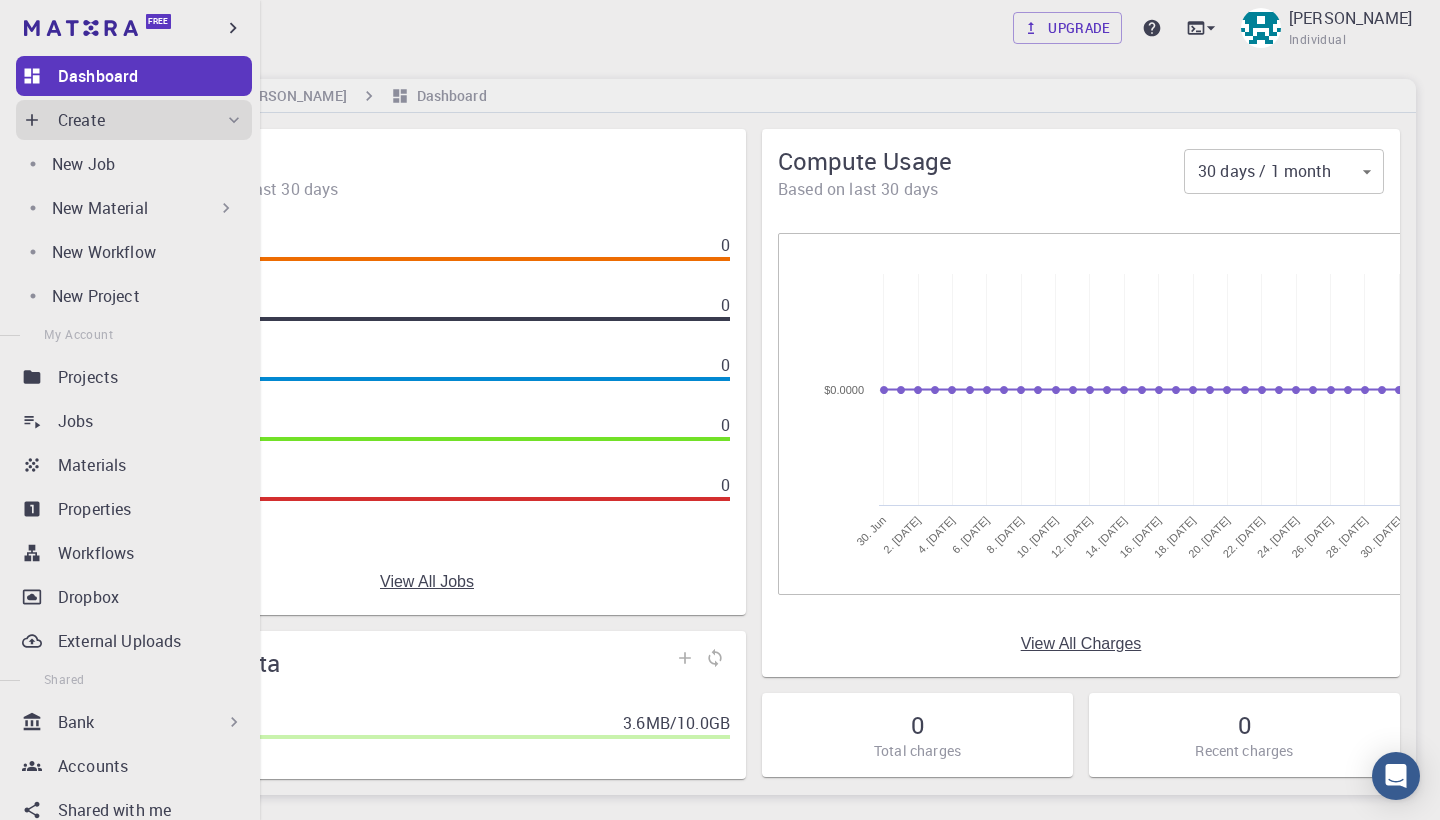 click on "New Material" at bounding box center [144, 208] 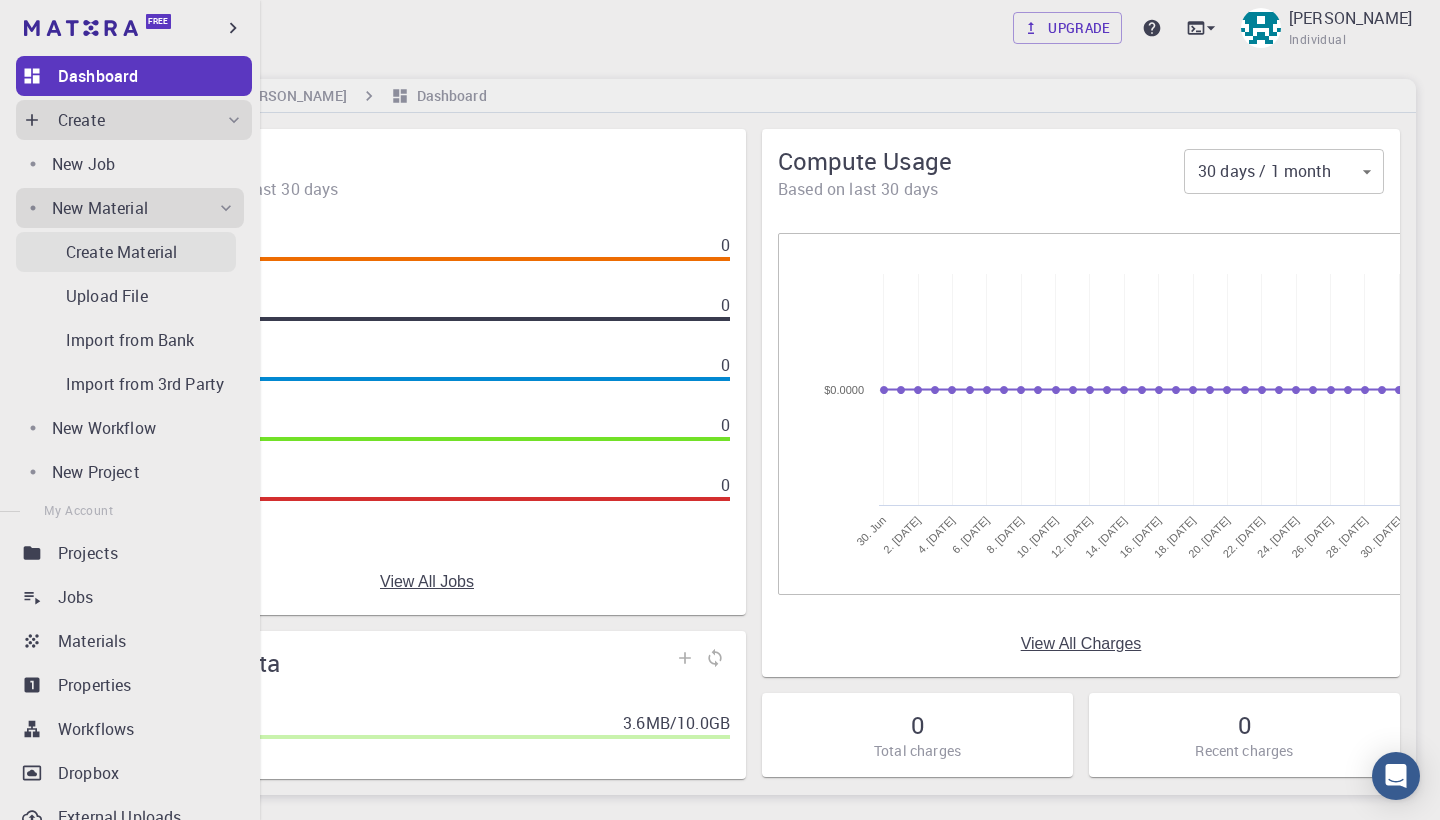 click on "Create Material" at bounding box center (121, 252) 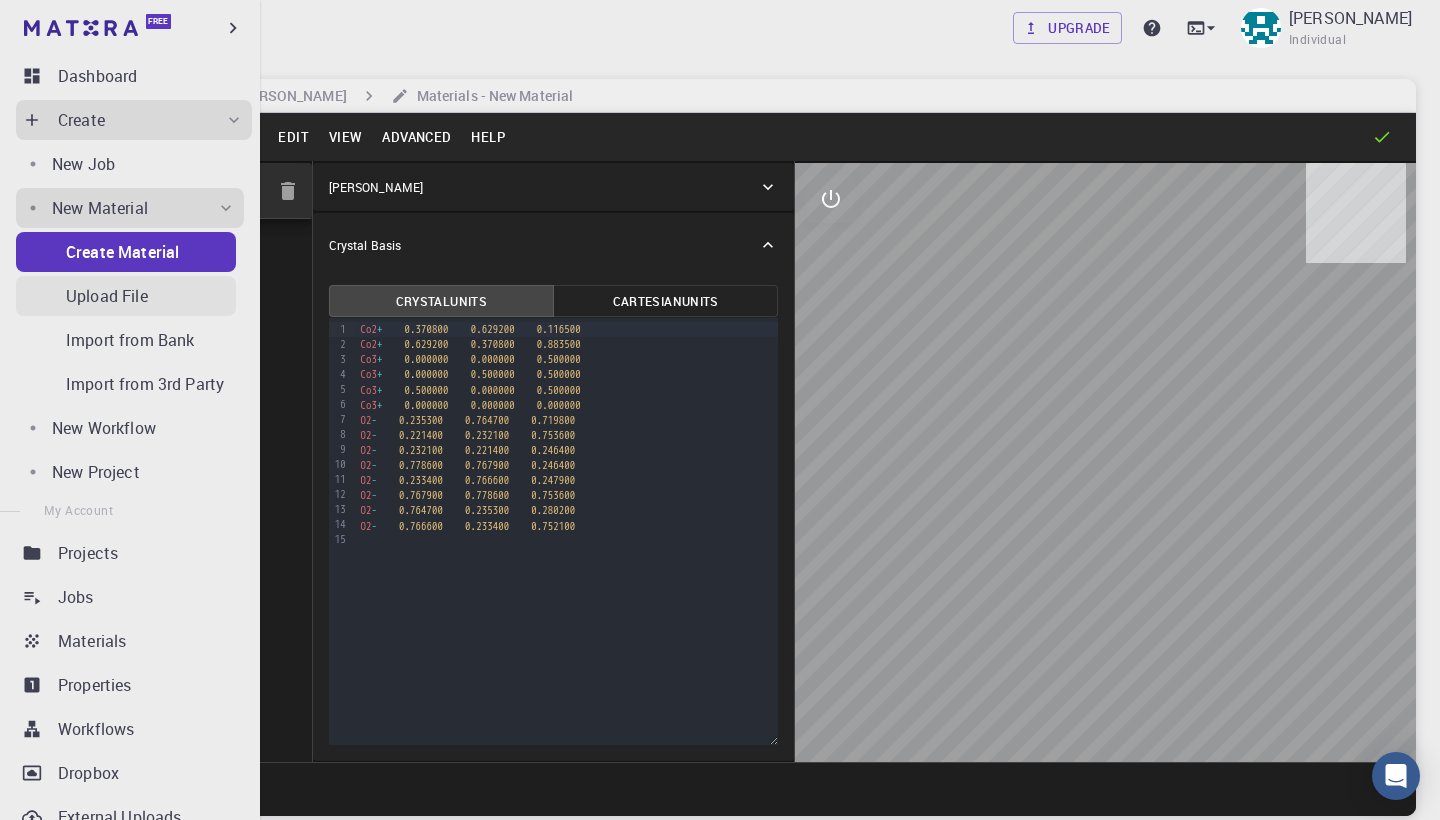 click on "Upload File" at bounding box center (107, 296) 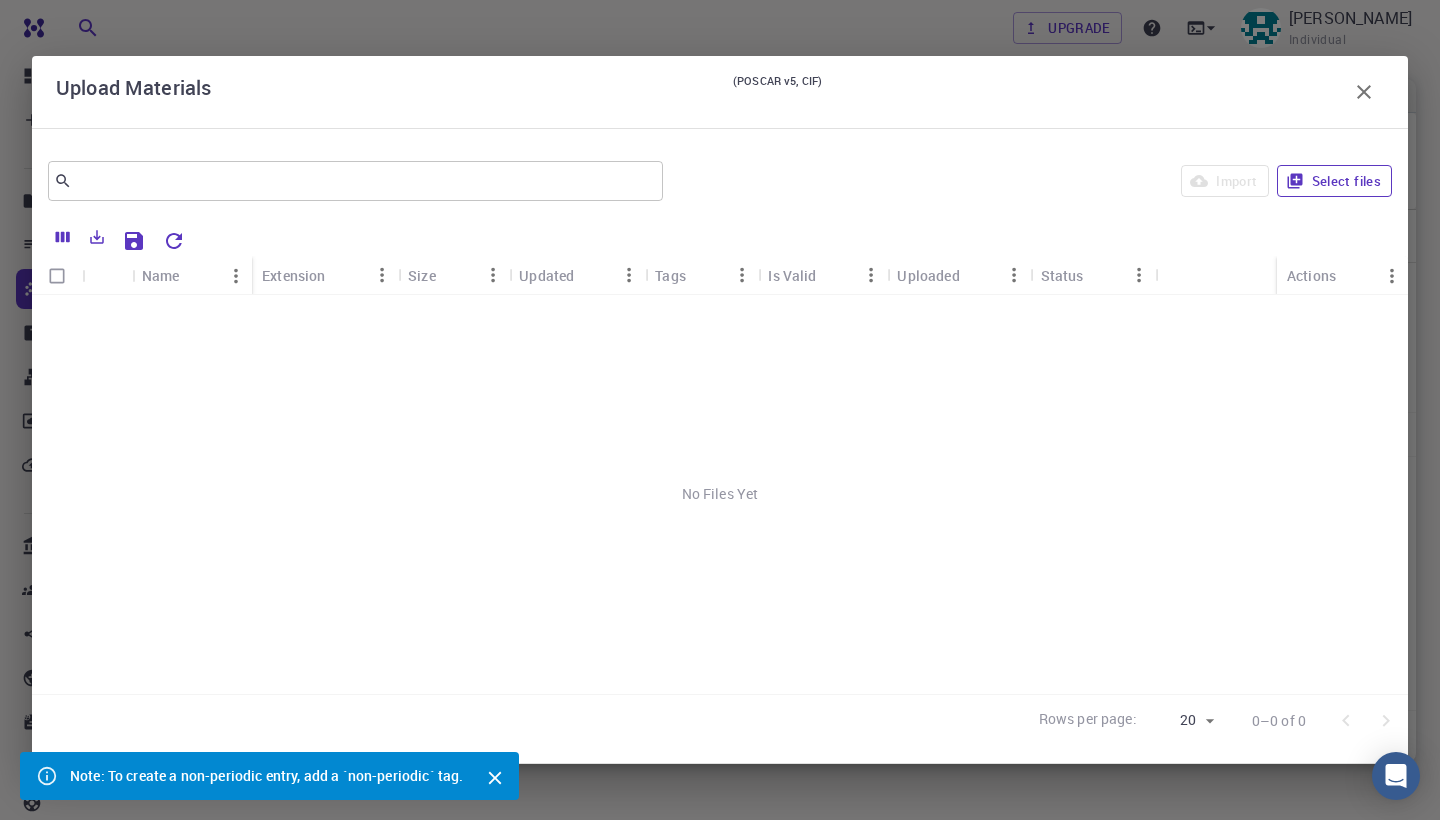 click on "Select files" at bounding box center (1334, 181) 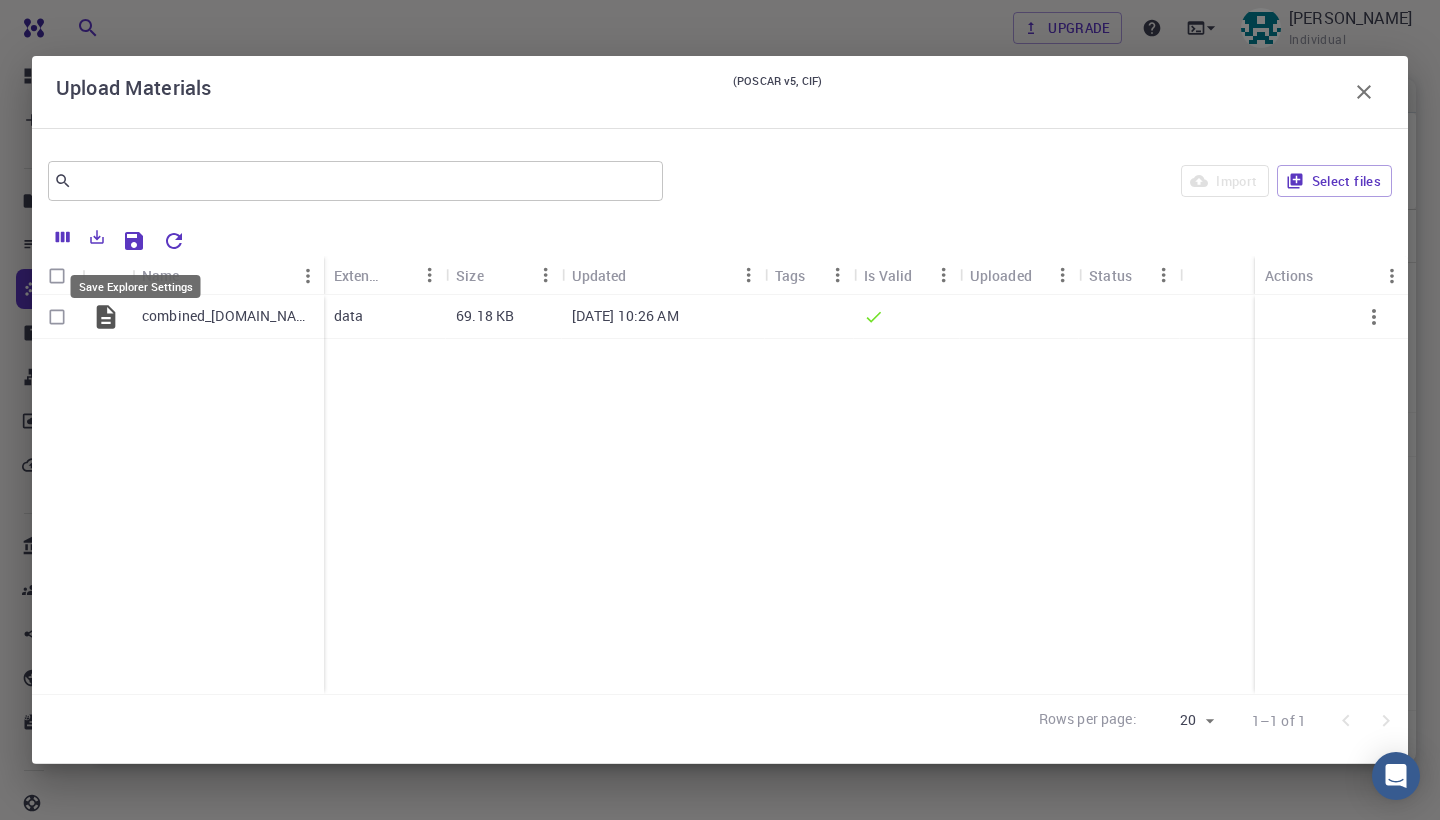 click 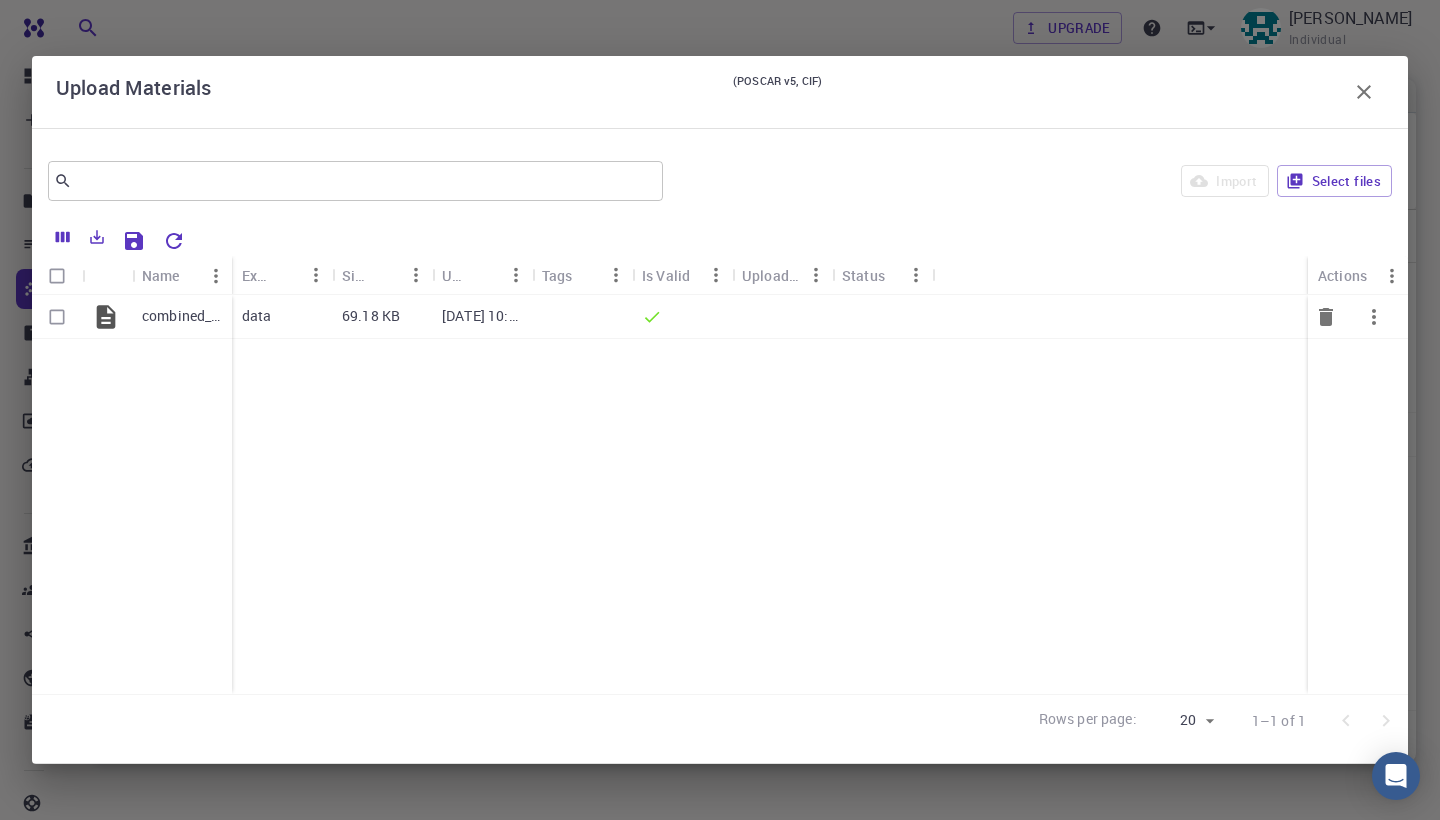 click 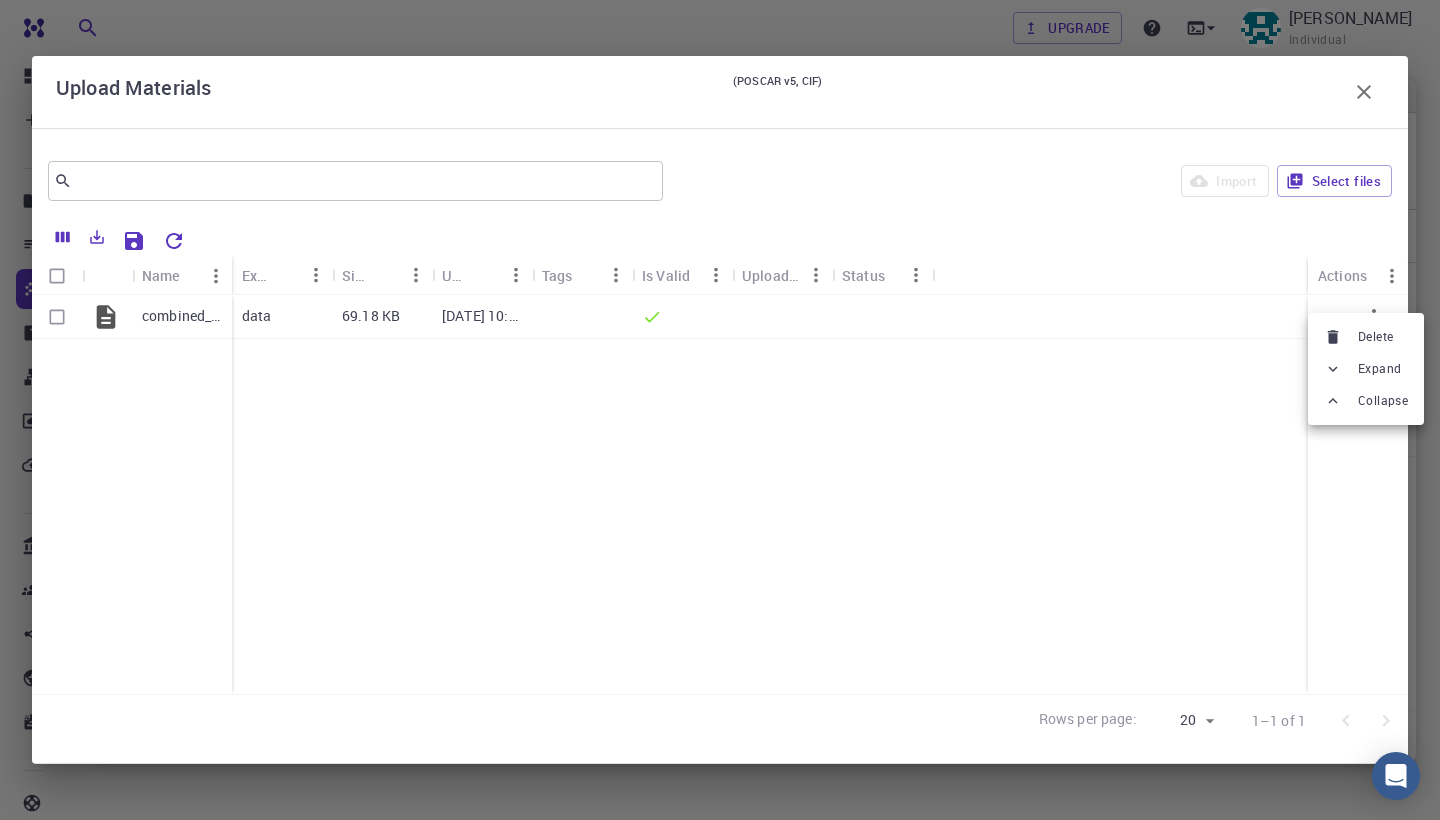 click at bounding box center (720, 410) 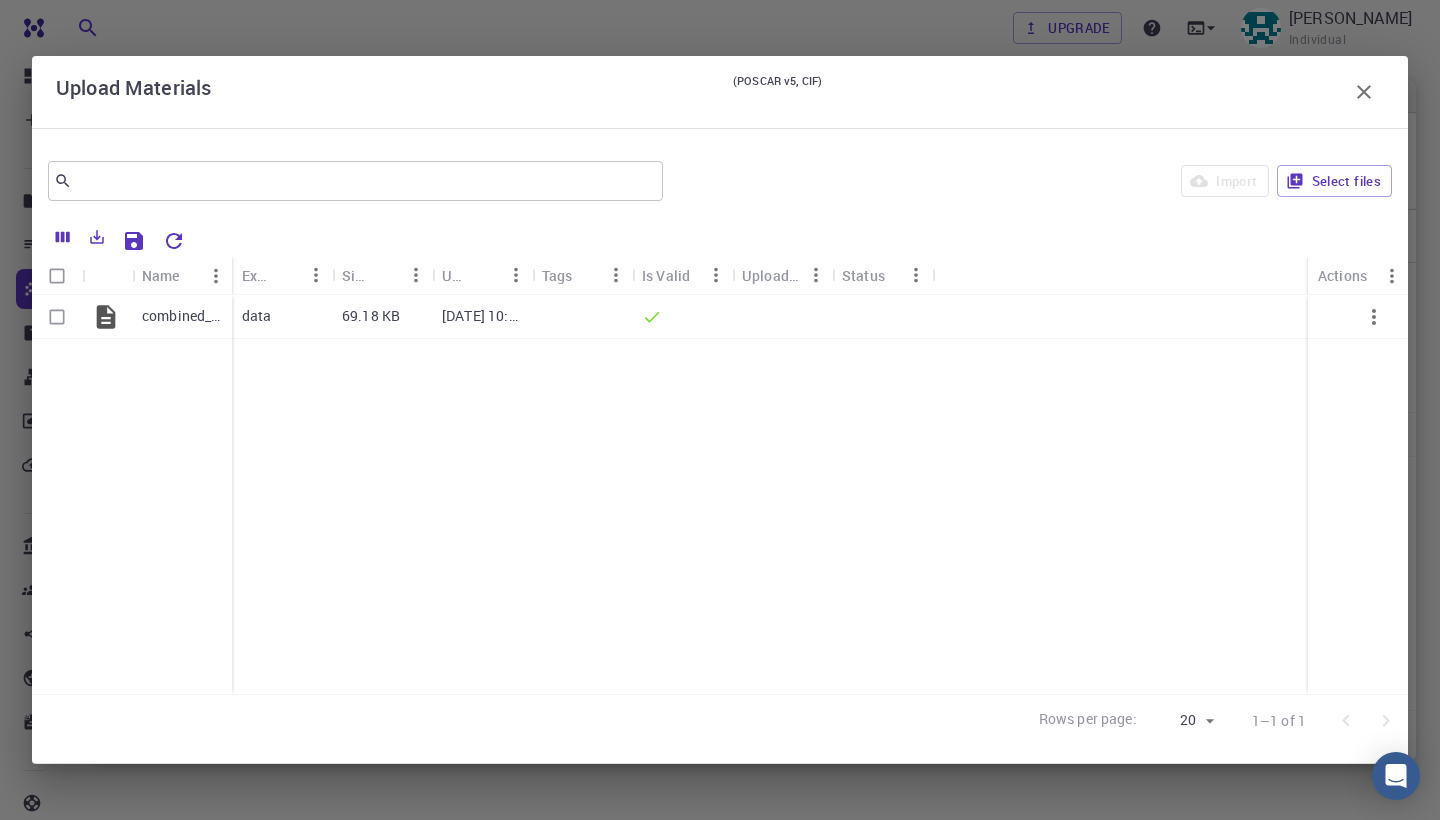 click 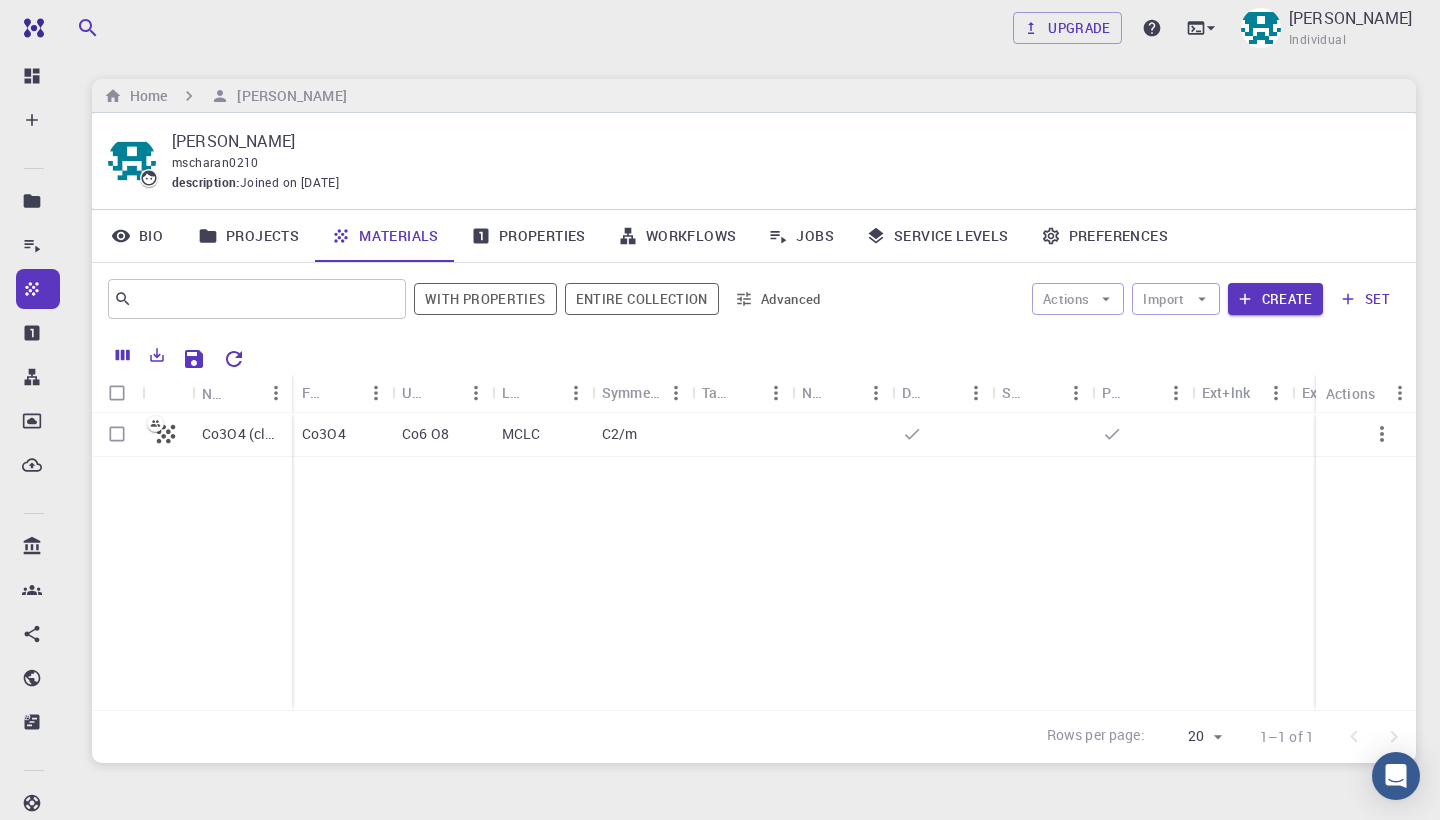 click on "Materials" at bounding box center (385, 236) 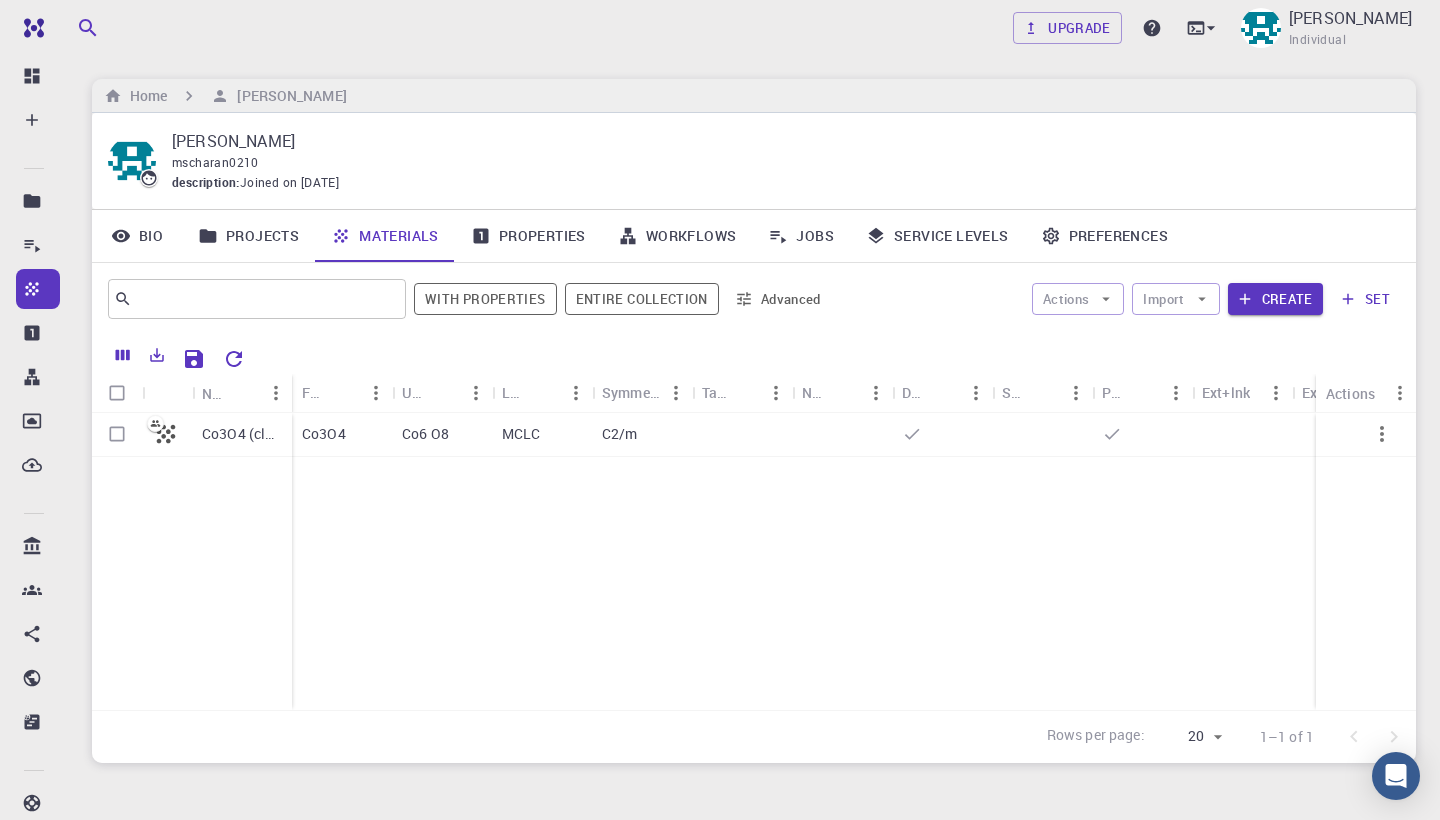 click on "​ With properties Entire collection Advanced" at bounding box center [469, 299] 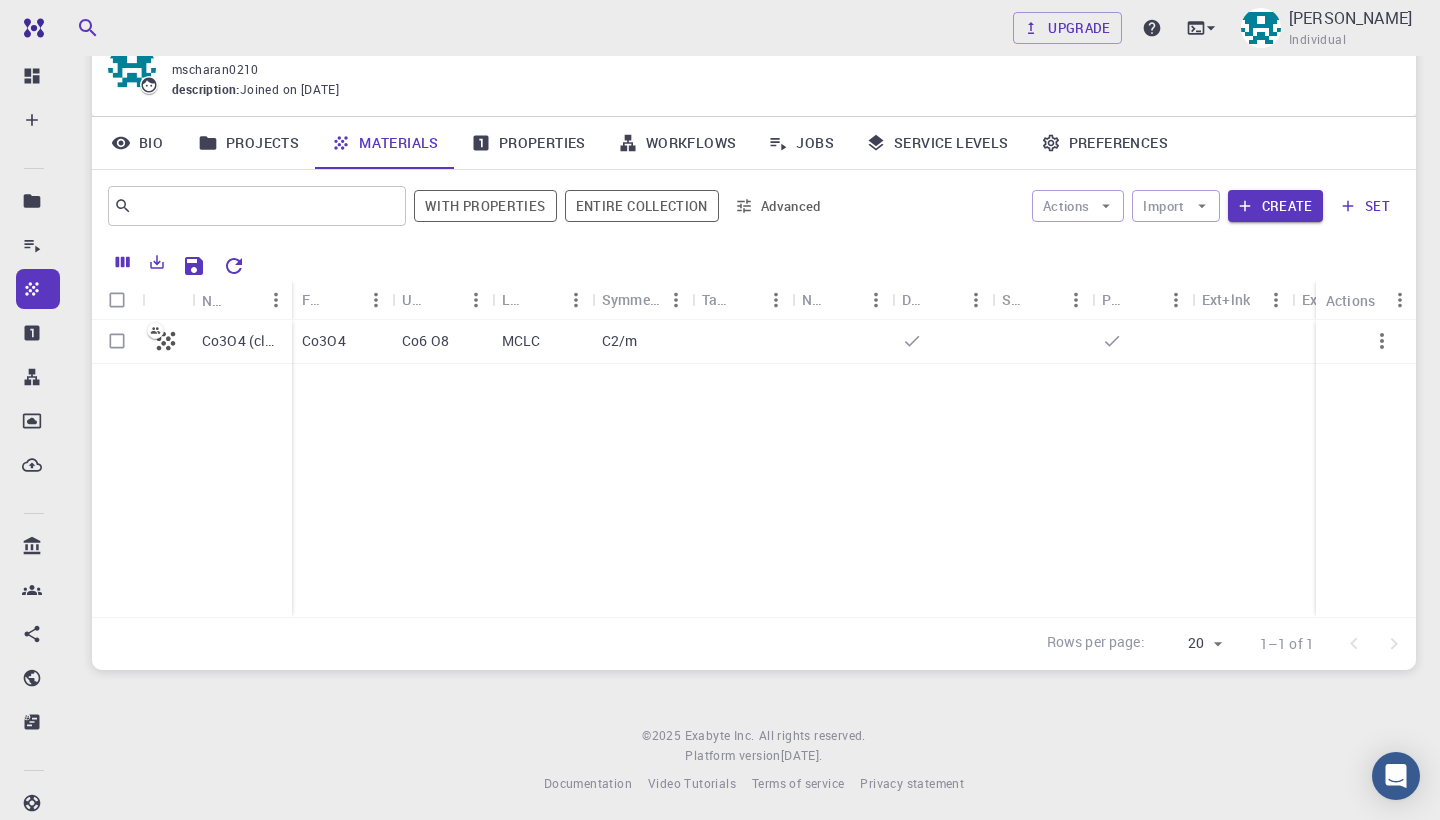 click on "Materials" at bounding box center [385, 143] 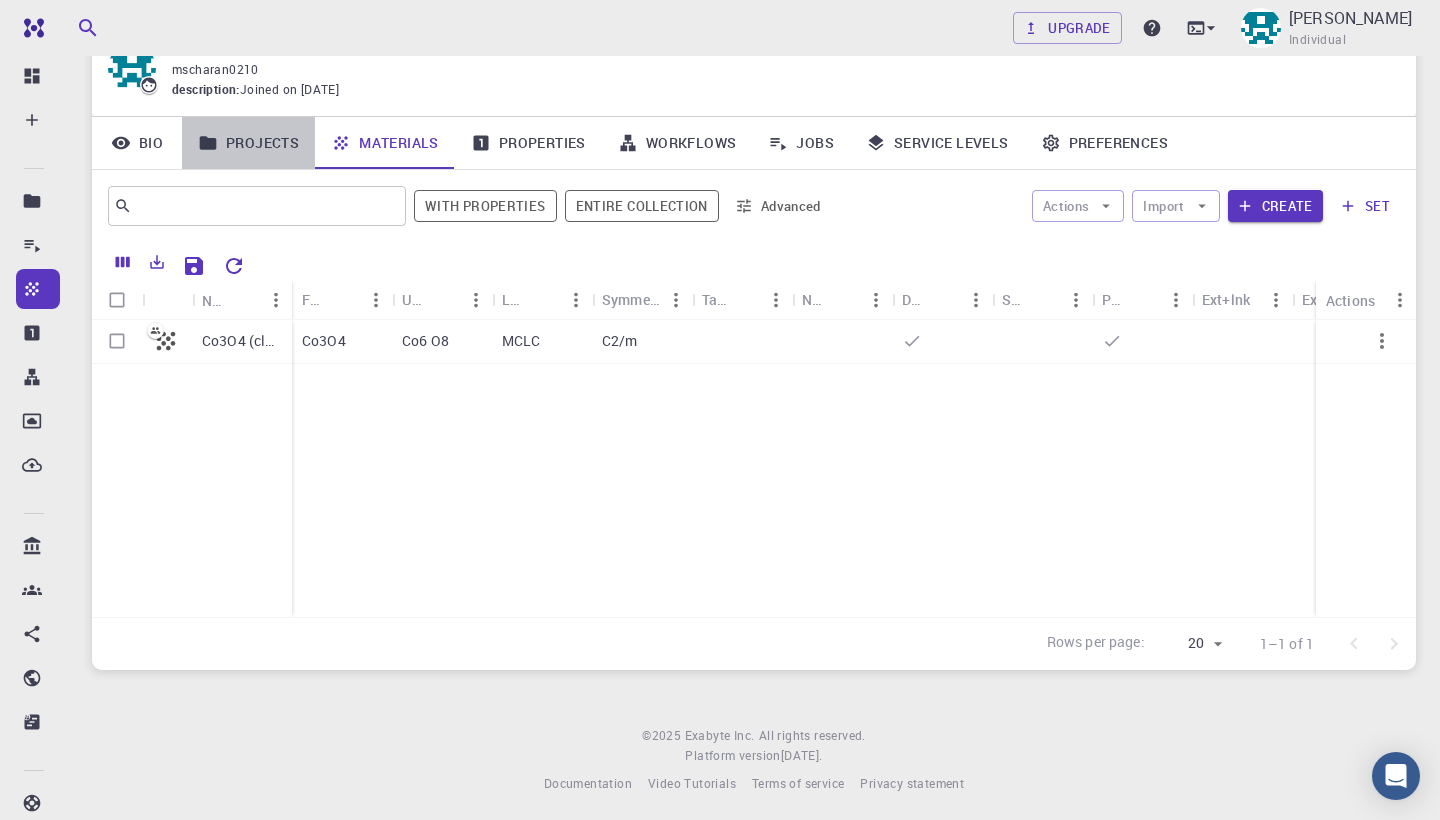 click on "Projects" at bounding box center [248, 143] 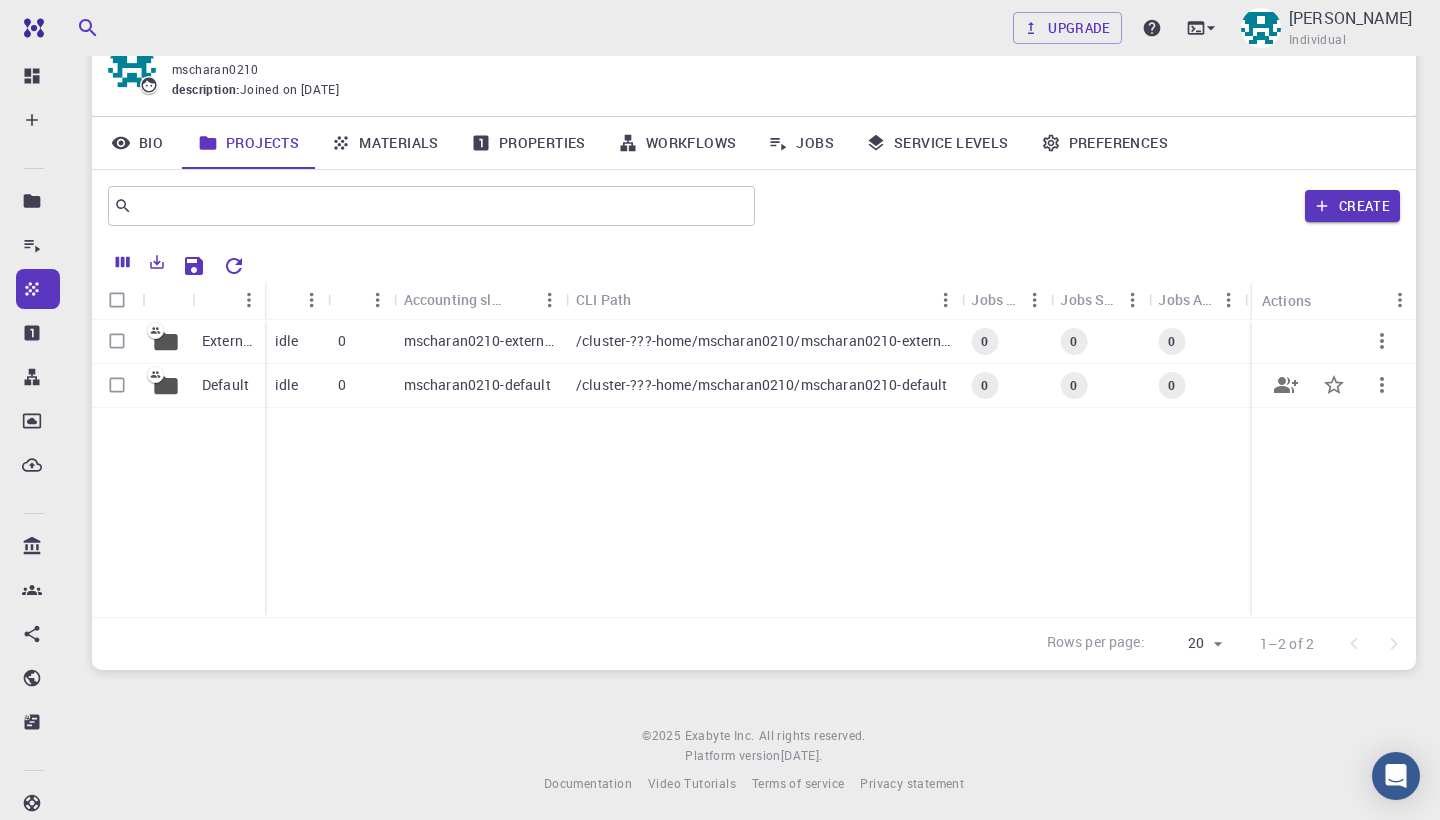 click on "Default" at bounding box center [225, 385] 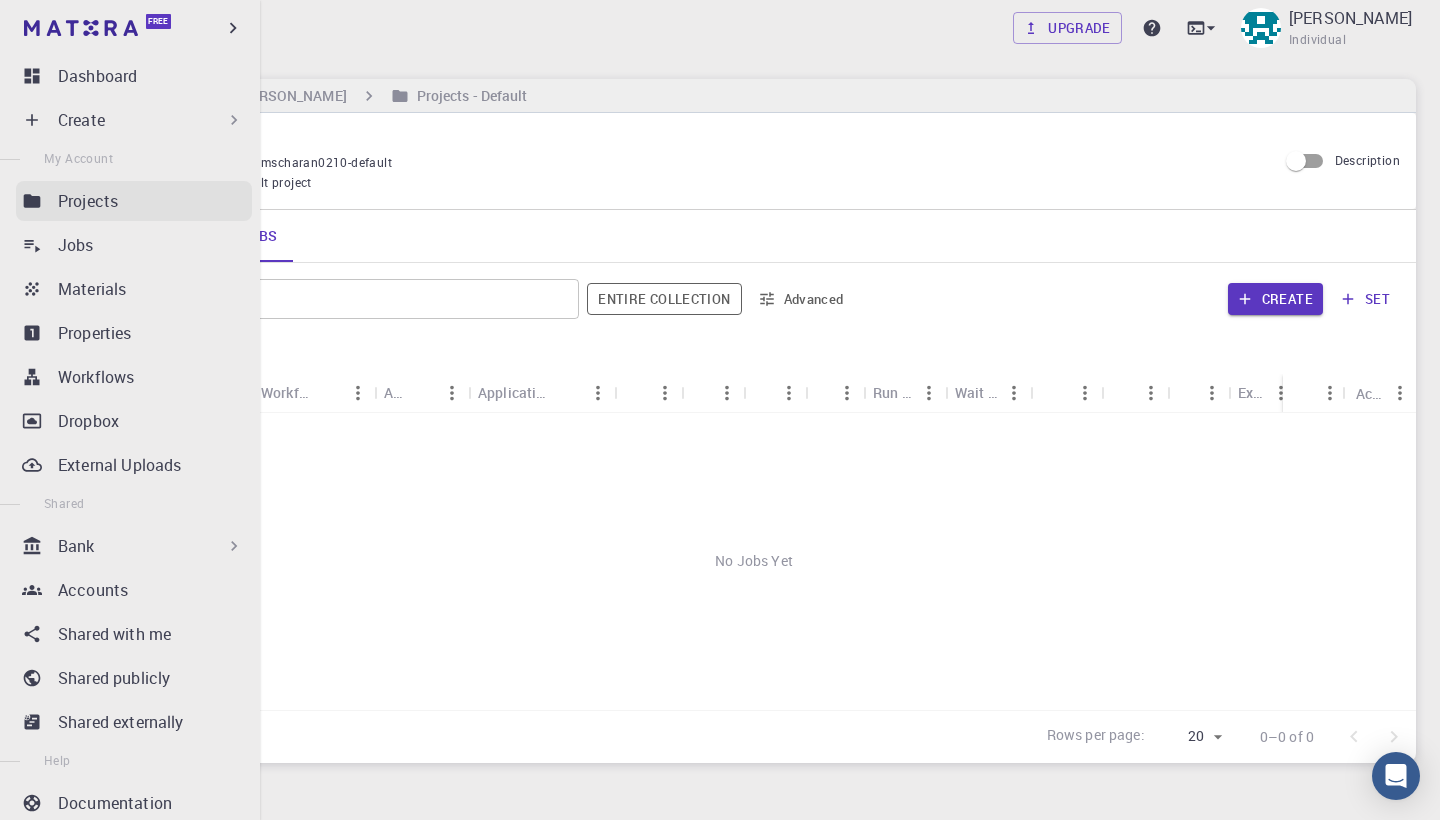 scroll, scrollTop: 0, scrollLeft: 0, axis: both 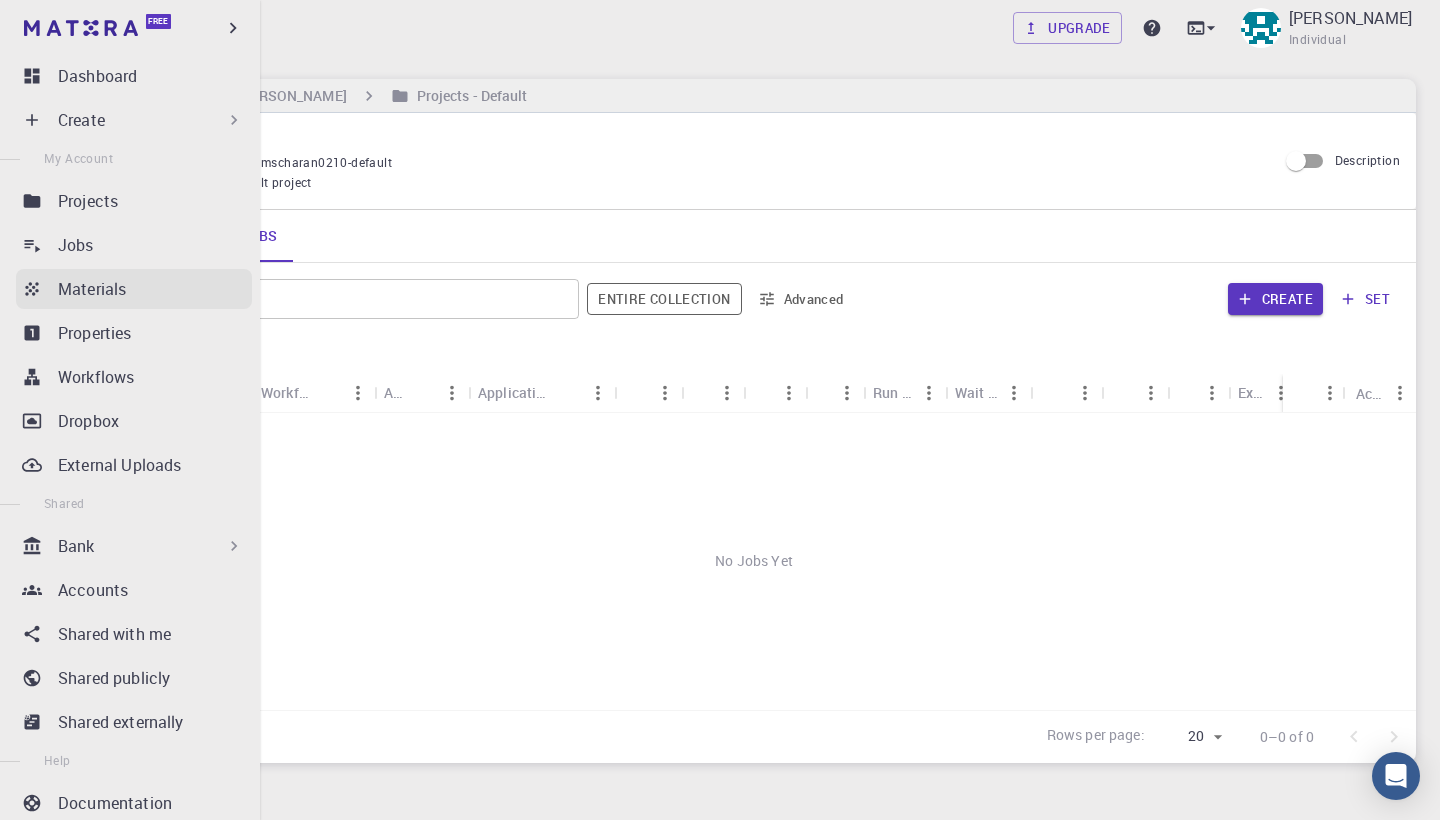 click on "Materials" at bounding box center [92, 289] 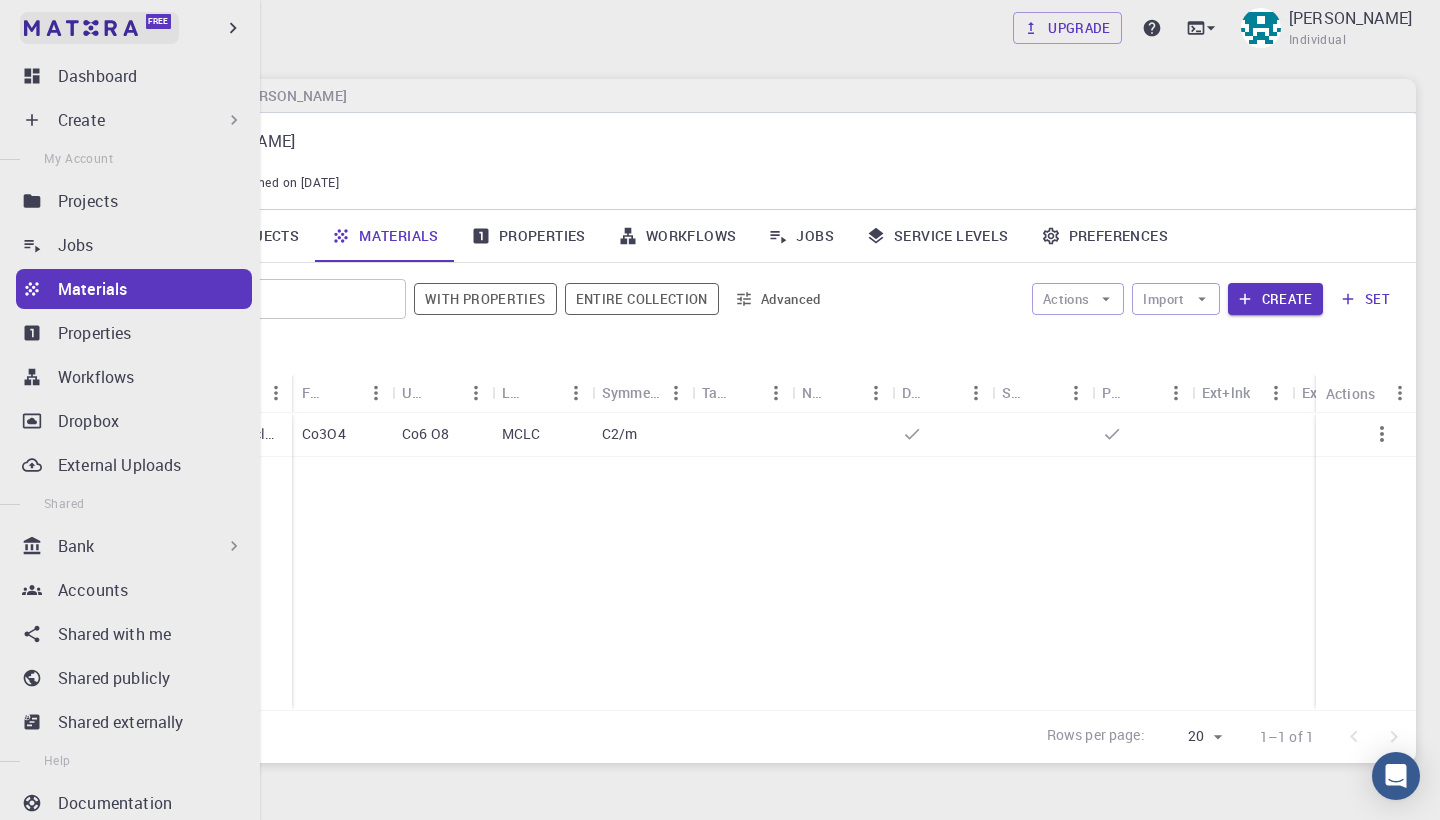 click on "Free" at bounding box center [99, 28] 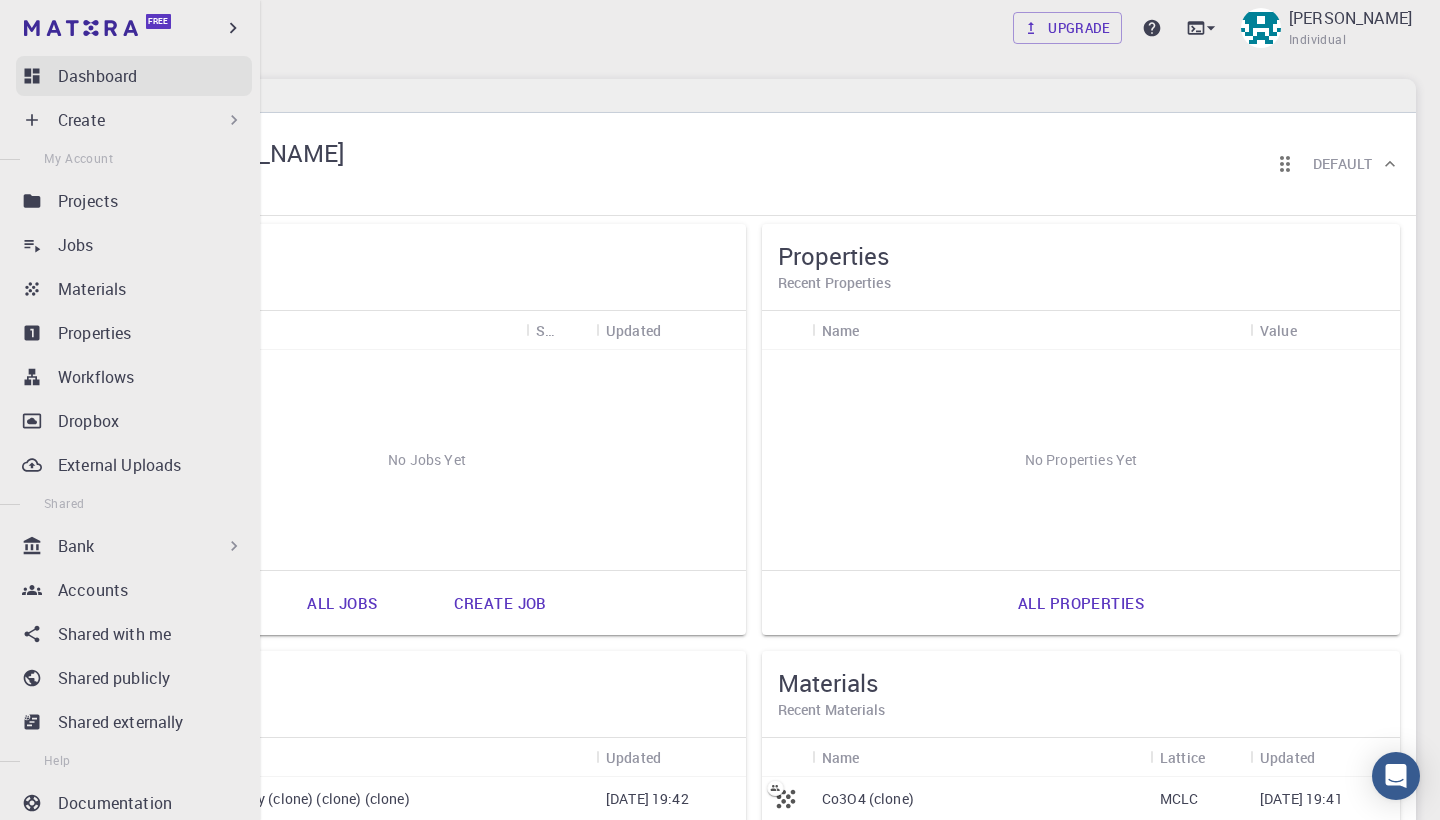 click on "Dashboard" at bounding box center (97, 76) 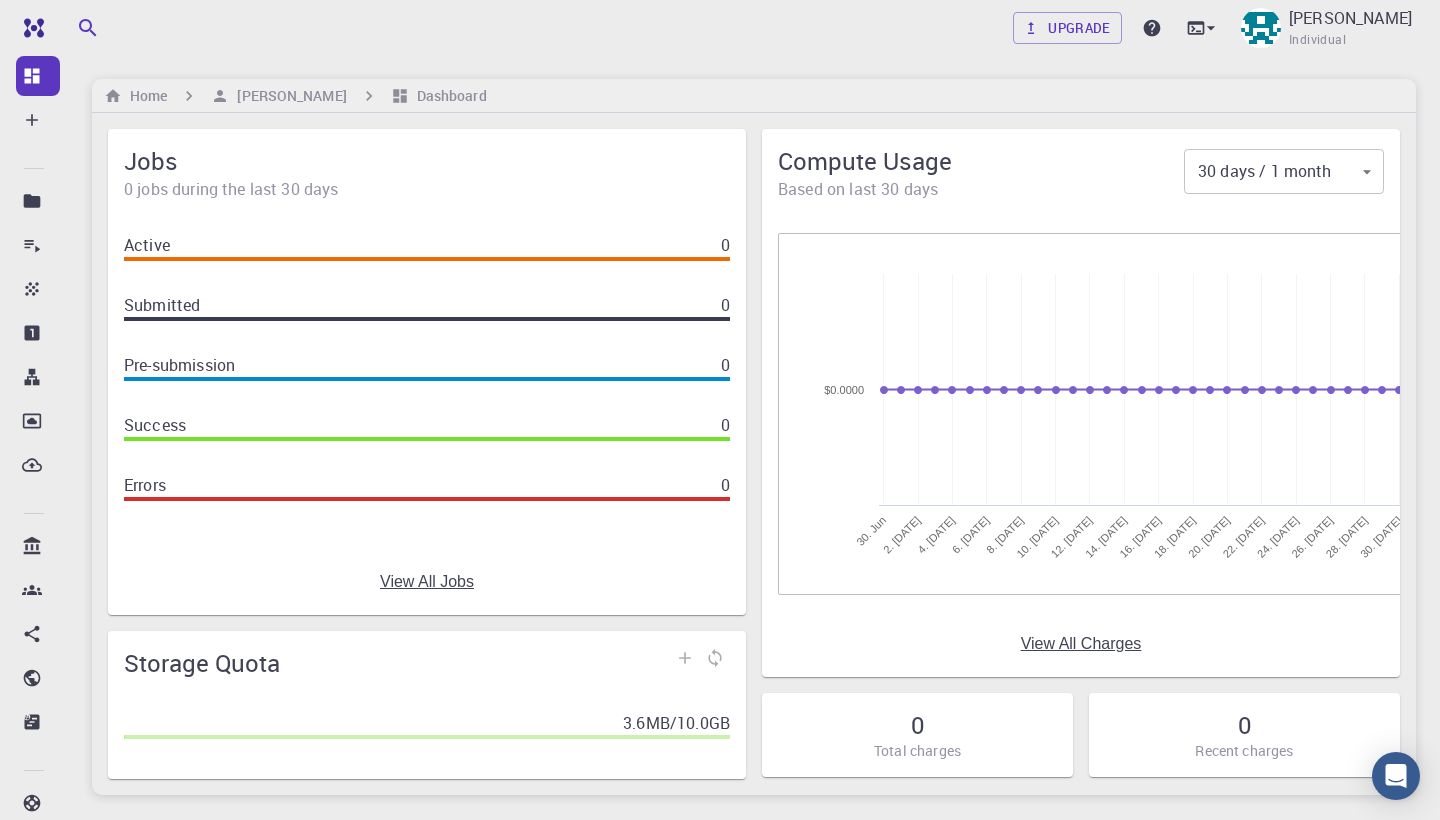 scroll, scrollTop: 0, scrollLeft: 0, axis: both 